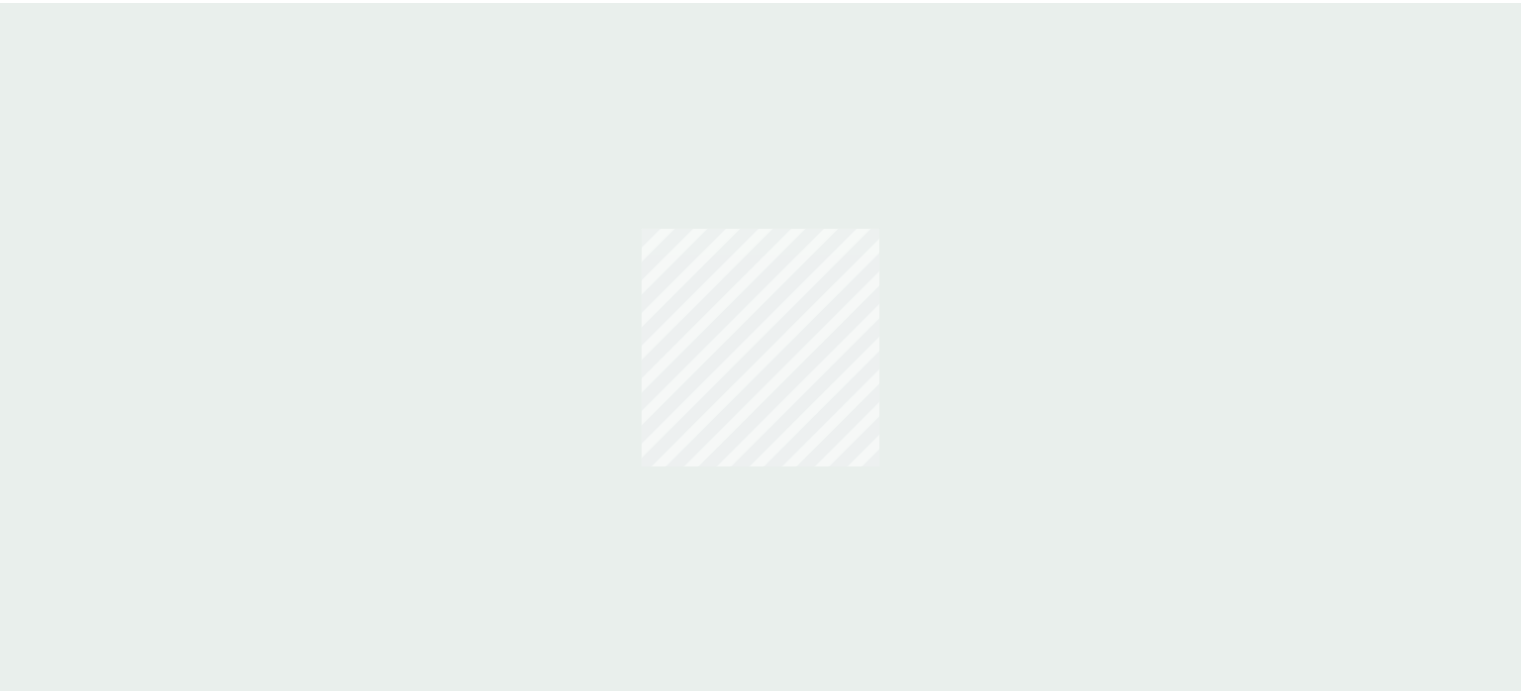 scroll, scrollTop: 0, scrollLeft: 0, axis: both 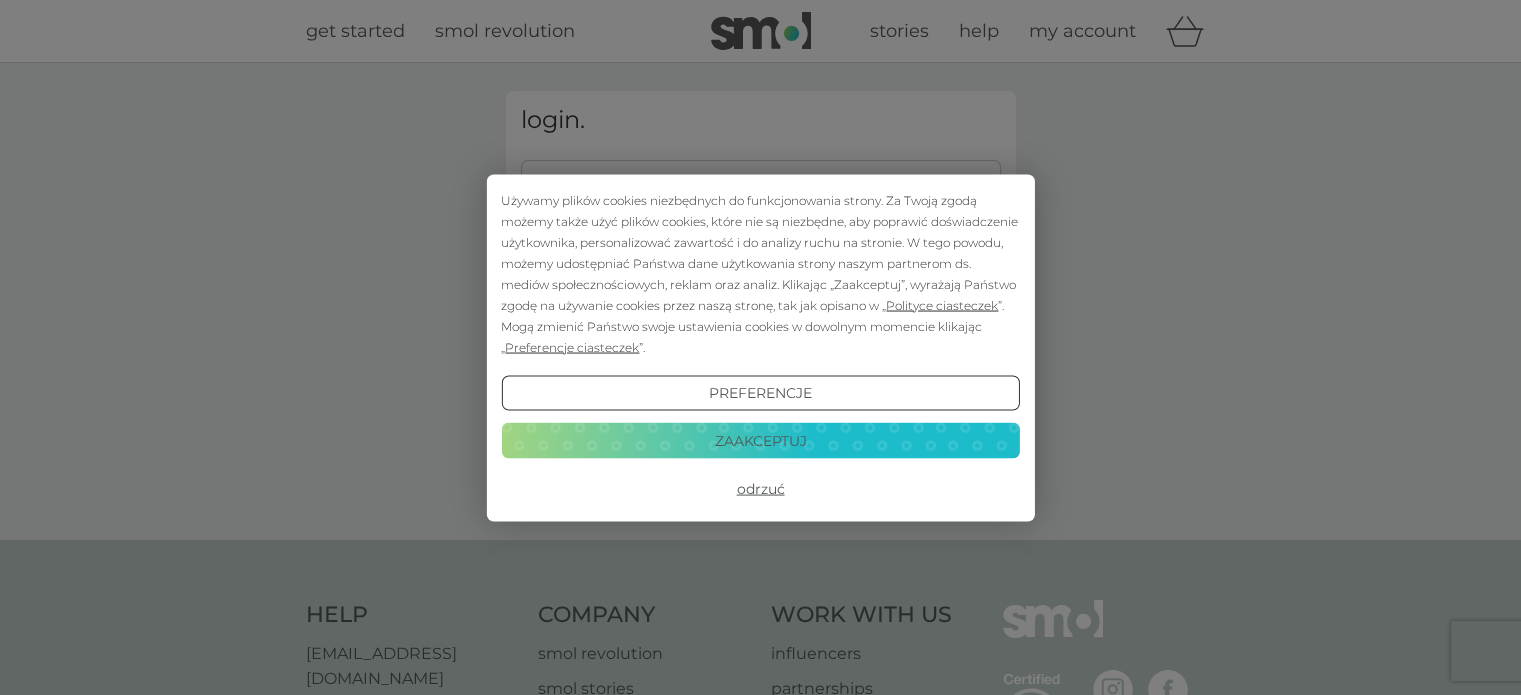 click on "Zaakceptuj" at bounding box center (760, 441) 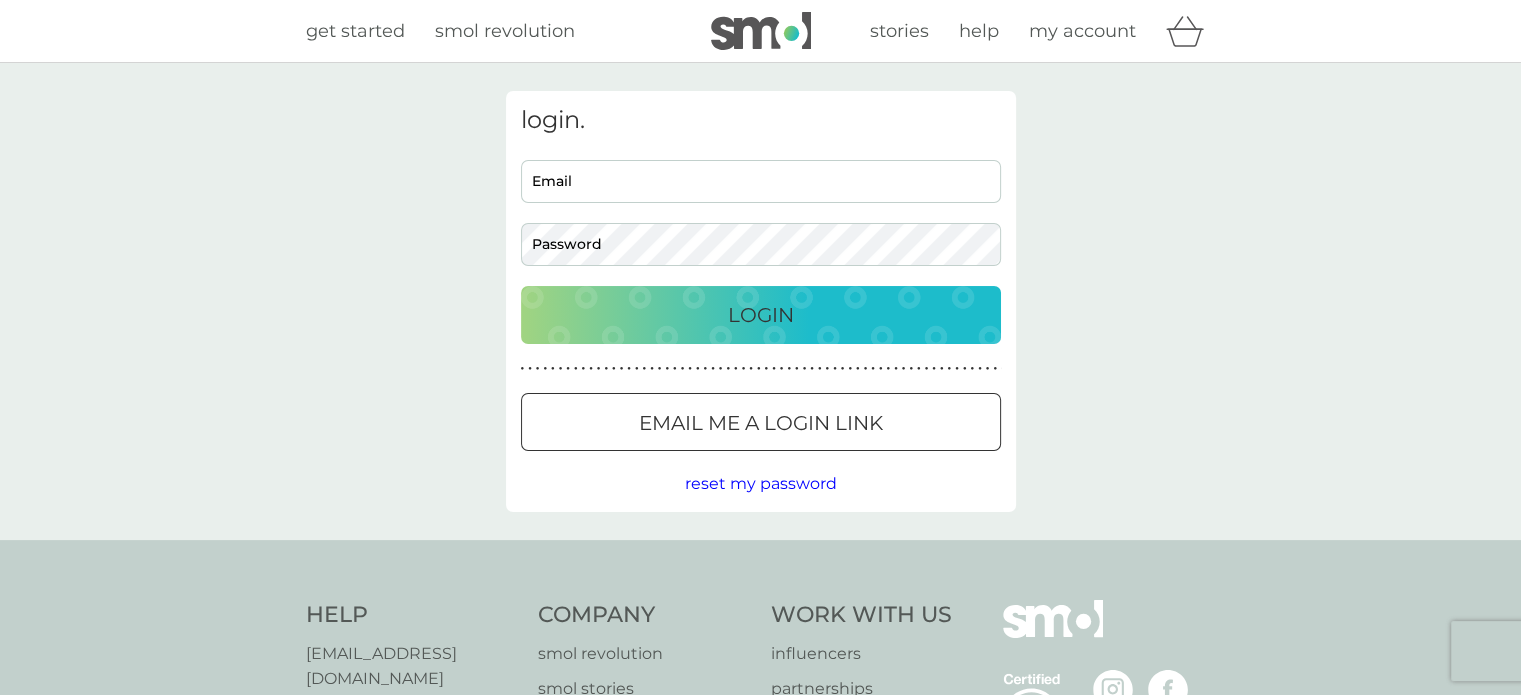 click on "Email" at bounding box center [761, 181] 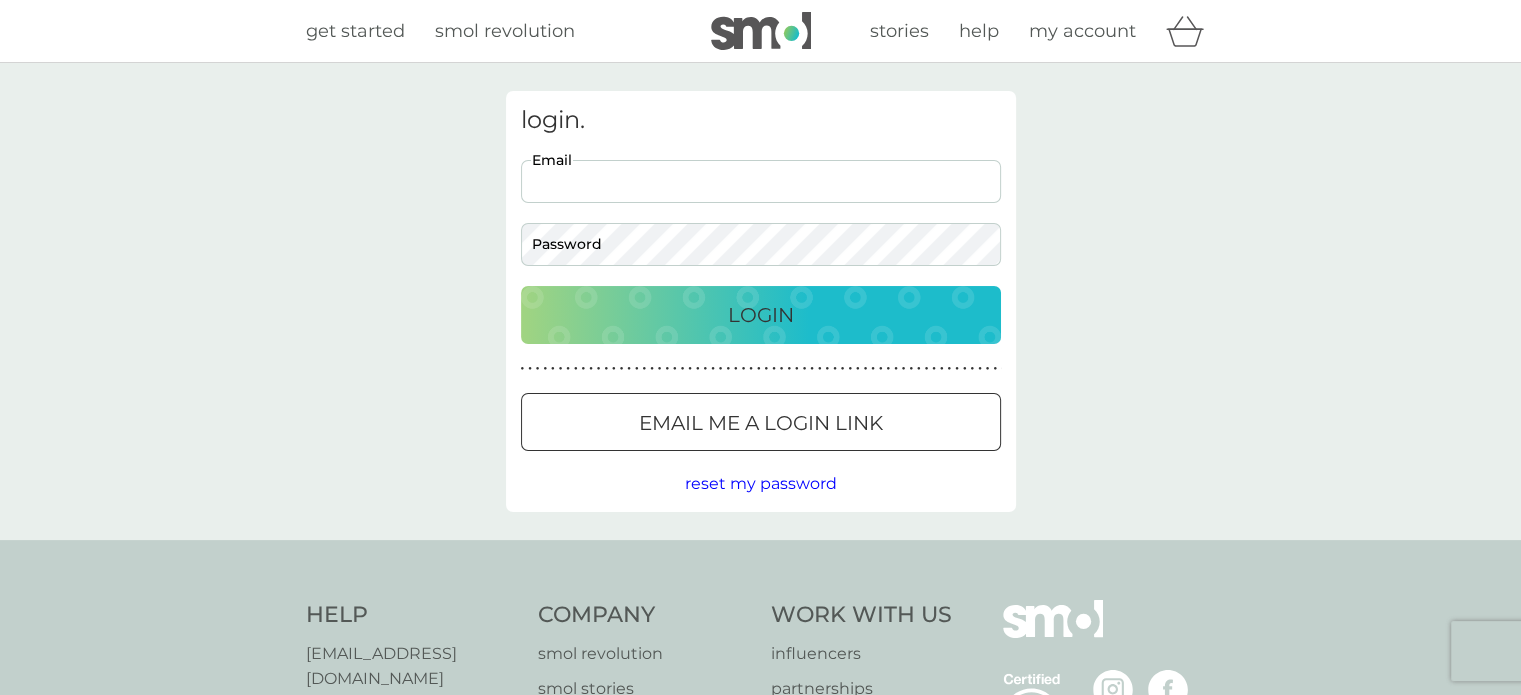 scroll, scrollTop: 0, scrollLeft: 0, axis: both 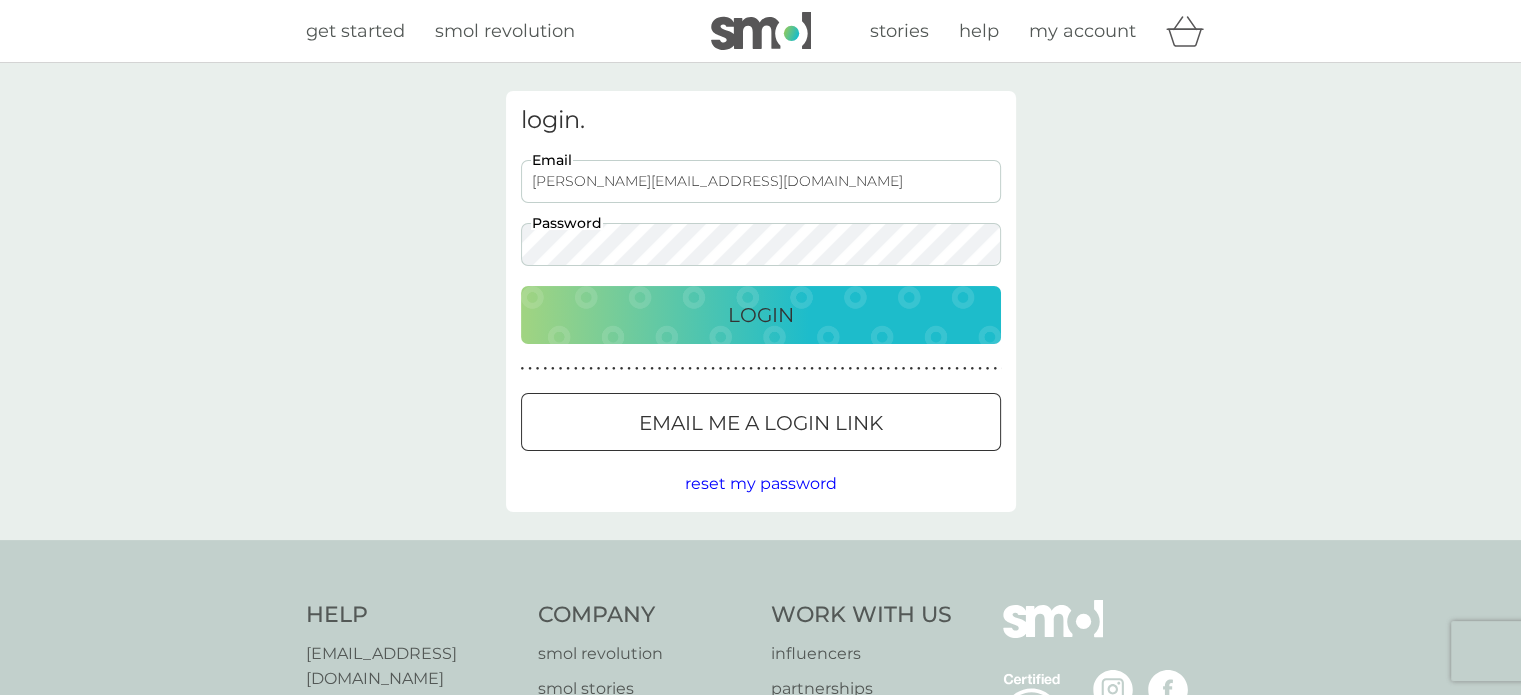click on "Login" at bounding box center (761, 315) 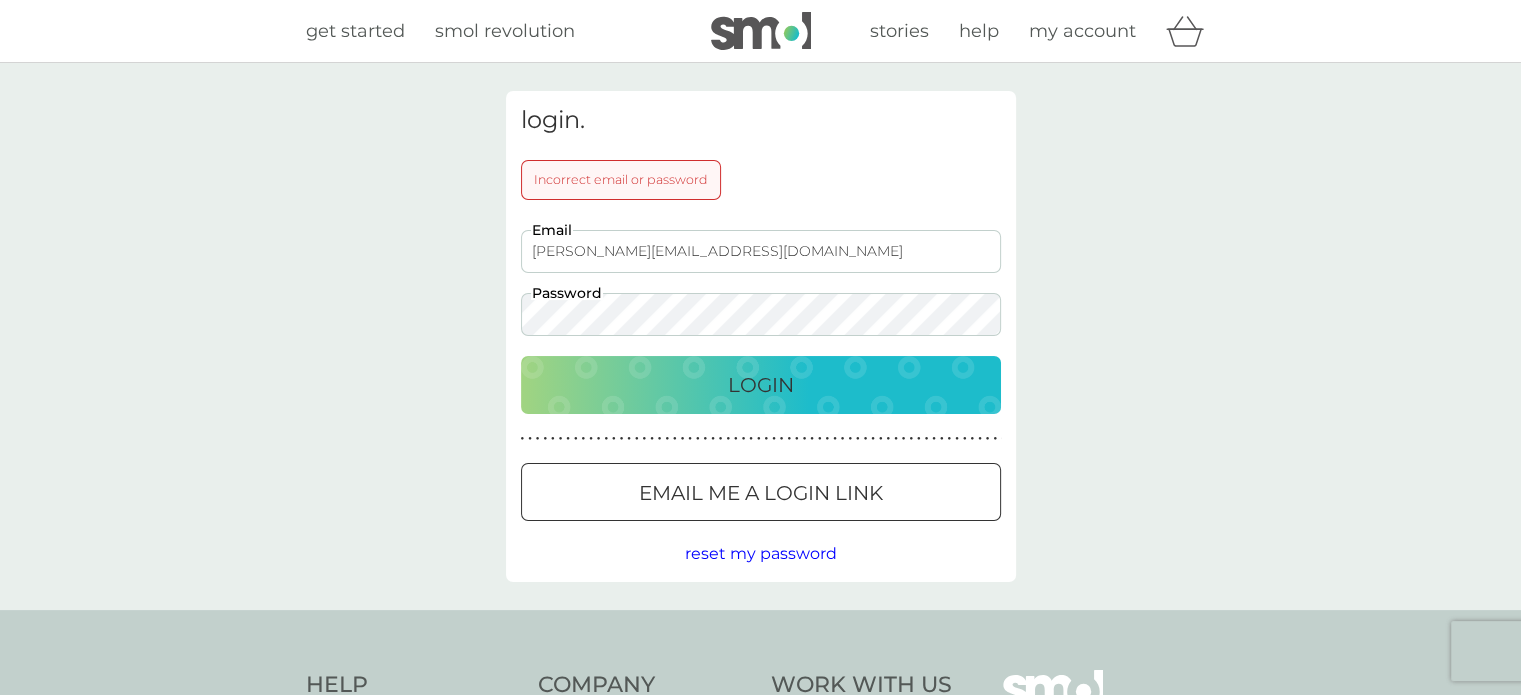 click on "Login" at bounding box center (761, 385) 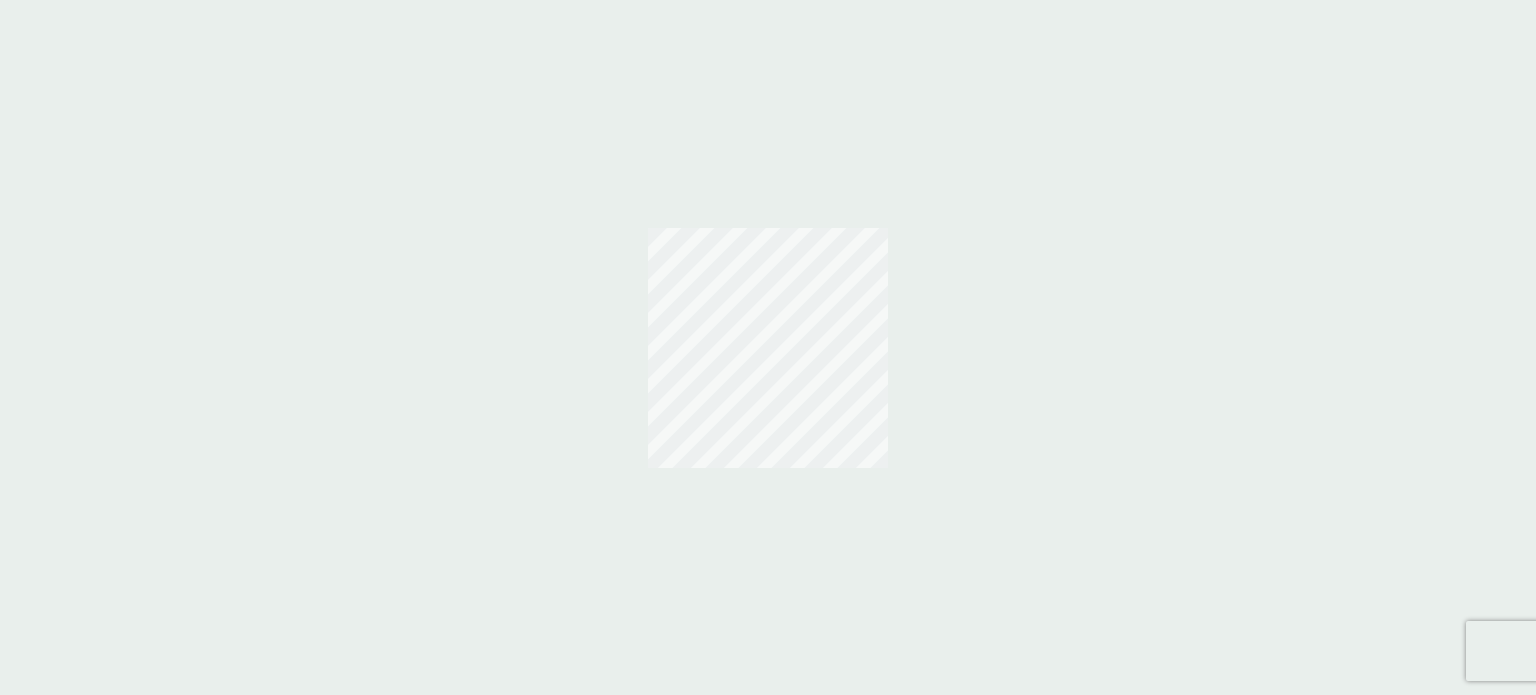 scroll, scrollTop: 0, scrollLeft: 0, axis: both 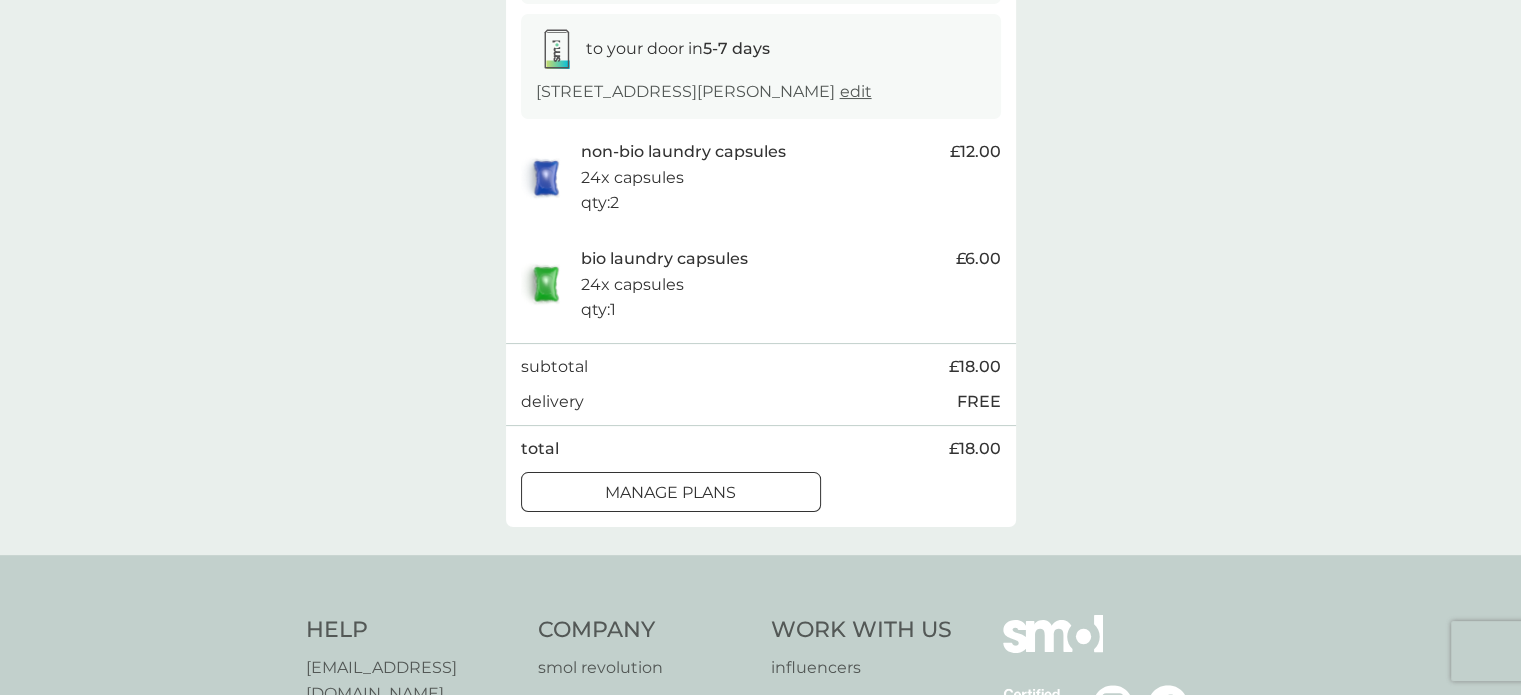 click on "manage plans" at bounding box center [670, 493] 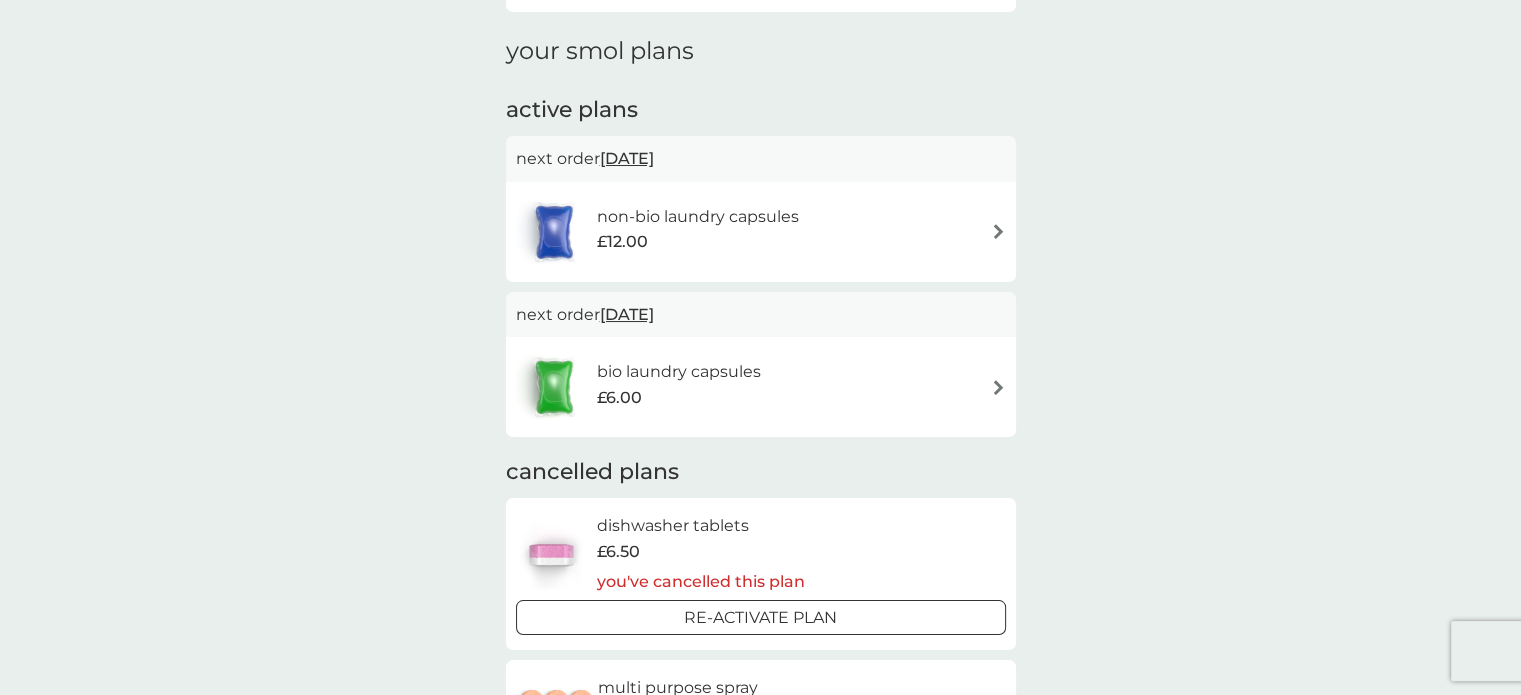 scroll, scrollTop: 261, scrollLeft: 0, axis: vertical 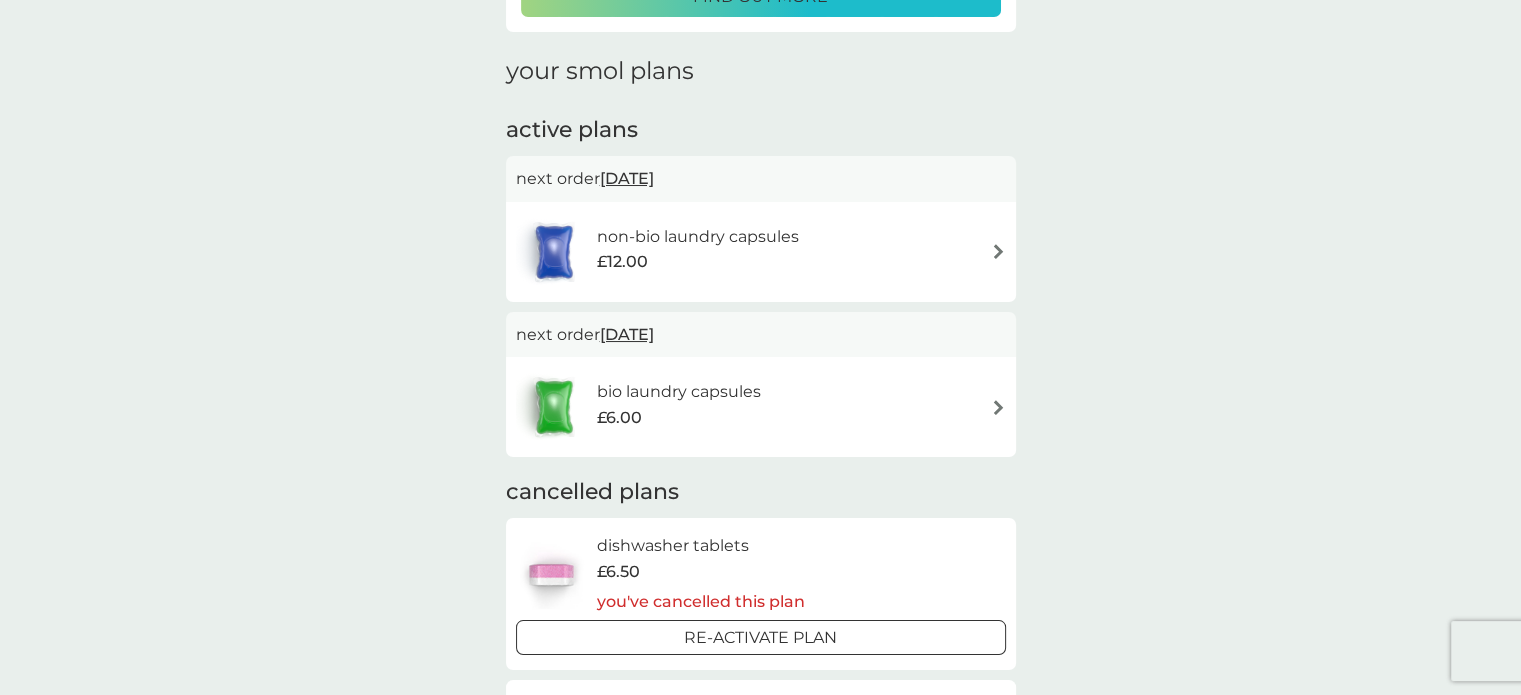 click on "non-bio laundry capsules" at bounding box center (698, 237) 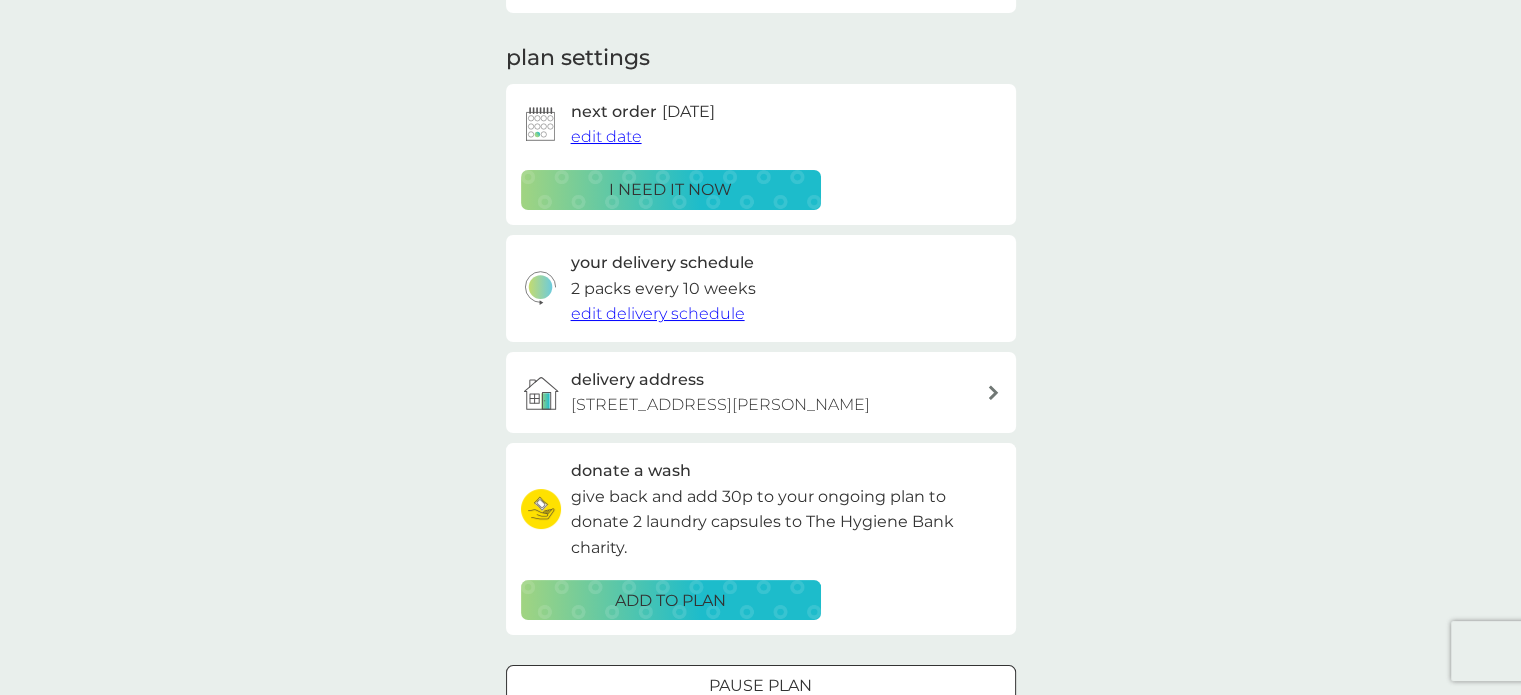 scroll, scrollTop: 0, scrollLeft: 0, axis: both 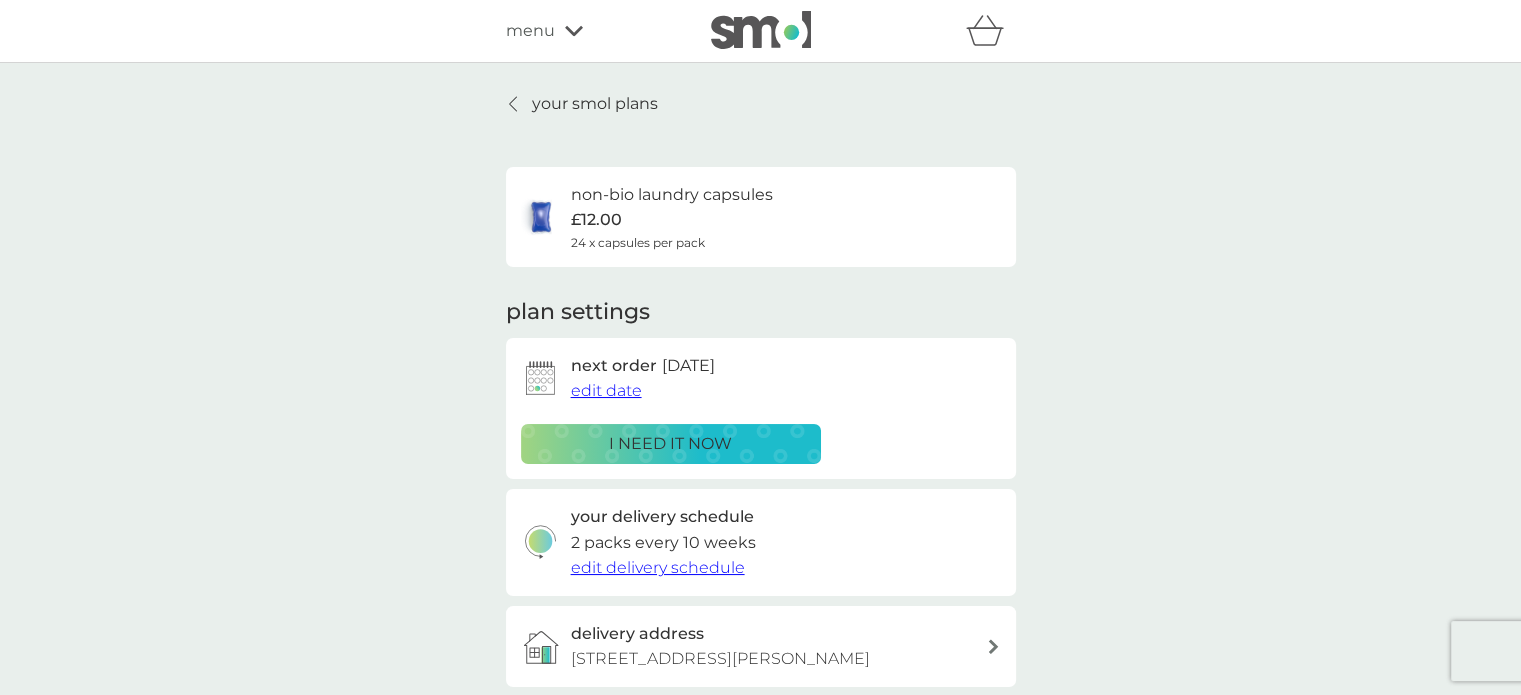 click 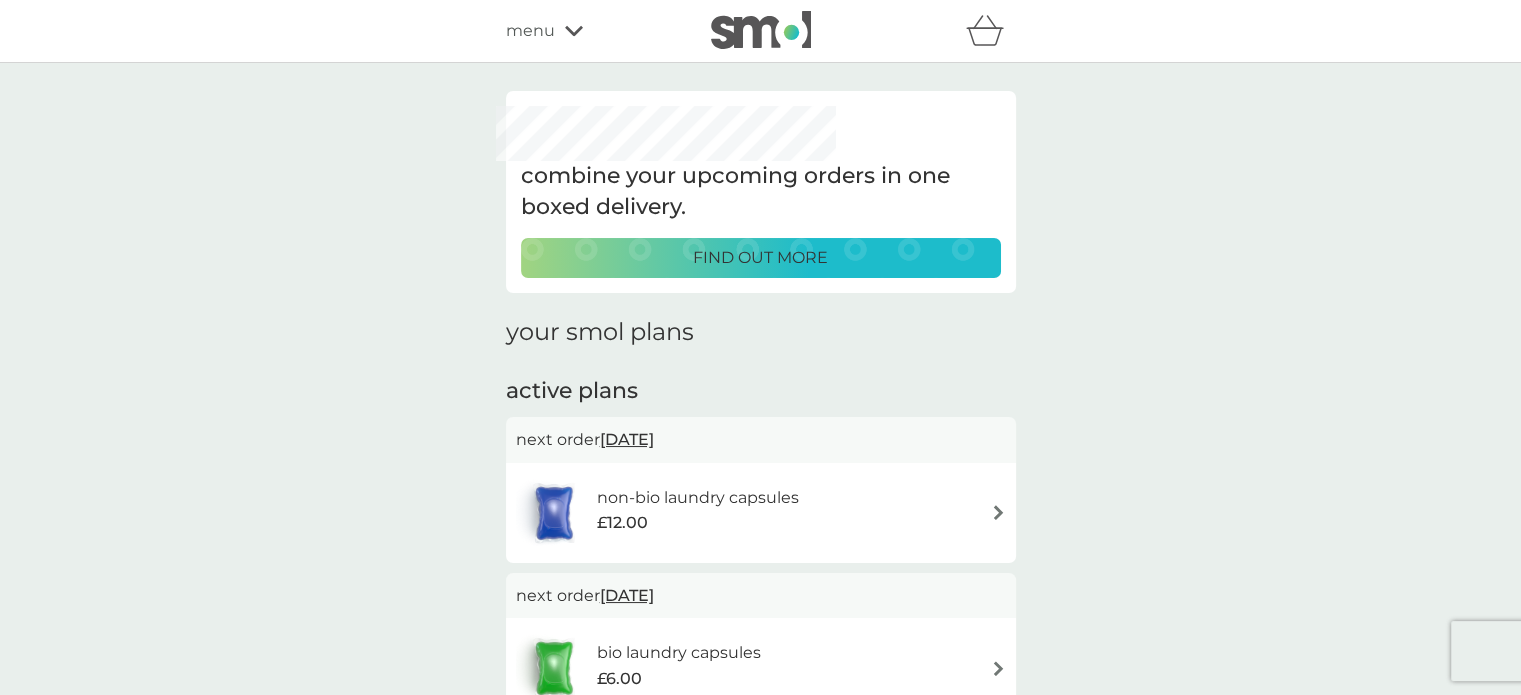 click 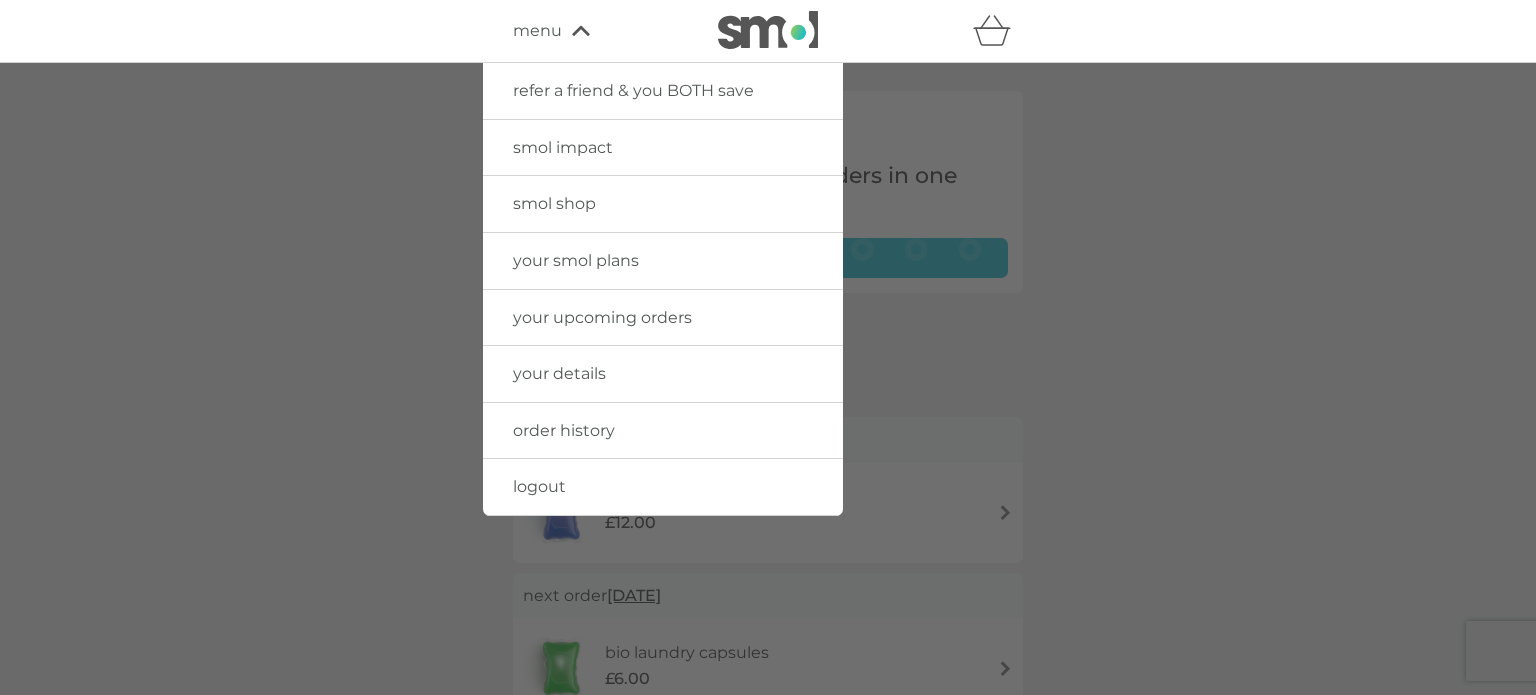 click at bounding box center (768, 410) 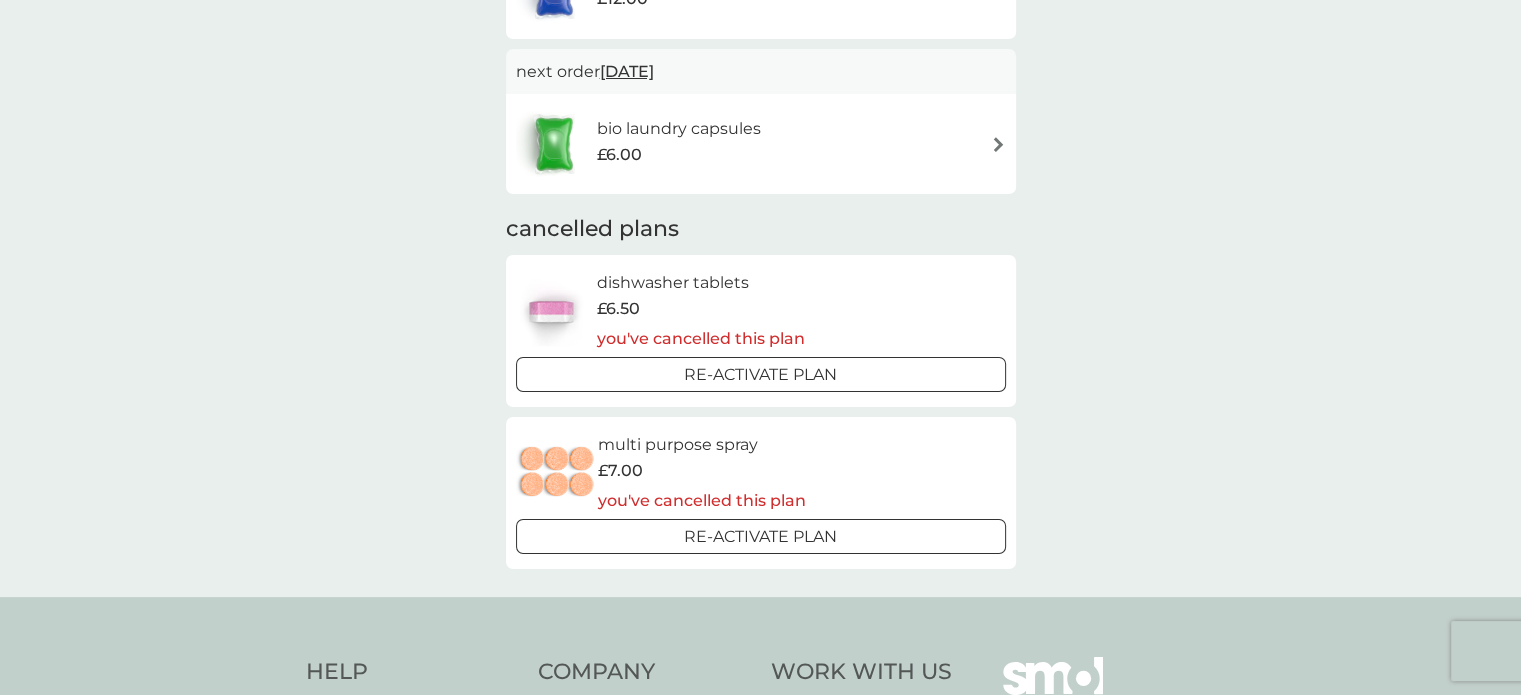 scroll, scrollTop: 528, scrollLeft: 0, axis: vertical 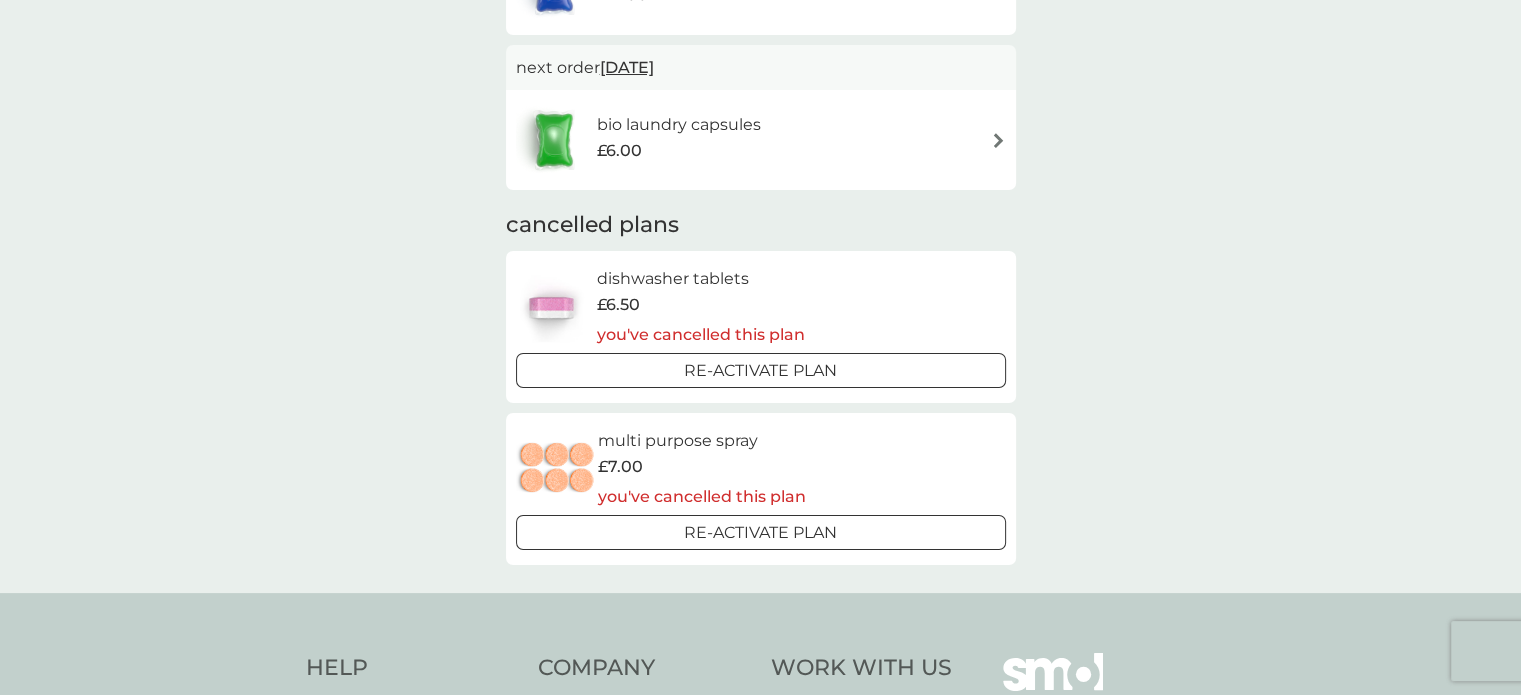 click on "dishwasher tablets" at bounding box center [701, 279] 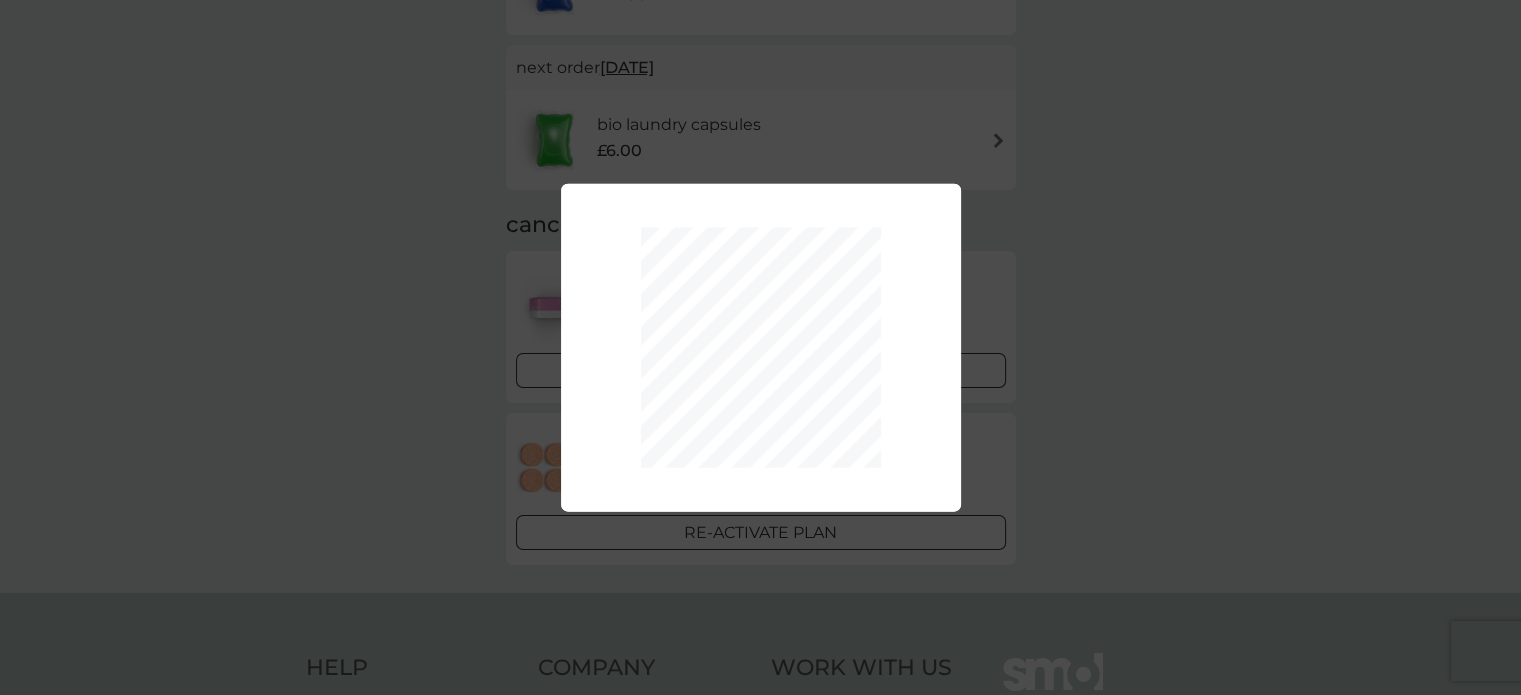 scroll, scrollTop: 0, scrollLeft: 0, axis: both 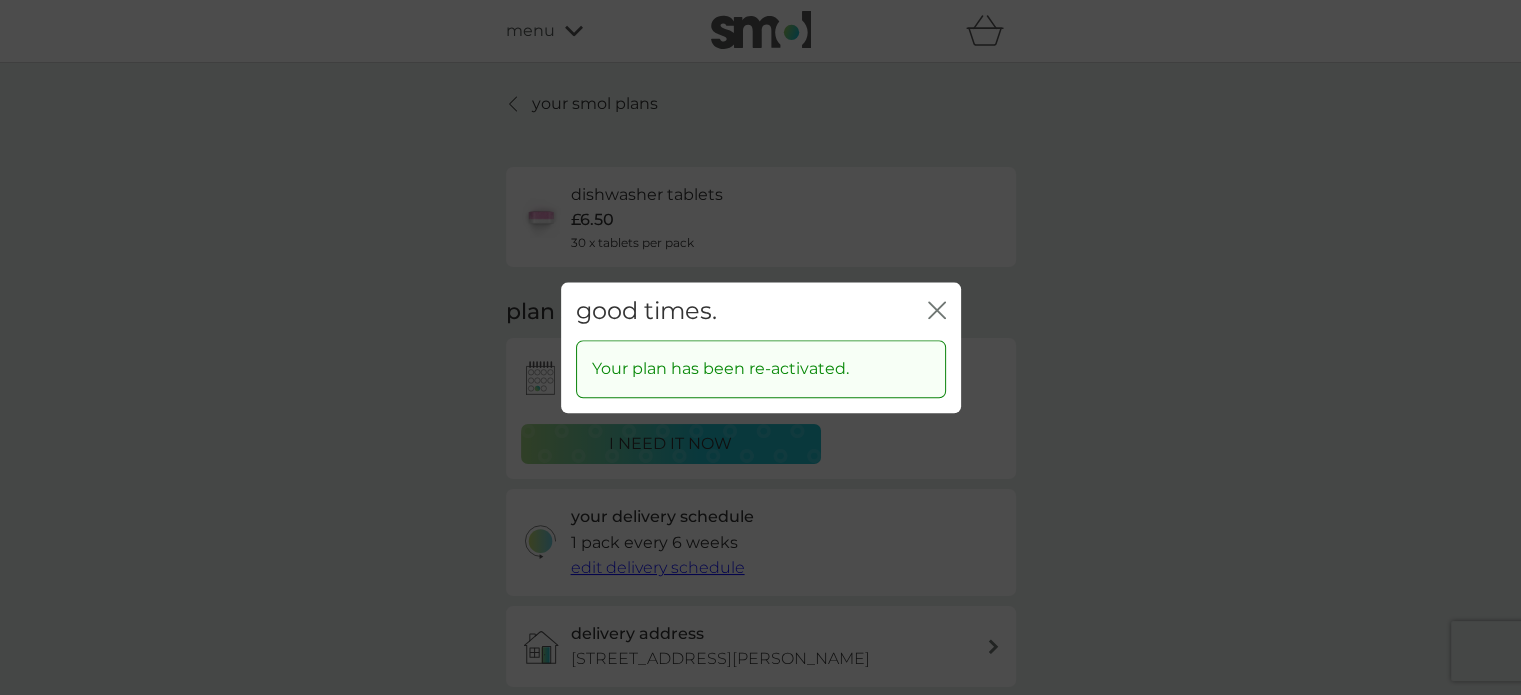 click on "good times. close" at bounding box center (761, 311) 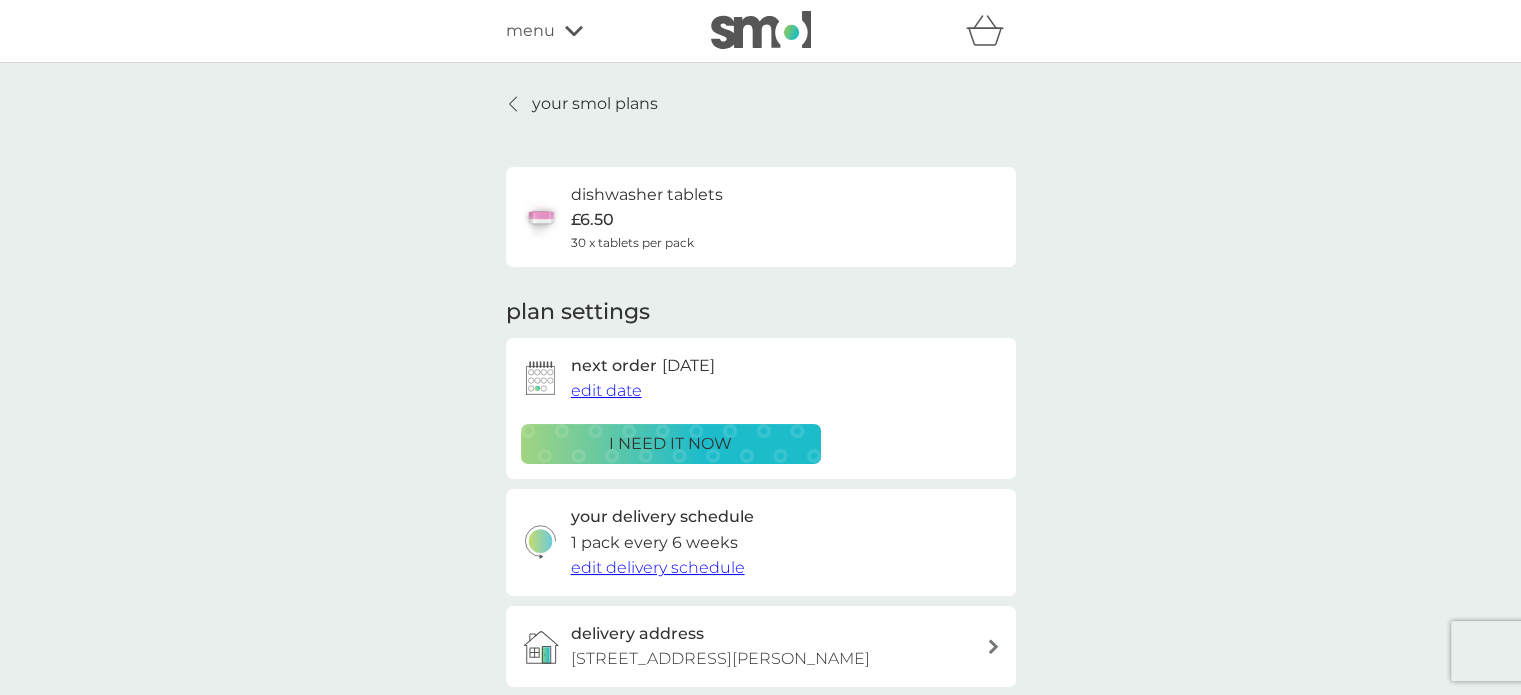 click on "dishwasher tablets" at bounding box center (647, 195) 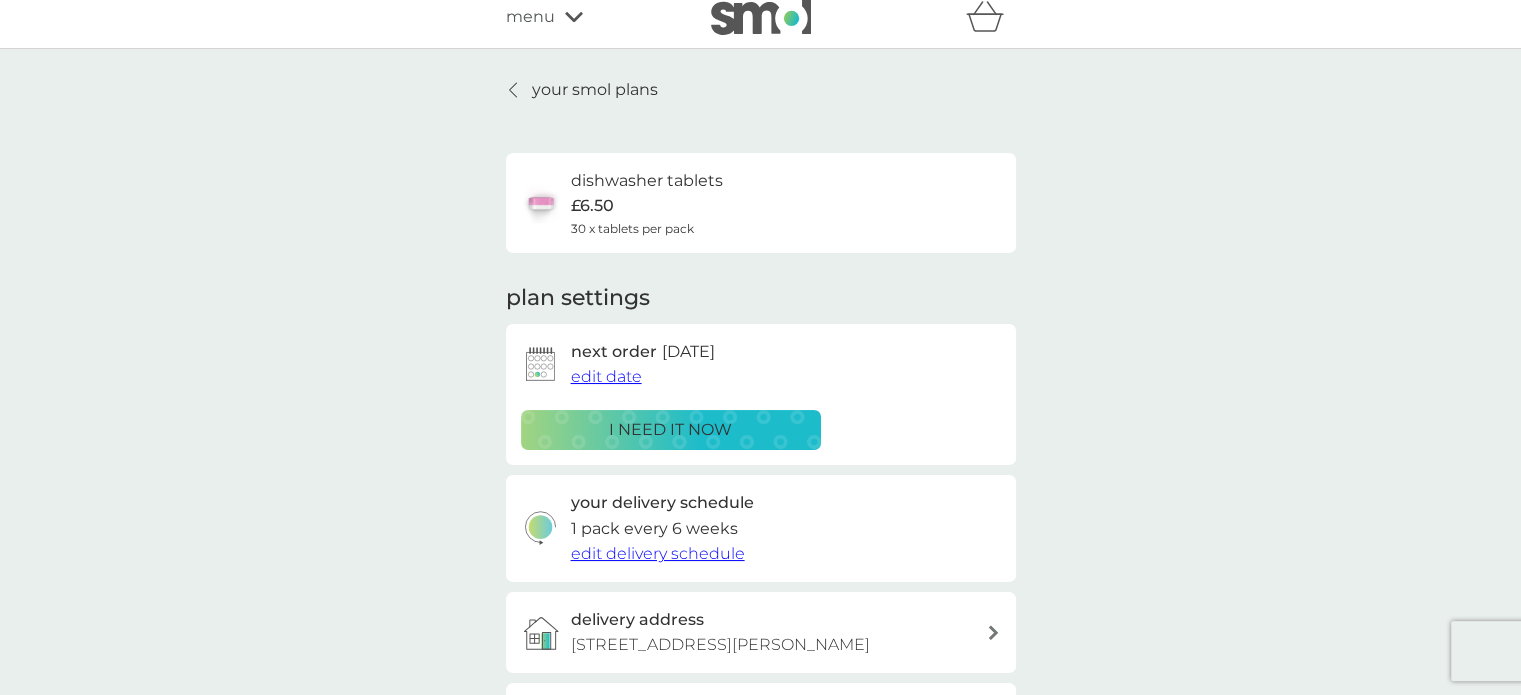 scroll, scrollTop: 0, scrollLeft: 0, axis: both 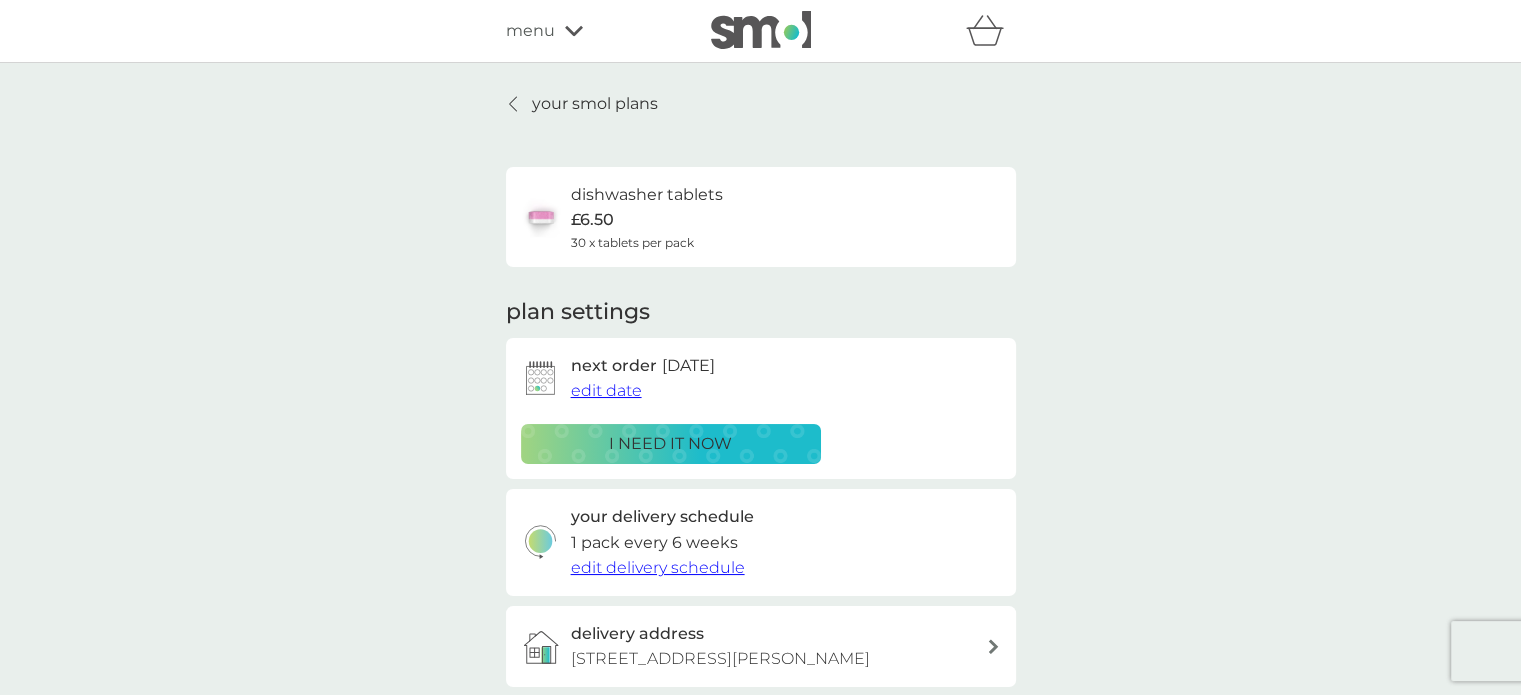 click on "your smol plans" at bounding box center (582, 104) 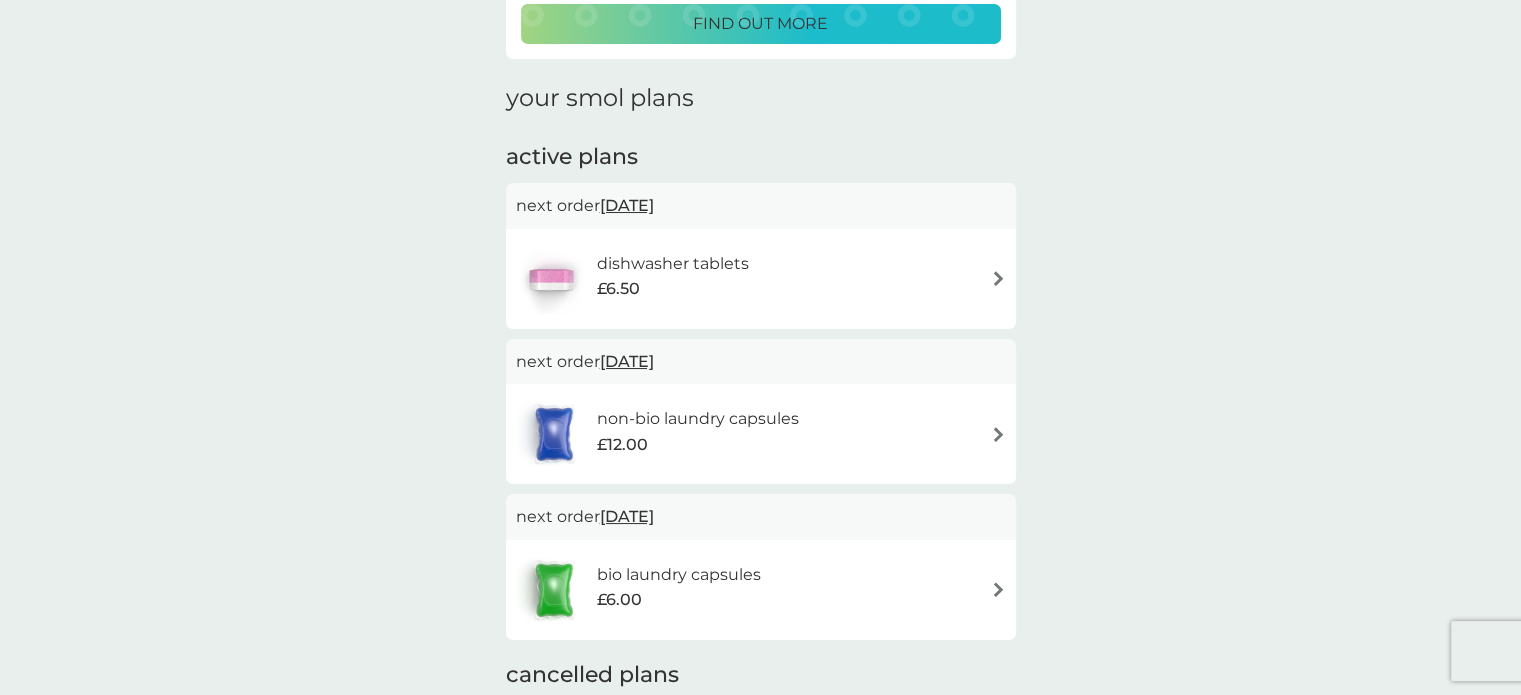scroll, scrollTop: 310, scrollLeft: 0, axis: vertical 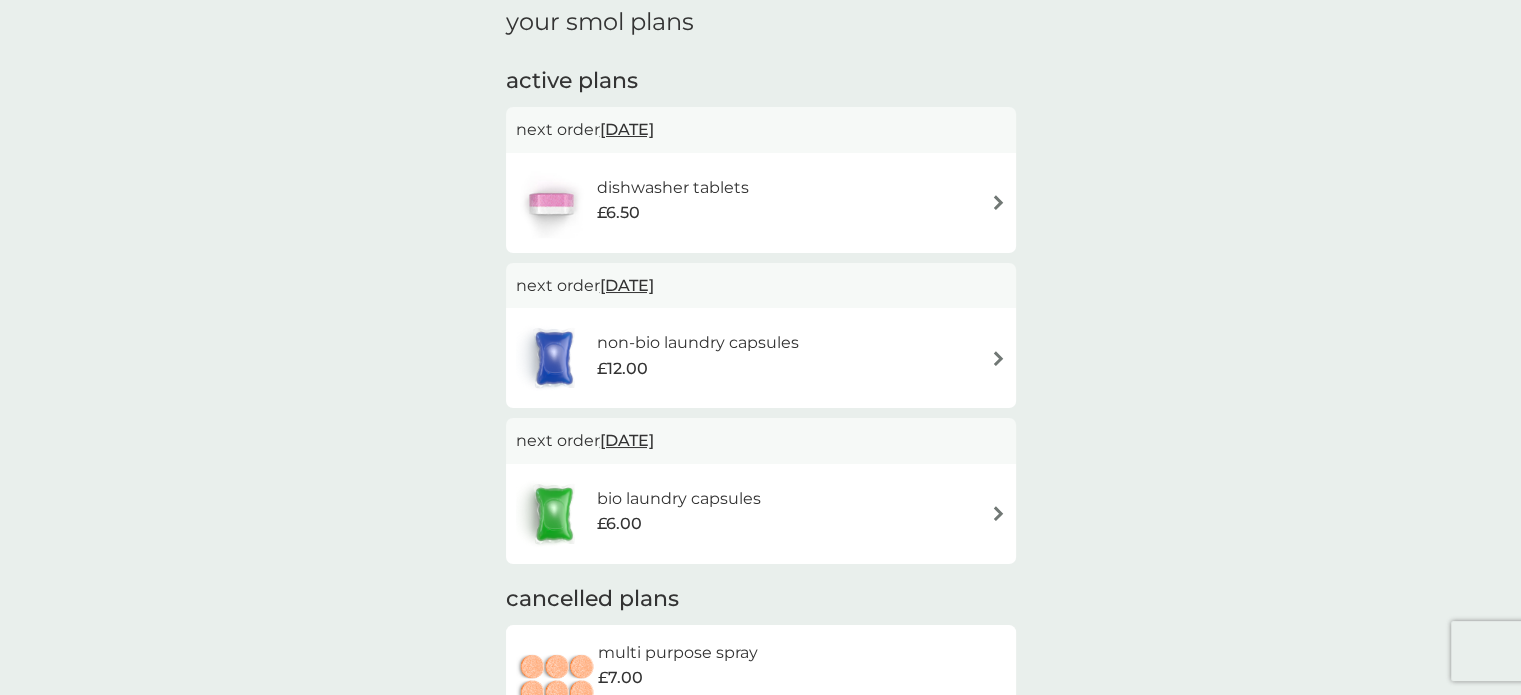 click on "14 Jul 2025" at bounding box center [627, 129] 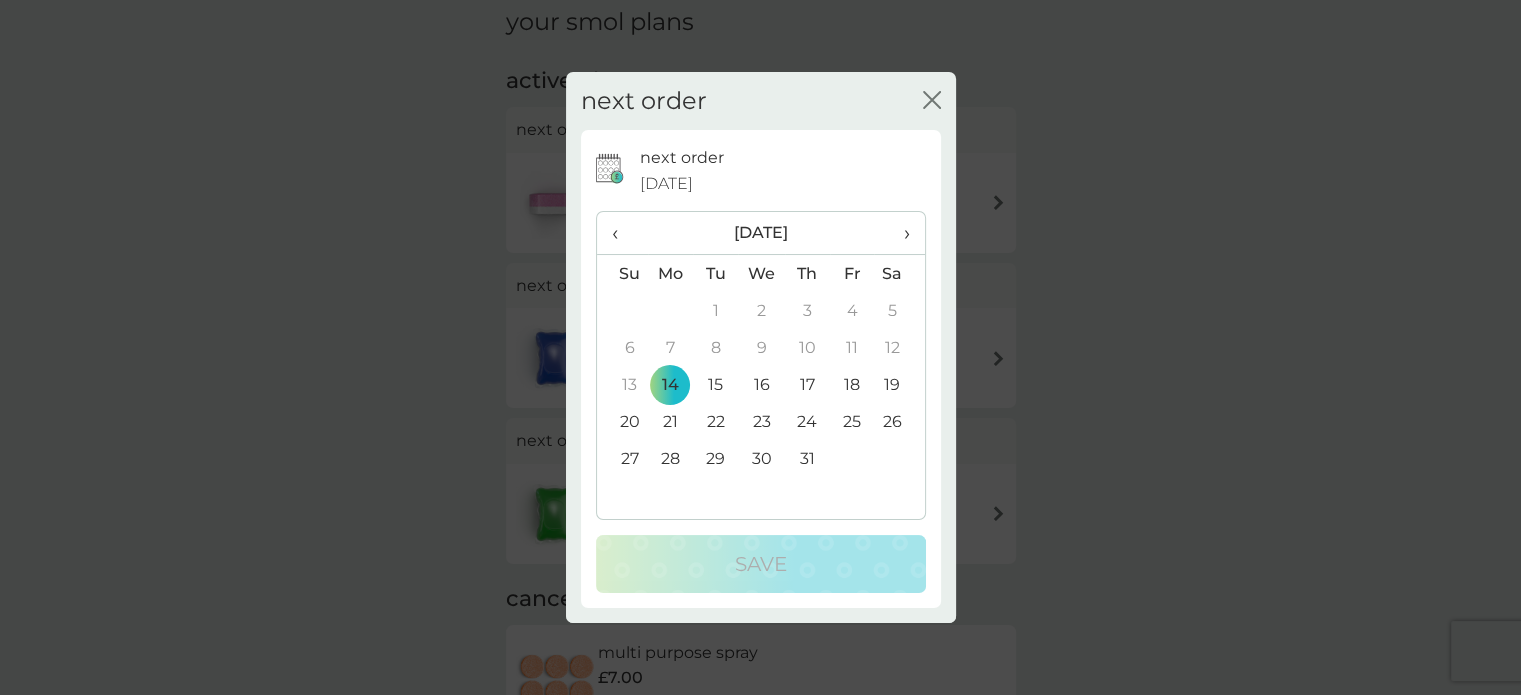 click on "›" at bounding box center (899, 233) 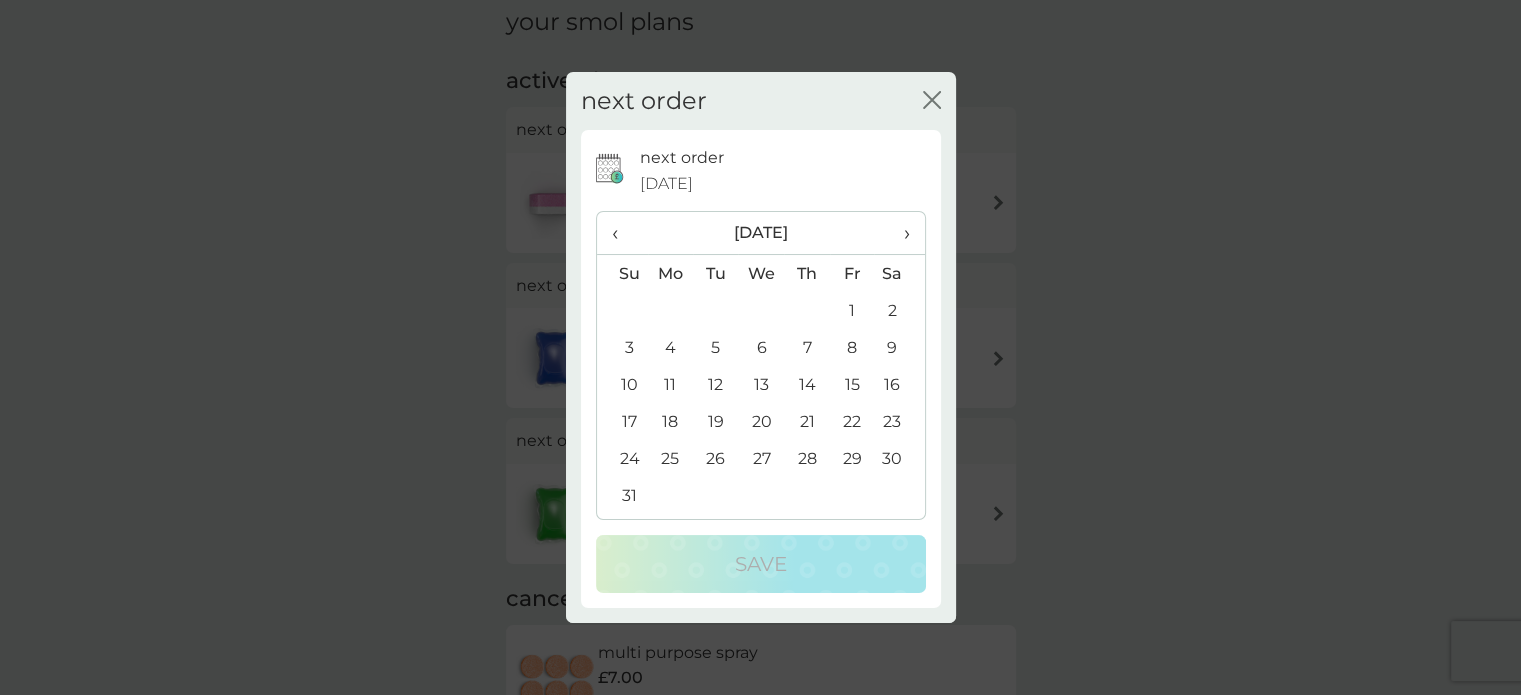 click on "‹" at bounding box center [622, 233] 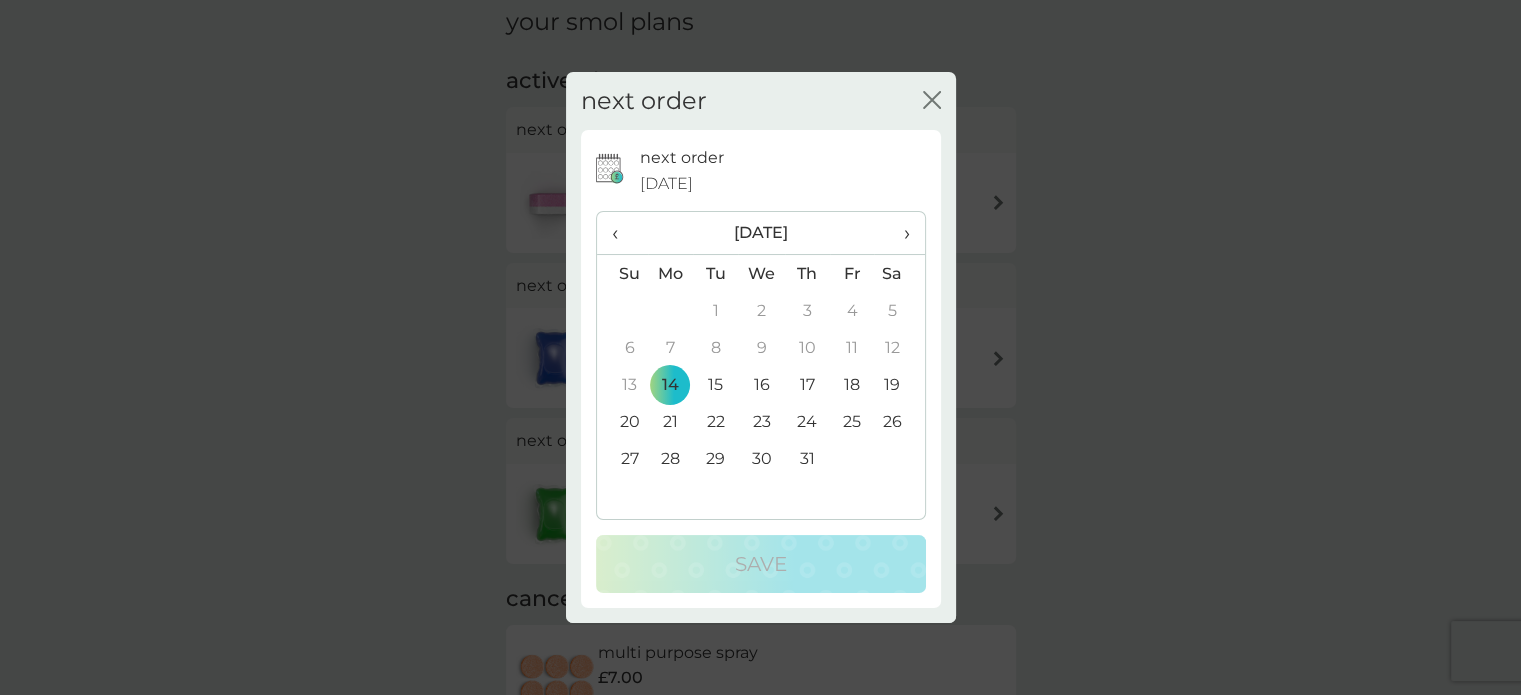 click on "close" 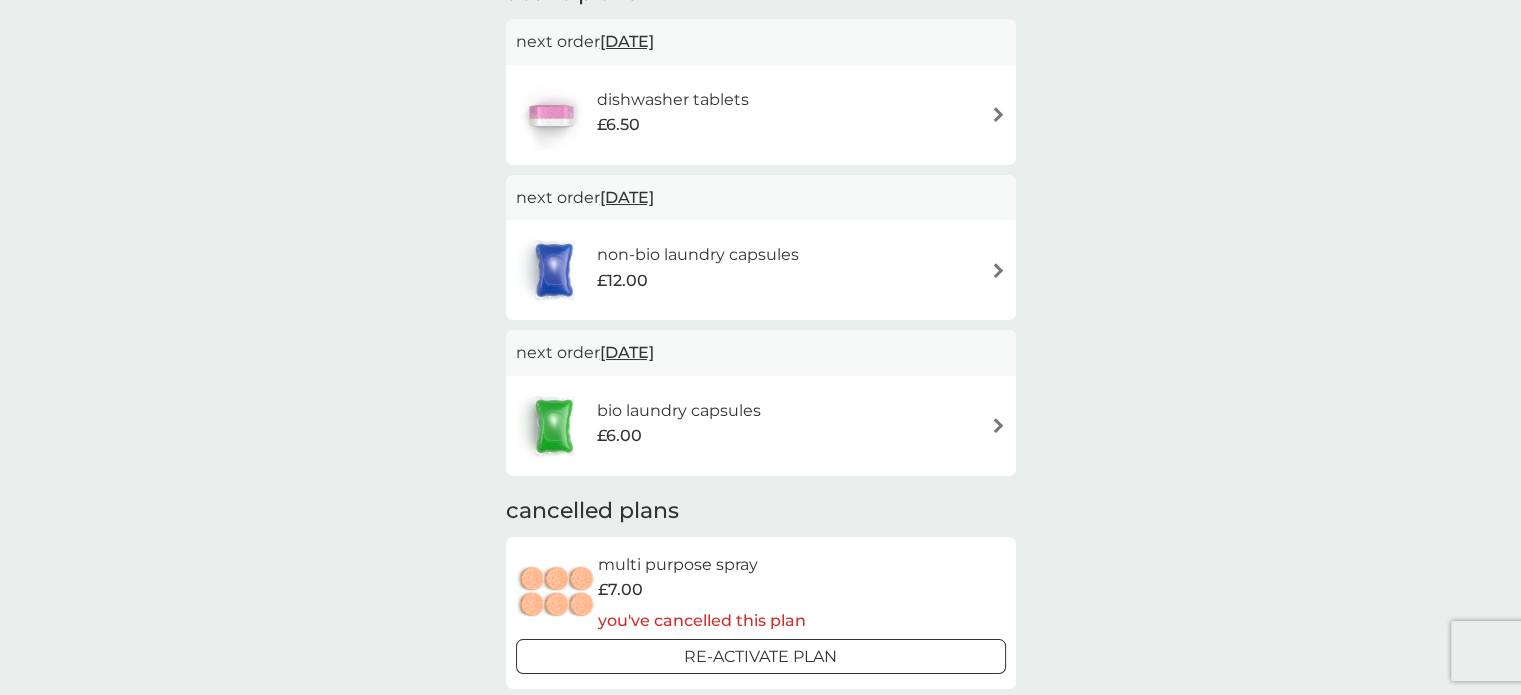 scroll, scrollTop: 316, scrollLeft: 0, axis: vertical 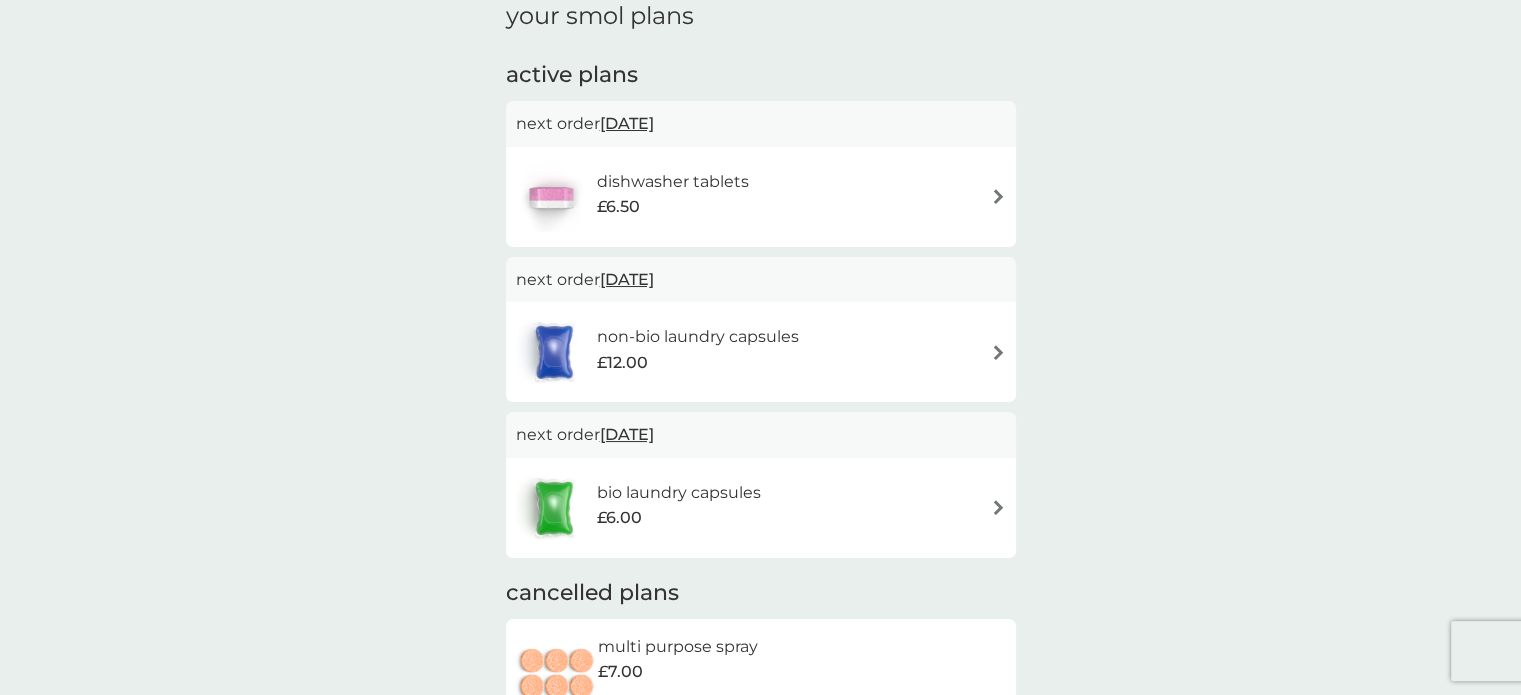 click on "19 Jul 2025" at bounding box center (627, 279) 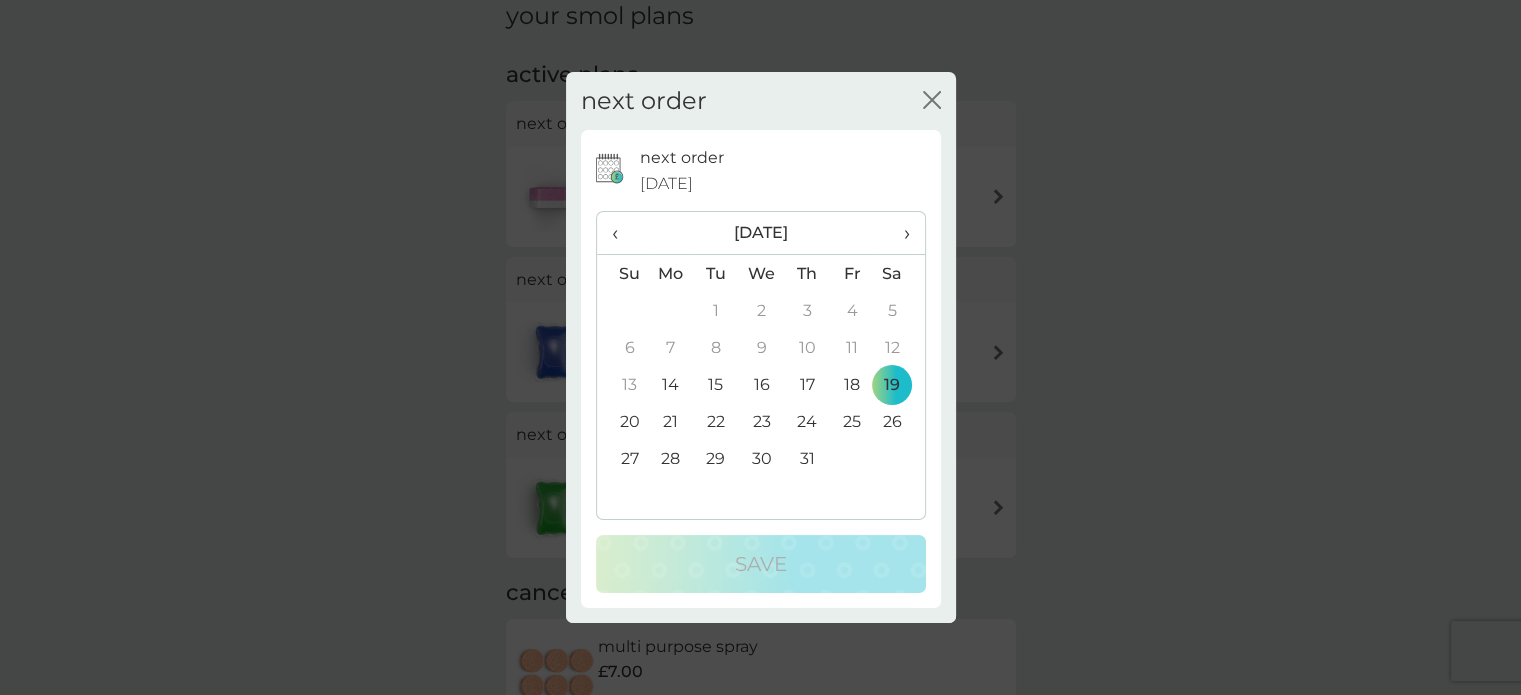 click on "›" at bounding box center [899, 233] 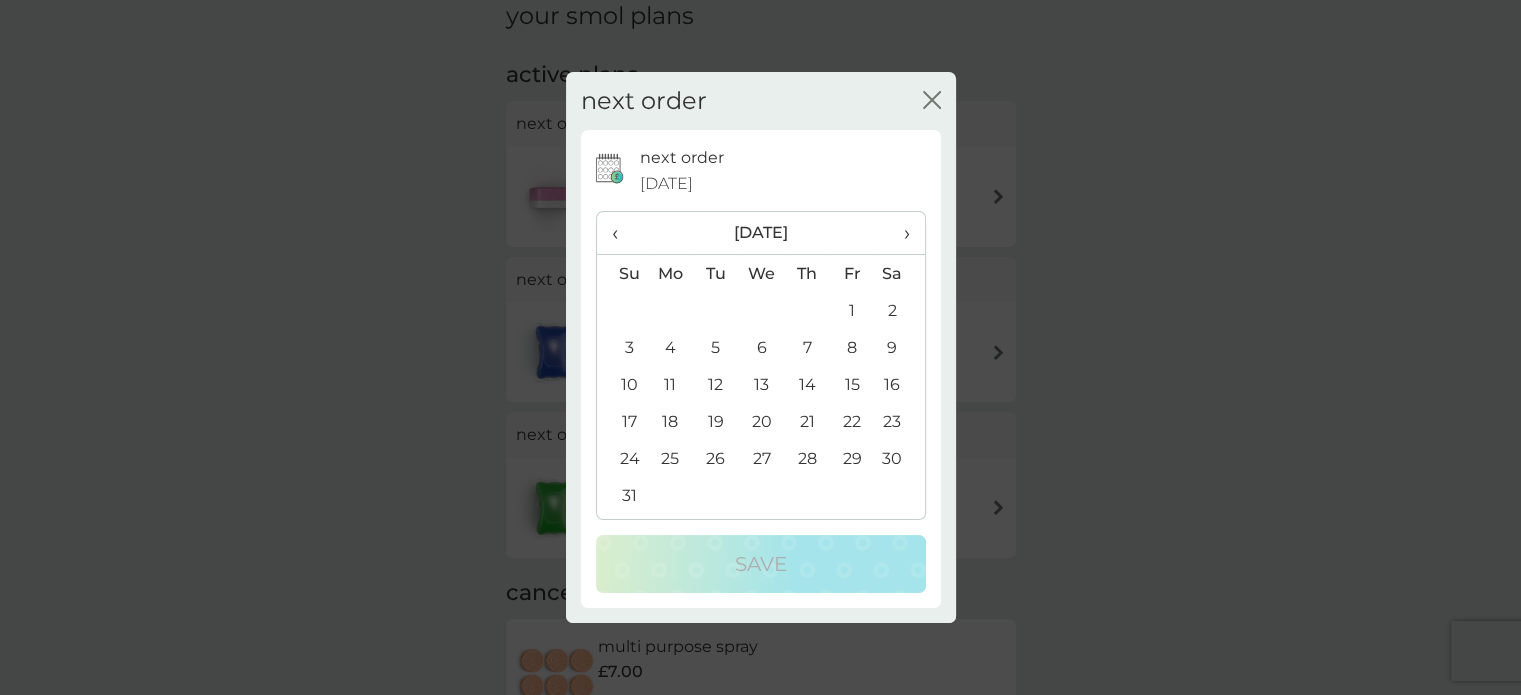 click on "1" at bounding box center [852, 310] 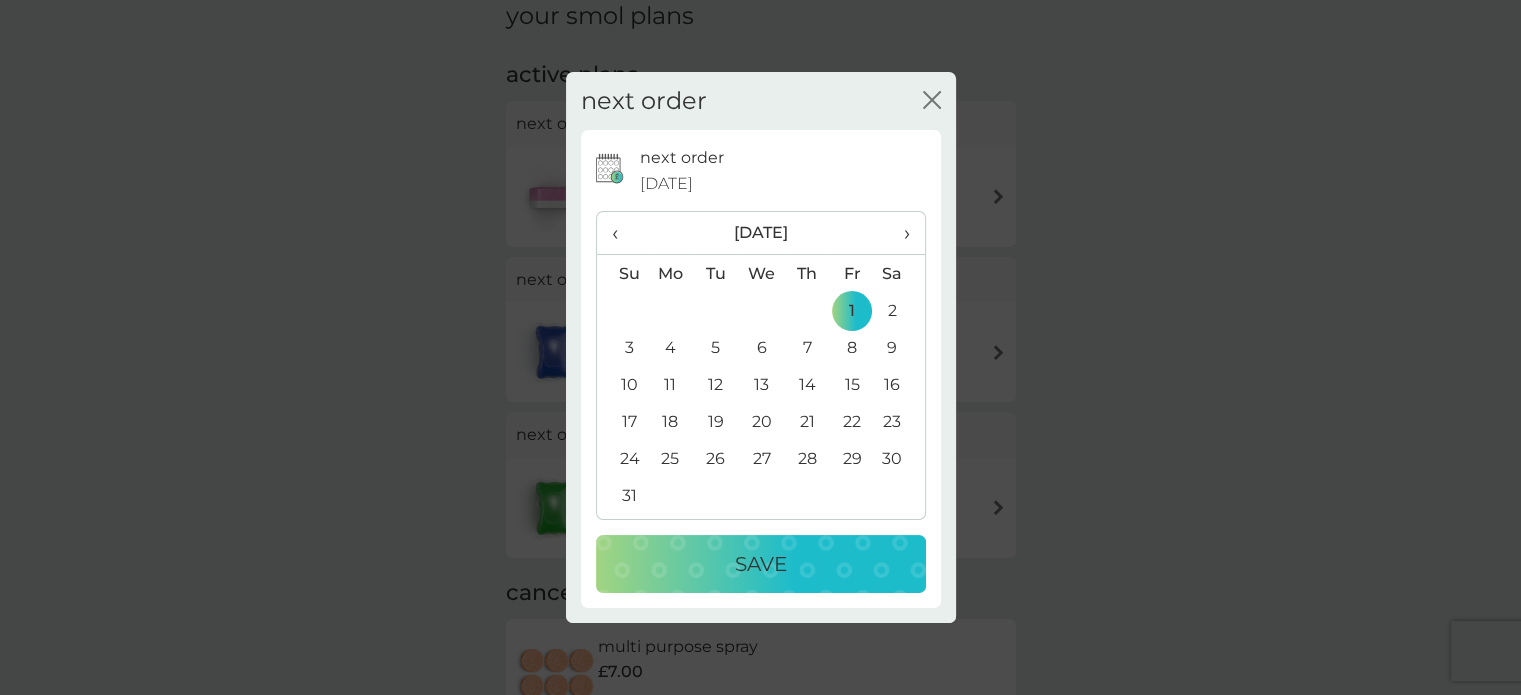 click on "Save" at bounding box center (761, 564) 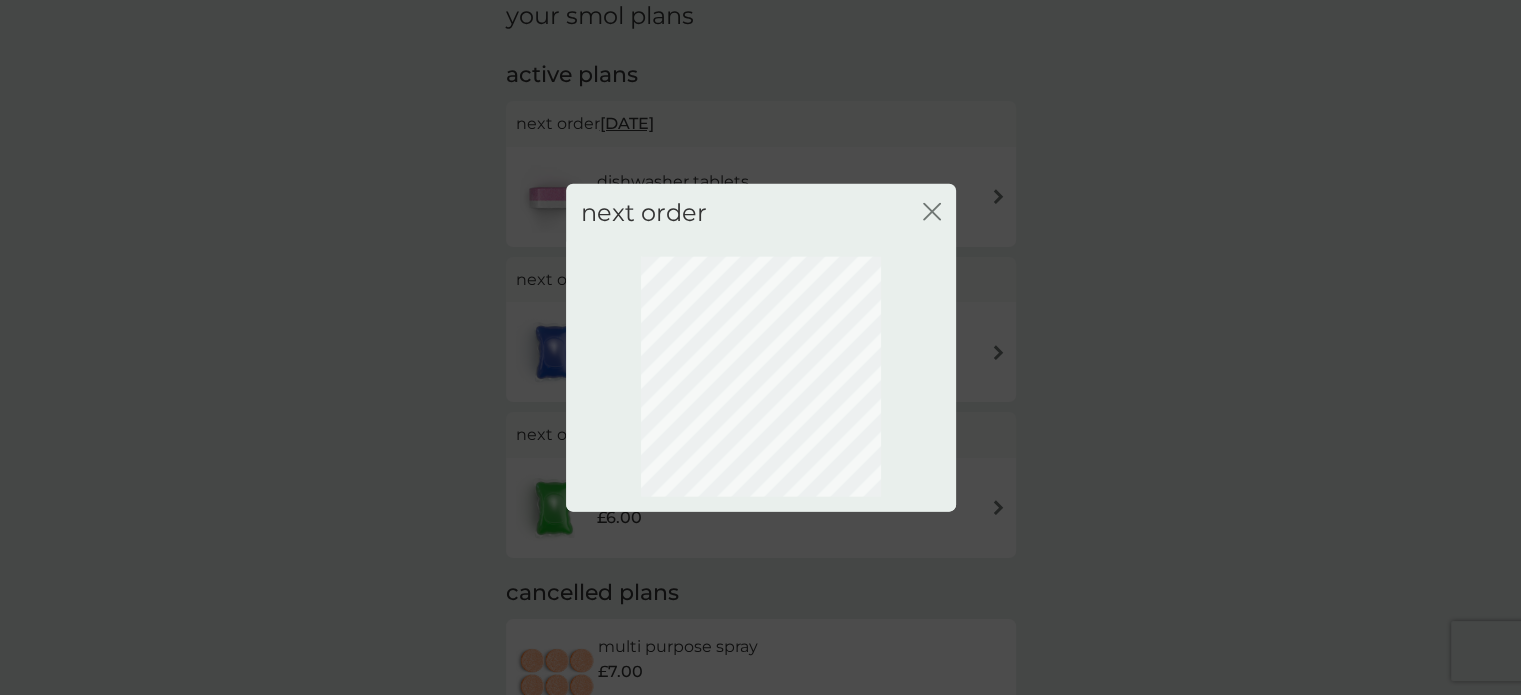 scroll, scrollTop: 143, scrollLeft: 0, axis: vertical 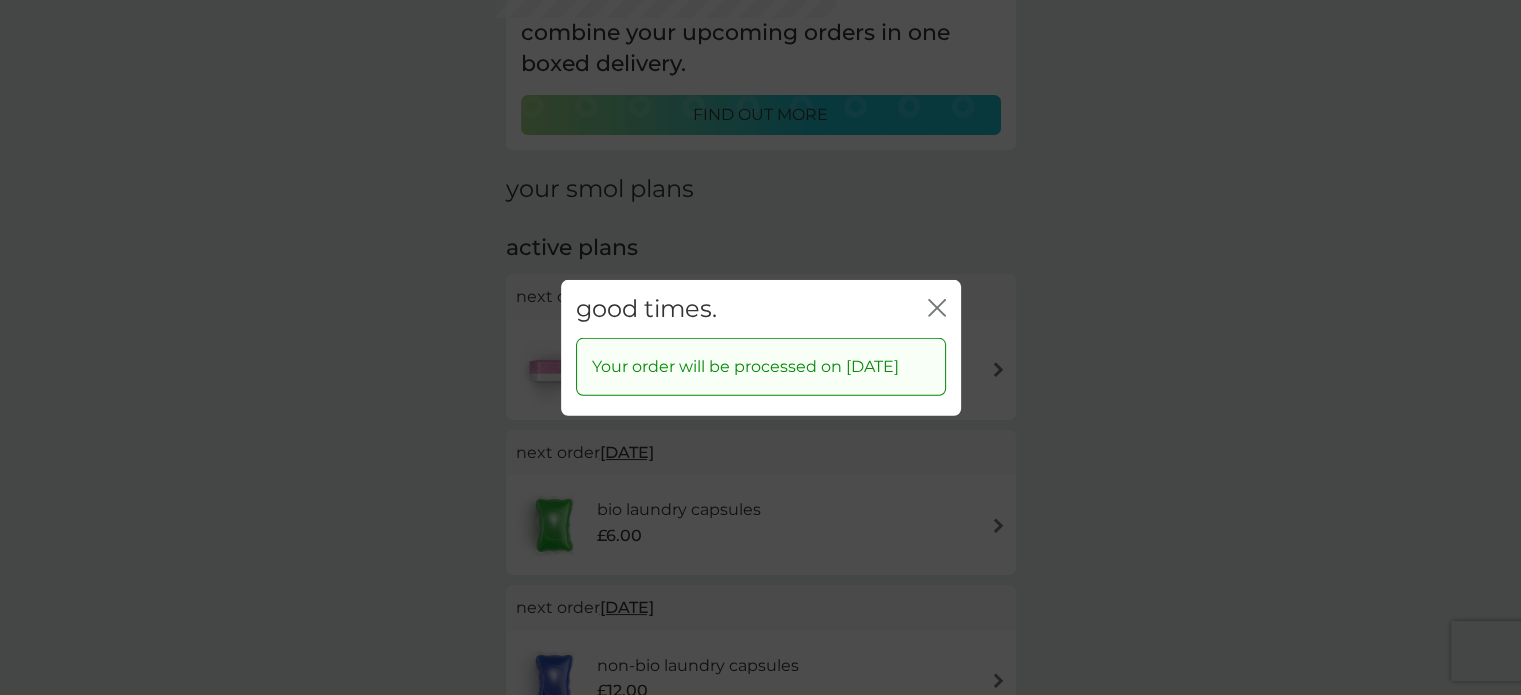click on "close" 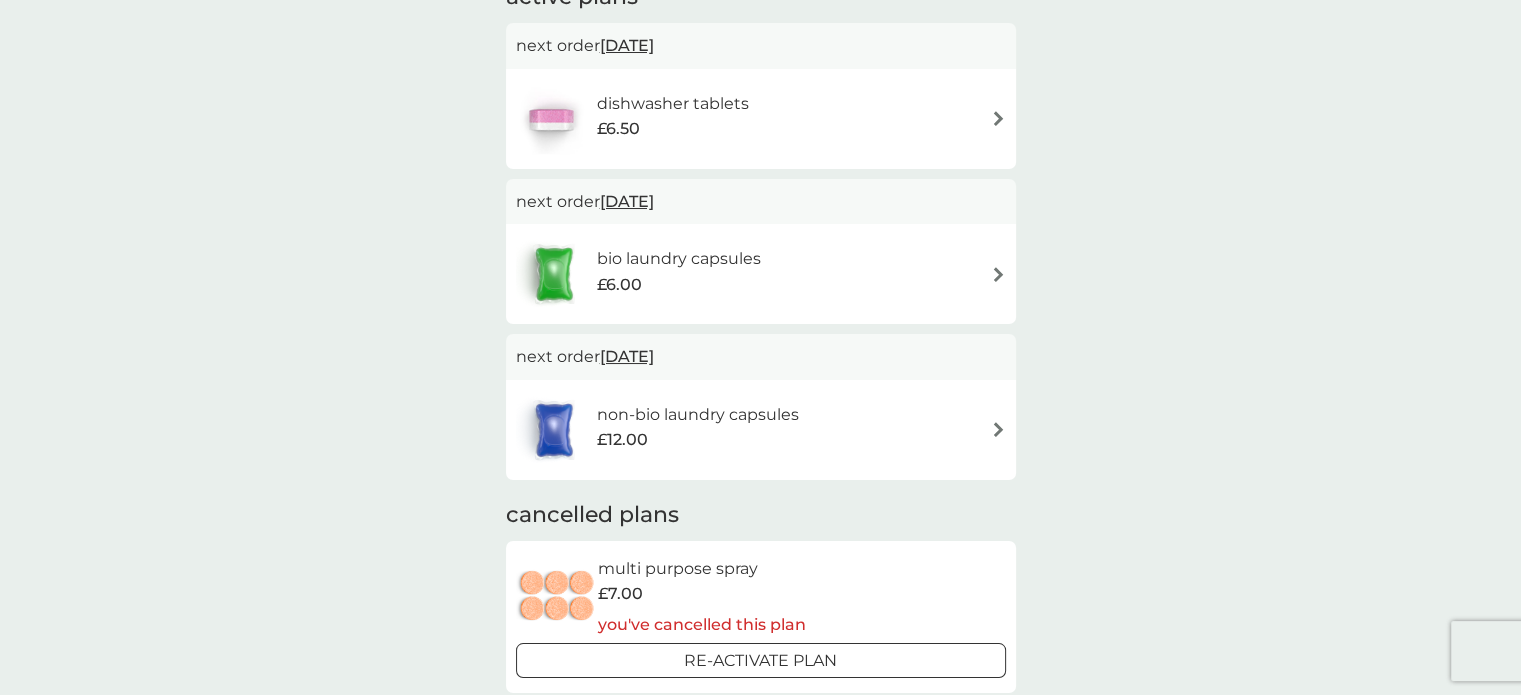 scroll, scrollTop: 431, scrollLeft: 0, axis: vertical 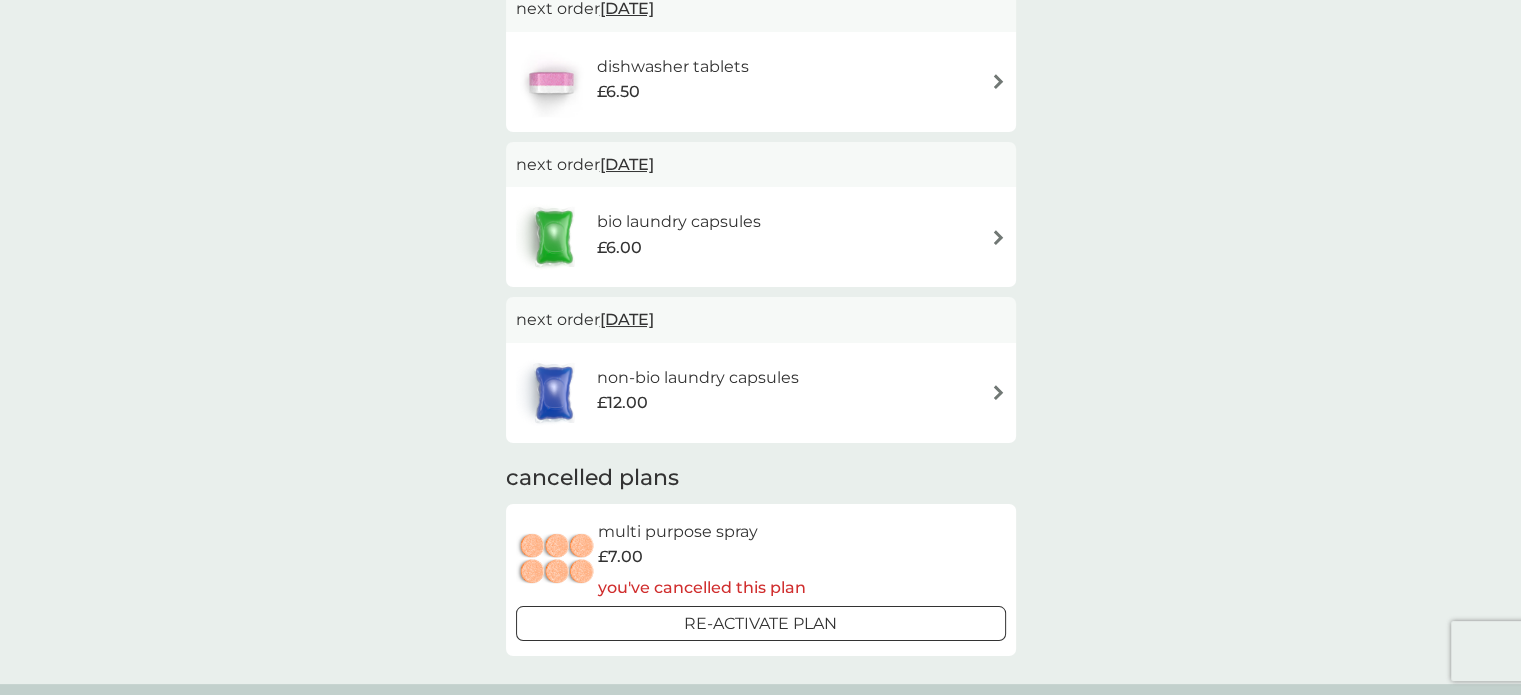 click on "19 Jul 2025" at bounding box center [627, 164] 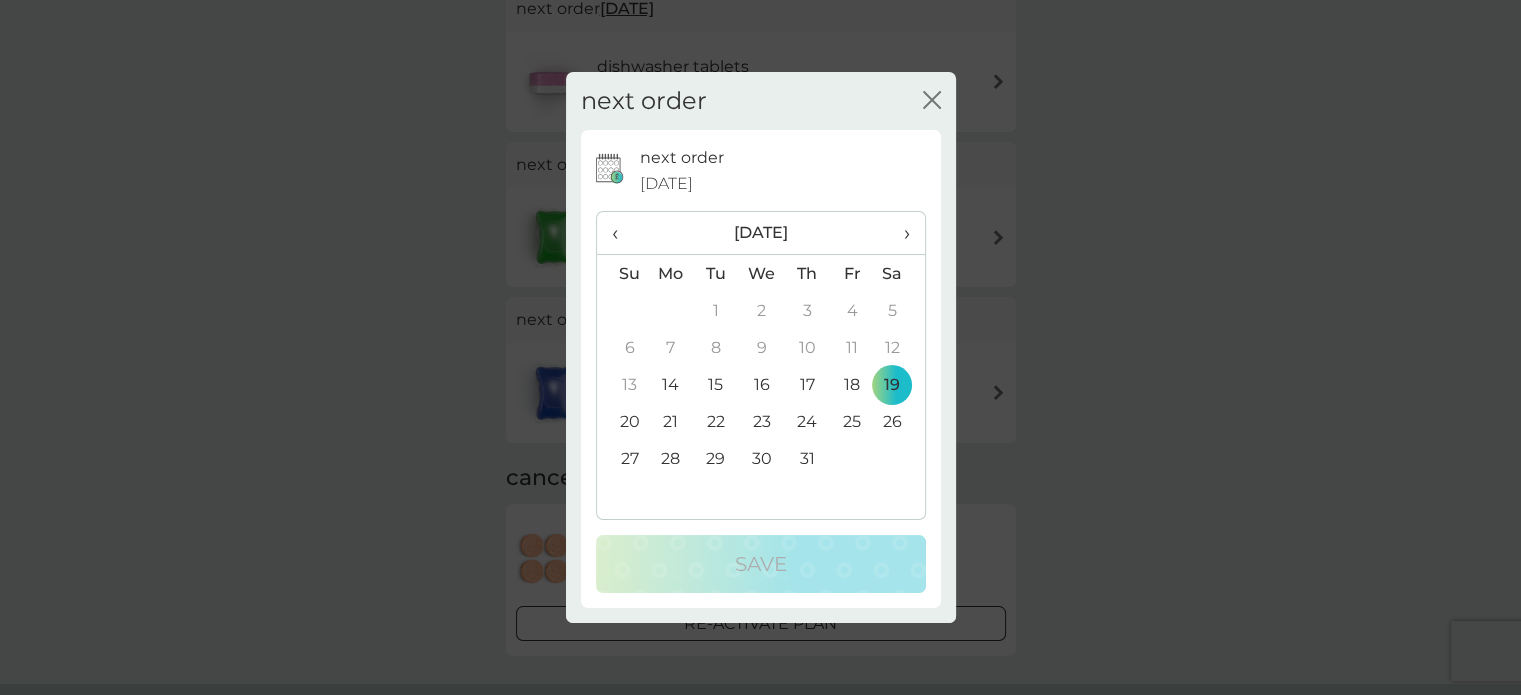 click on "›" at bounding box center (899, 233) 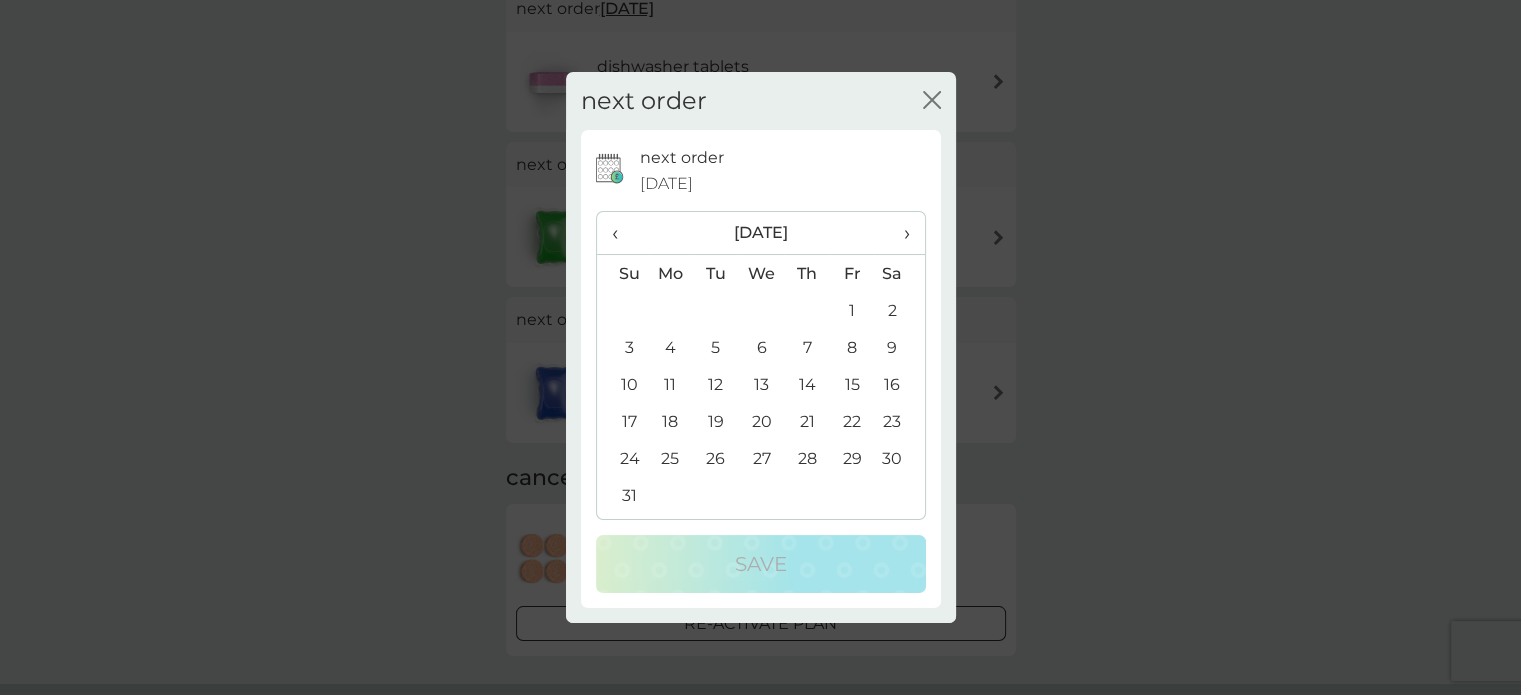 click on "1" at bounding box center [852, 310] 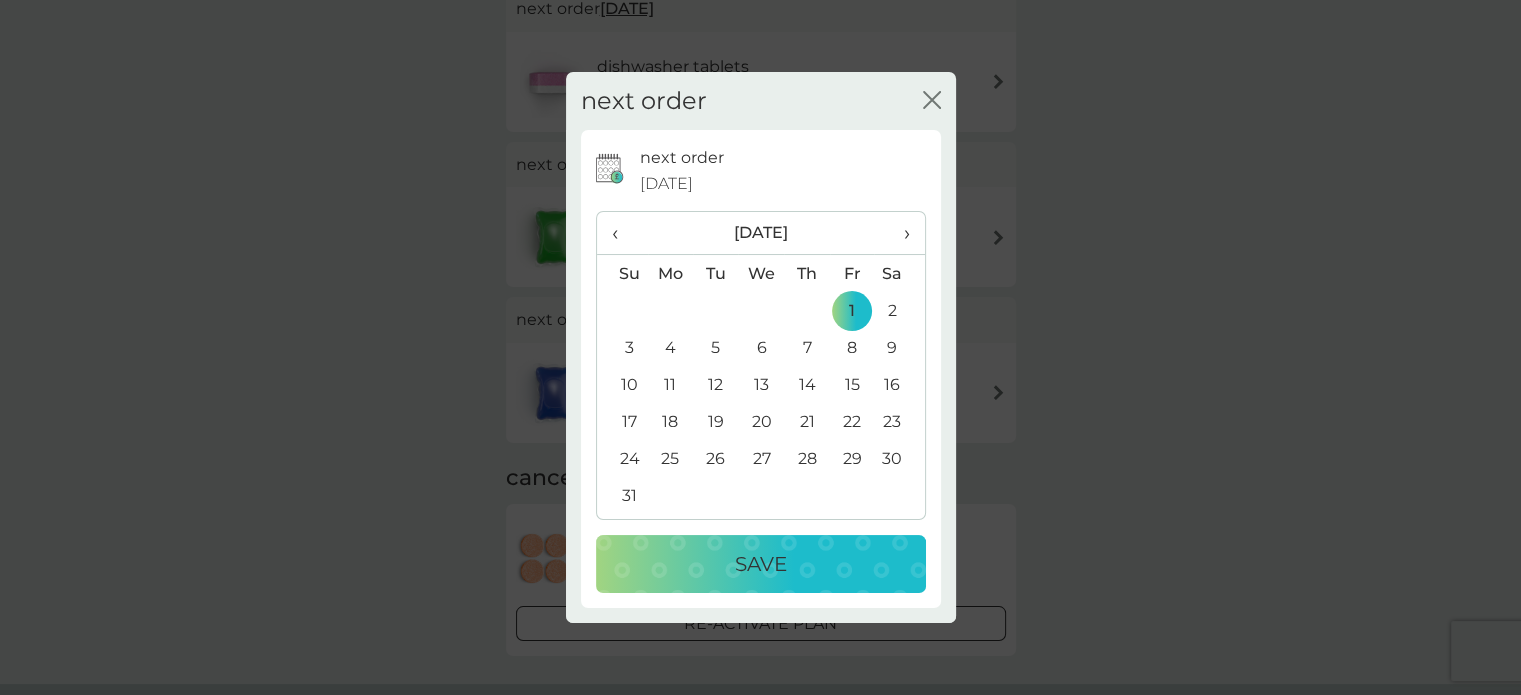 click on "Save" at bounding box center (761, 564) 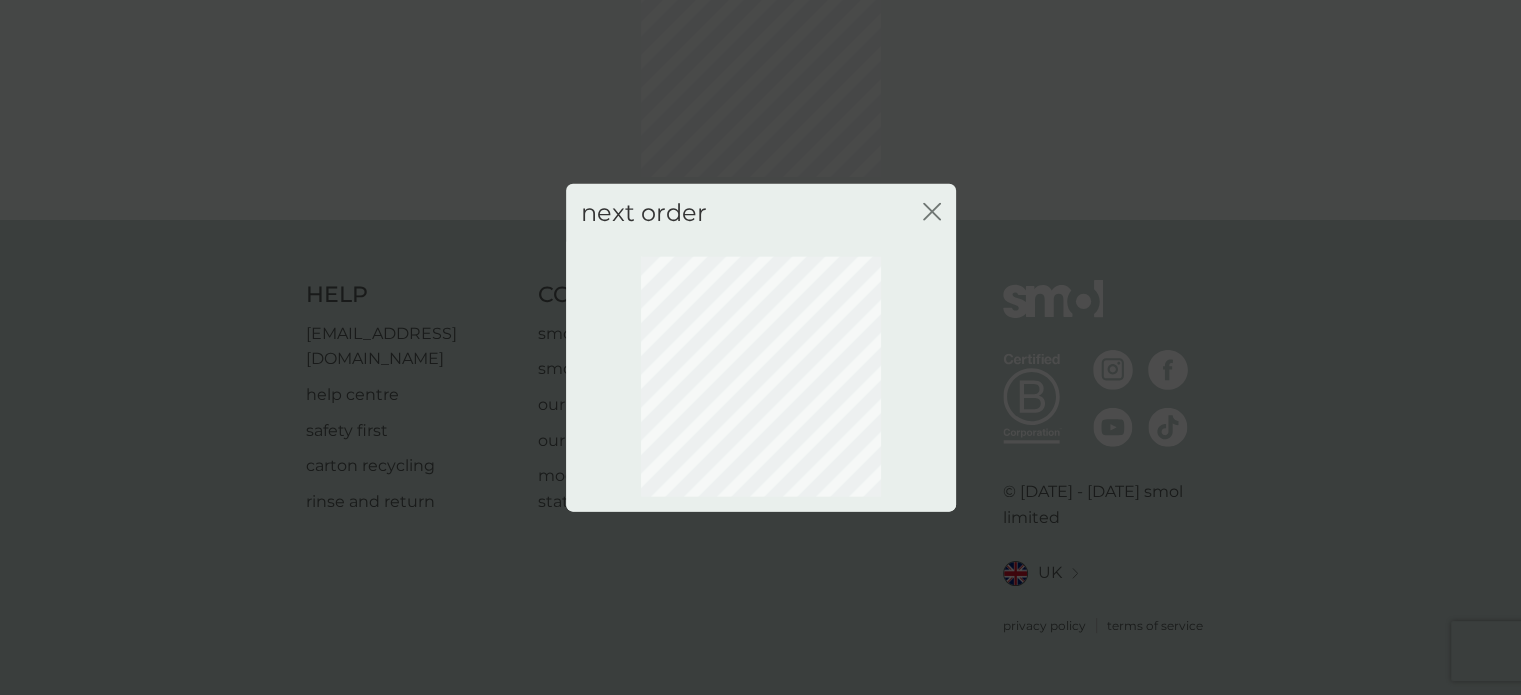 scroll, scrollTop: 143, scrollLeft: 0, axis: vertical 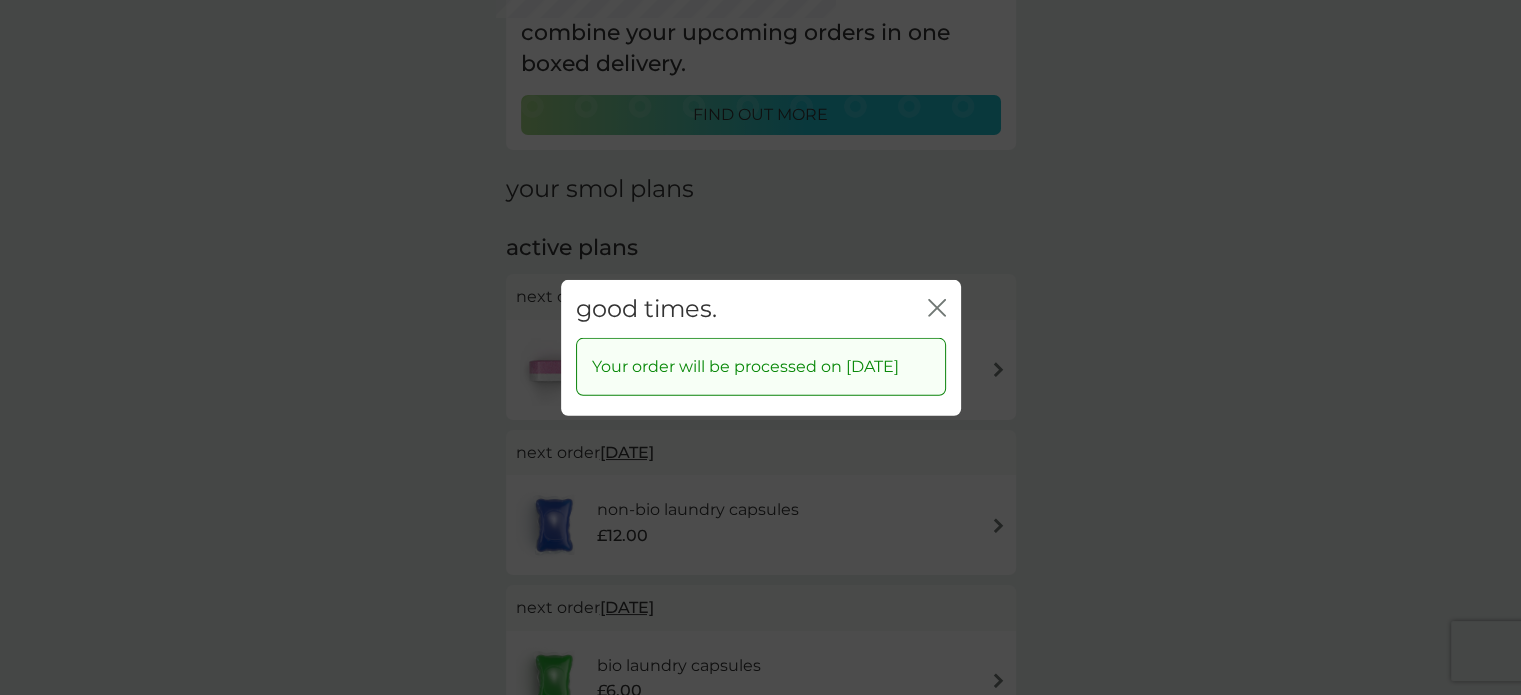 click on "close" 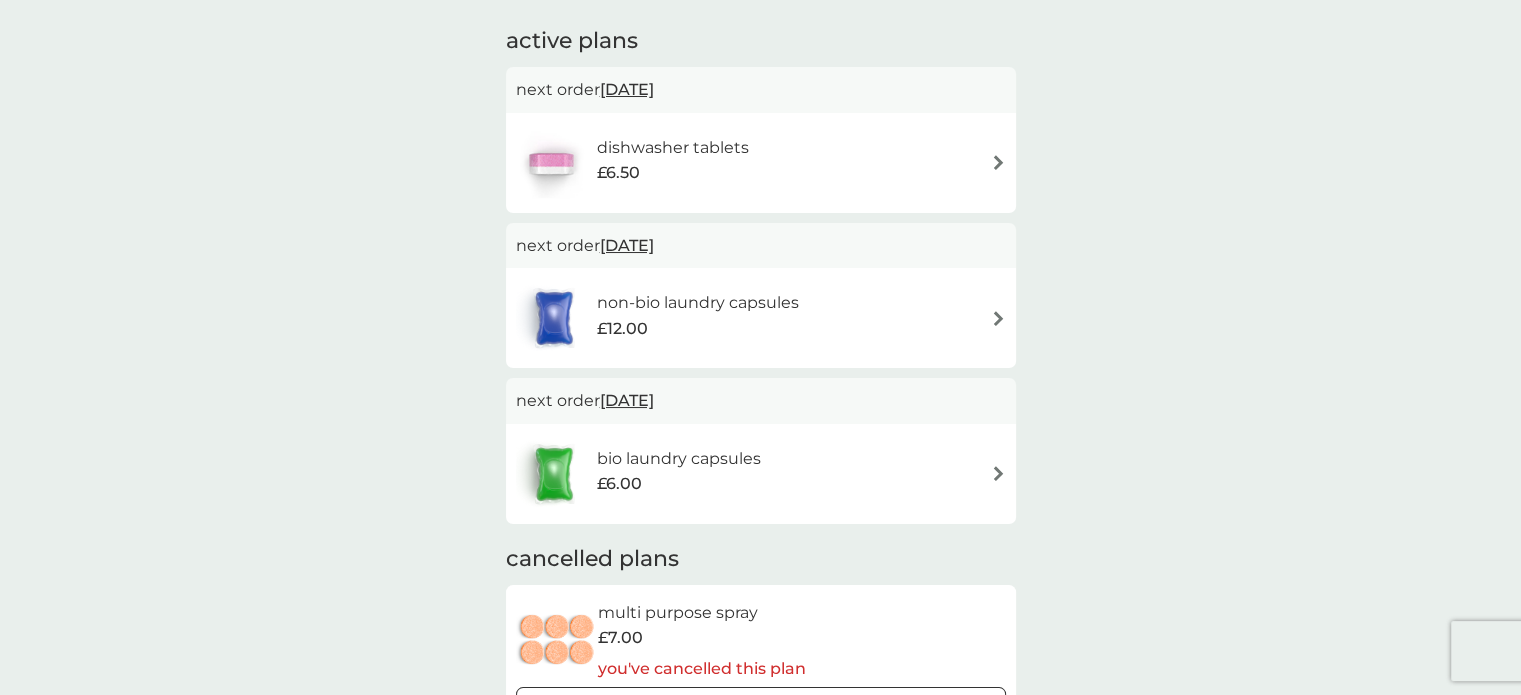 scroll, scrollTop: 372, scrollLeft: 0, axis: vertical 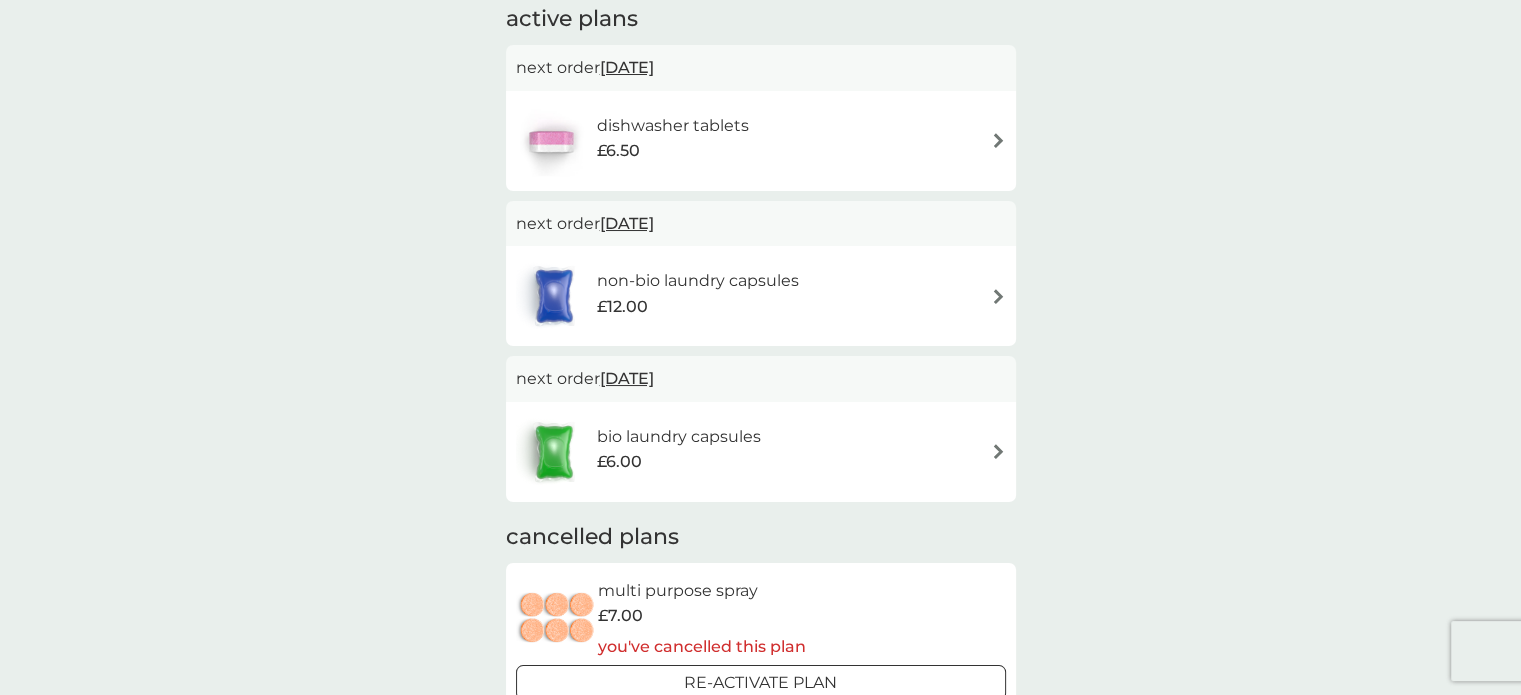 click on "non-bio laundry capsules" at bounding box center [698, 281] 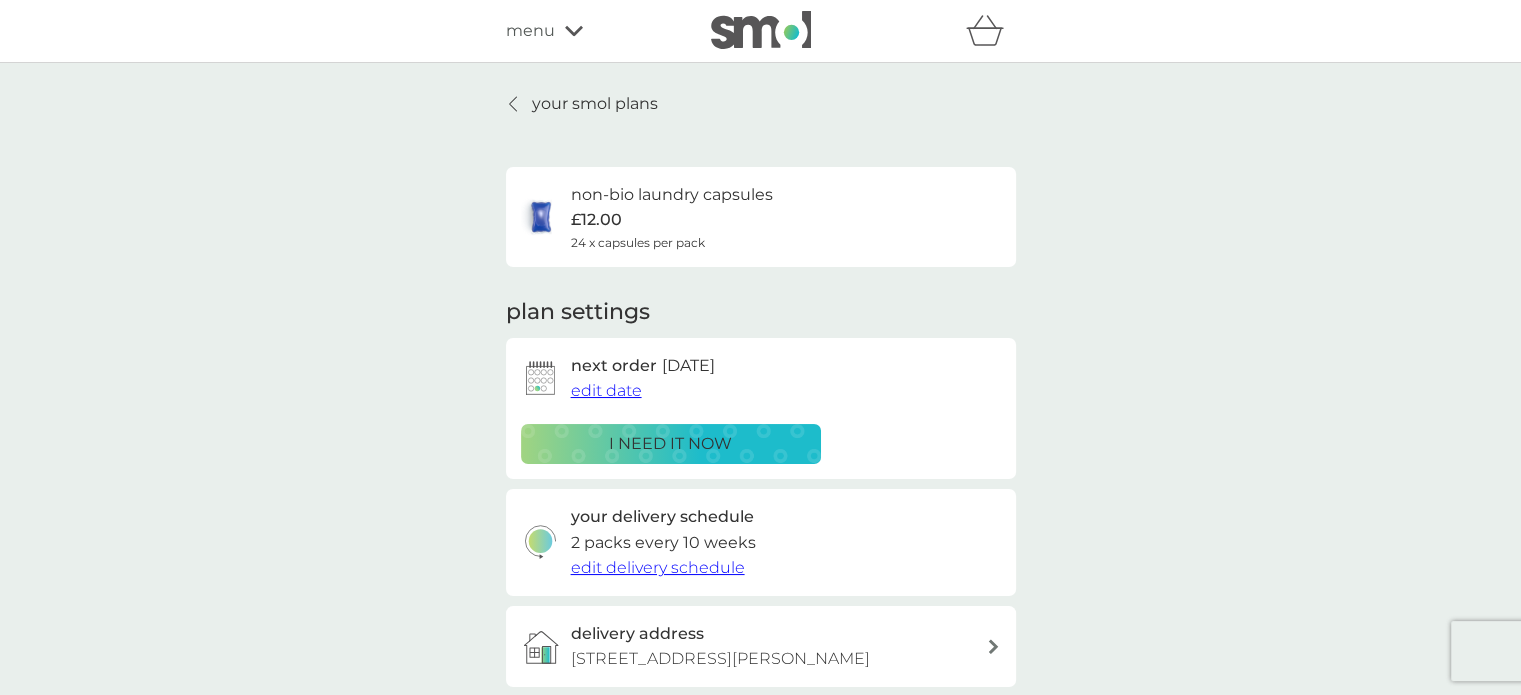 scroll, scrollTop: 152, scrollLeft: 0, axis: vertical 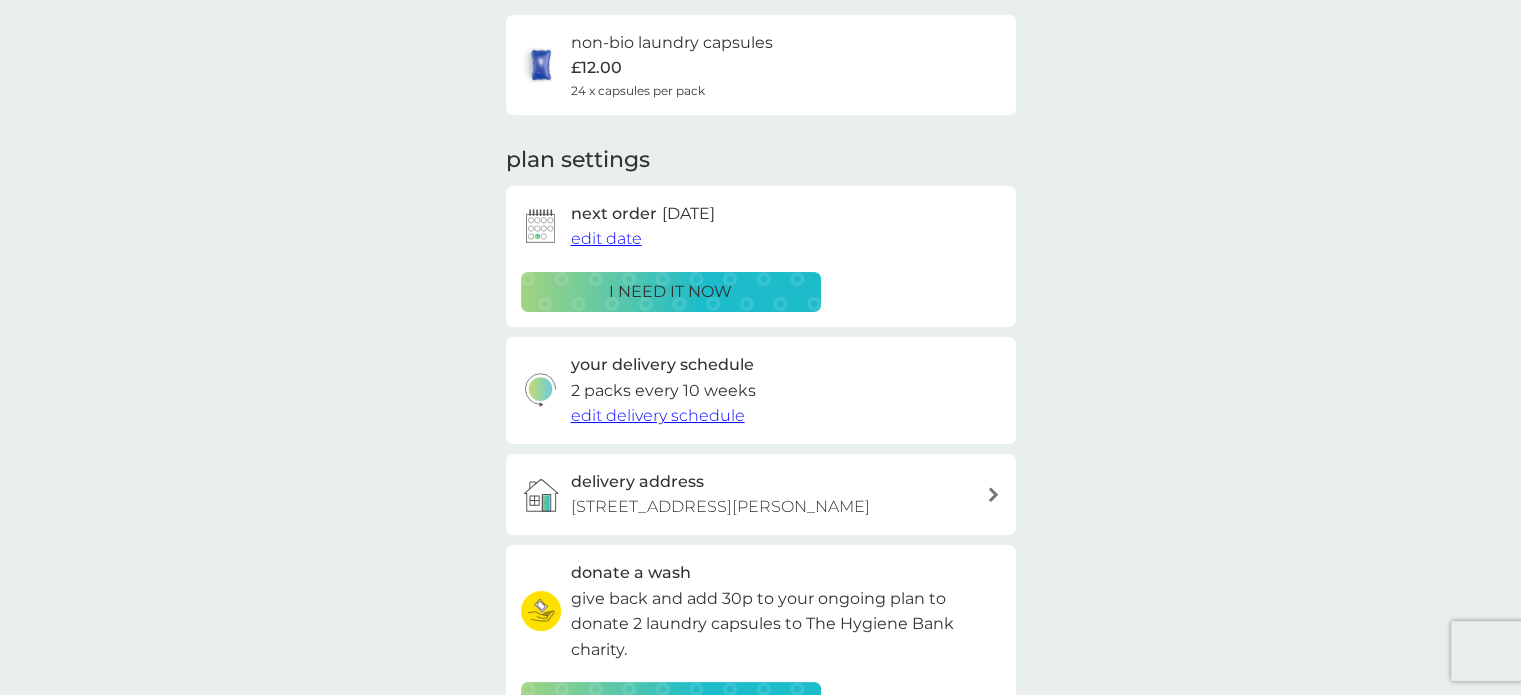 click on "edit delivery schedule" at bounding box center [658, 415] 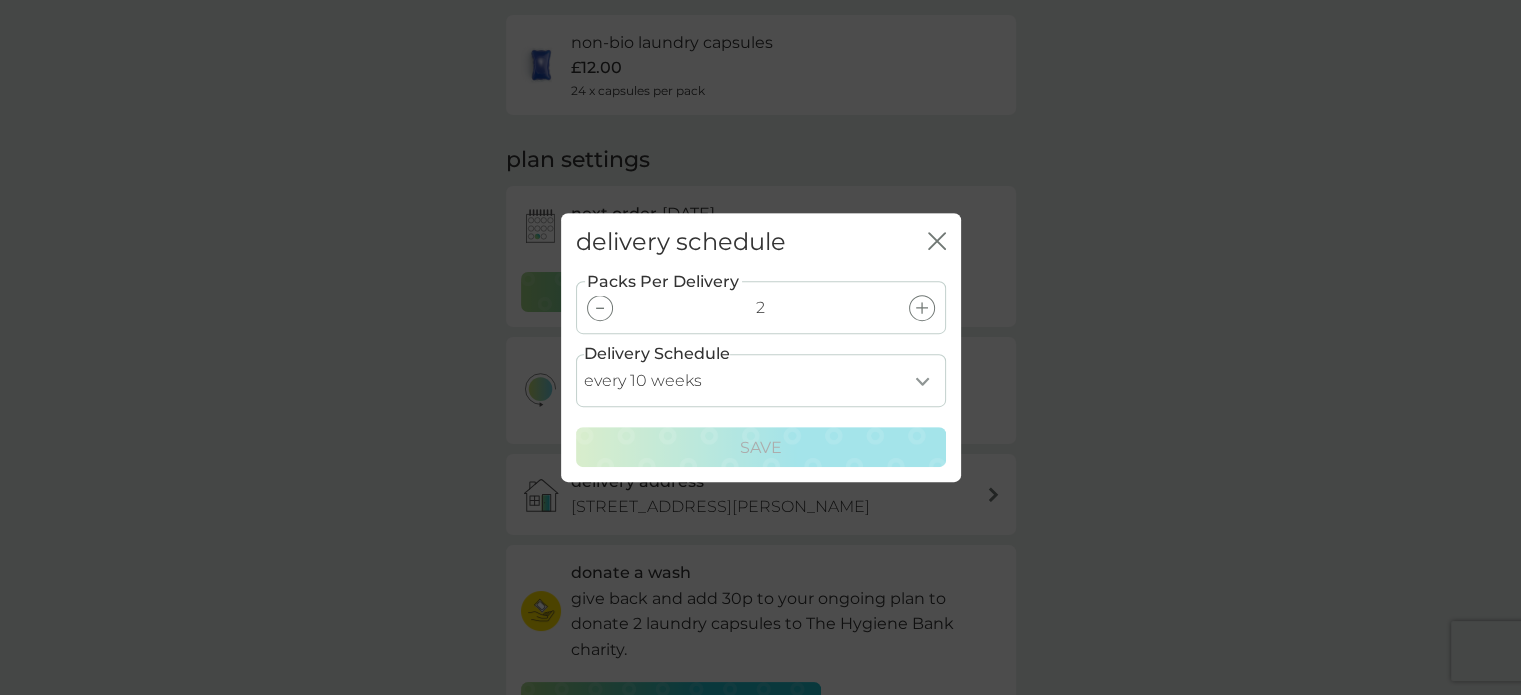 click at bounding box center (600, 308) 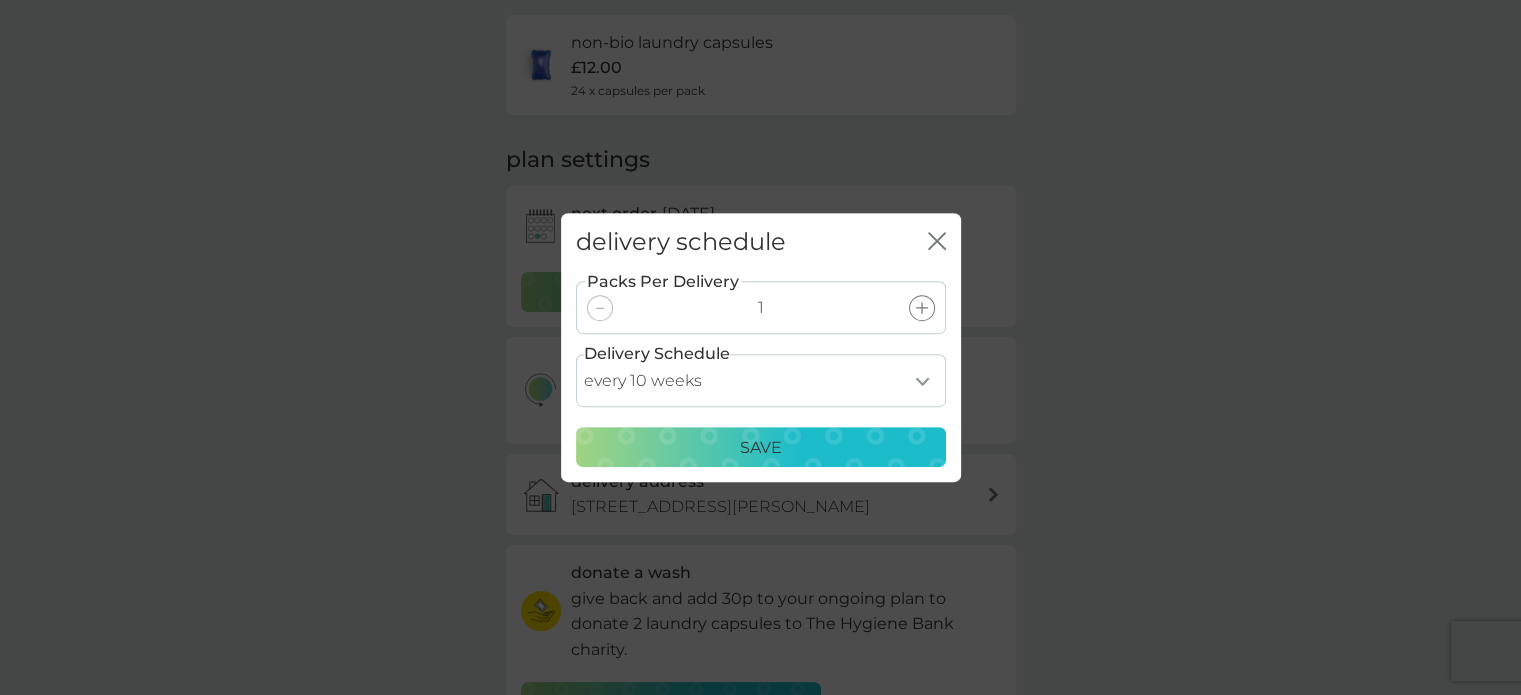 click on "Save" at bounding box center (761, 448) 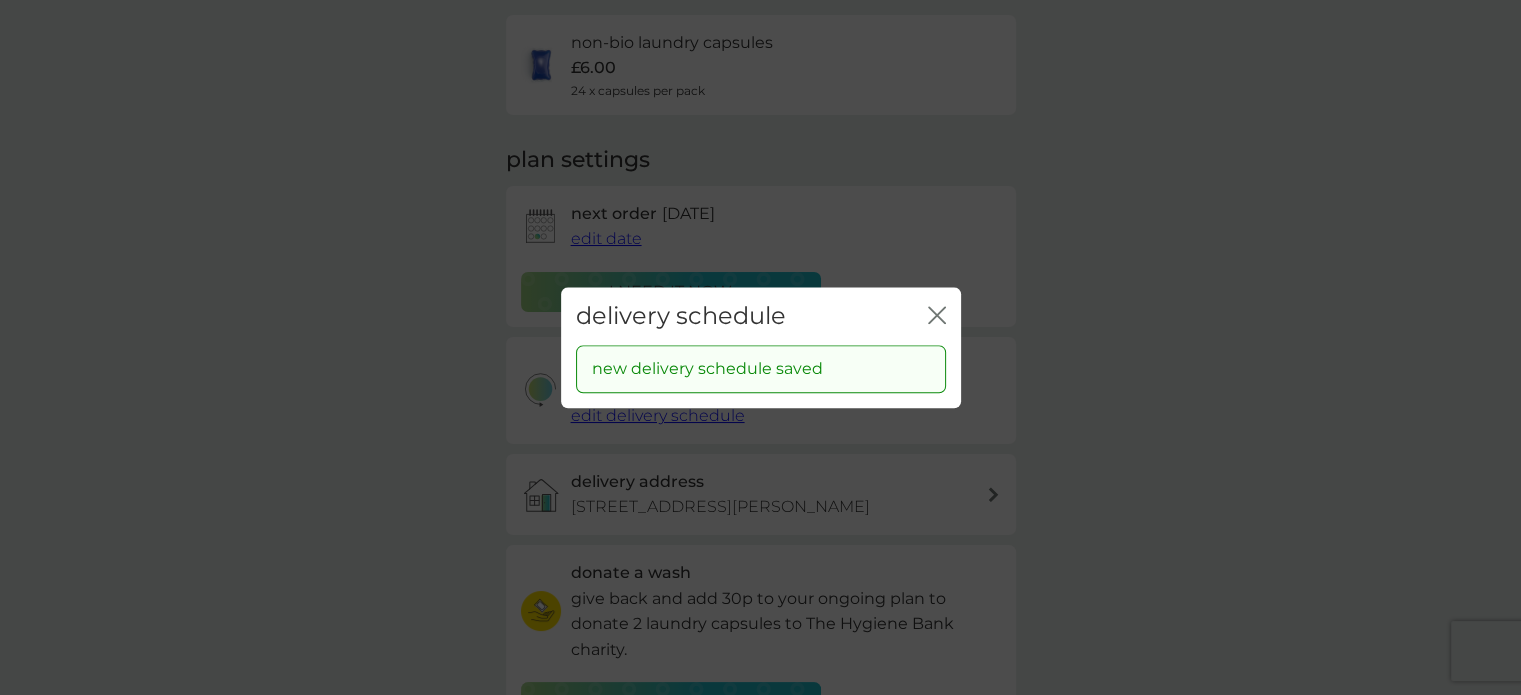 click on "close" 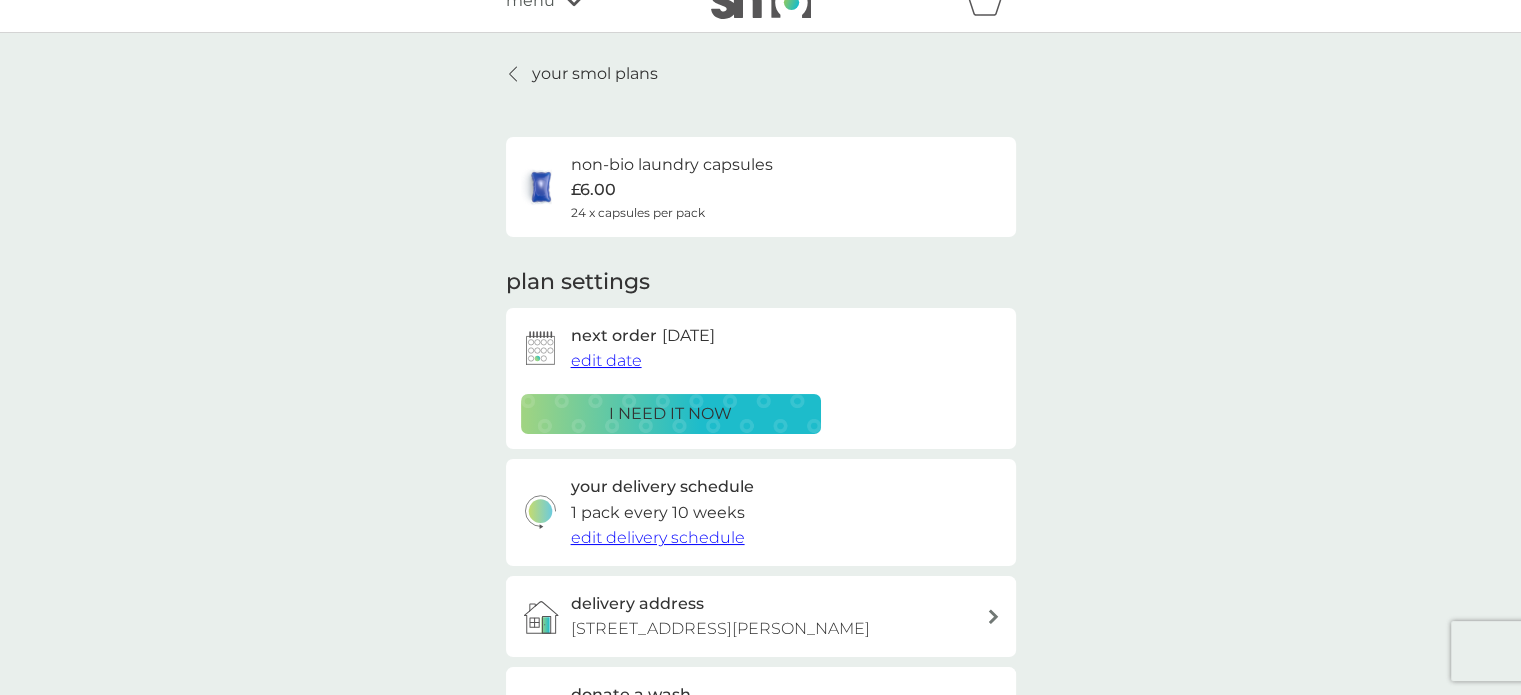 scroll, scrollTop: 0, scrollLeft: 0, axis: both 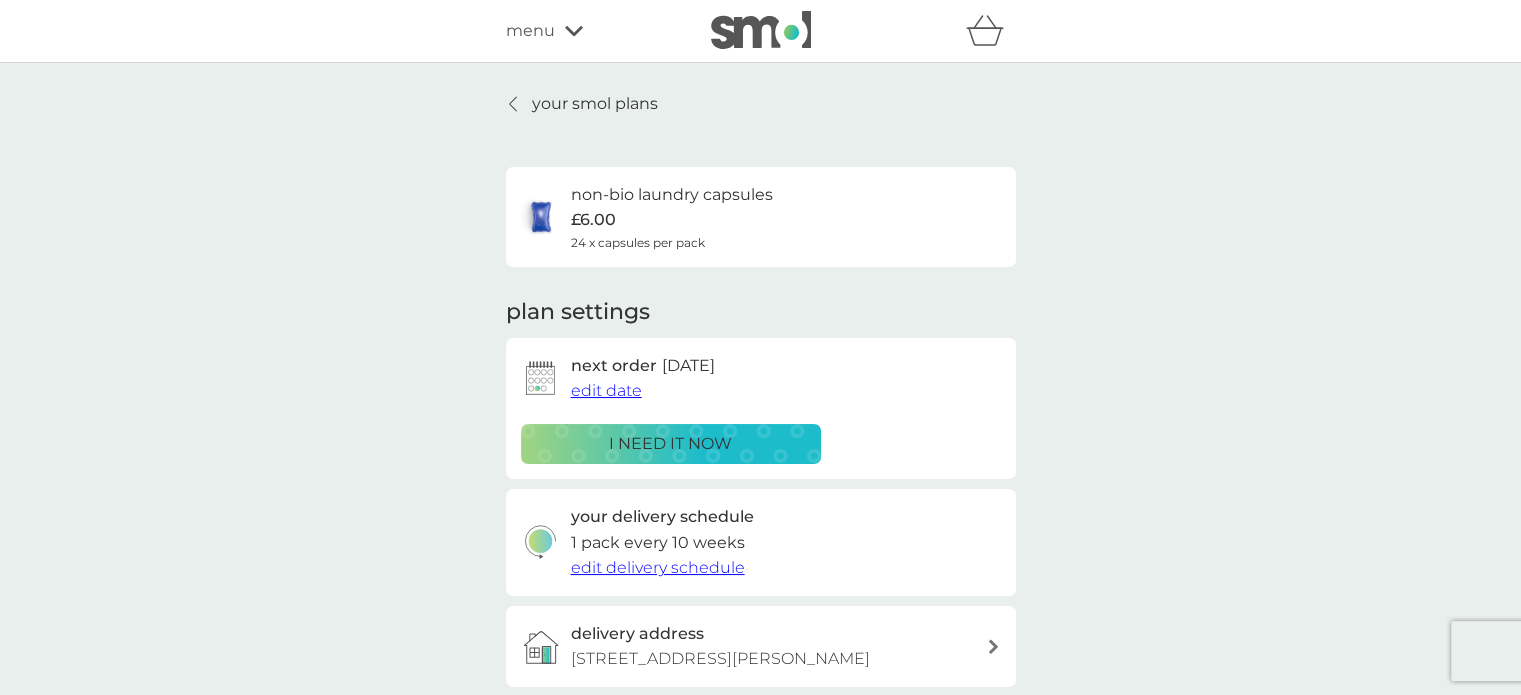 click 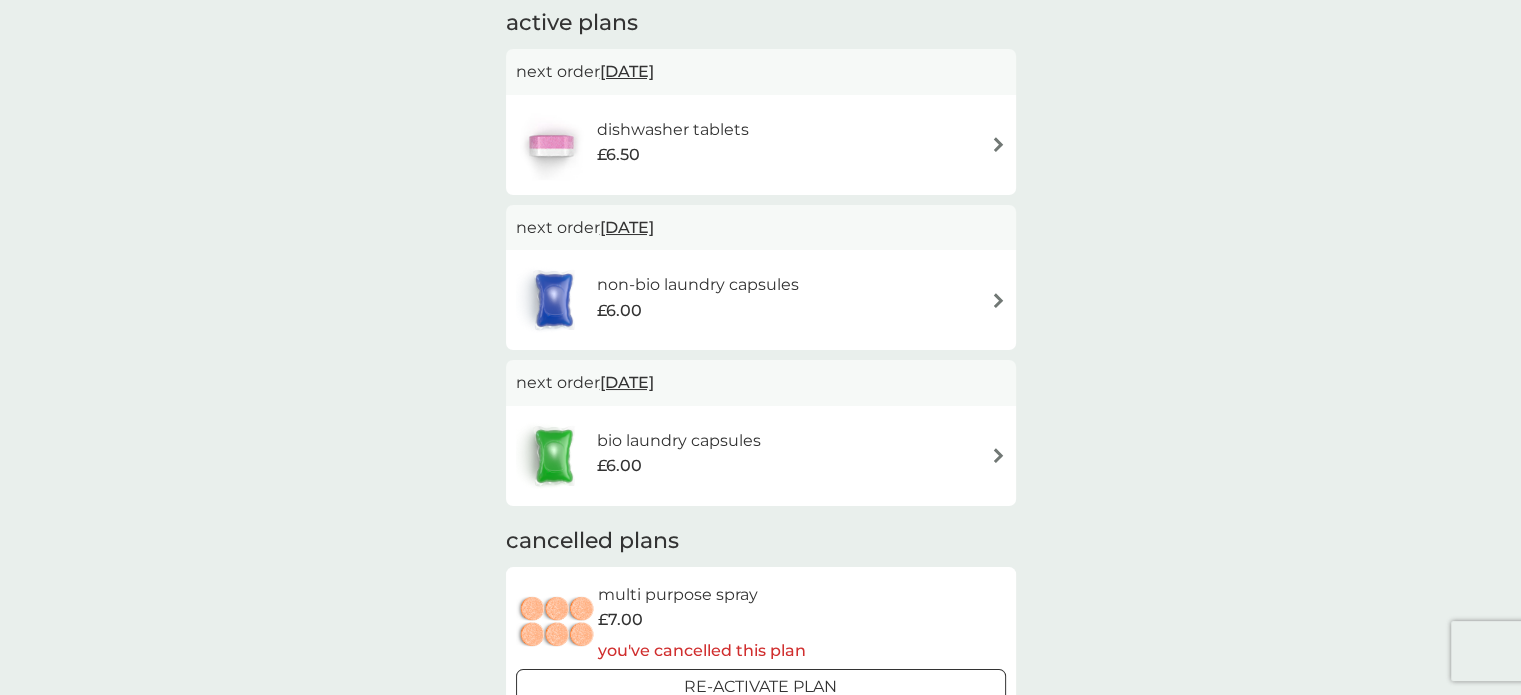 scroll, scrollTop: 359, scrollLeft: 0, axis: vertical 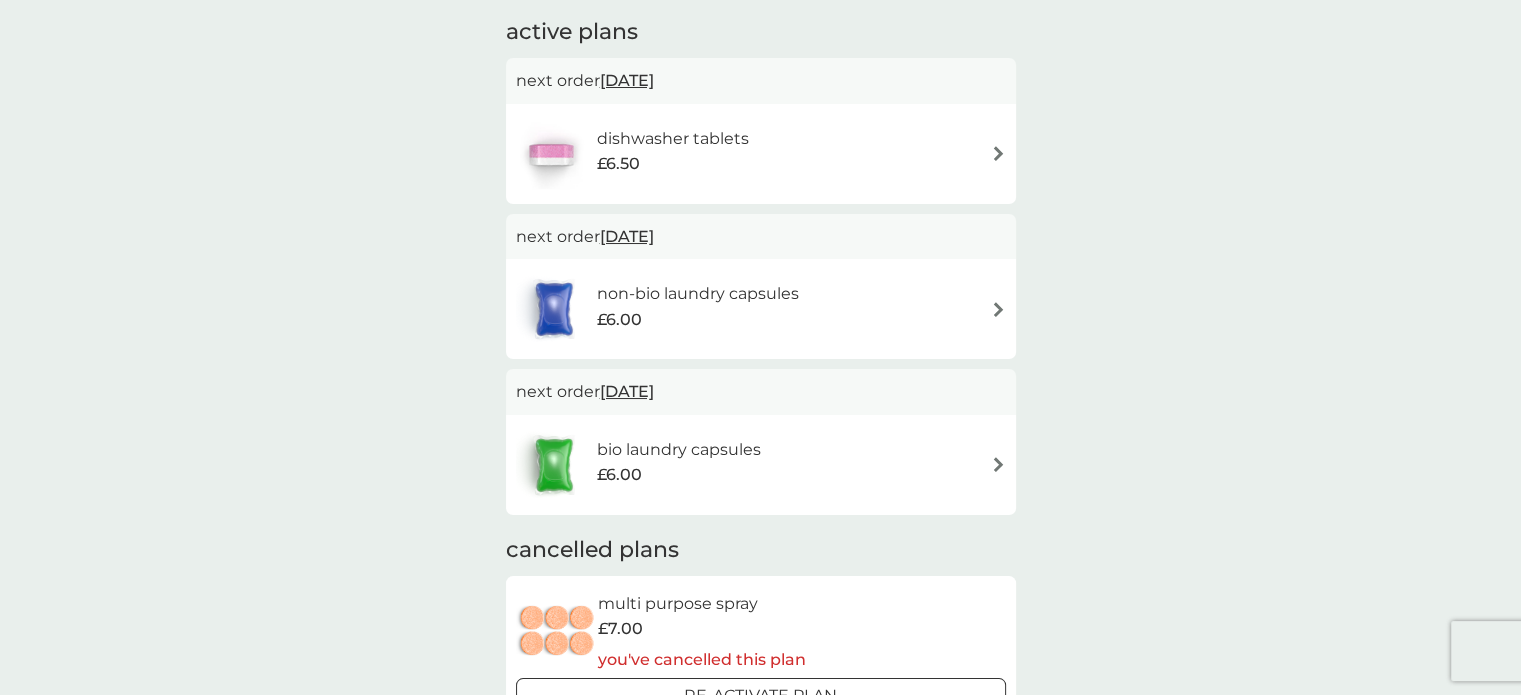 click on "non-bio laundry capsules" at bounding box center [698, 294] 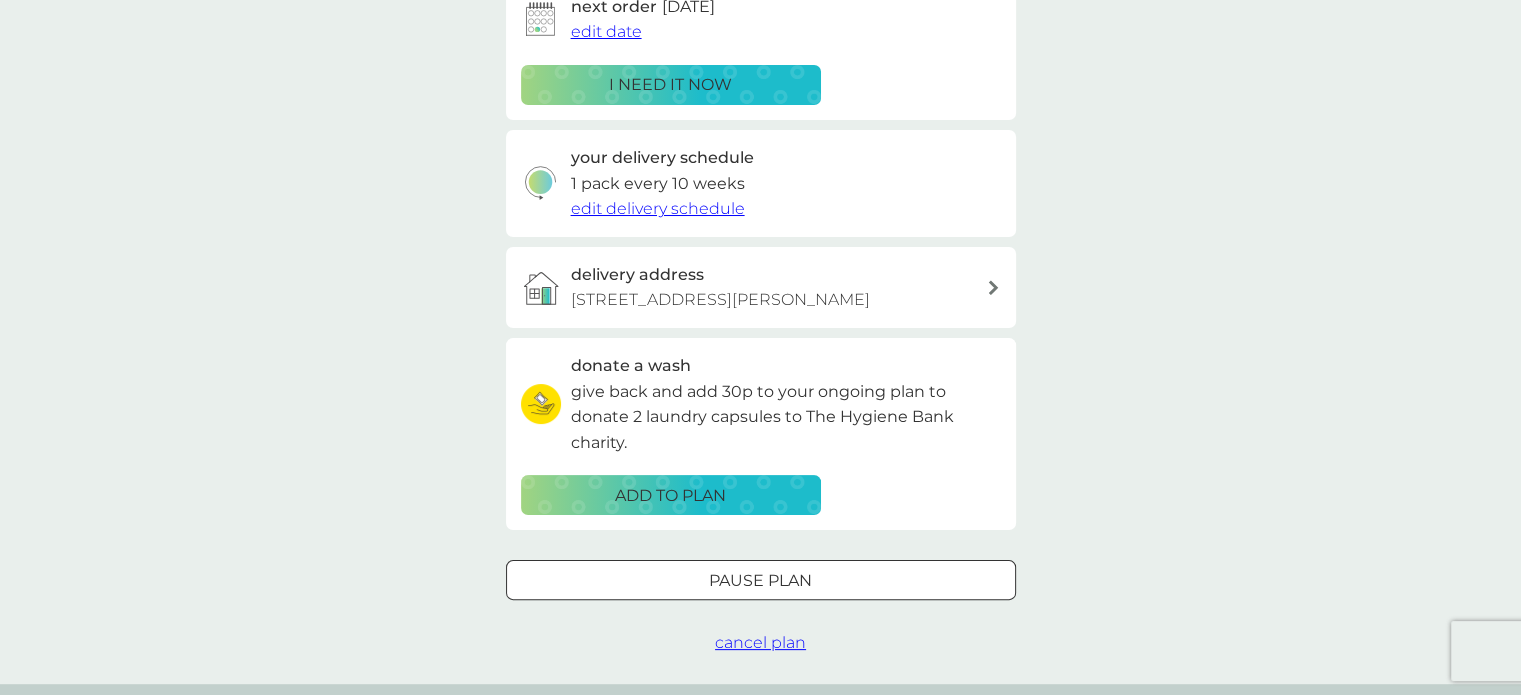scroll, scrollTop: 0, scrollLeft: 0, axis: both 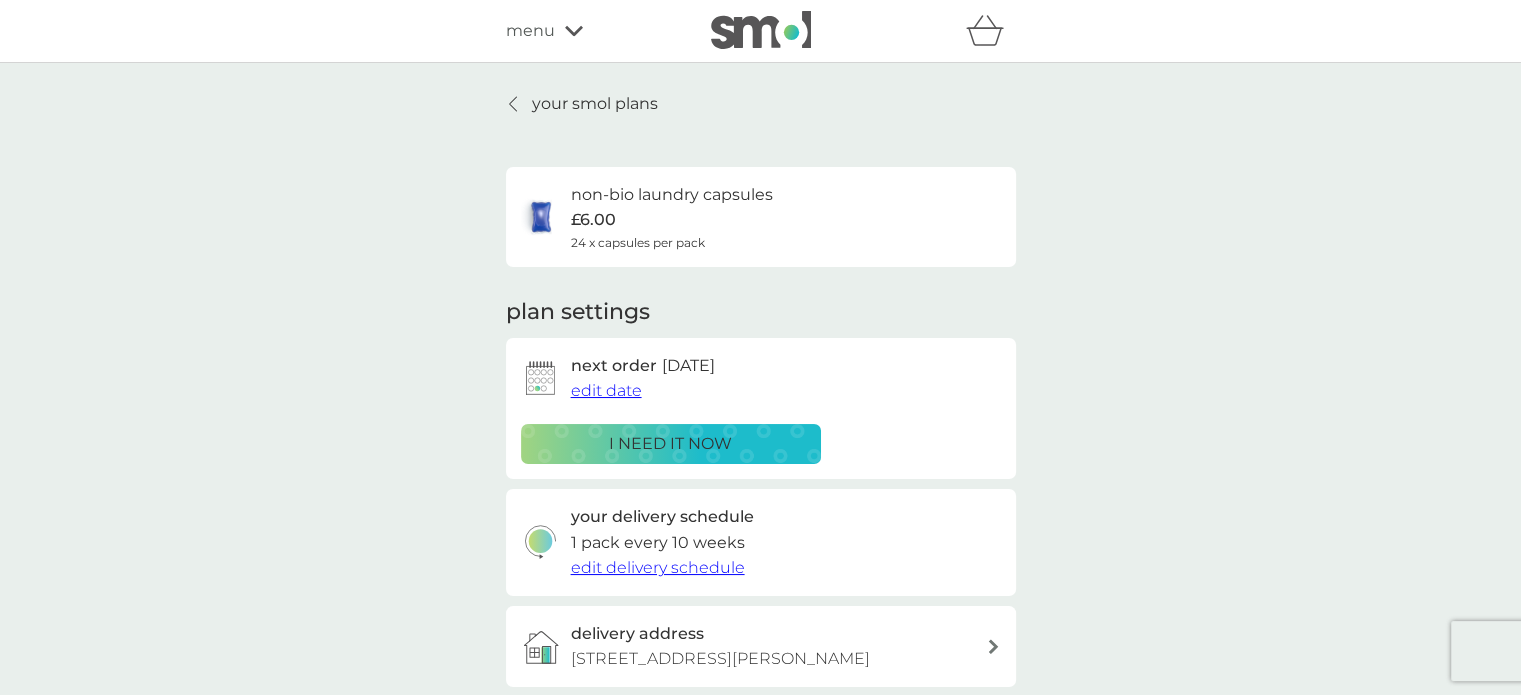 click at bounding box center (514, 104) 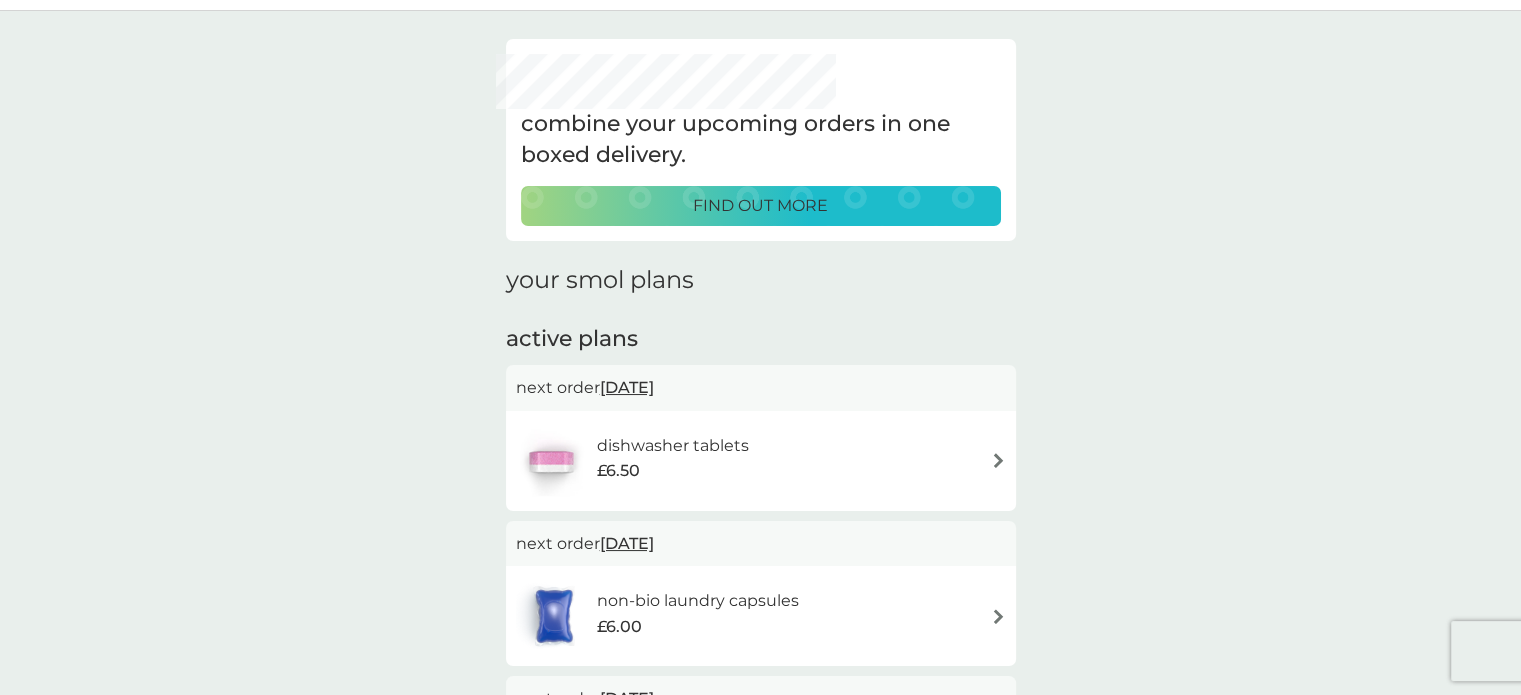 scroll, scrollTop: 0, scrollLeft: 0, axis: both 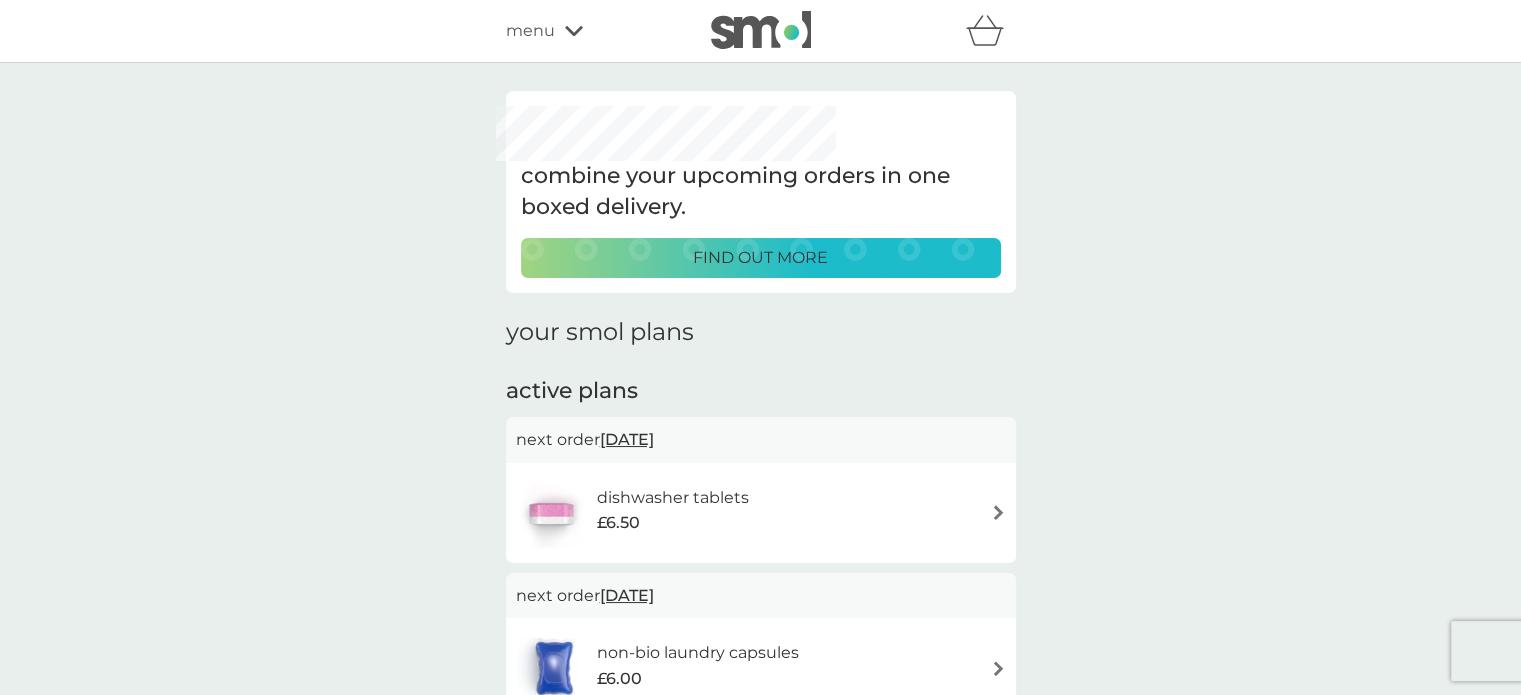 click on "menu" at bounding box center [530, 31] 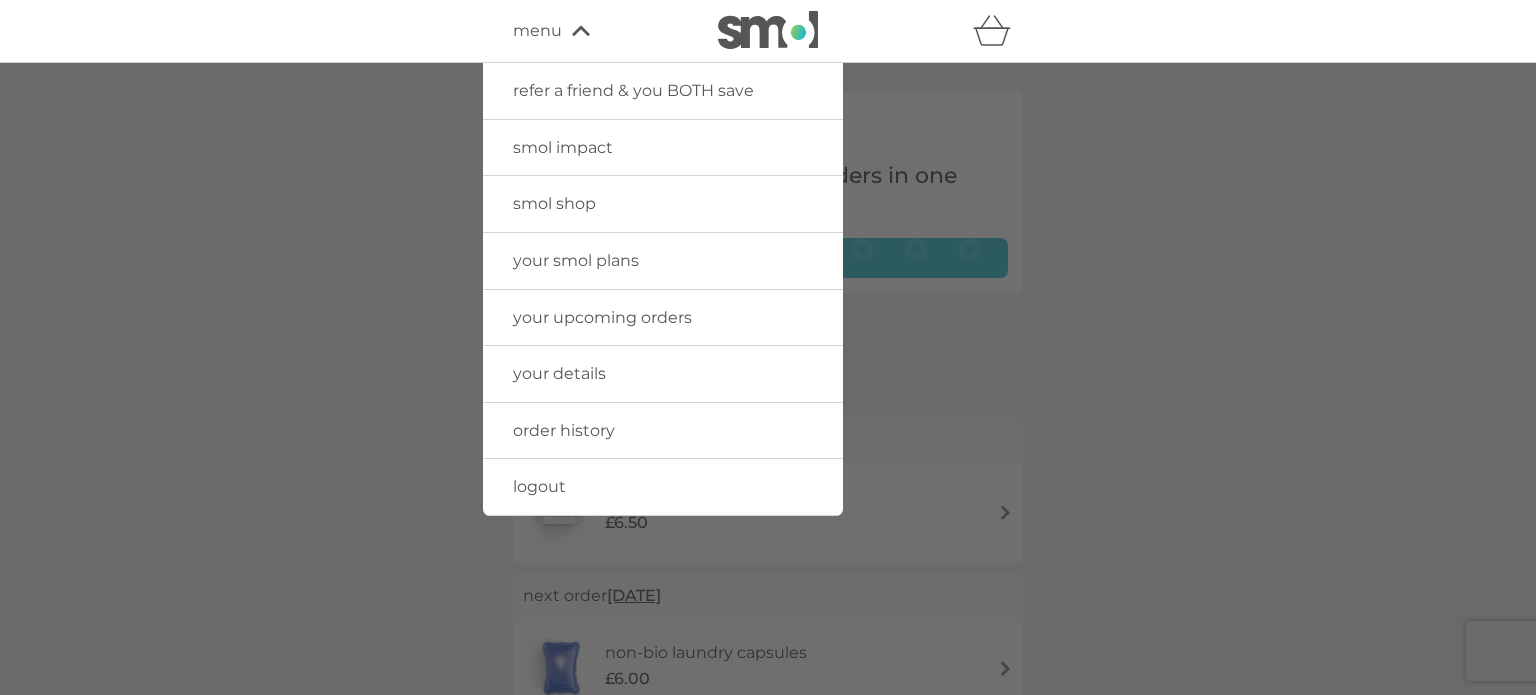 click at bounding box center [768, 410] 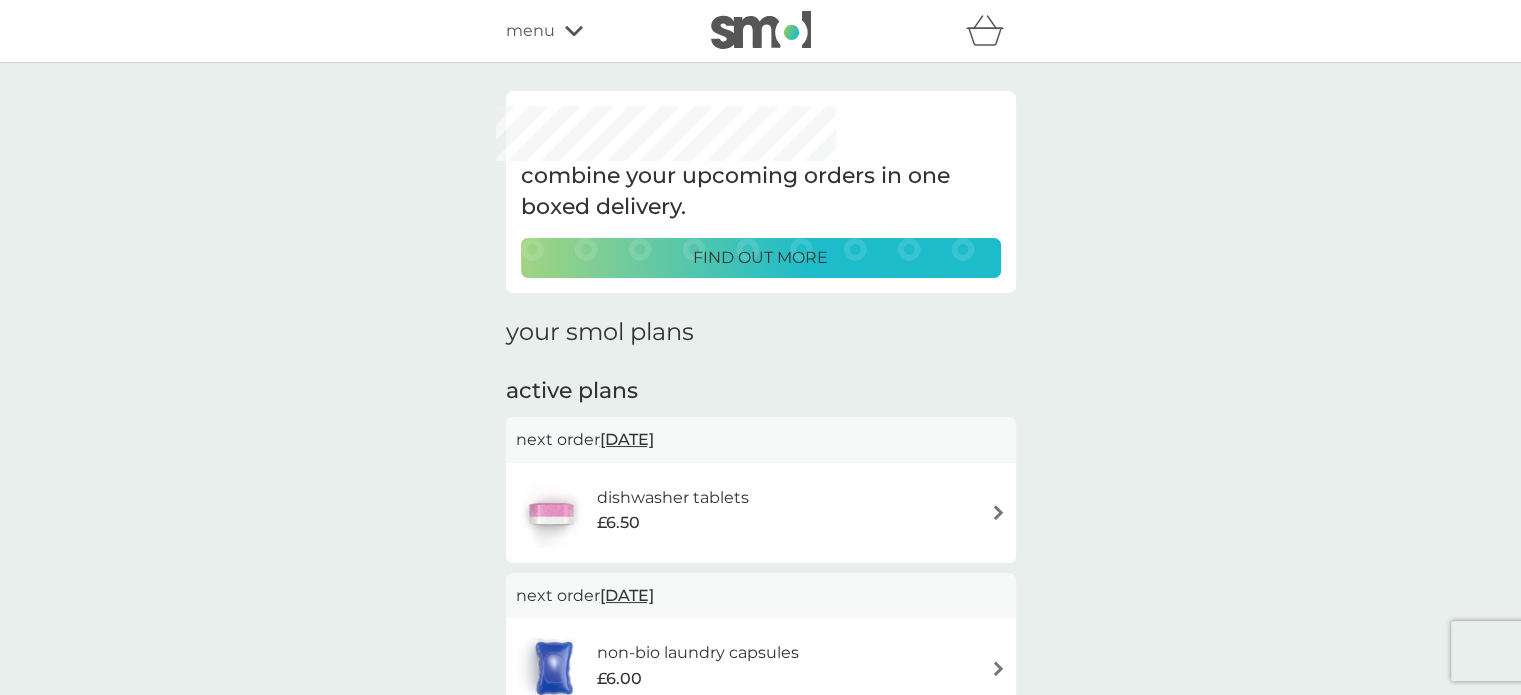 scroll, scrollTop: 96, scrollLeft: 0, axis: vertical 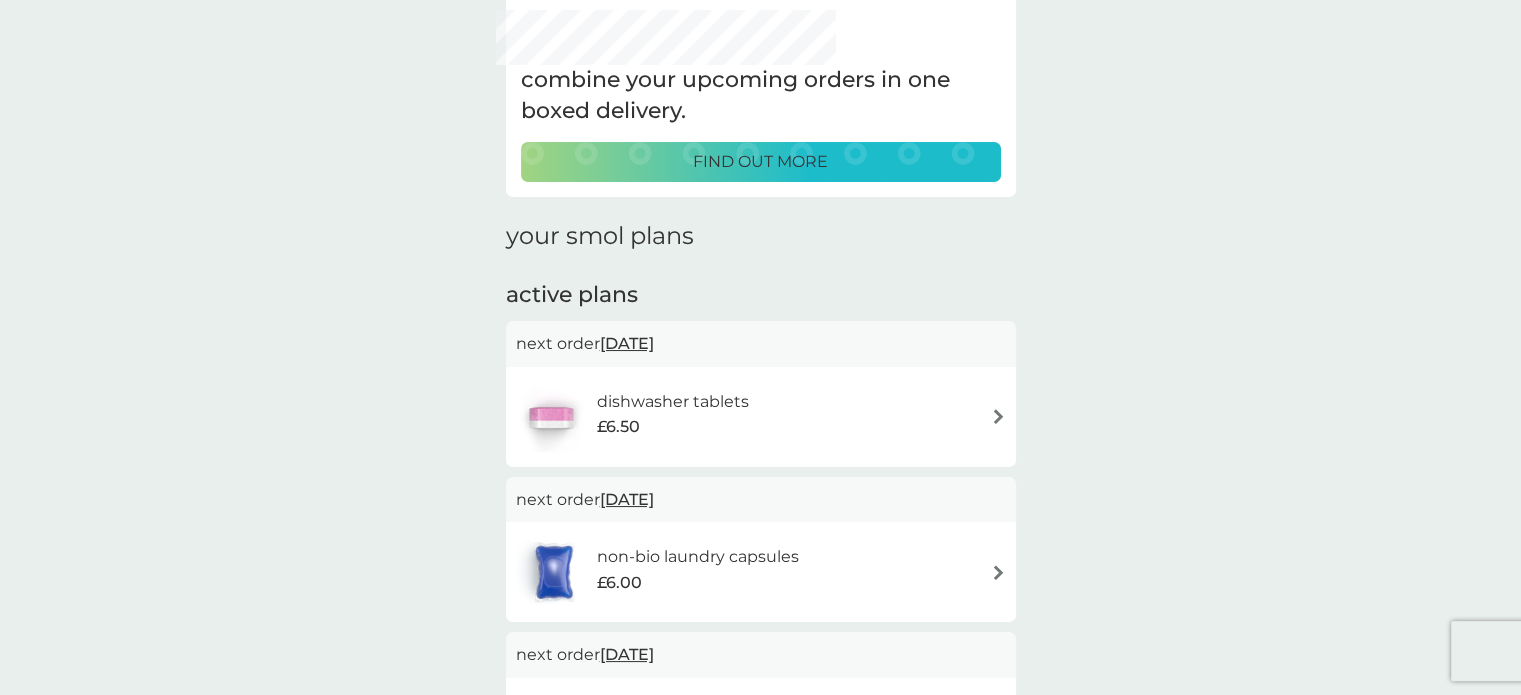 click on "dishwasher tablets" at bounding box center [673, 402] 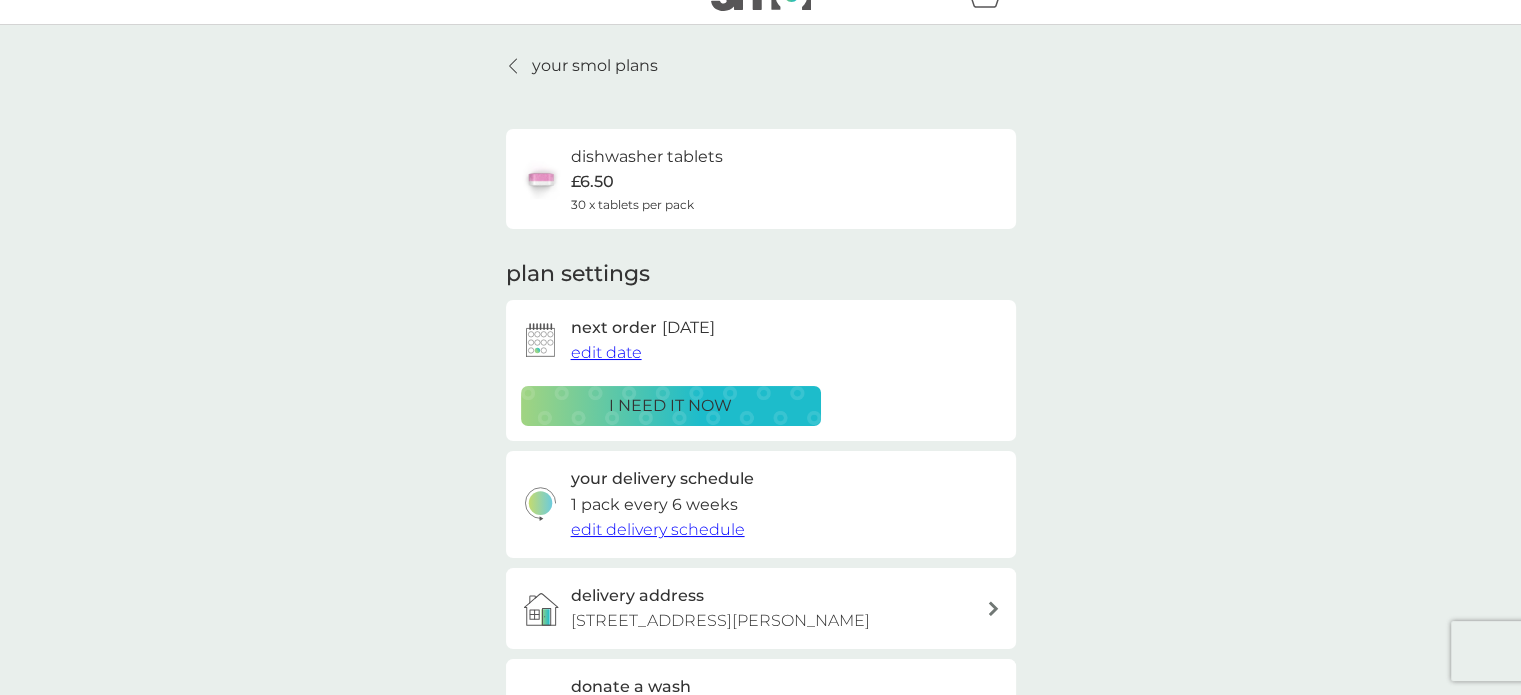 scroll, scrollTop: 36, scrollLeft: 0, axis: vertical 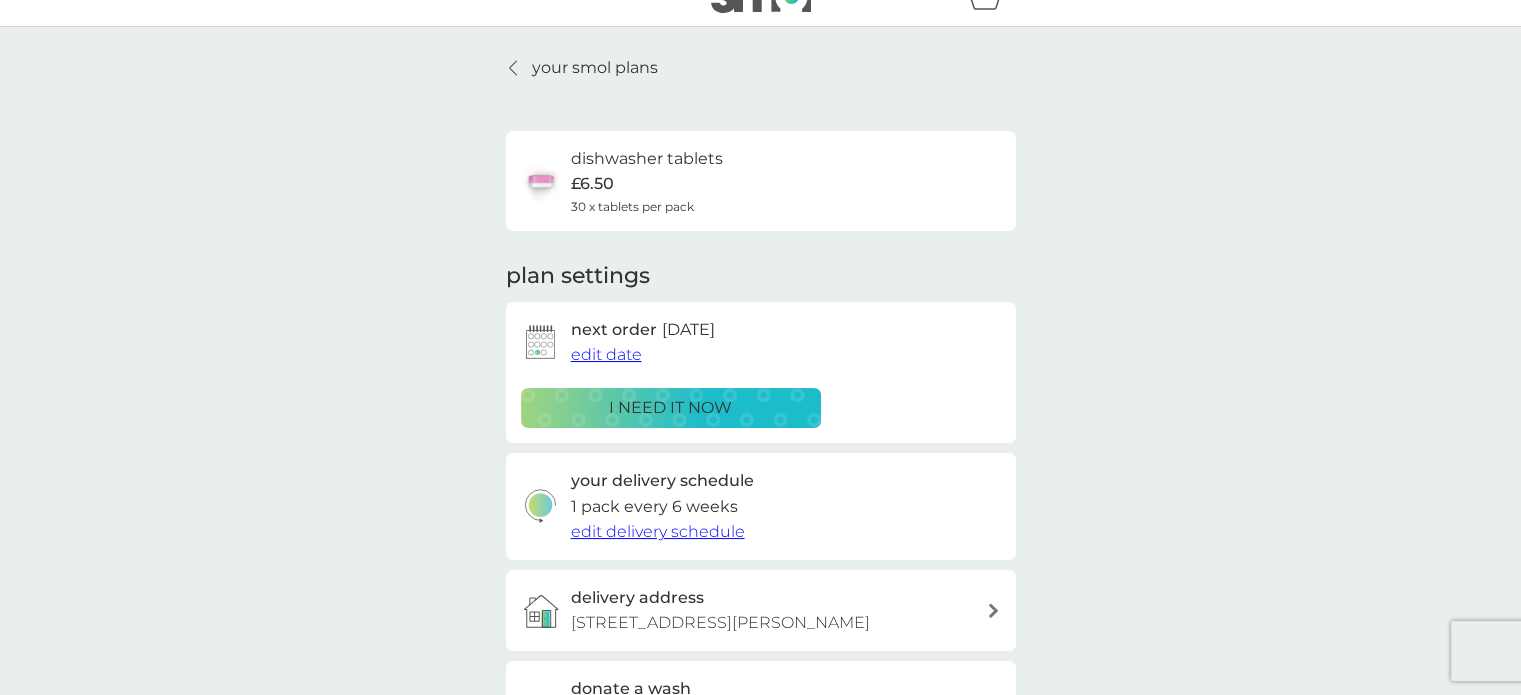 click at bounding box center [541, 181] 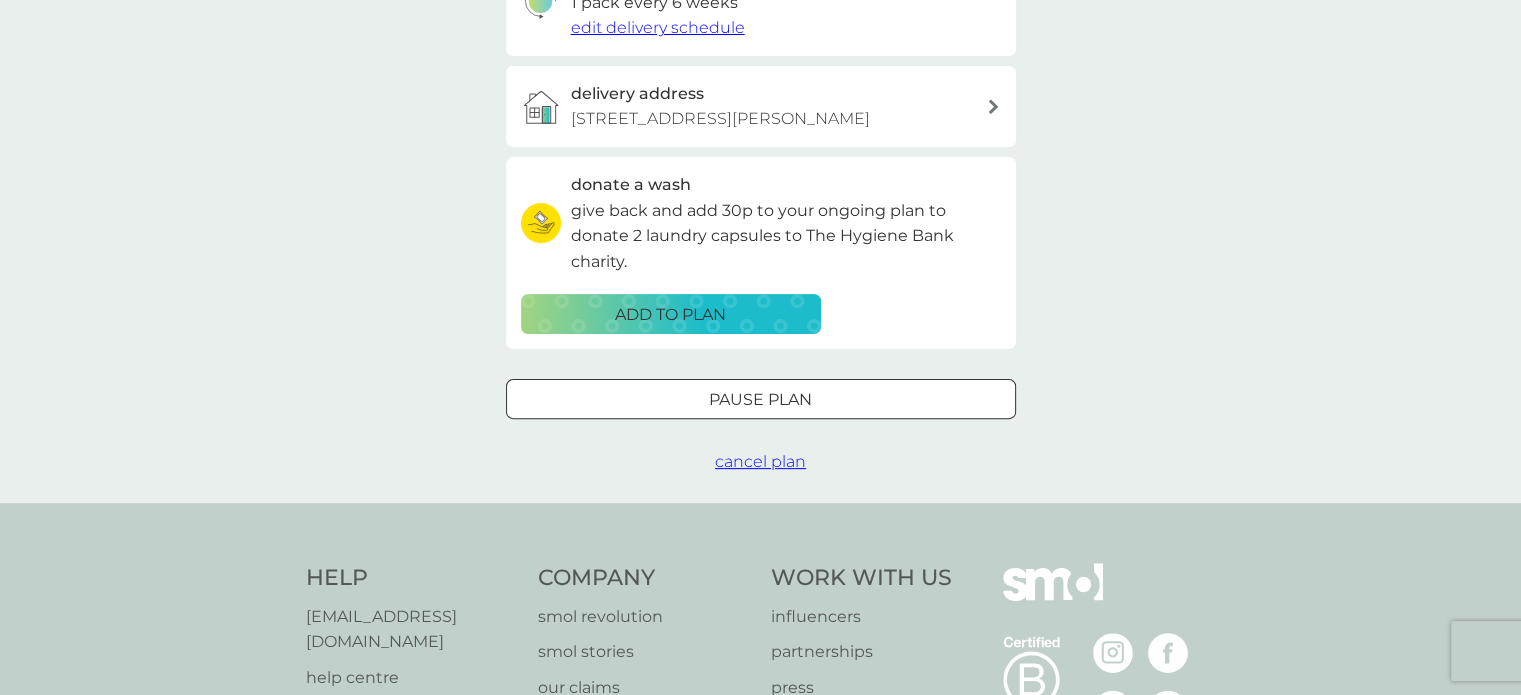 scroll, scrollTop: 630, scrollLeft: 0, axis: vertical 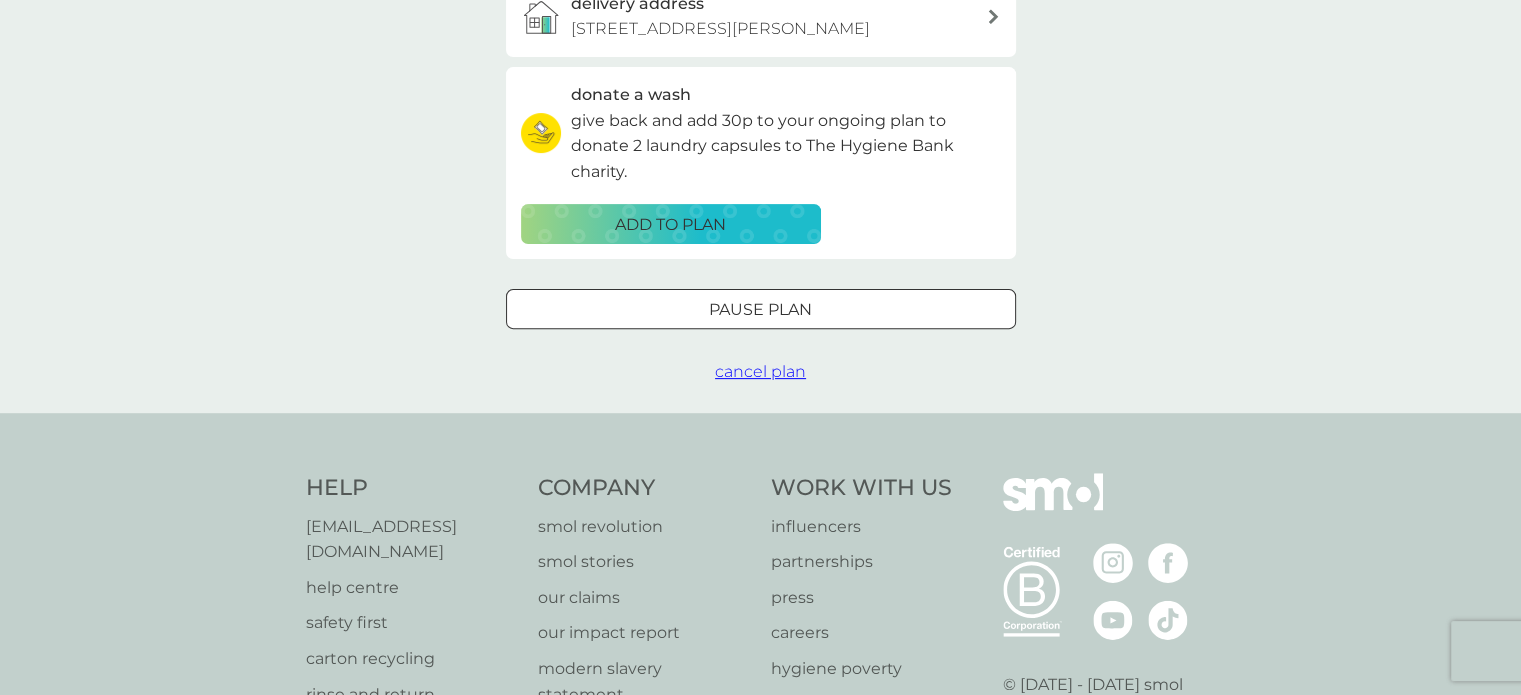 click on "cancel plan" at bounding box center [760, 371] 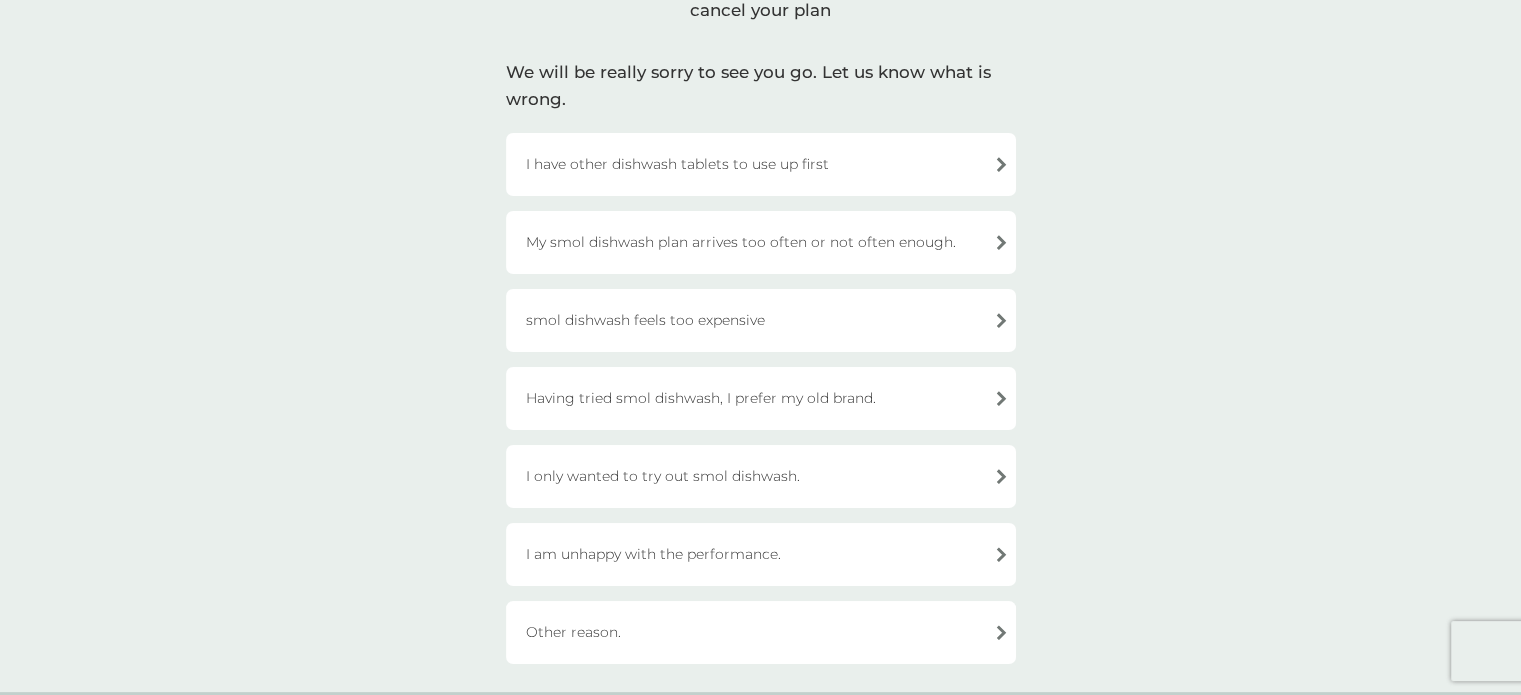 scroll, scrollTop: 103, scrollLeft: 0, axis: vertical 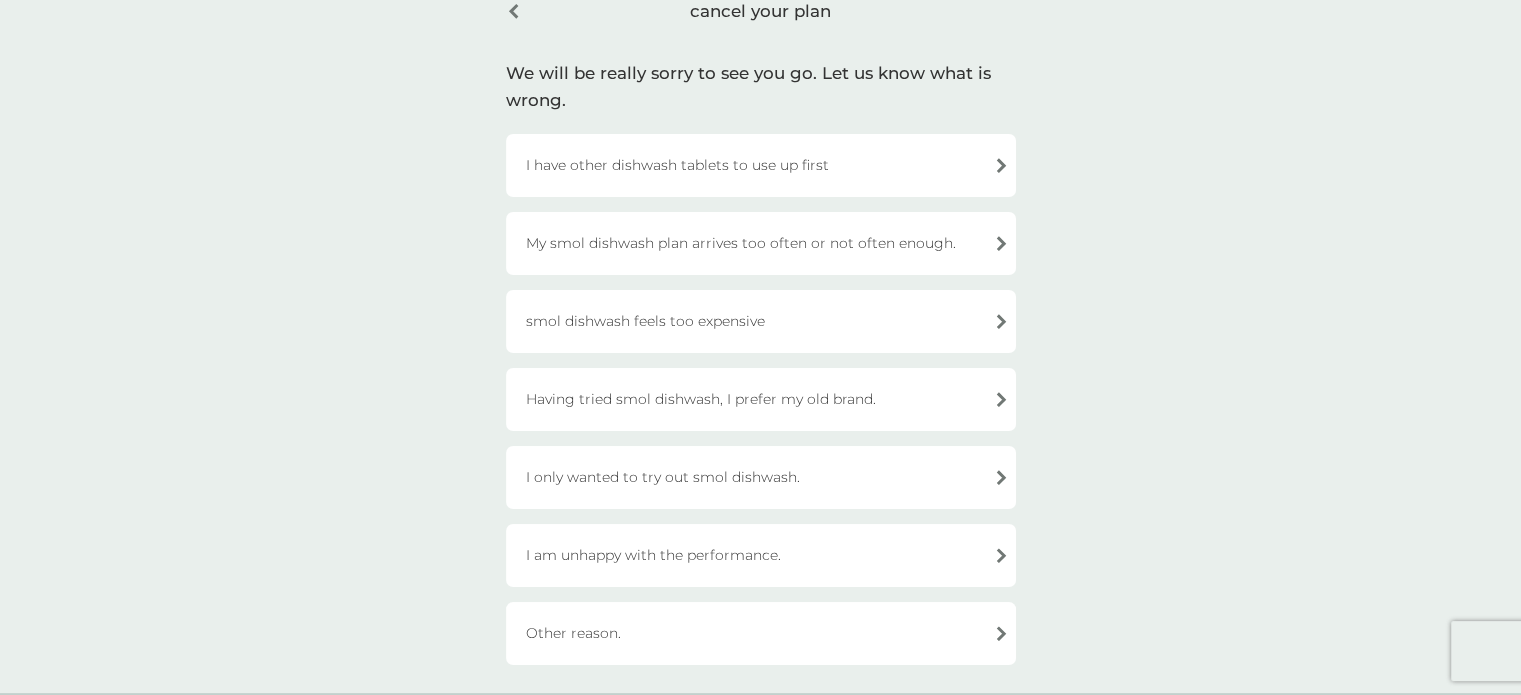 click on "I have other dishwash tablets to use up first" at bounding box center (761, 165) 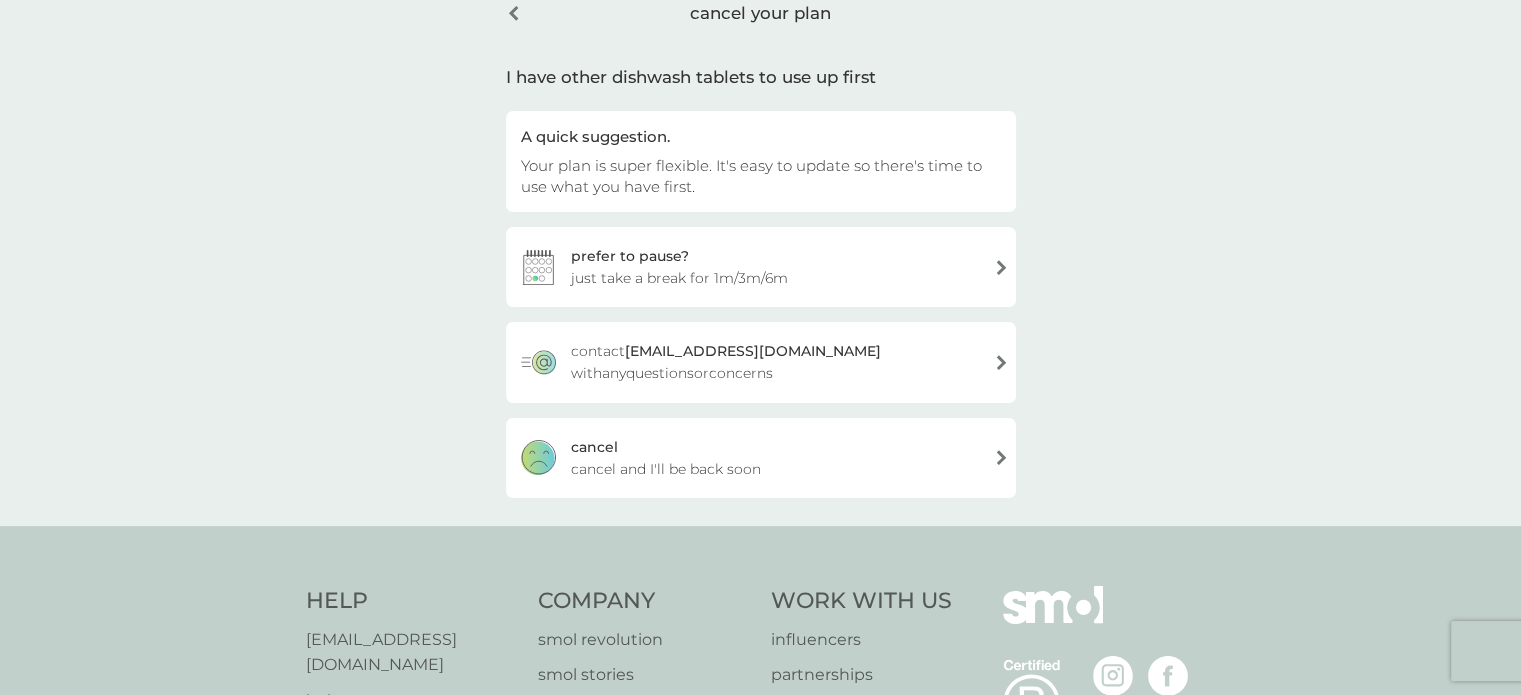 click on "cancel and I'll be back soon" at bounding box center (666, 469) 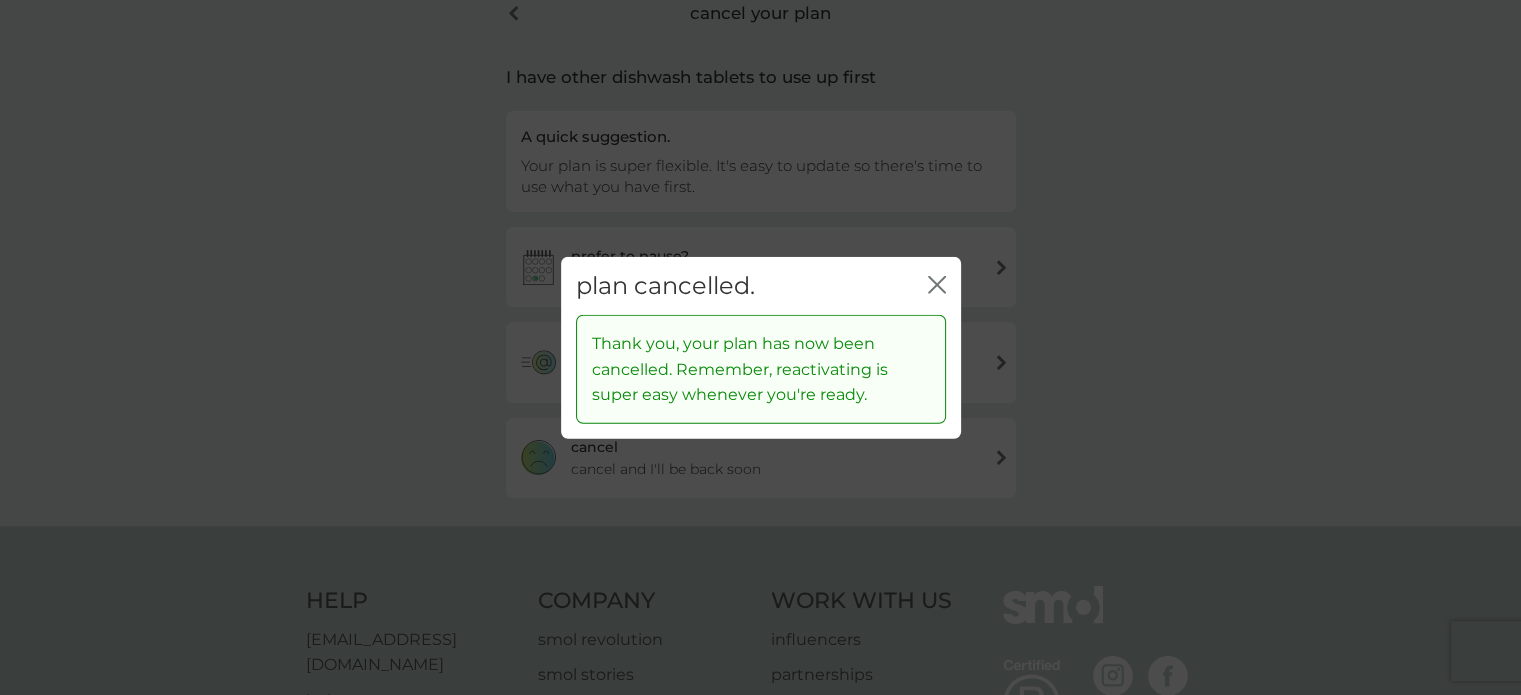 click on "close" 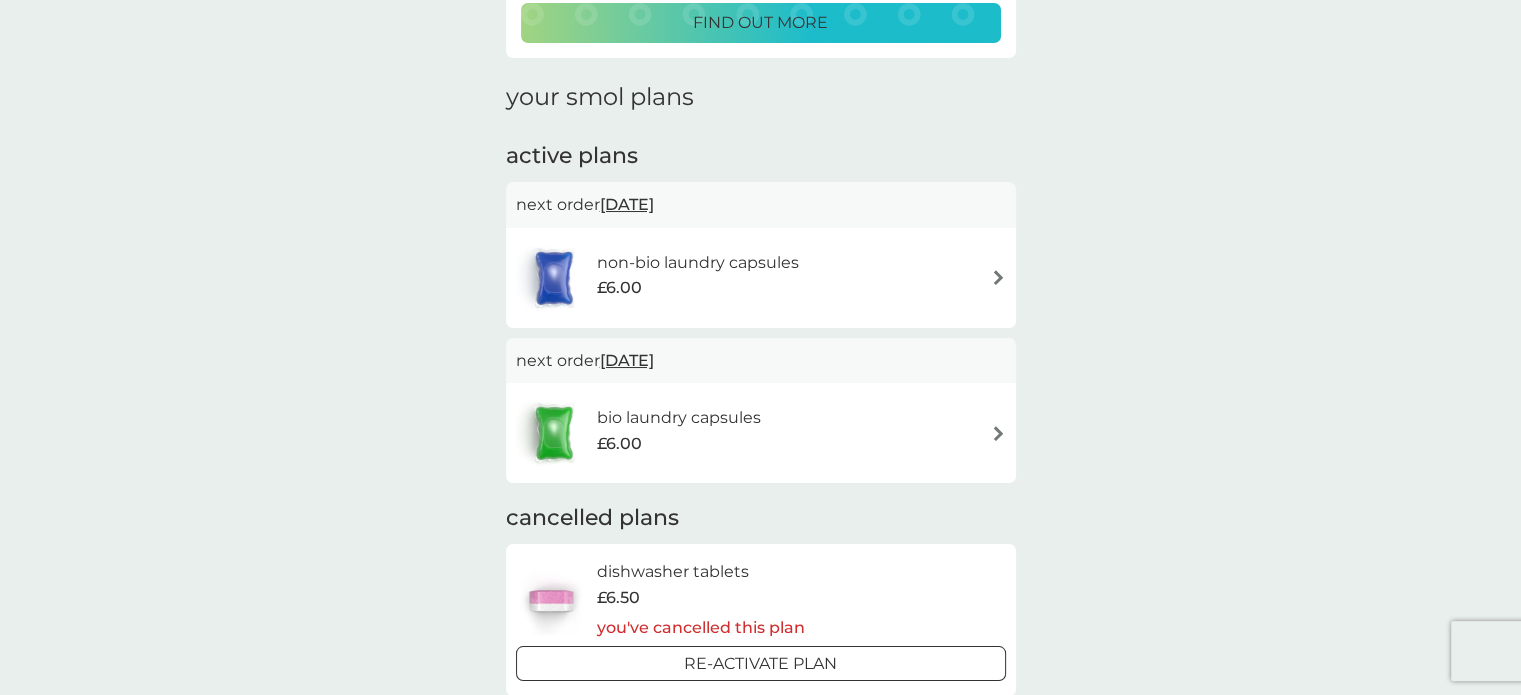 scroll, scrollTop: 236, scrollLeft: 0, axis: vertical 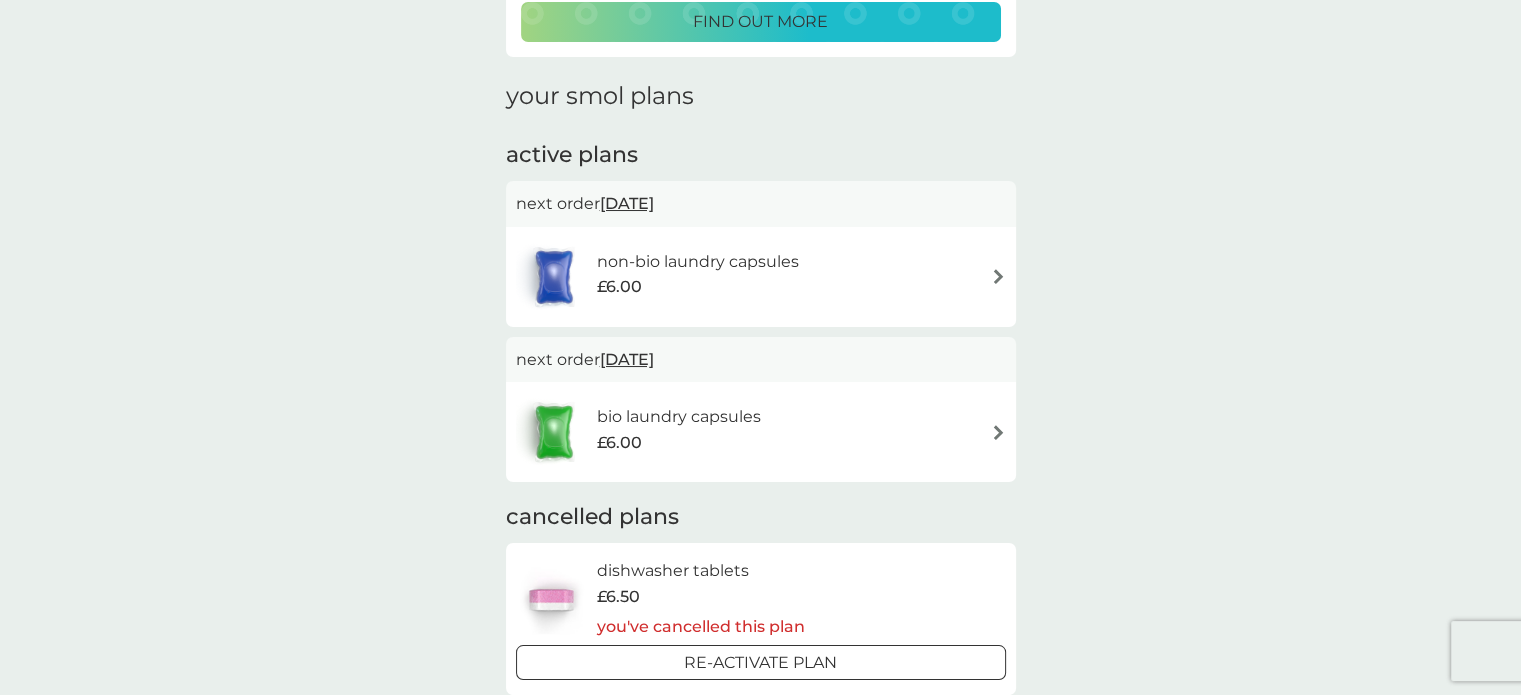 click on "Re-activate Plan" at bounding box center [761, 662] 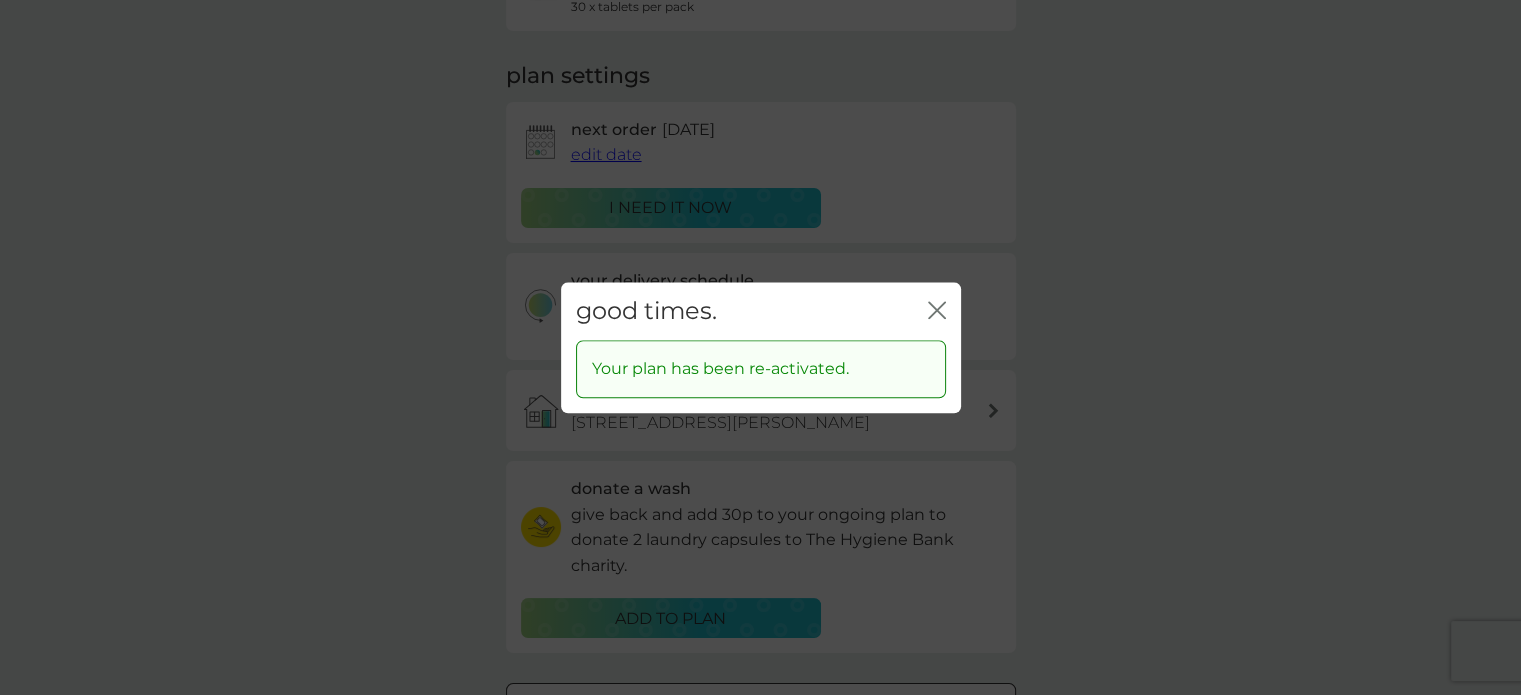 scroll, scrollTop: 0, scrollLeft: 0, axis: both 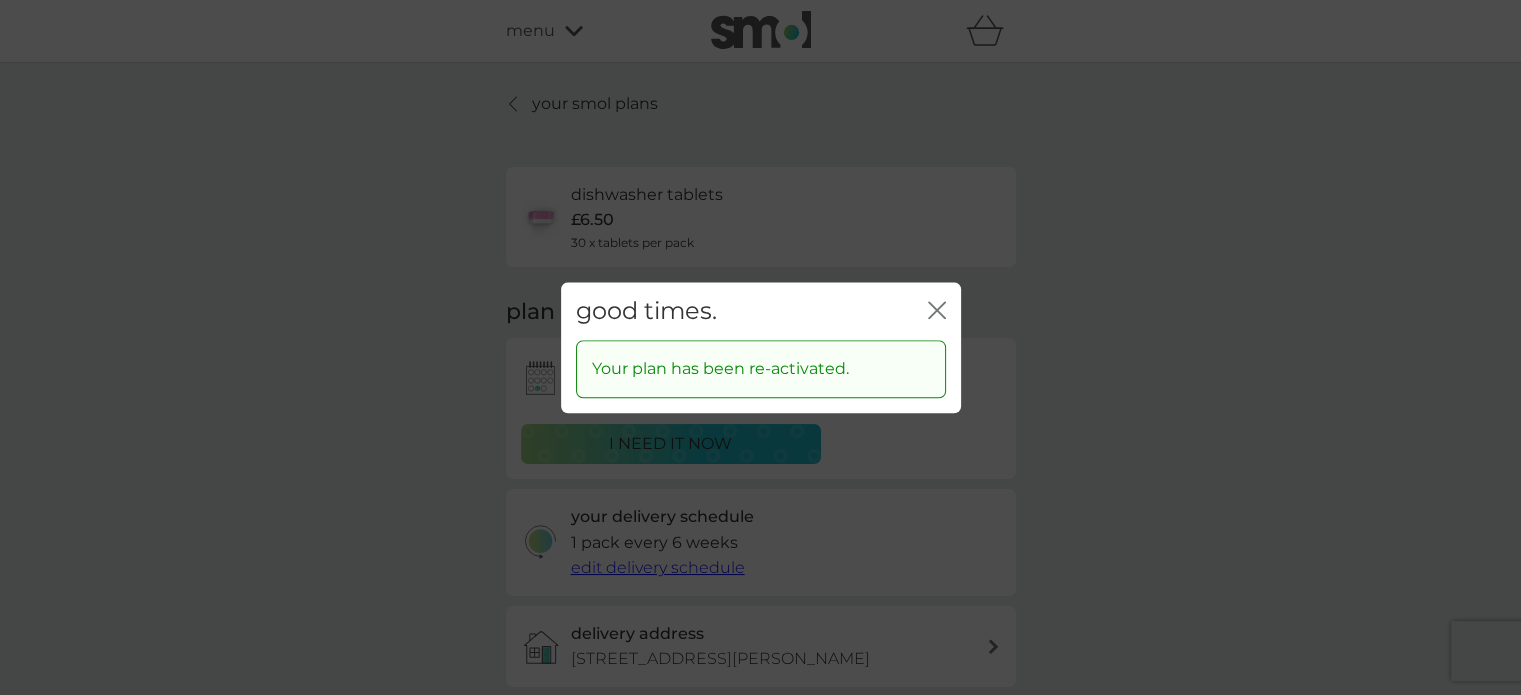 click on "close" 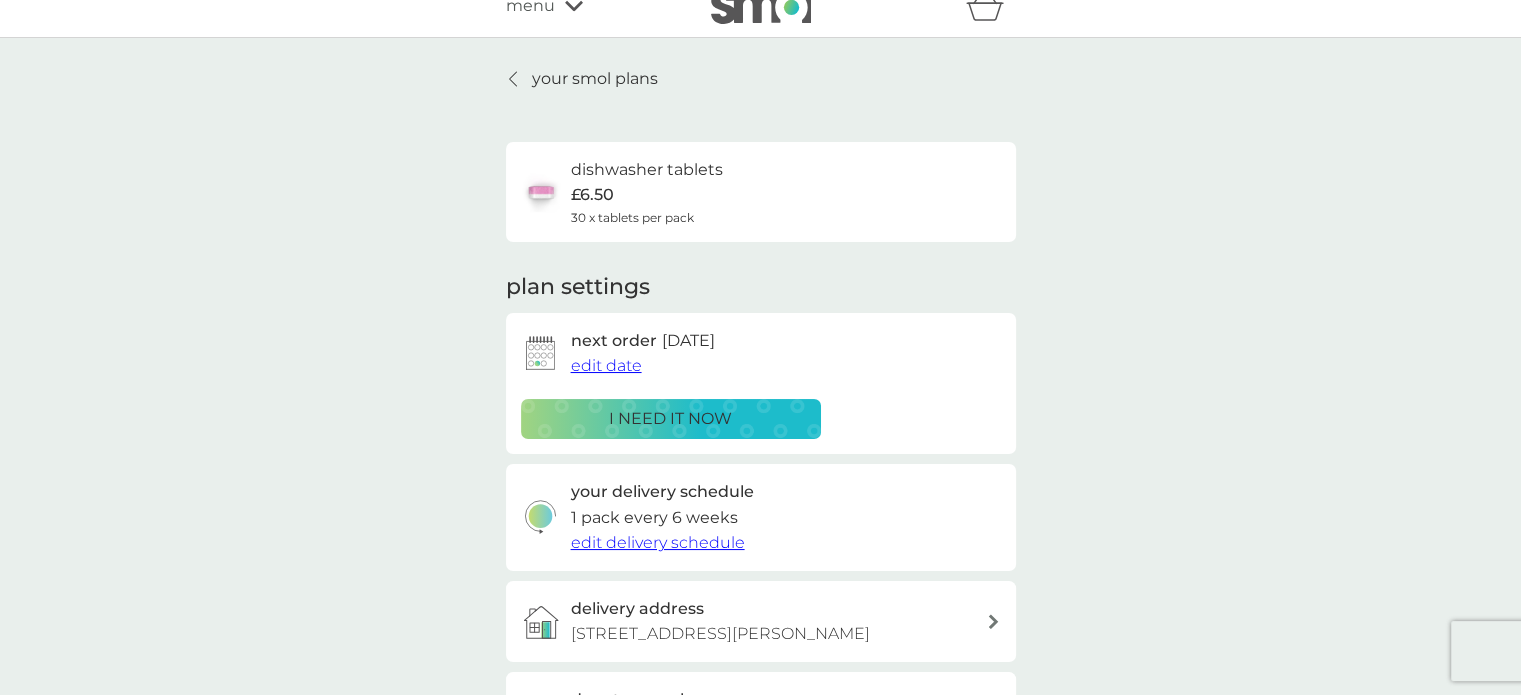 scroll, scrollTop: 0, scrollLeft: 0, axis: both 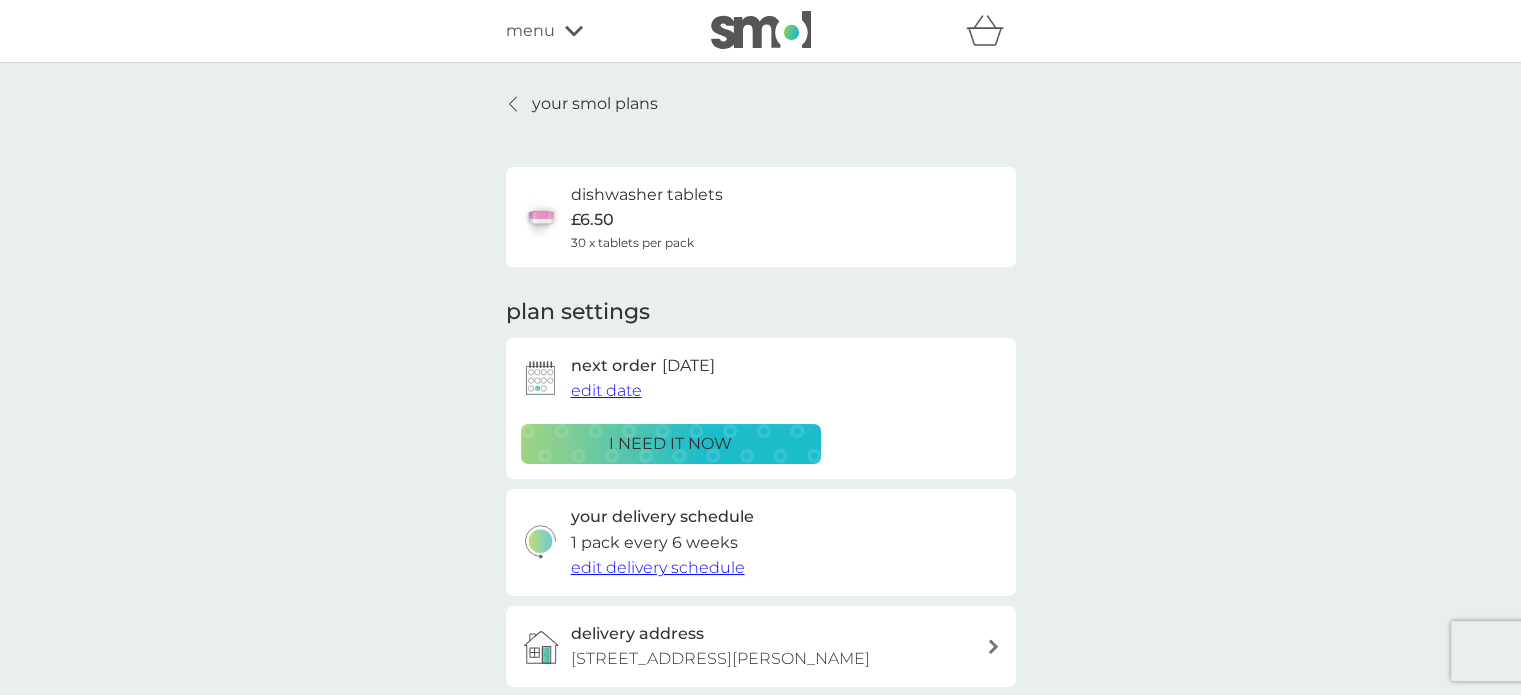 click 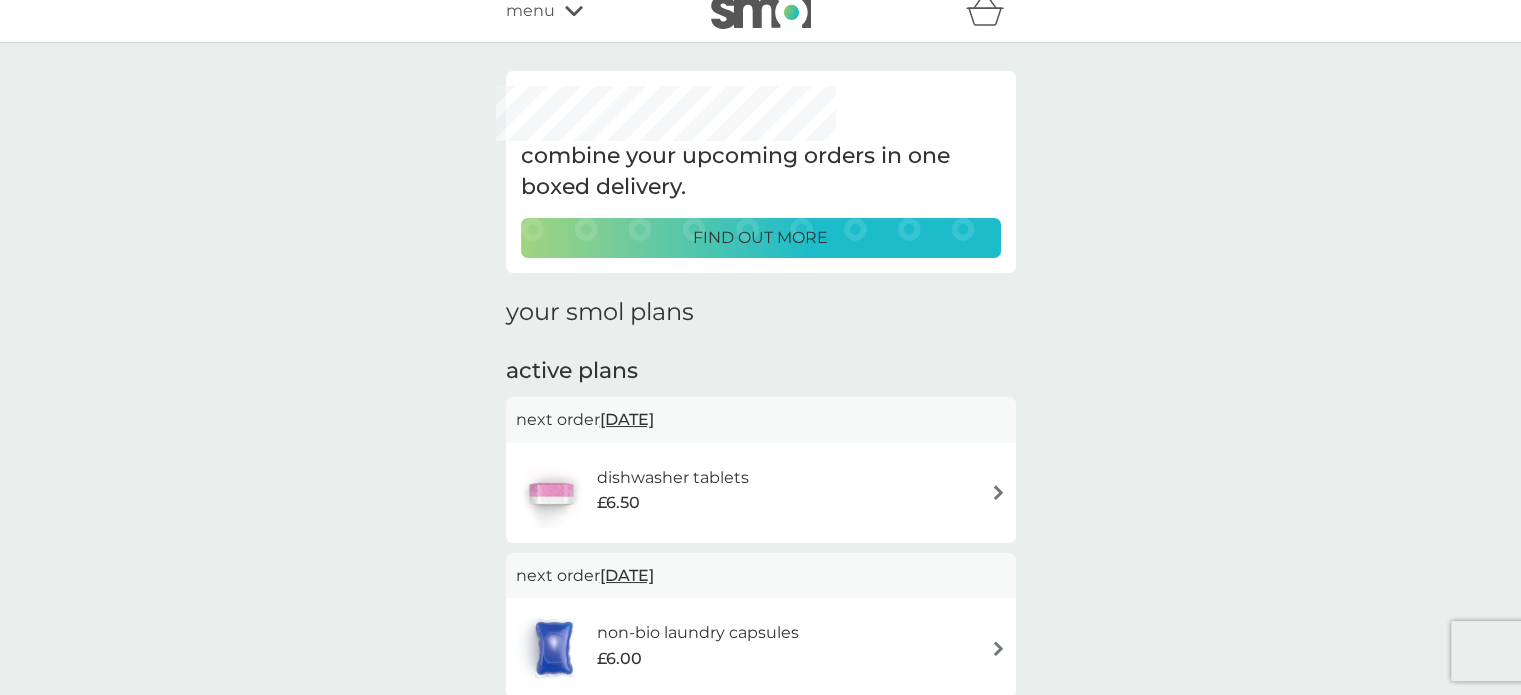 scroll, scrollTop: 19, scrollLeft: 0, axis: vertical 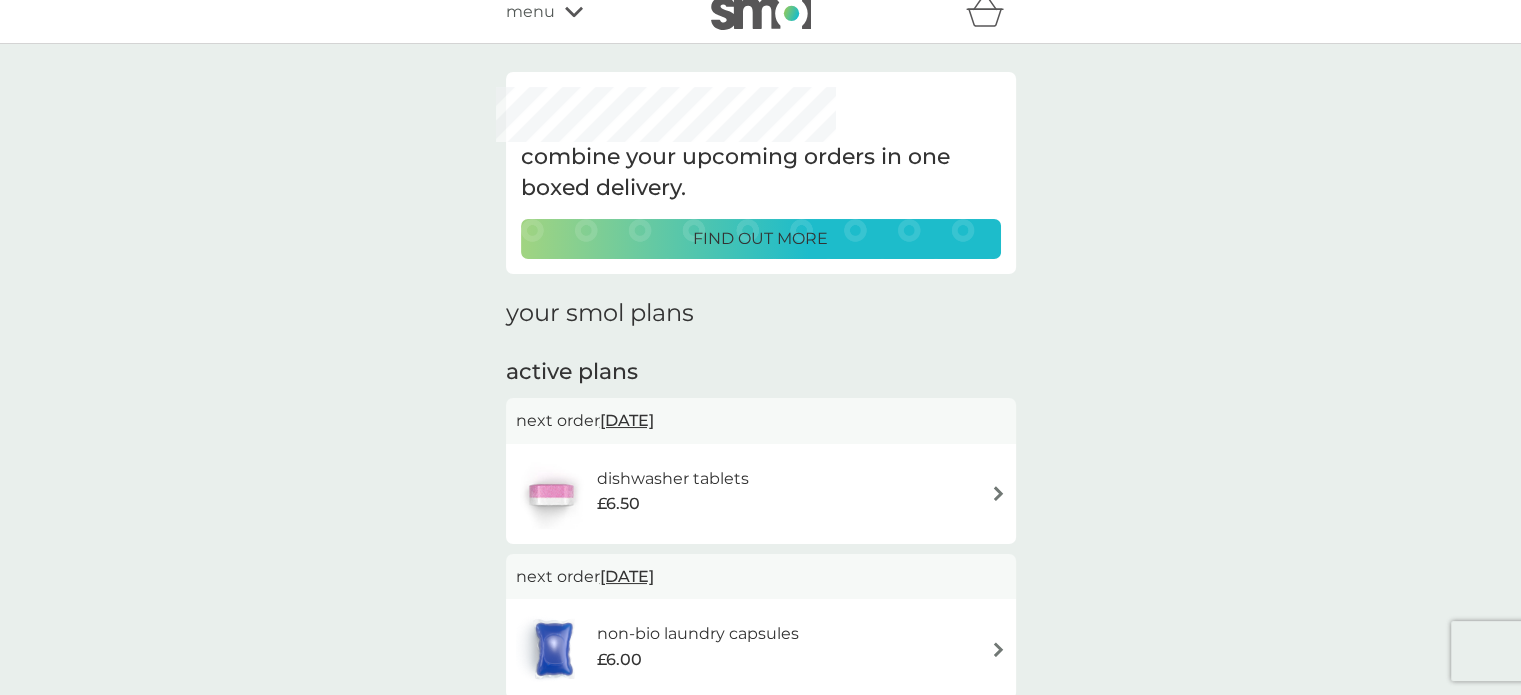 click on "find out more" at bounding box center (761, 239) 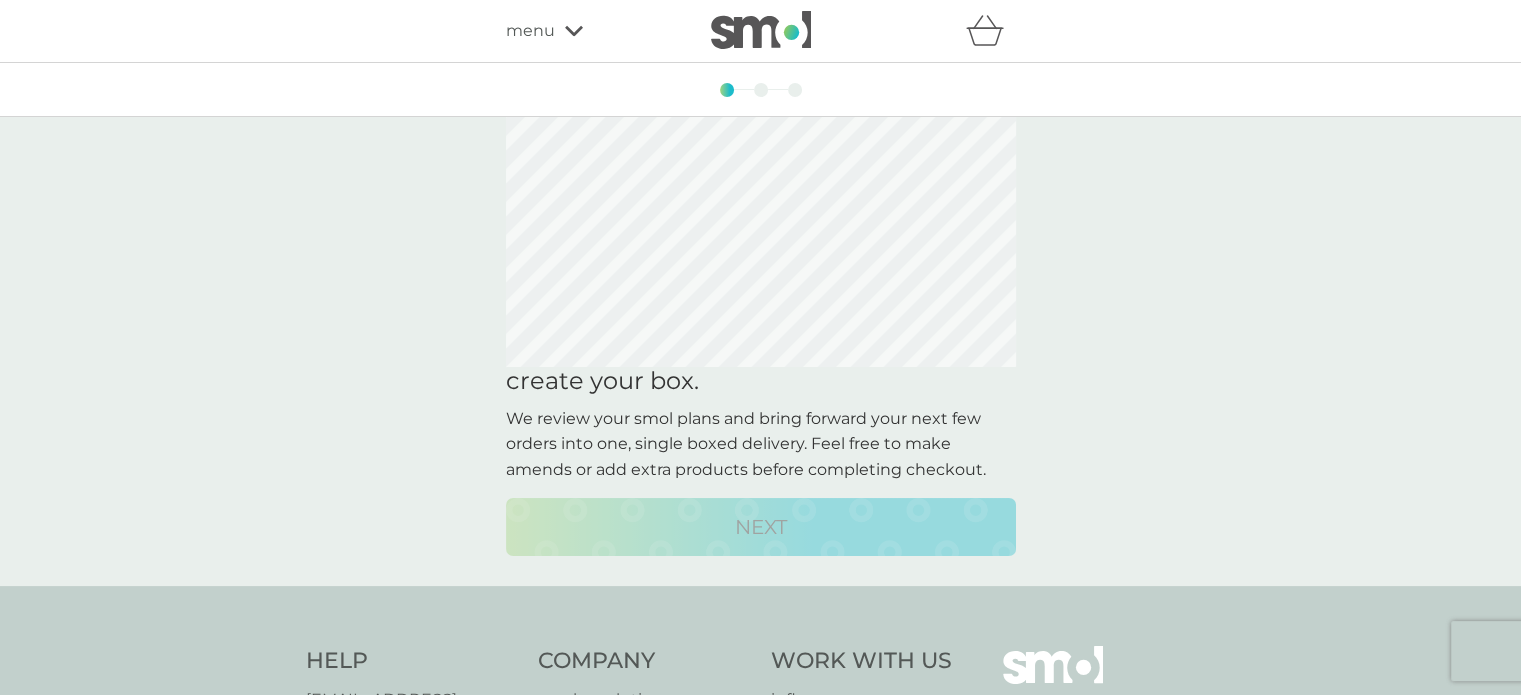 scroll, scrollTop: 0, scrollLeft: 0, axis: both 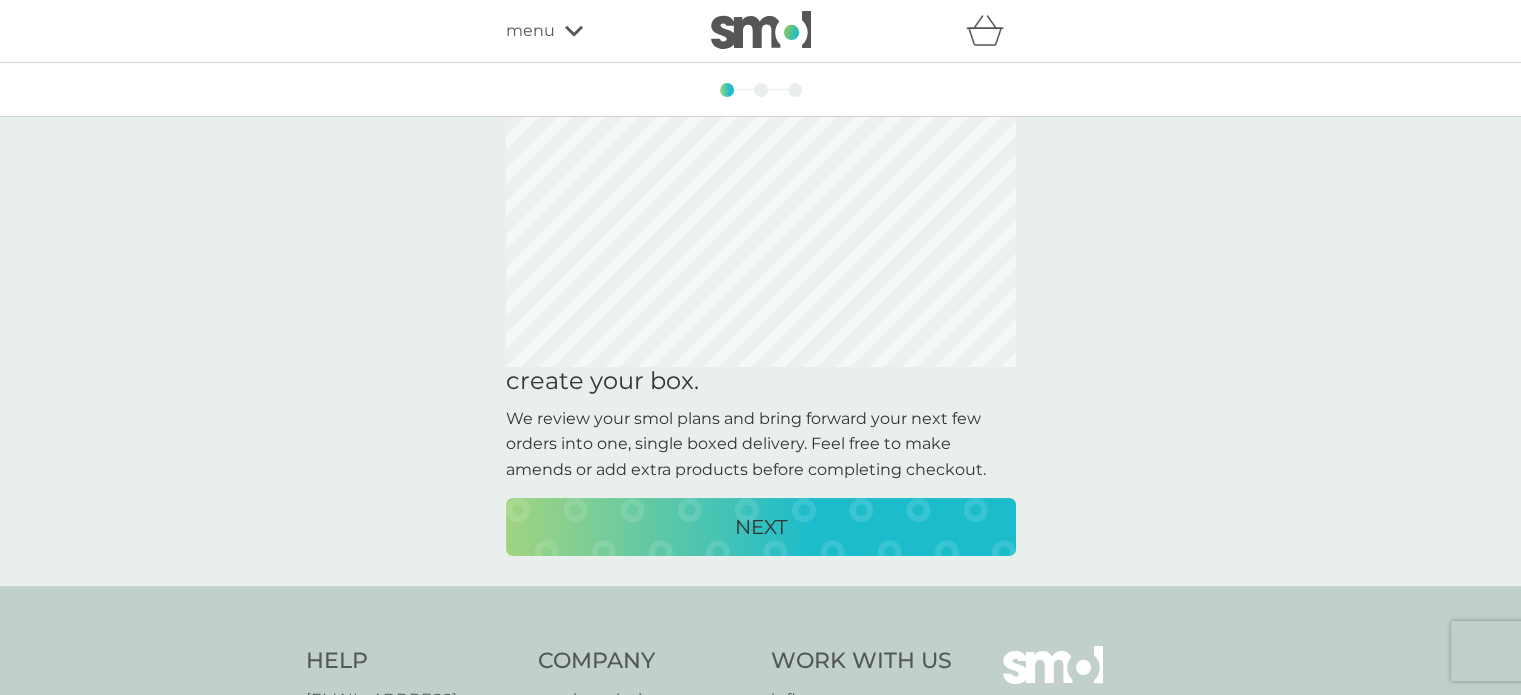 click on "NEXT" at bounding box center (761, 527) 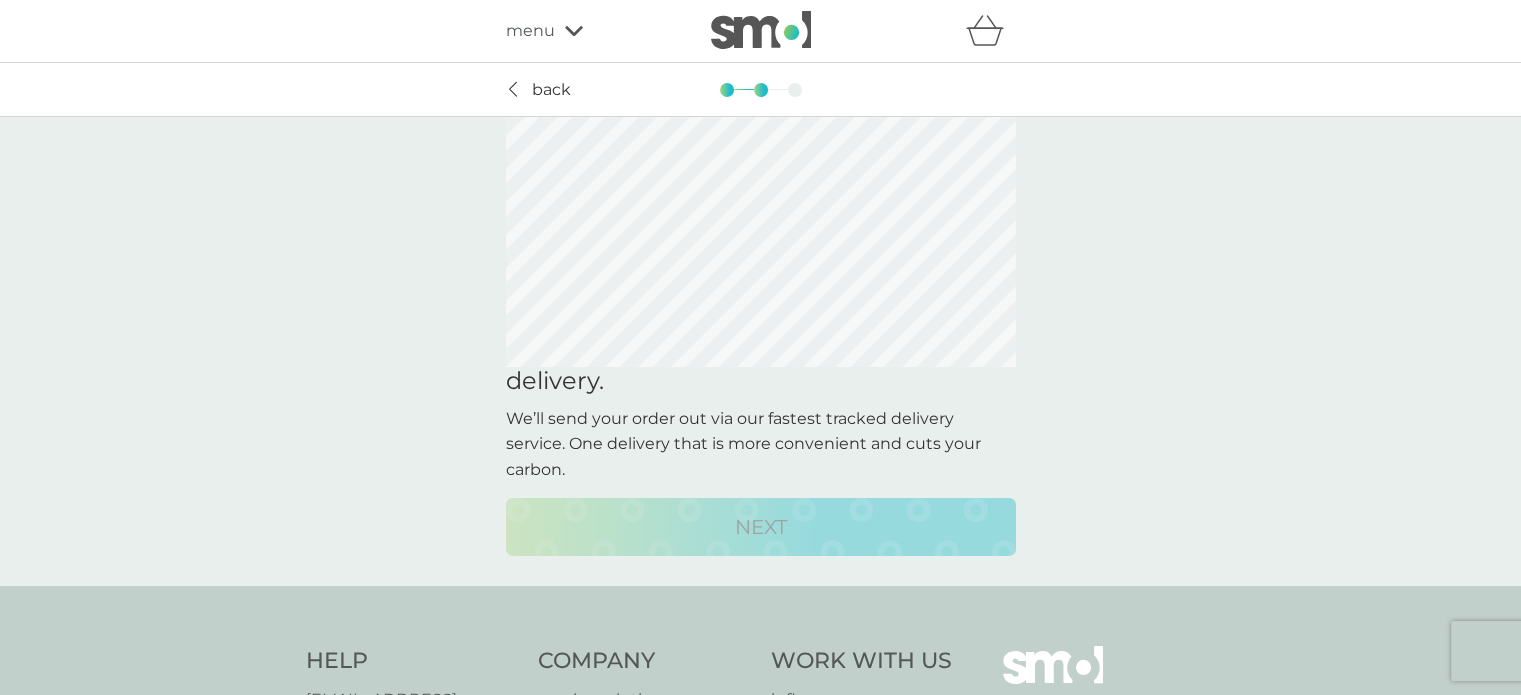 click on "delivery." at bounding box center [761, 381] 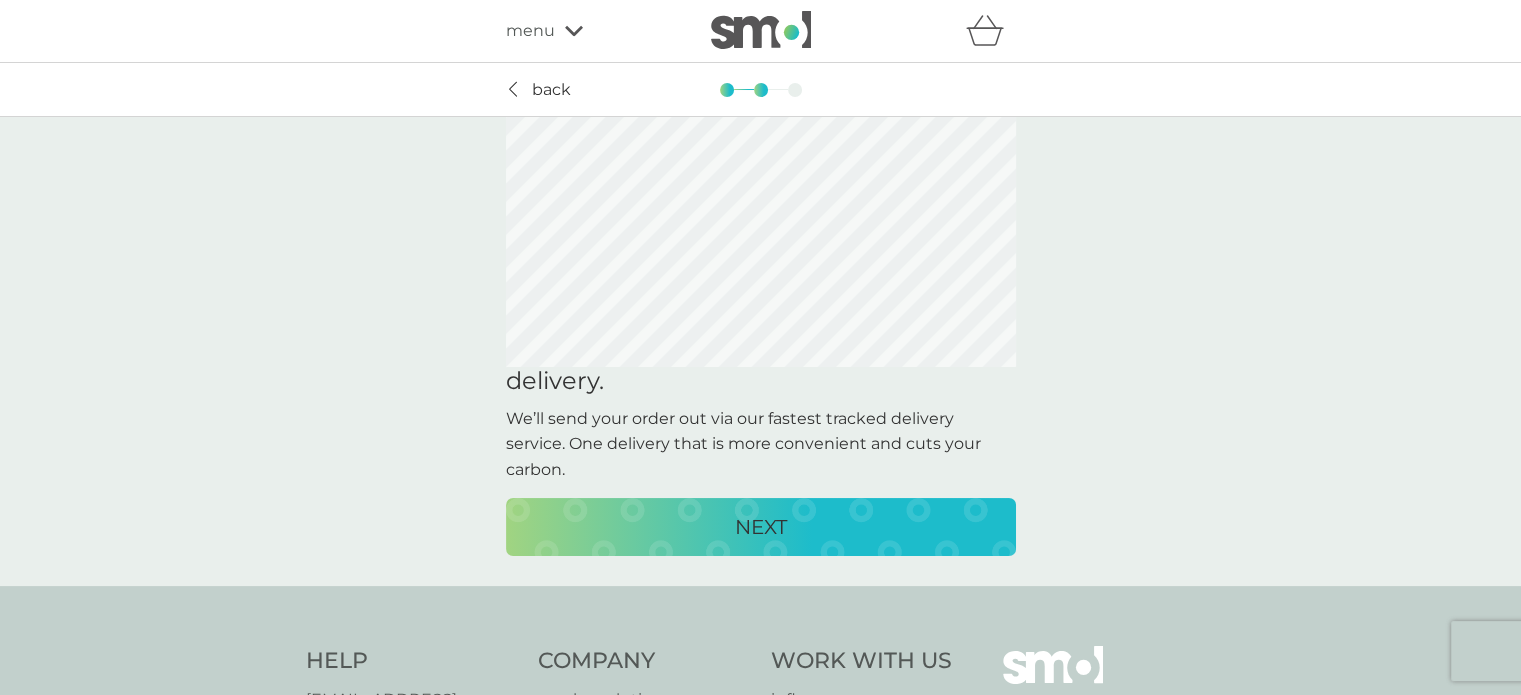 click on "NEXT" at bounding box center [761, 527] 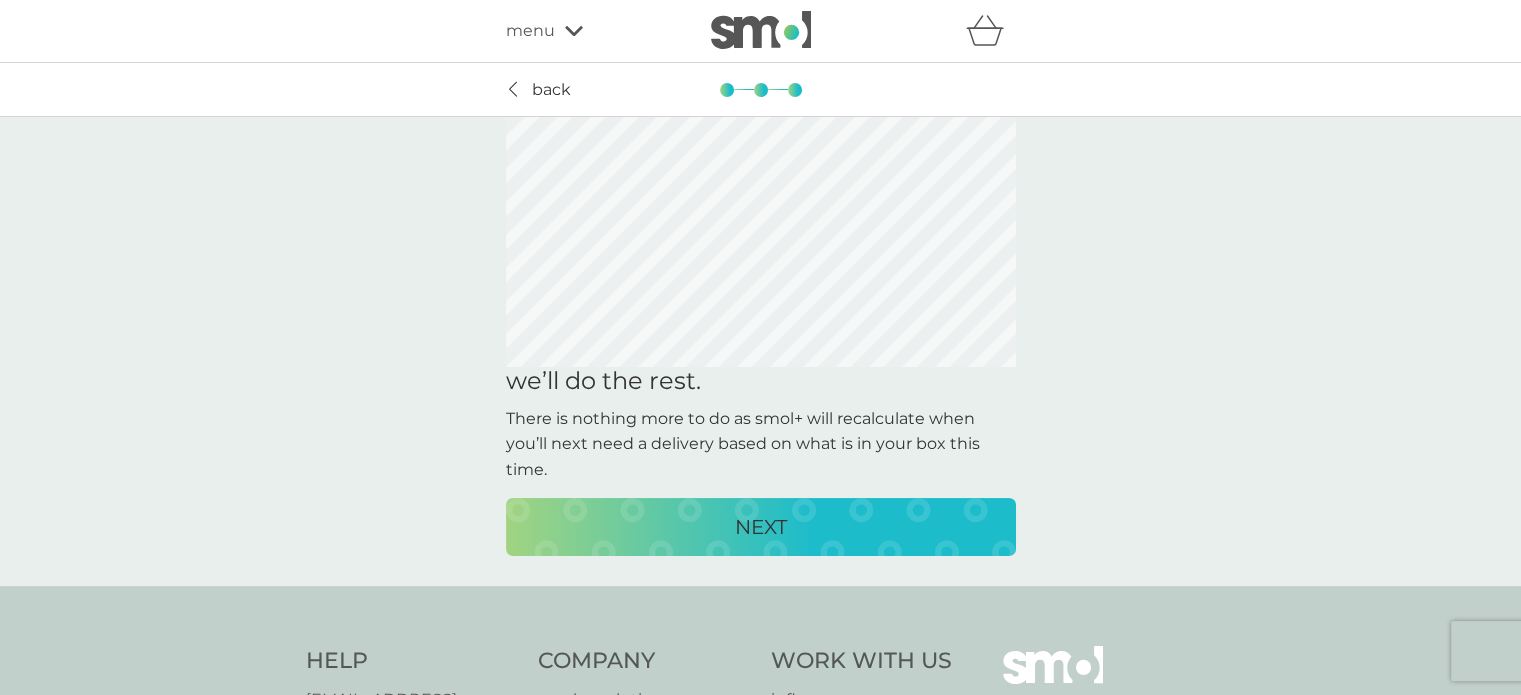 click on "NEXT" at bounding box center [761, 527] 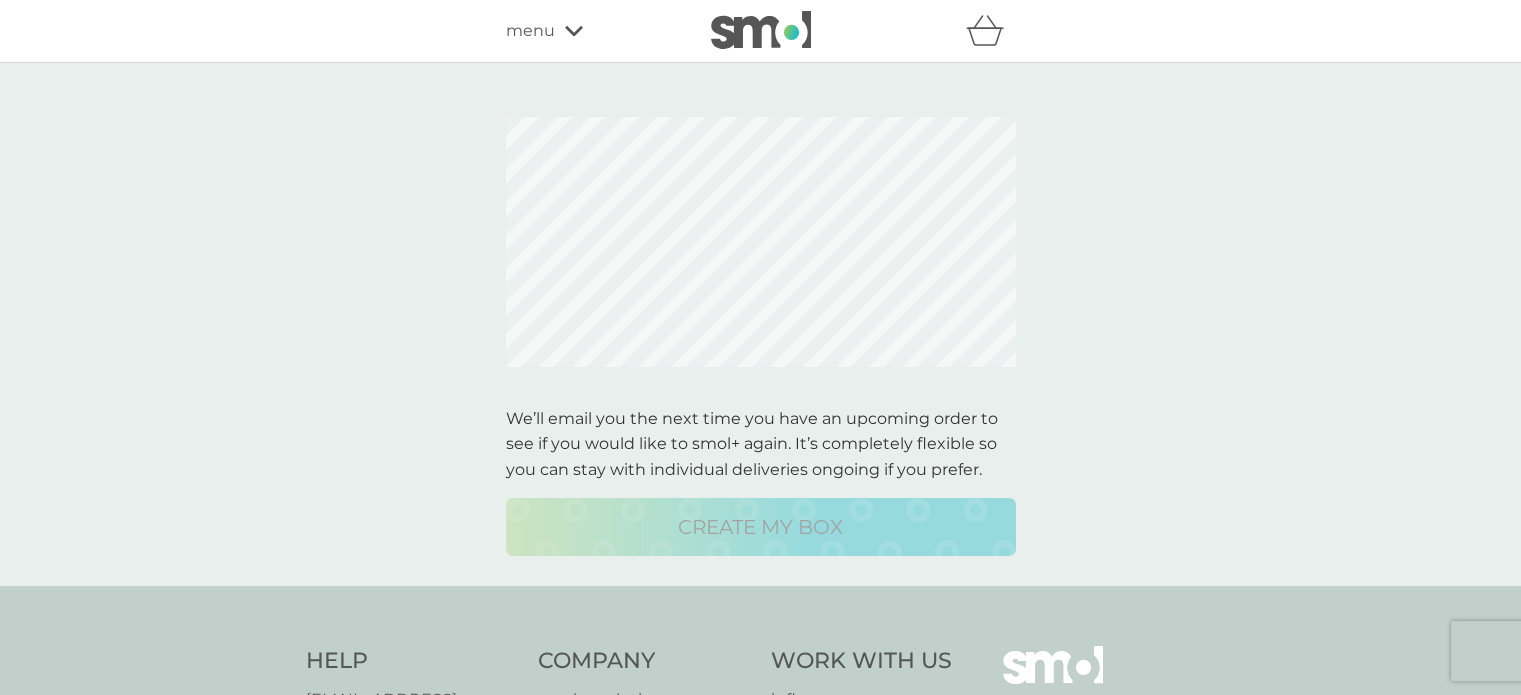 click on "We’ll email you the next time you have an upcoming order to see if you would like to smol+ again. It’s completely flexible so you can stay with individual deliveries ongoing if you prefer. CREATE MY BOX" at bounding box center [760, 324] 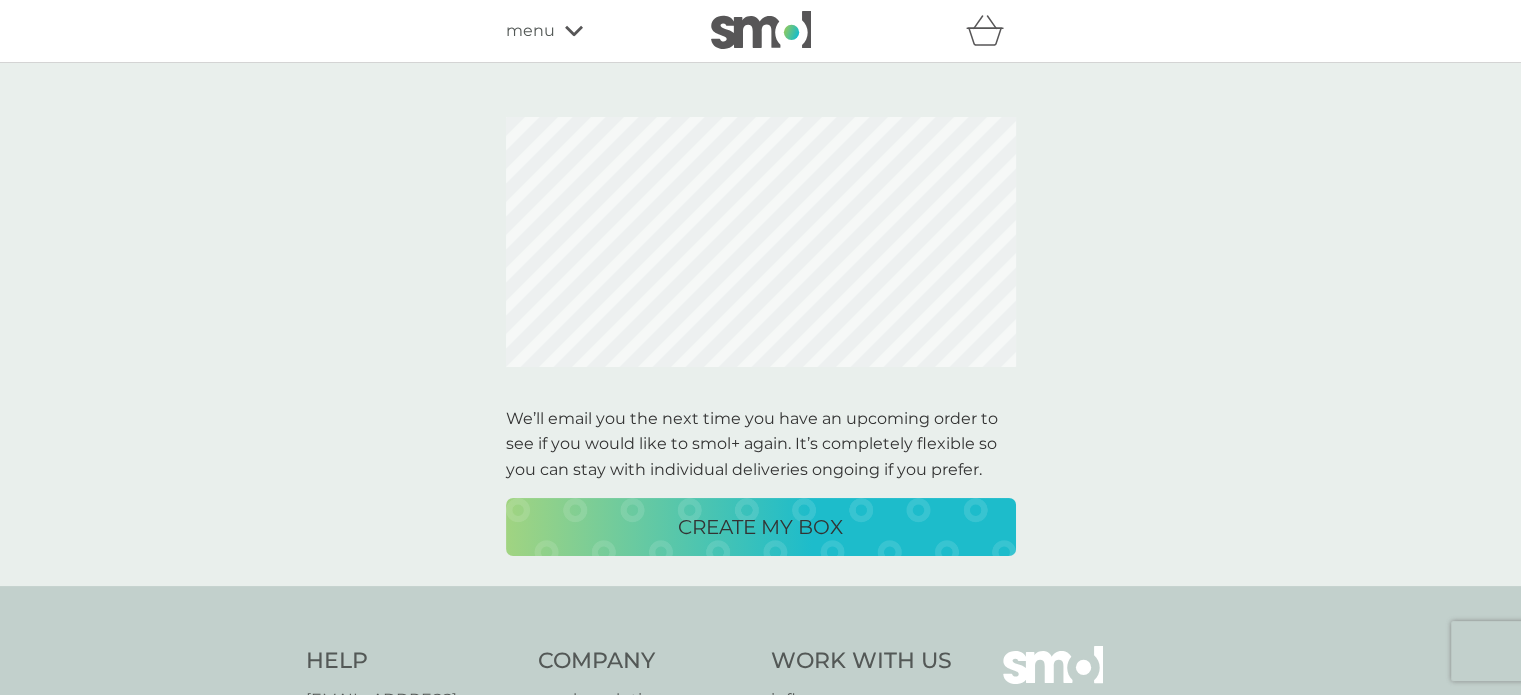 click on "CREATE MY BOX" at bounding box center [760, 527] 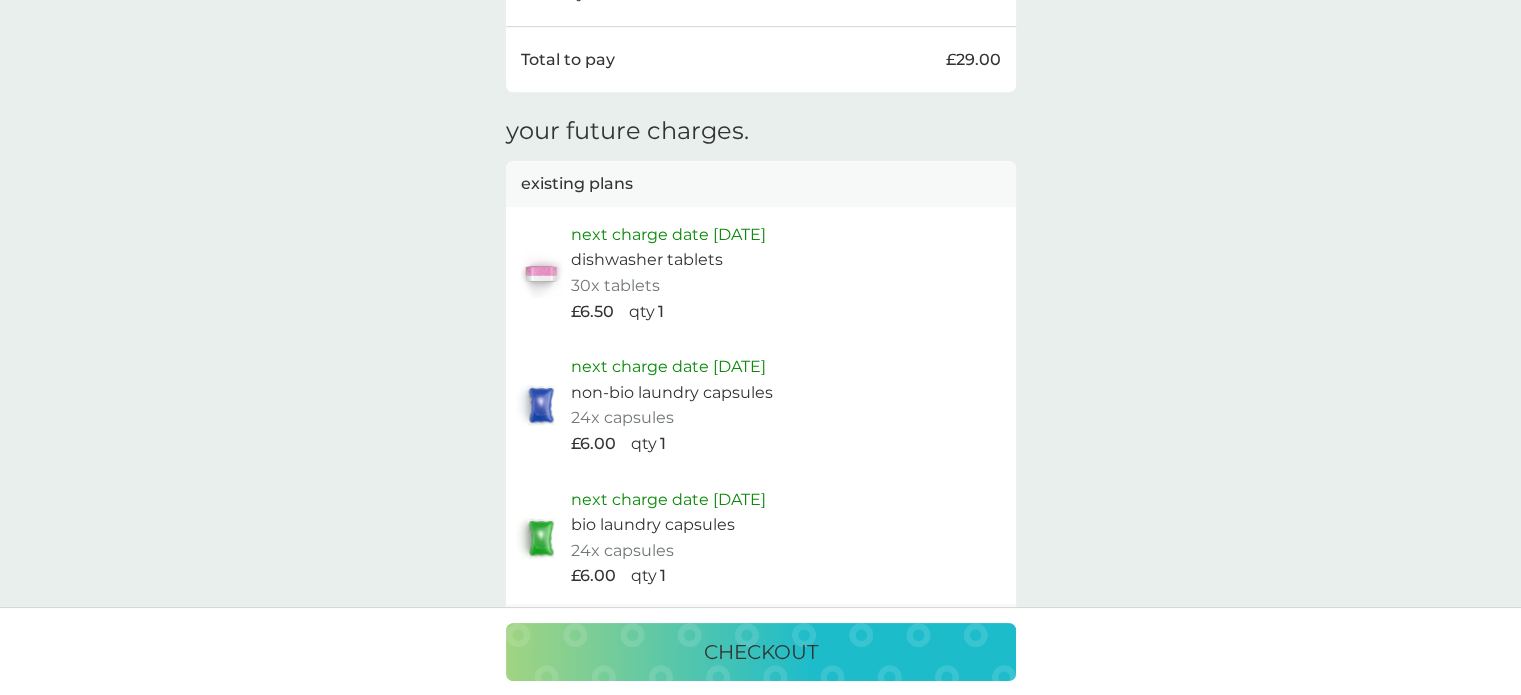 scroll, scrollTop: 1367, scrollLeft: 0, axis: vertical 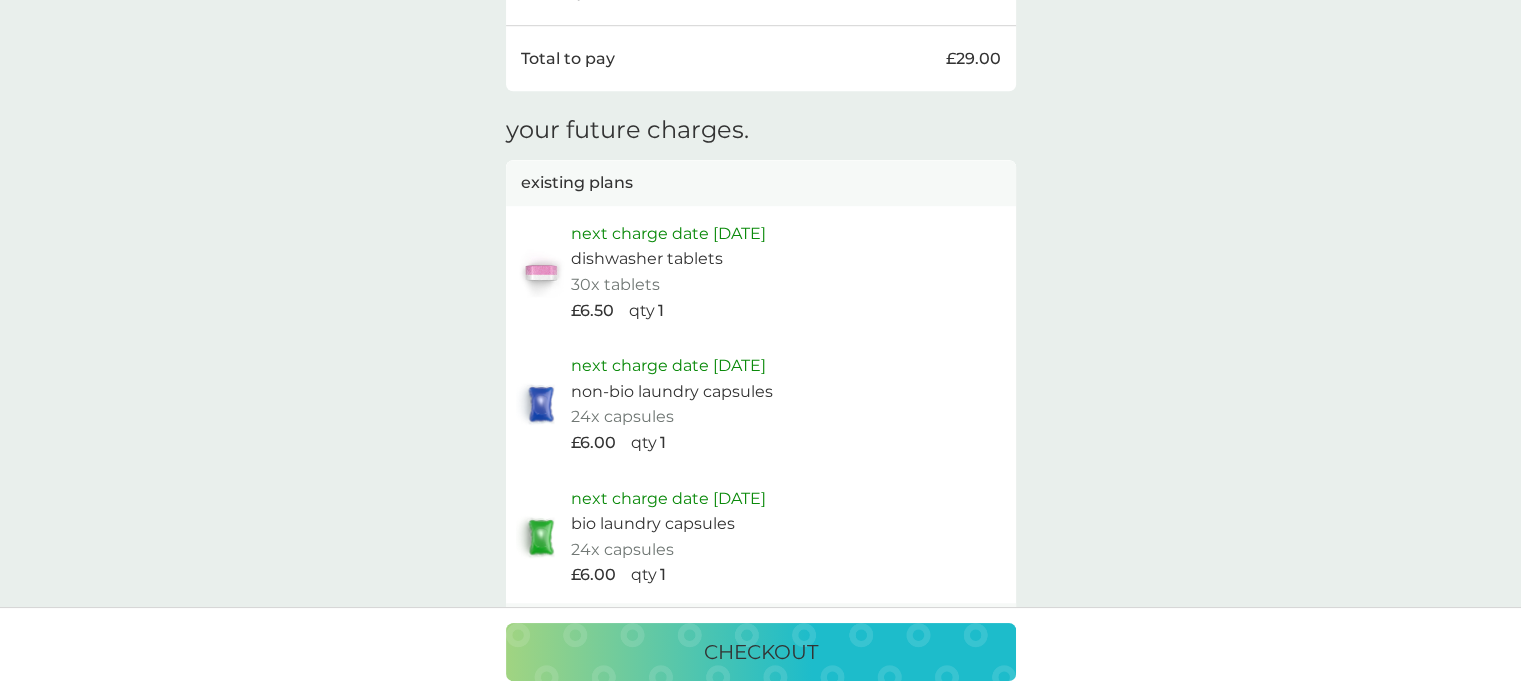 click on "your basket. existing plan products dishwasher tablets 30x tablets £6.50 qty 2 edit non-bio laundry capsules 24x capsules £6.00 qty 1 edit bio laundry capsules 24x capsules £6.00 qty 1 edit additional products dishwasher tablets trial pack every 6 weeks @ £6.50 £2.00 FREE 1 wash donated floor cleaner starter pack every 20 weeks @ £7.00 £2.00 washing up liquid starter pack every 20 weeks @ £8.50 £2.00 proceed to checkout Good  news!  Your  order  qualifies  for  our  fastest  FREE   tracked  delivery  service.  You can bring upcoming plan deliveries forward into this order. bring deliveries forward add more products we   donate 1 wash   to The Hygiene Bank charity with every laundry or dishwash FREE trial. Delivery FREE Total to pay £29.00 your future charges. existing plans next charge date 6th Oct 2025 dishwasher tablets 30x tablets   £6.50 qty 1 next charge date 10th Oct 2025 non-bio laundry capsules 24x capsules   £6.00 qty 1 next charge date 10th Oct 2025 bio laundry capsules 24x capsules   1" at bounding box center (760, -77) 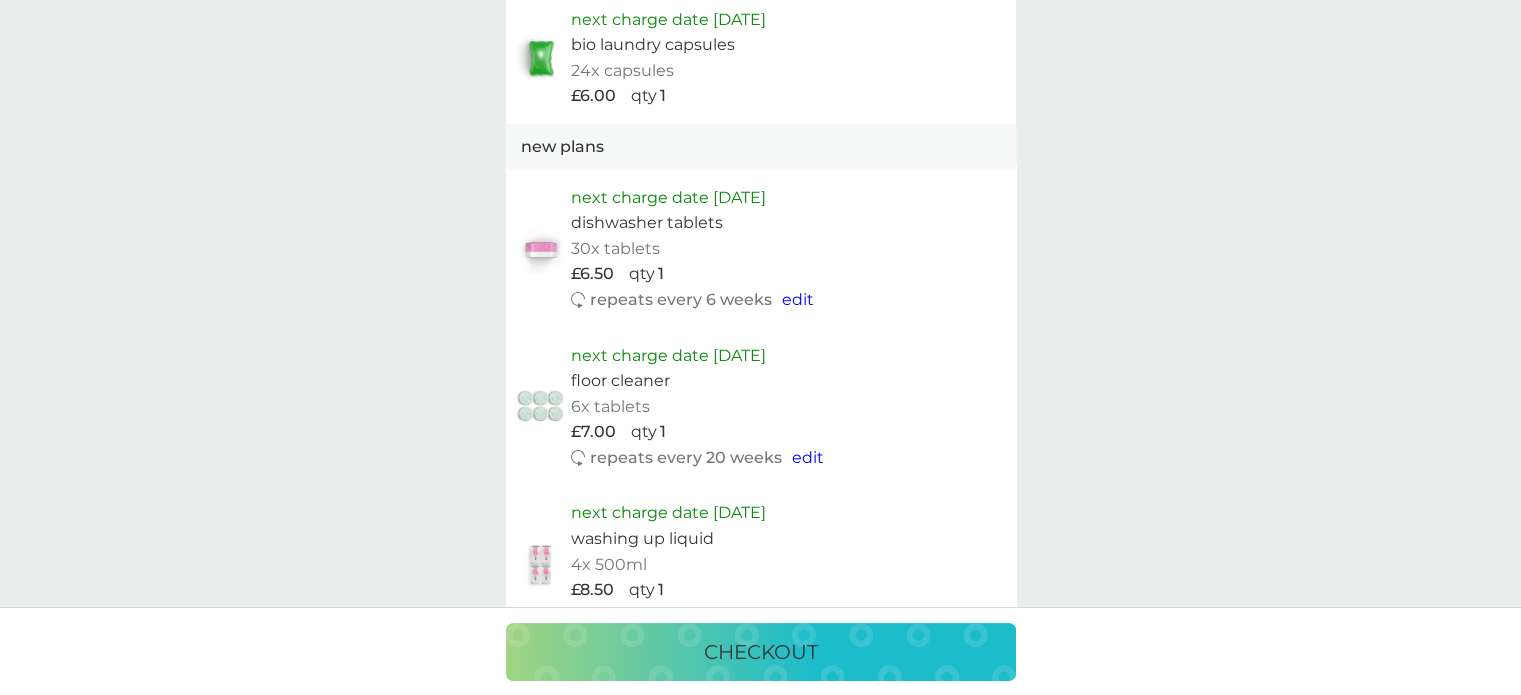scroll, scrollTop: 1825, scrollLeft: 0, axis: vertical 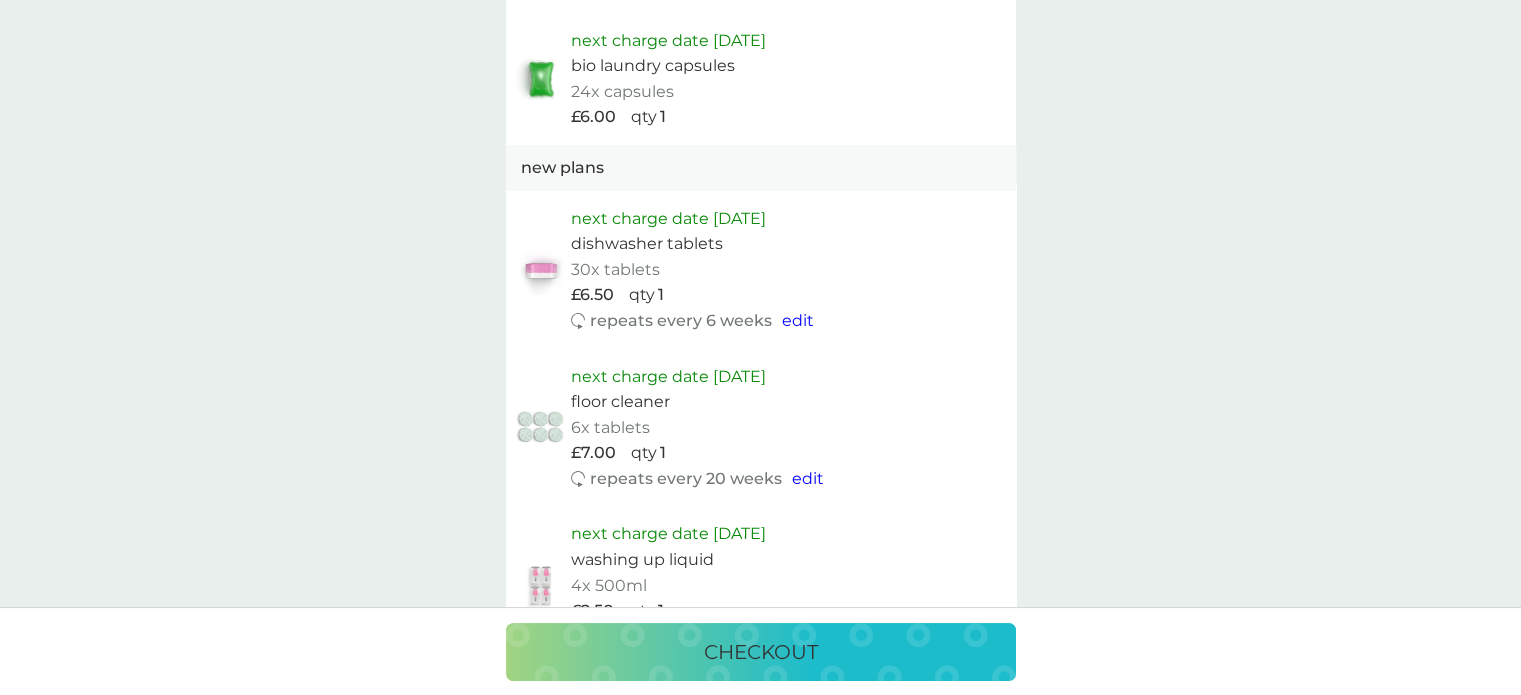 click on "edit" at bounding box center (798, 320) 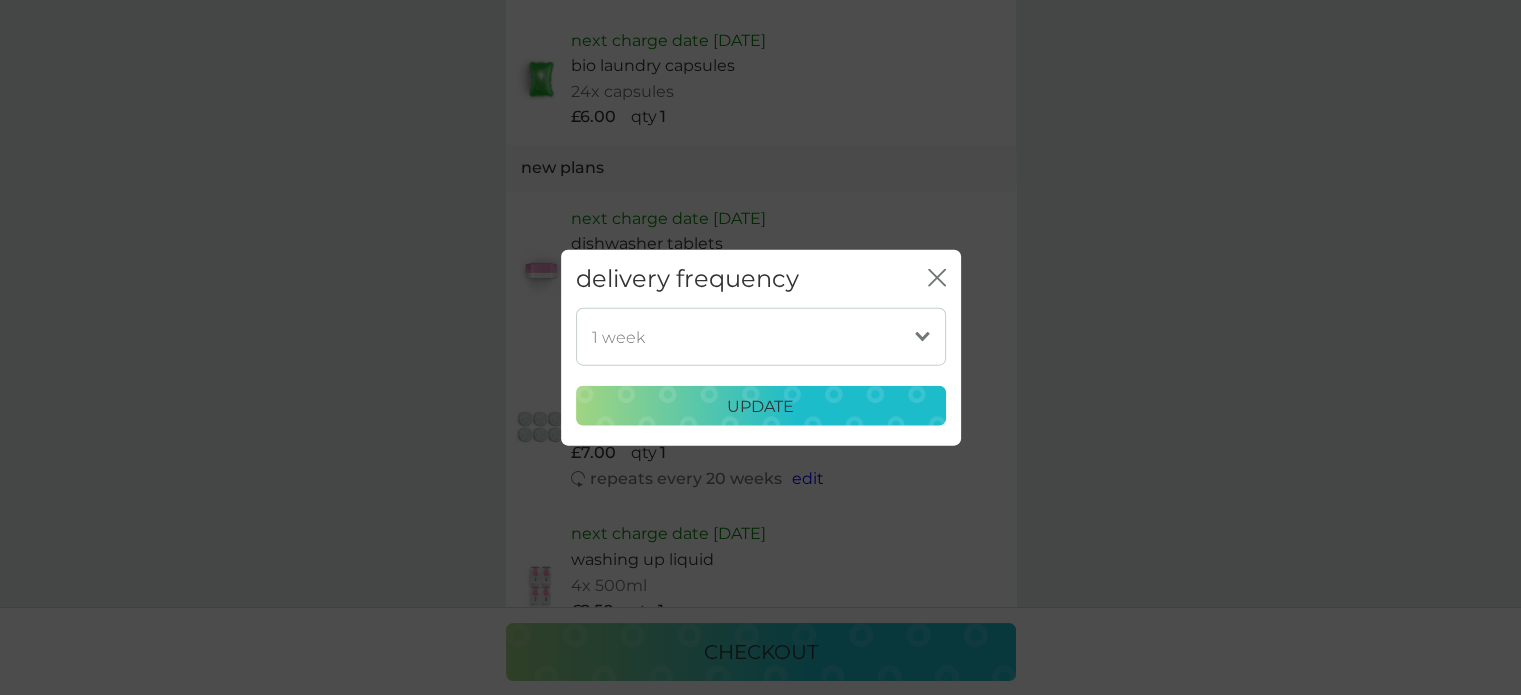 click on "1 week  2 weeks  3 weeks  4 weeks  5 weeks  6 weeks (our suggestion) 7 weeks  8 weeks  9 weeks  10 weeks  11 weeks  12 weeks  13 weeks  14 weeks  15 weeks  16 weeks  17 weeks" at bounding box center [761, 337] 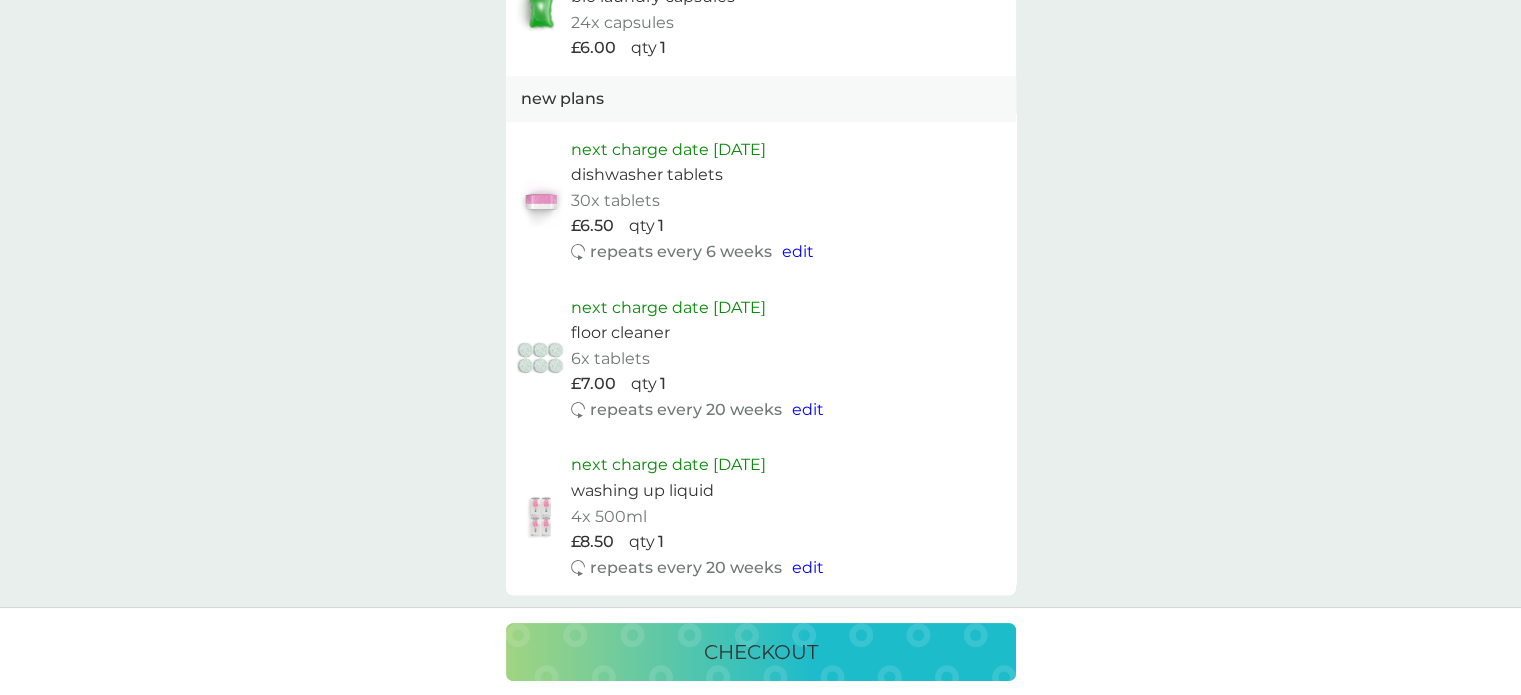 scroll, scrollTop: 1929, scrollLeft: 0, axis: vertical 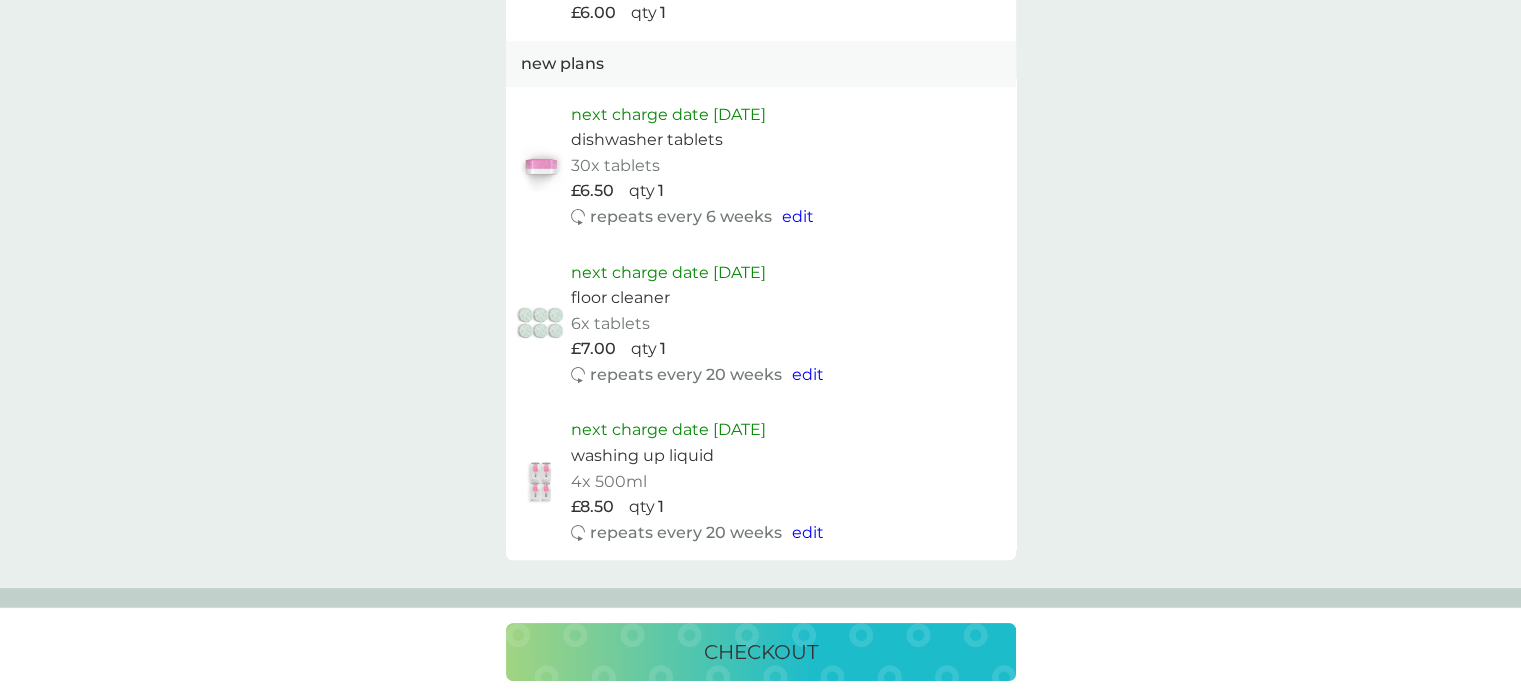 click on "next charge date 27th Jul 2025" at bounding box center [668, 115] 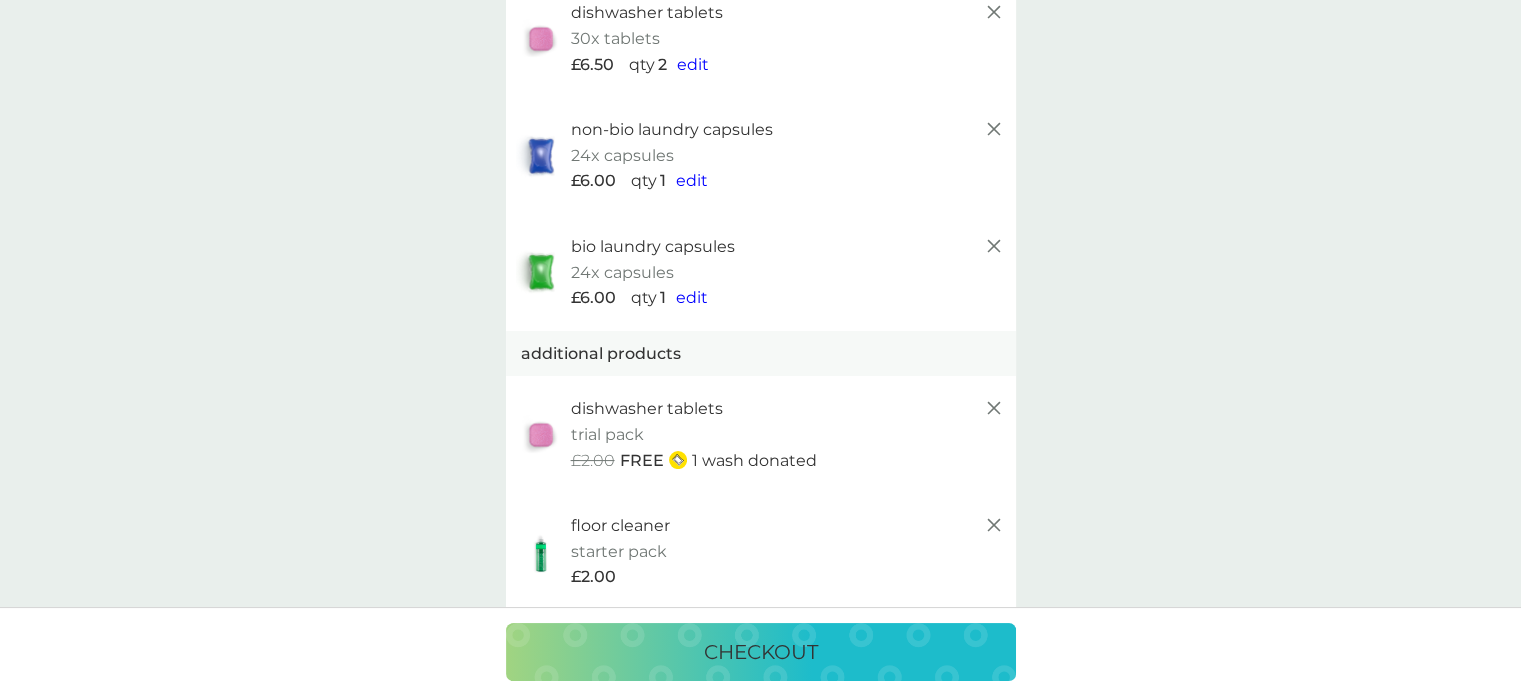 scroll, scrollTop: 0, scrollLeft: 0, axis: both 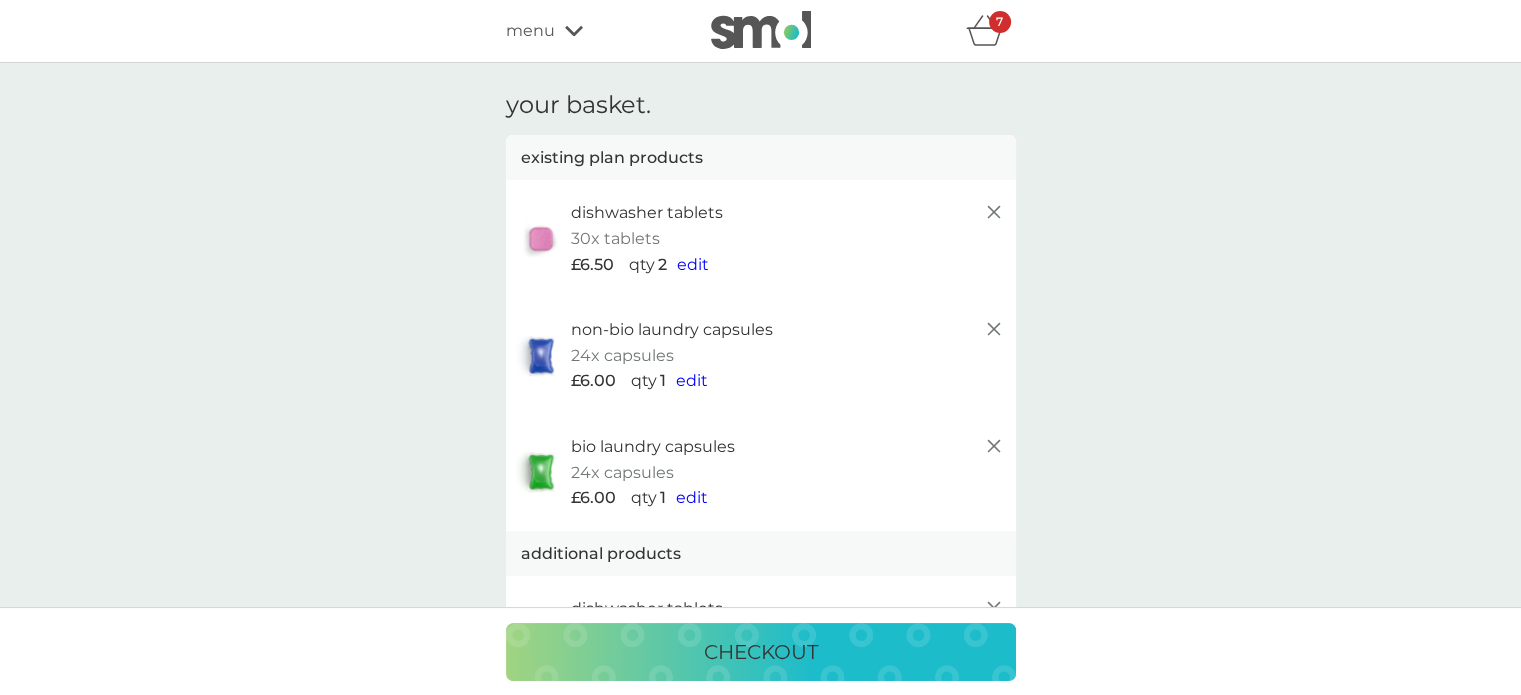 click on "edit" at bounding box center [693, 264] 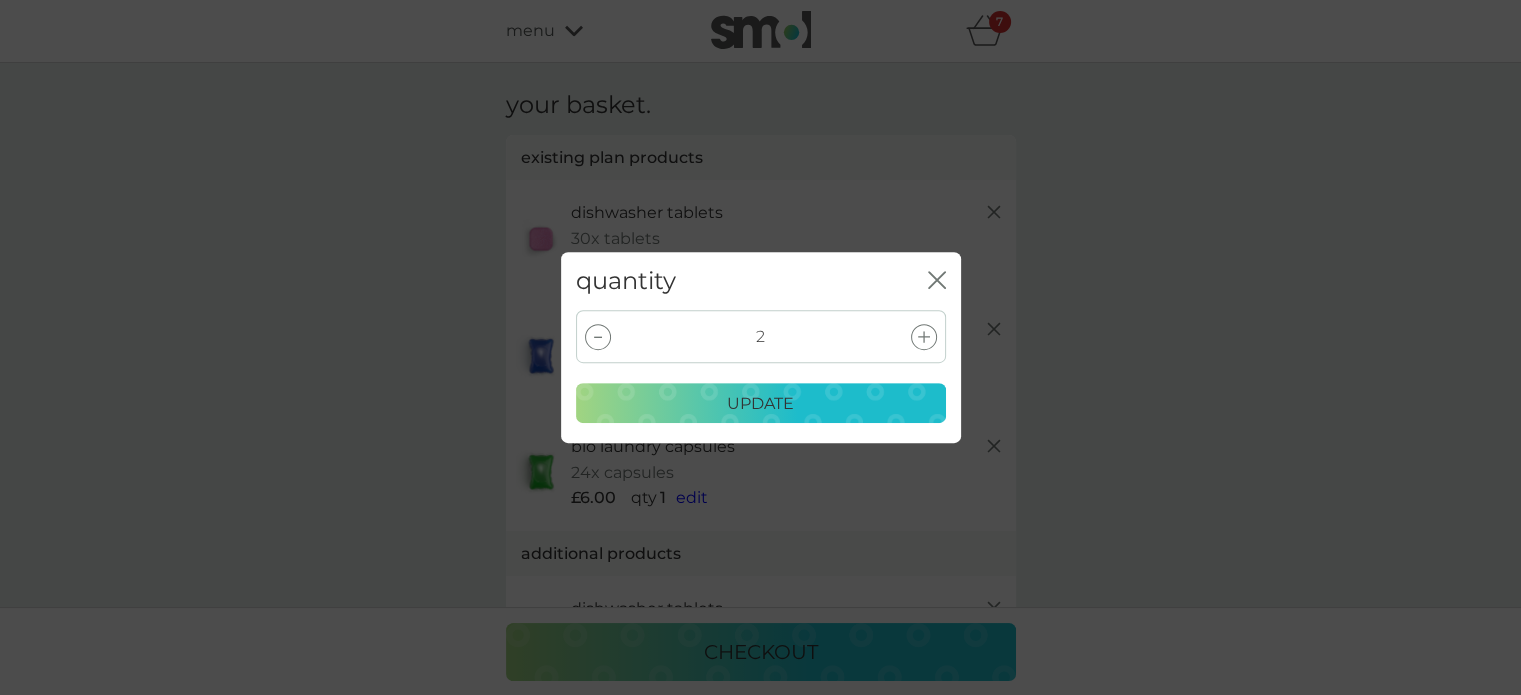 click on "2" at bounding box center (761, 336) 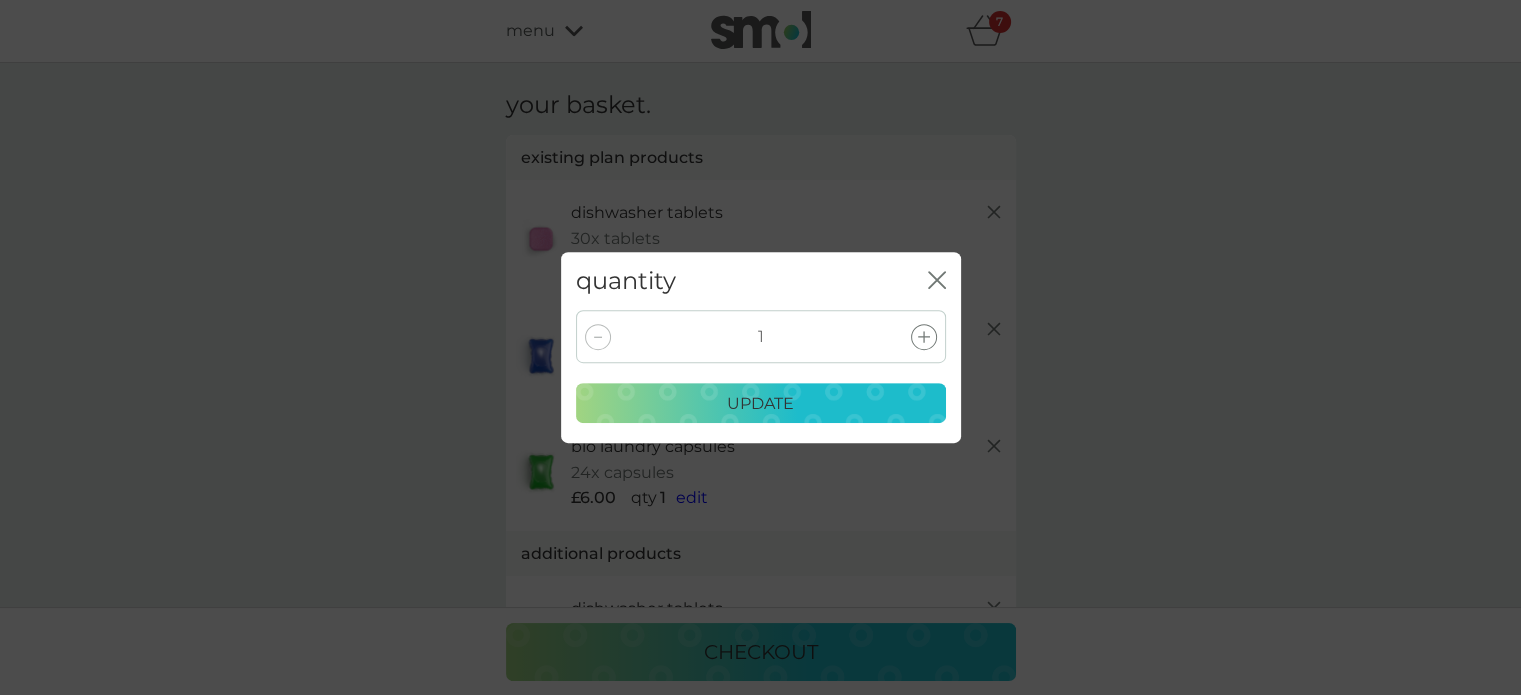click on "update" at bounding box center [761, 403] 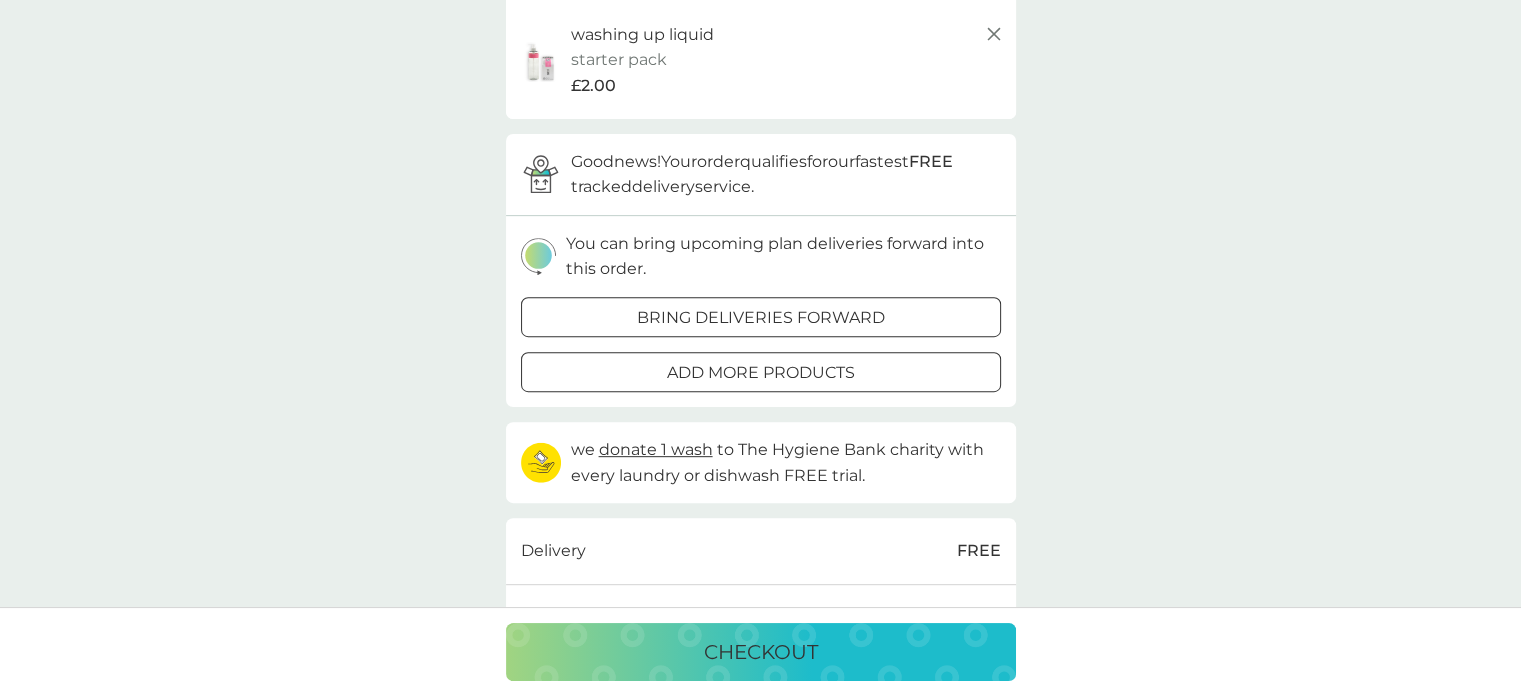 scroll, scrollTop: 810, scrollLeft: 0, axis: vertical 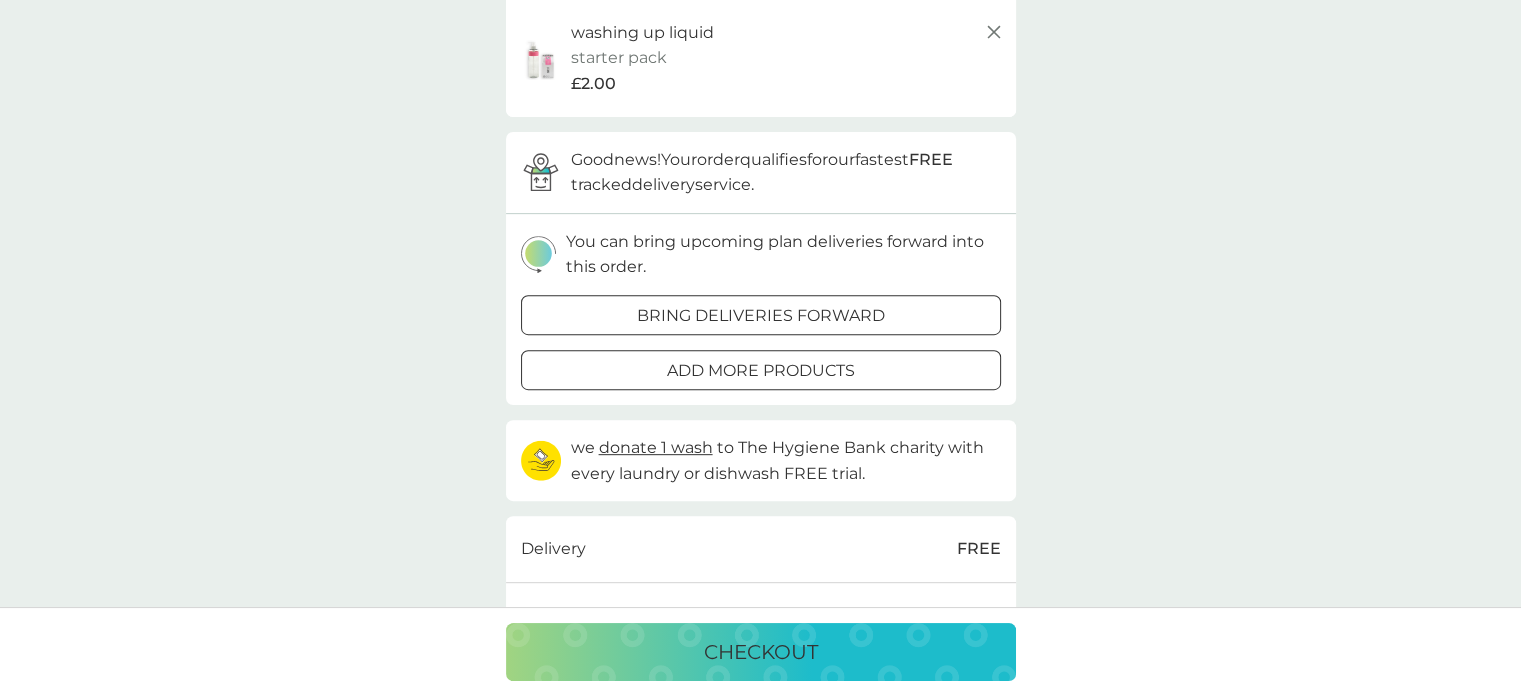 click on "bring deliveries forward" at bounding box center [761, 316] 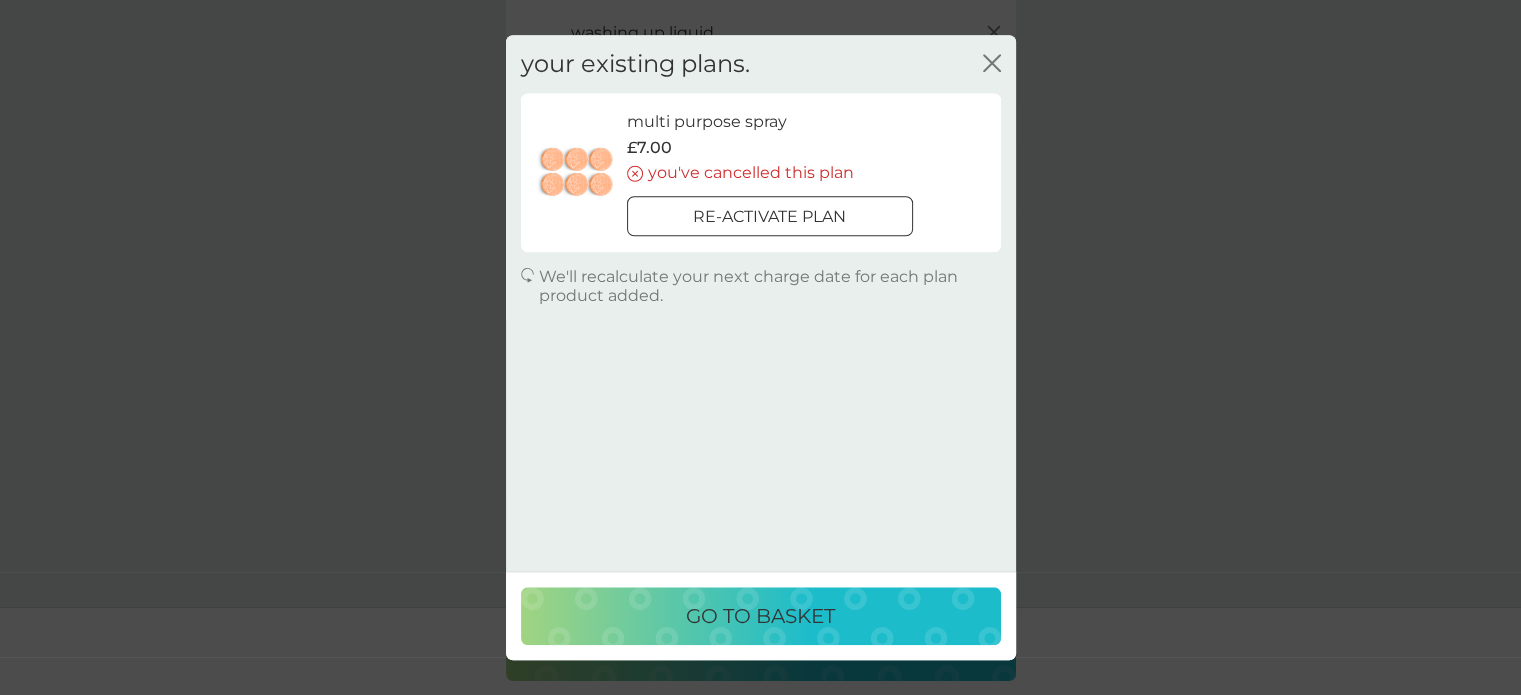 click on "close" 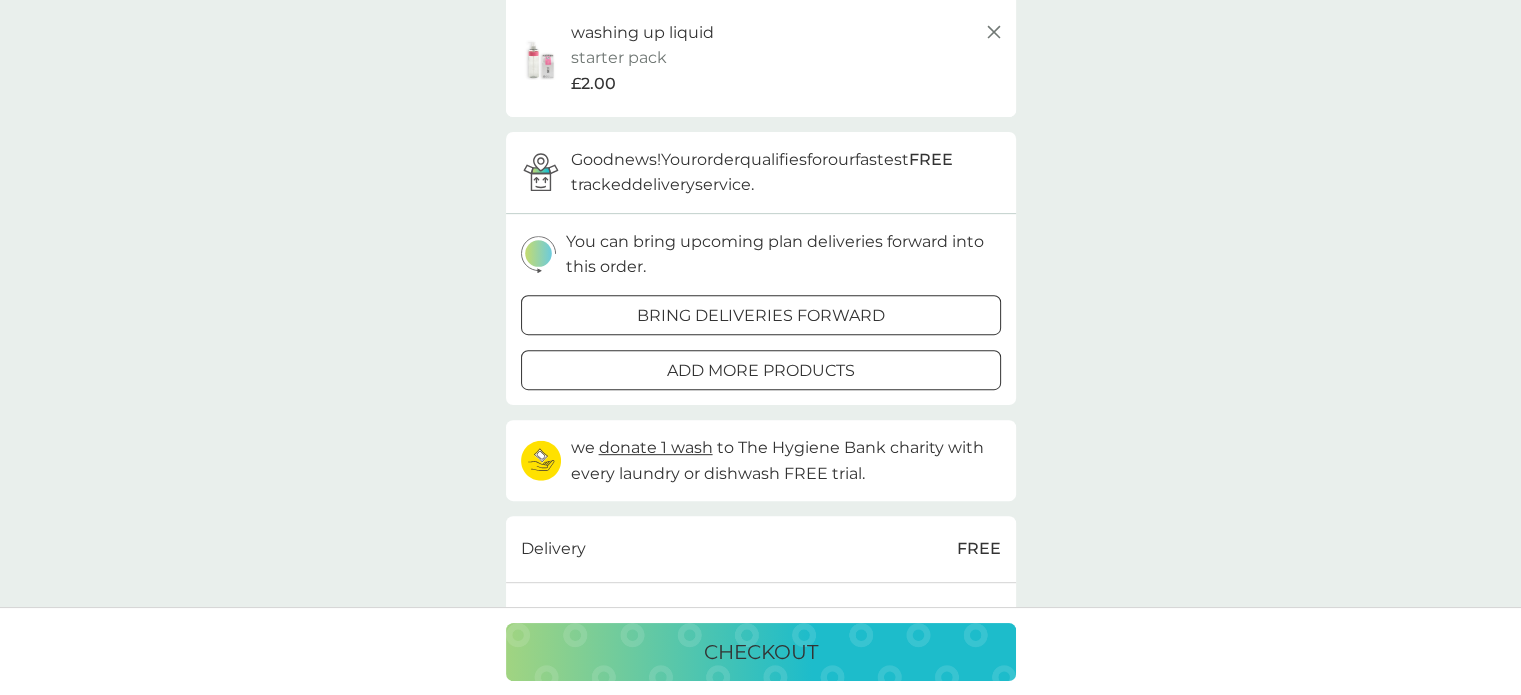 click on "bring deliveries forward" at bounding box center (761, 316) 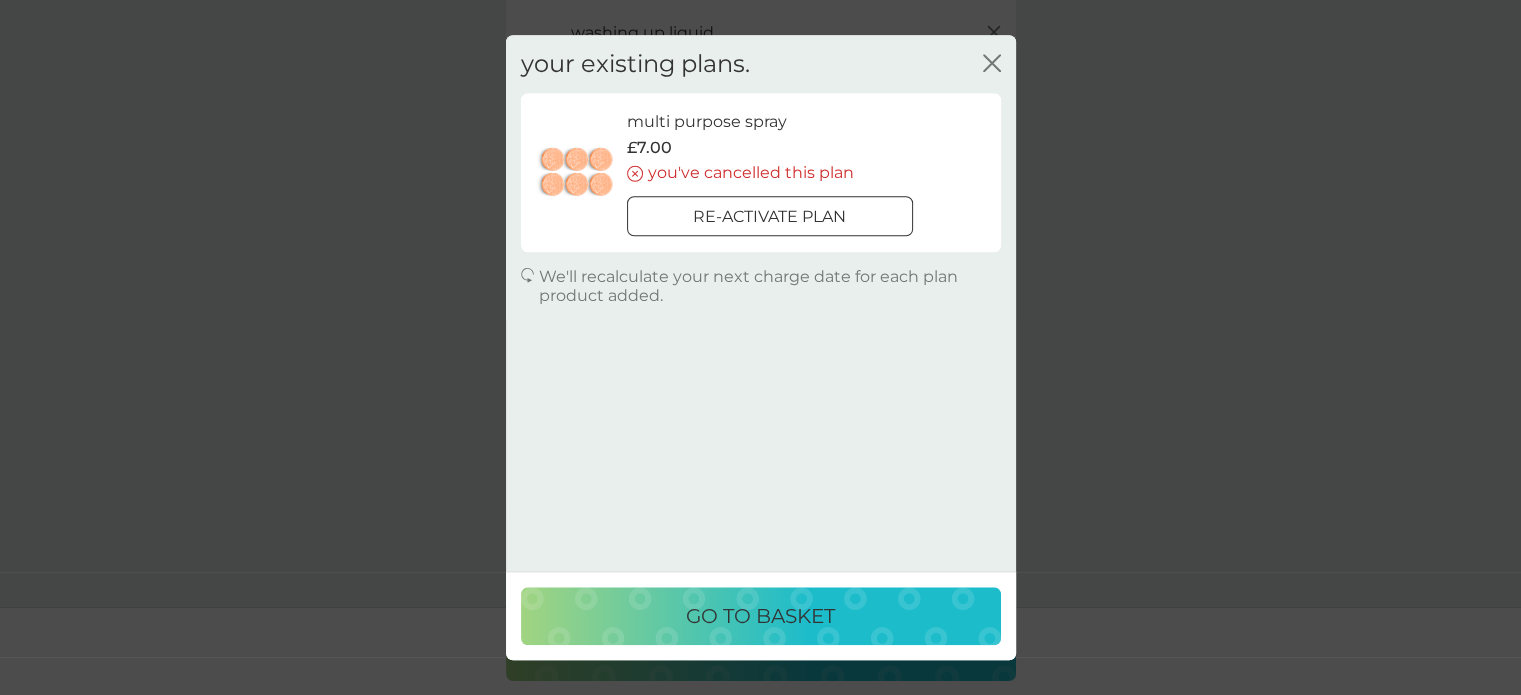 click on "go to basket" at bounding box center [761, 616] 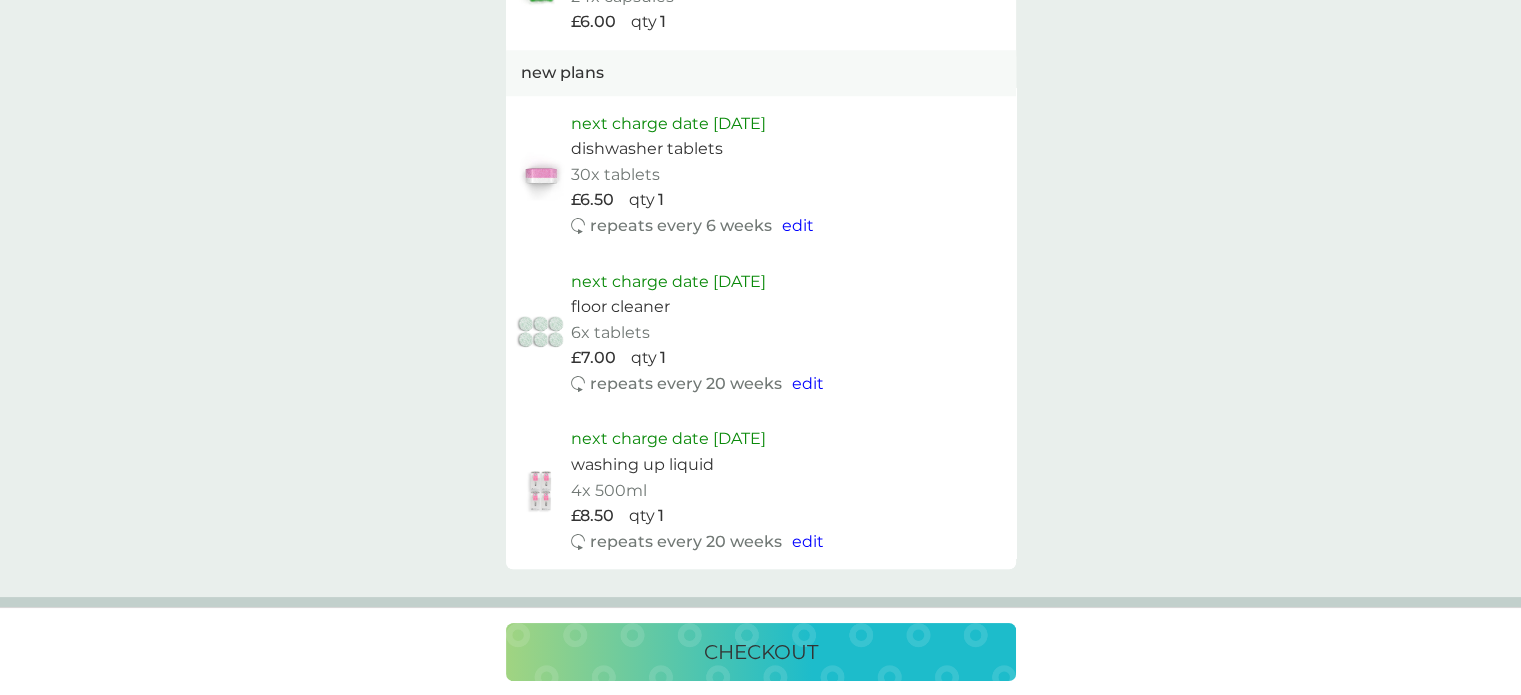 scroll, scrollTop: 1916, scrollLeft: 0, axis: vertical 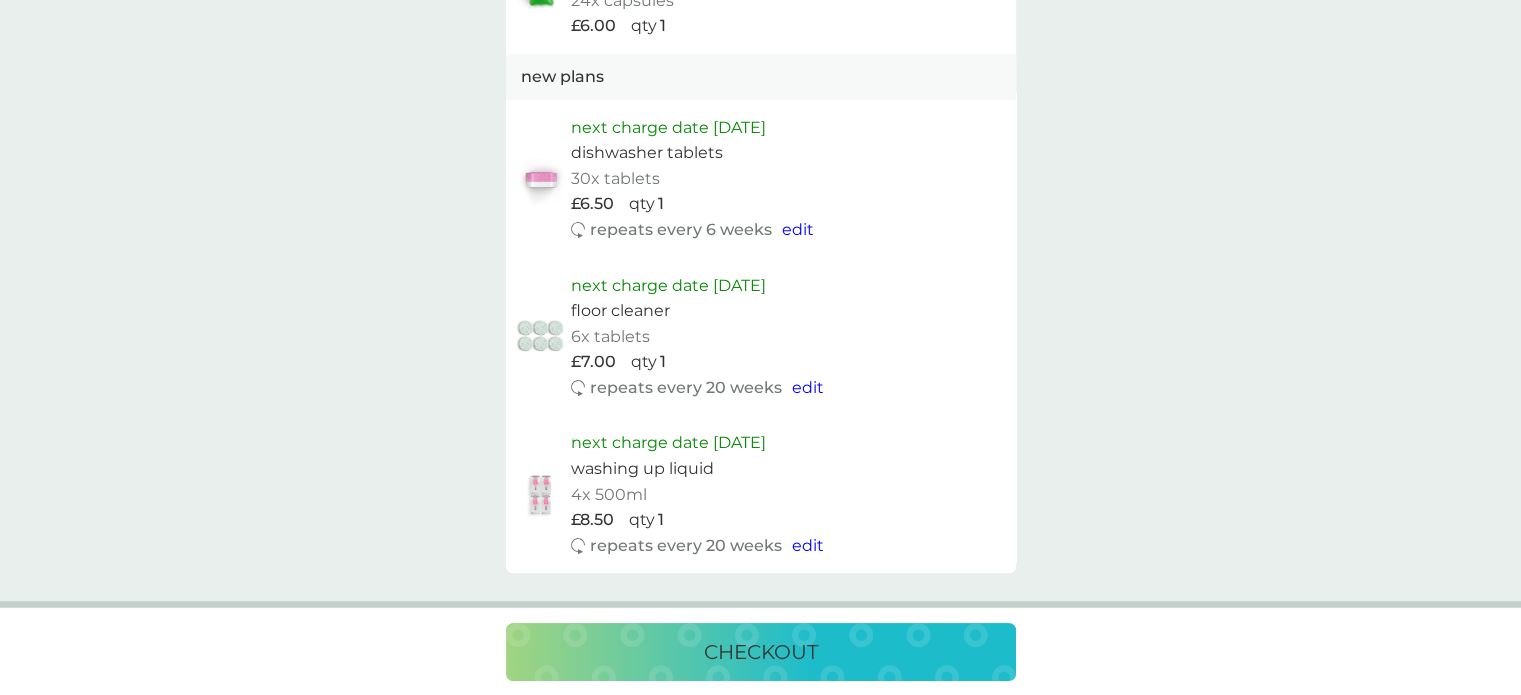 click on "edit" at bounding box center [798, 229] 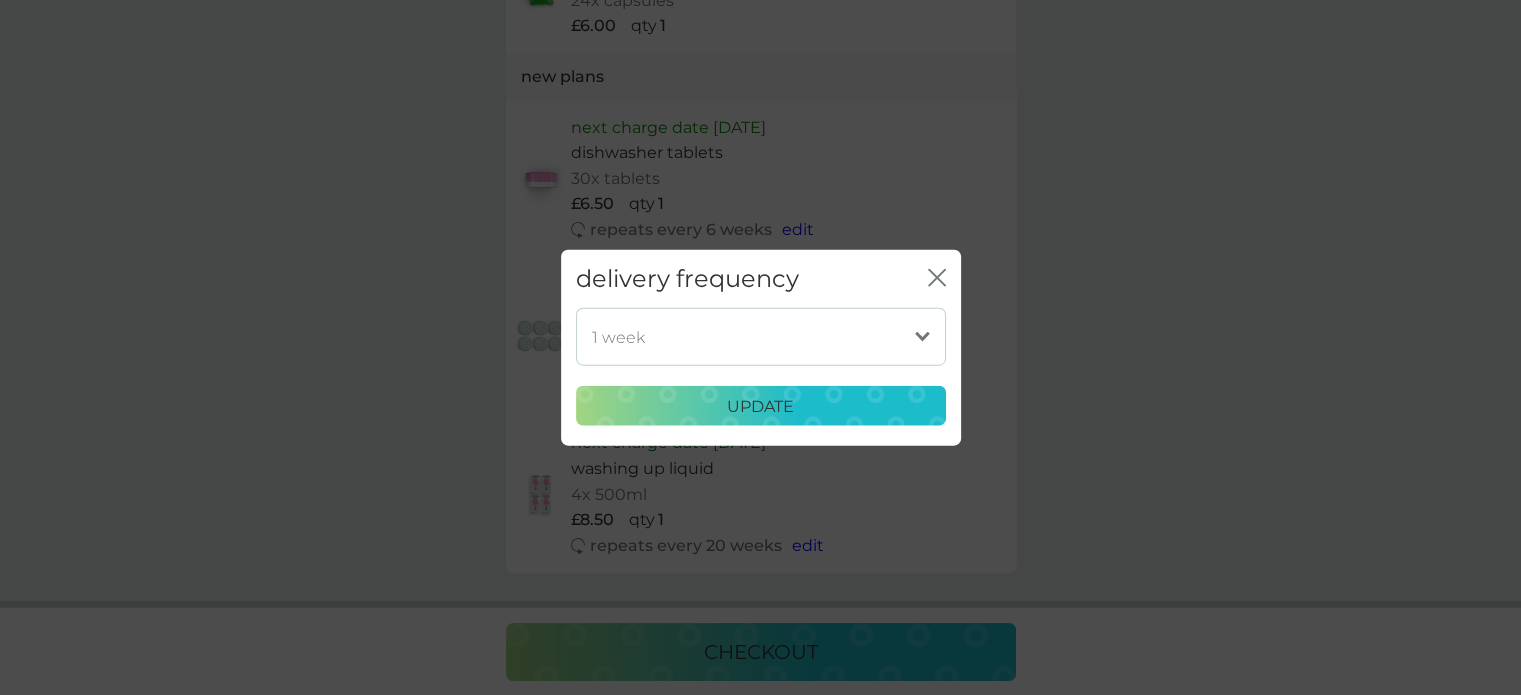 click on "1 week  2 weeks  3 weeks  4 weeks  5 weeks  6 weeks (our suggestion) 7 weeks  8 weeks  9 weeks  10 weeks  11 weeks  12 weeks  13 weeks  14 weeks  15 weeks  16 weeks  17 weeks" at bounding box center (761, 337) 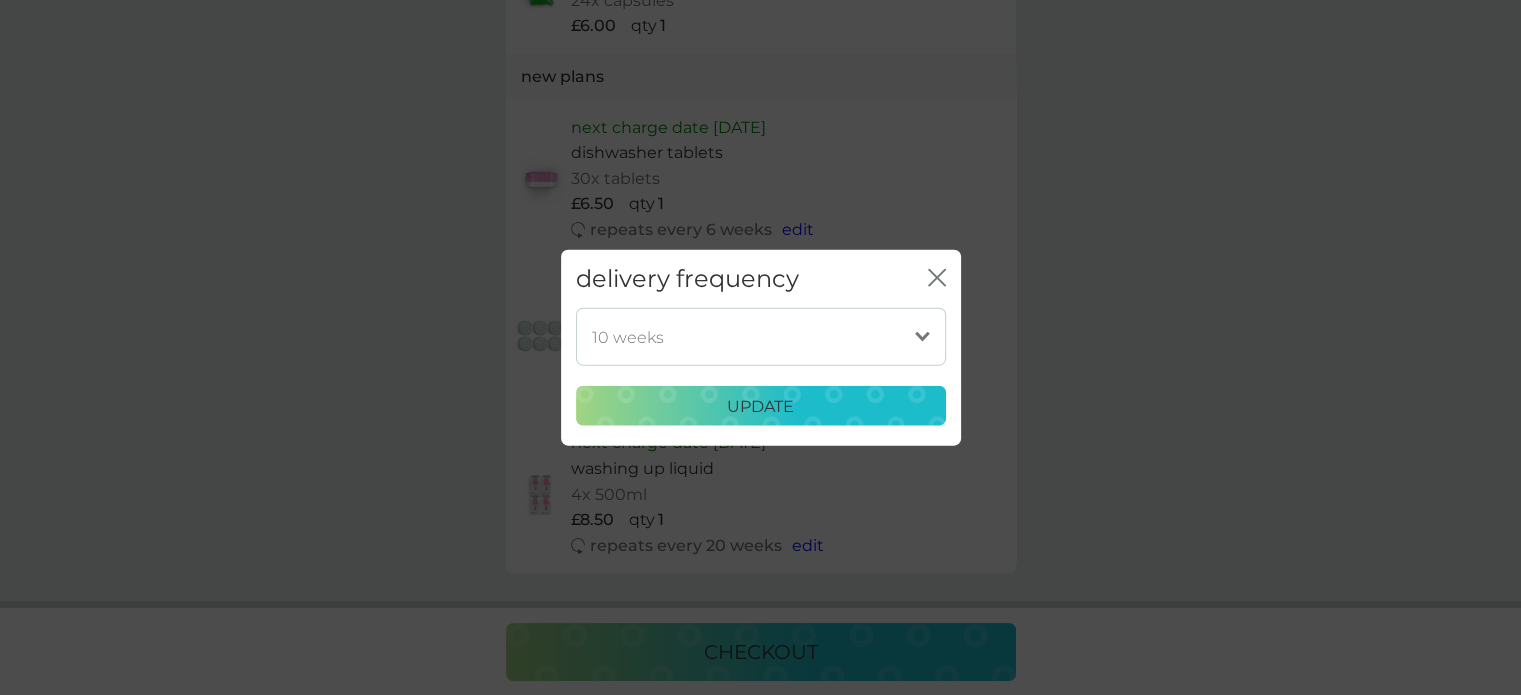 click on "1 week  2 weeks  3 weeks  4 weeks  5 weeks  6 weeks (our suggestion) 7 weeks  8 weeks  9 weeks  10 weeks  11 weeks  12 weeks  13 weeks  14 weeks  15 weeks  16 weeks  17 weeks" at bounding box center (761, 337) 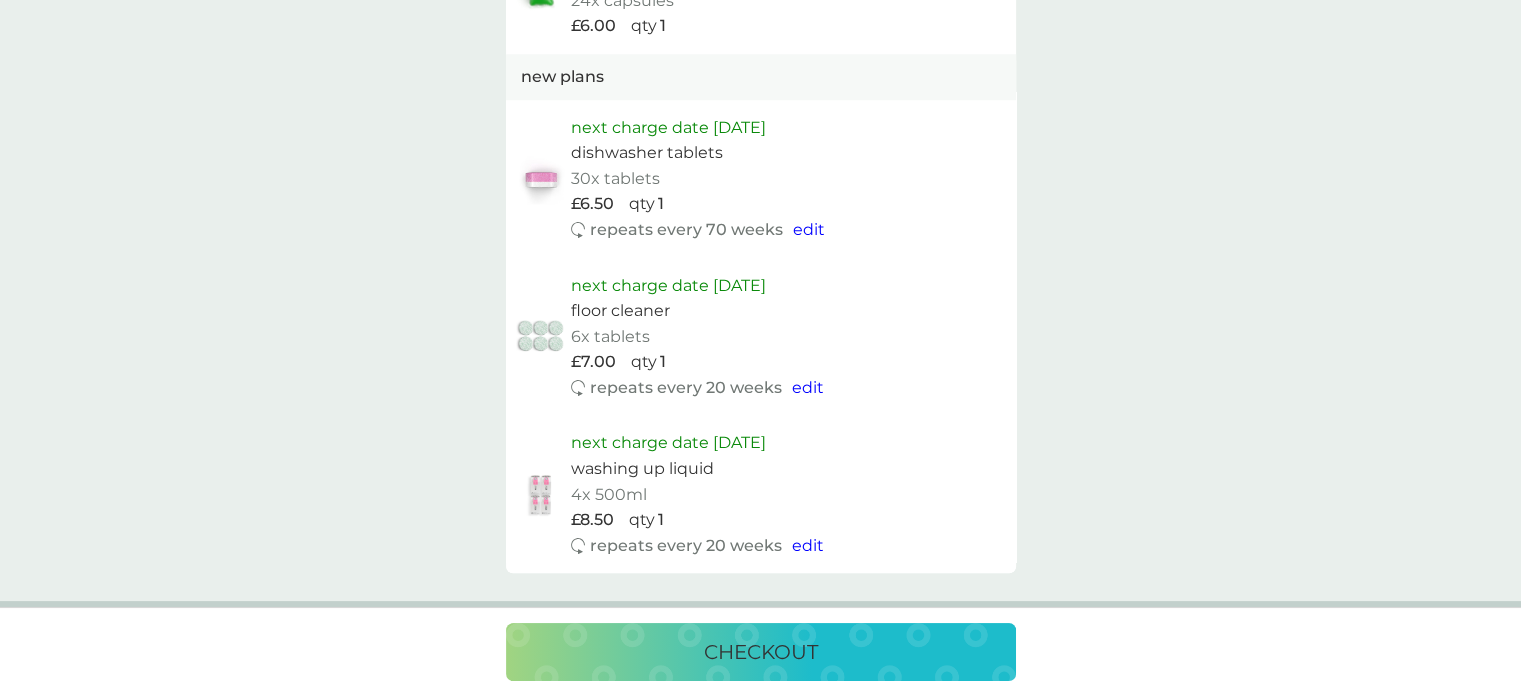 click on "edit" at bounding box center [809, 230] 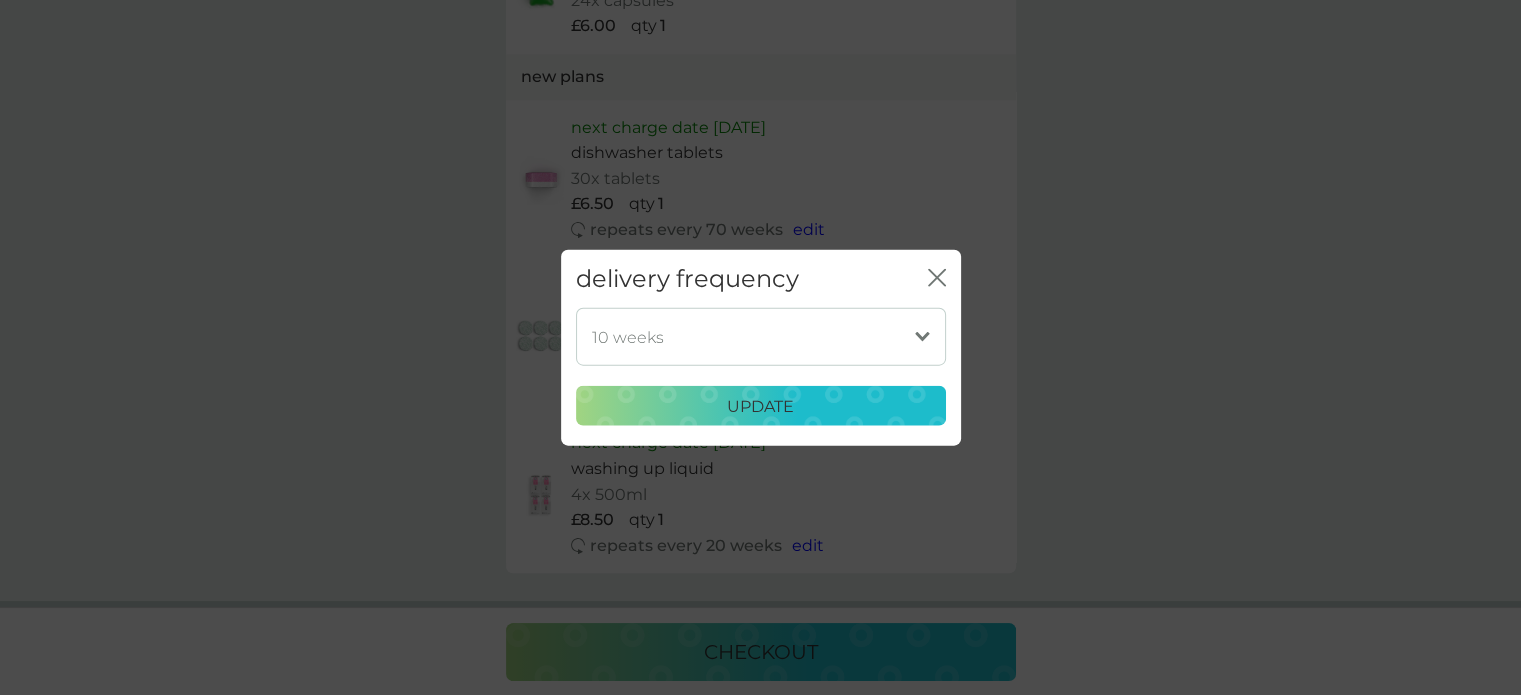 click on "delivery frequency close 1 week  2 weeks  3 weeks  4 weeks  5 weeks  6 weeks (our suggestion) 7 weeks  8 weeks  9 weeks  10 weeks  11 weeks  12 weeks  13 weeks  14 weeks  15 weeks  16 weeks  17 weeks  update" at bounding box center (760, 347) 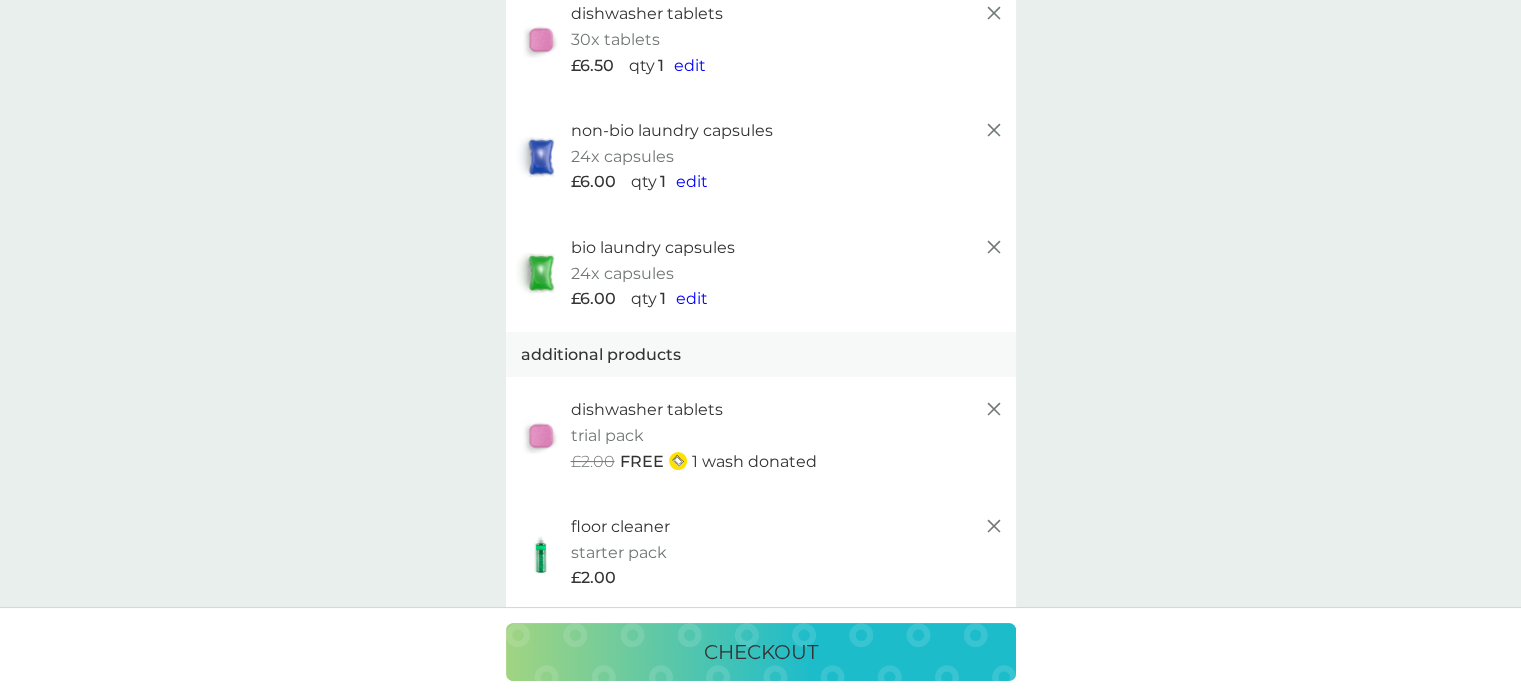 scroll, scrollTop: 0, scrollLeft: 0, axis: both 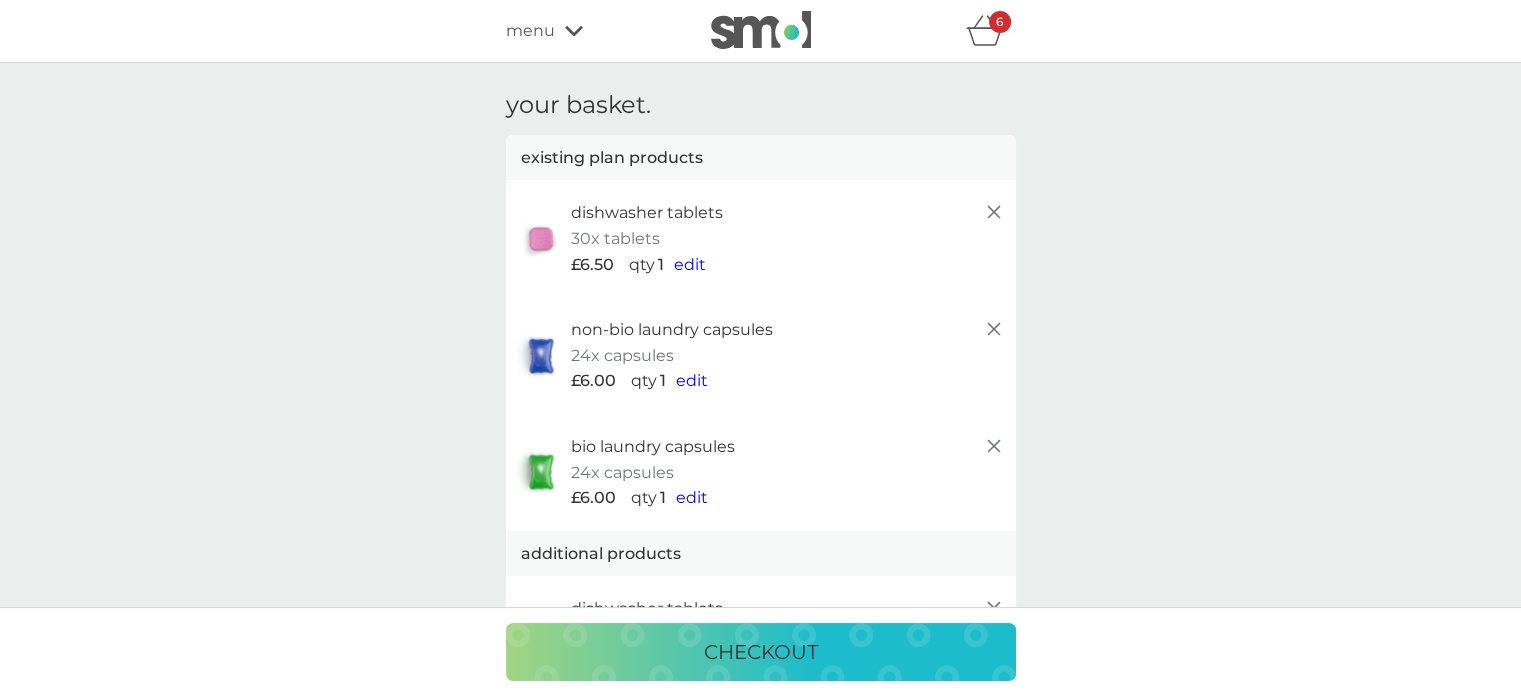 click on "menu" at bounding box center [530, 31] 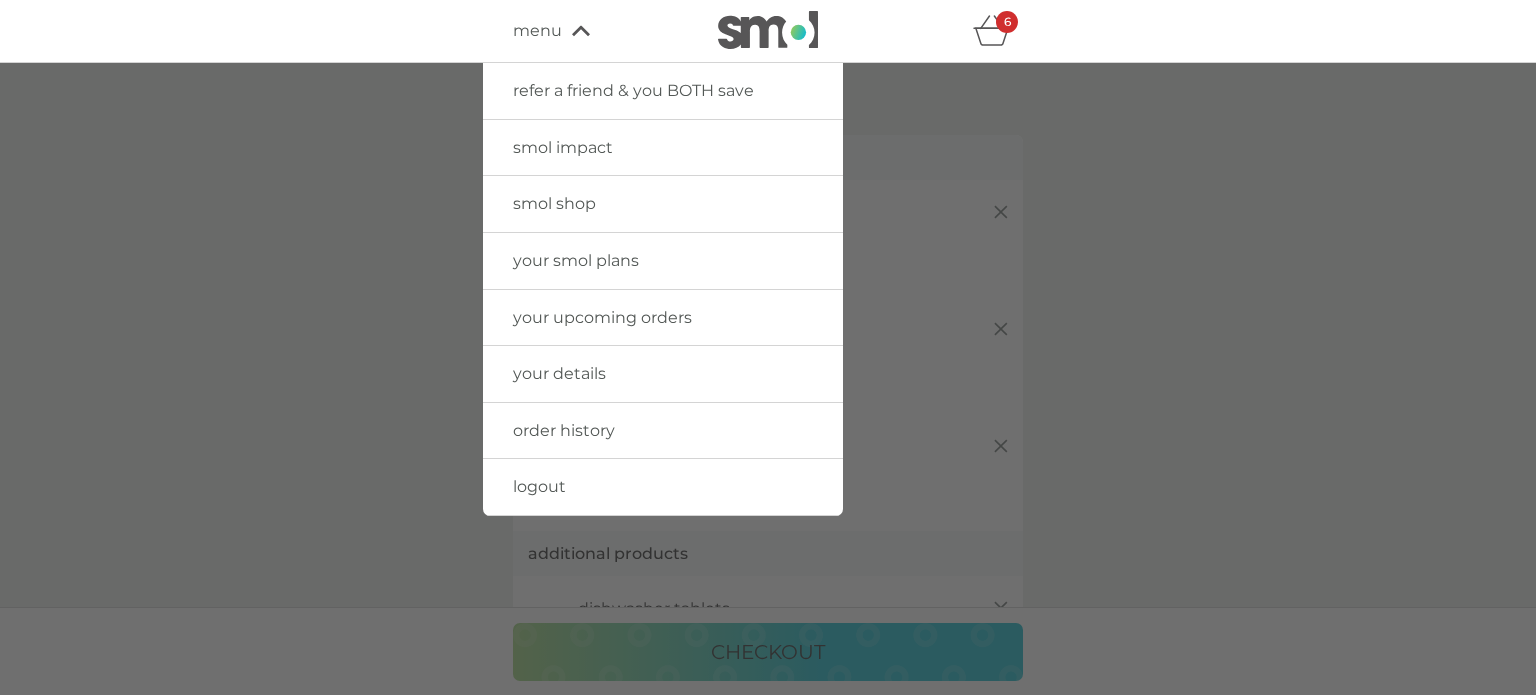 click 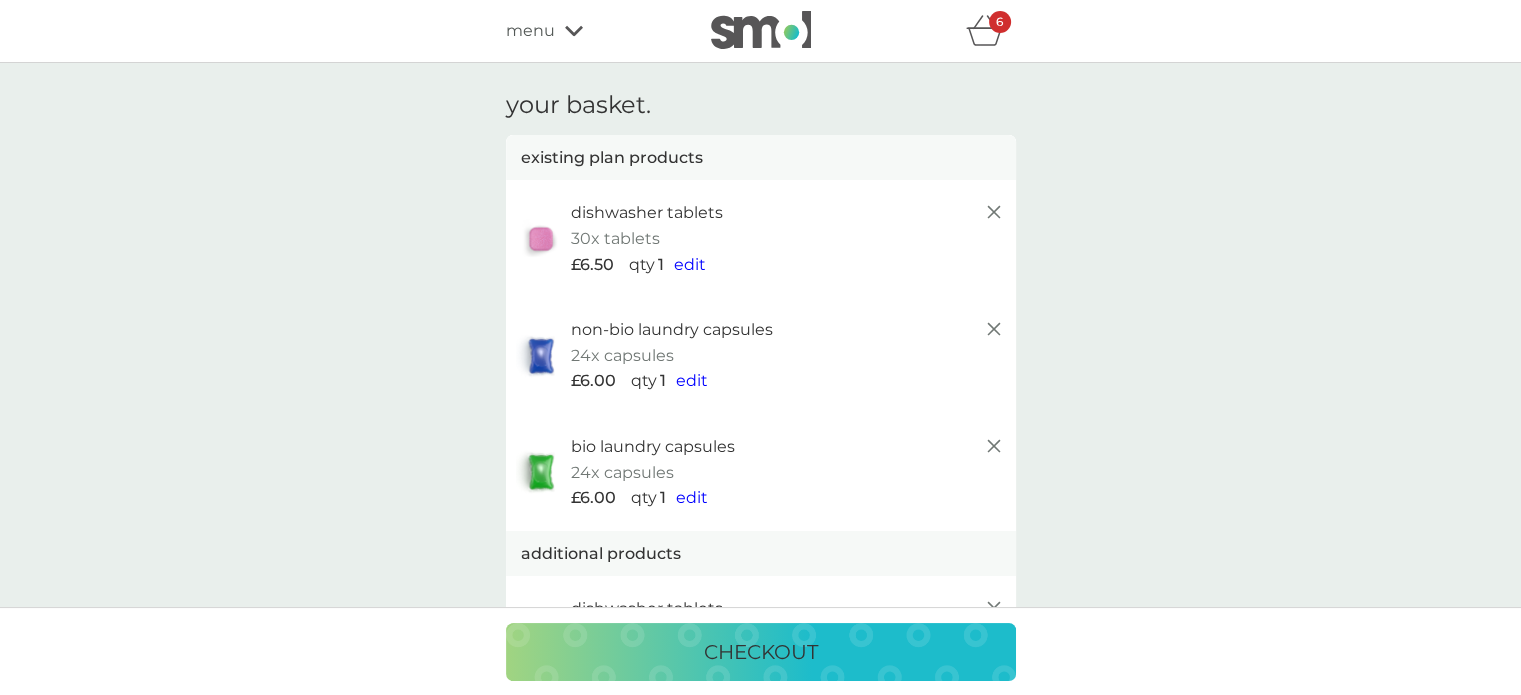 click 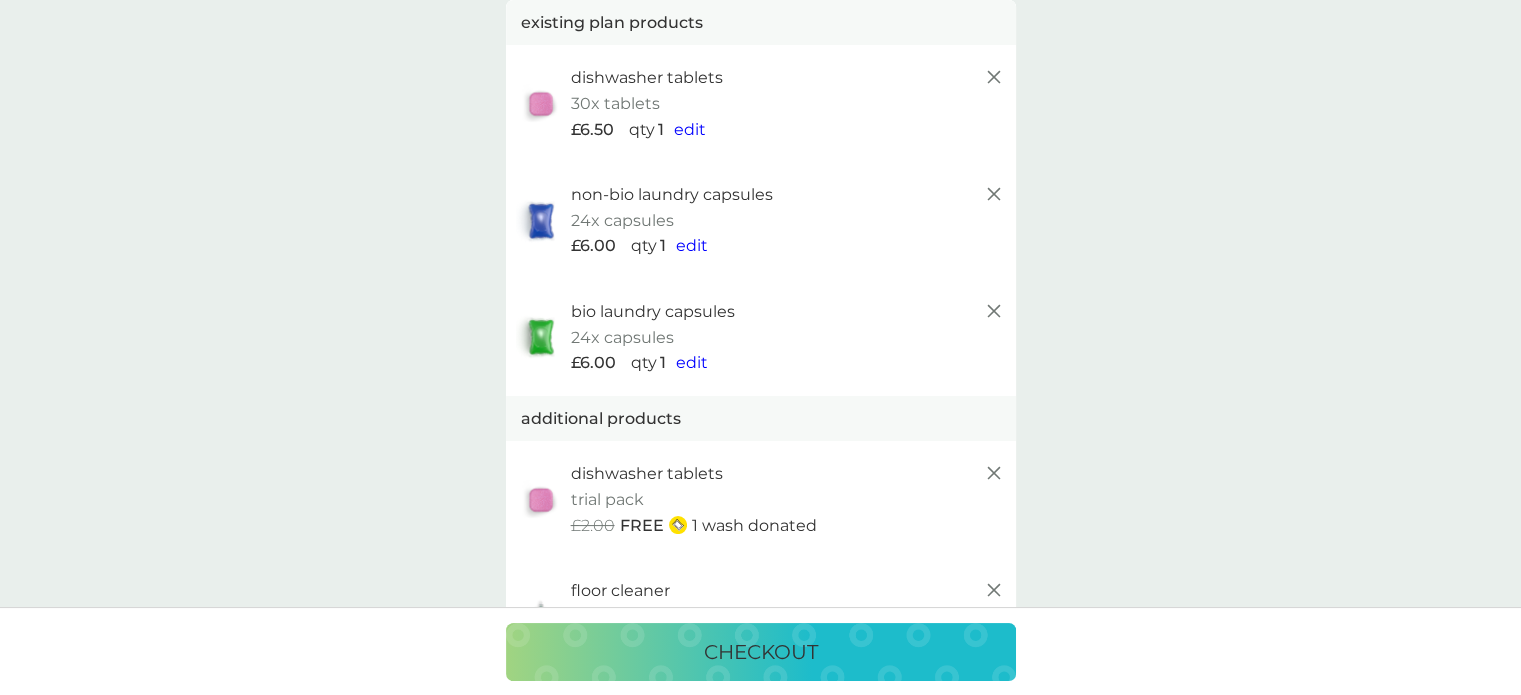 scroll, scrollTop: 0, scrollLeft: 0, axis: both 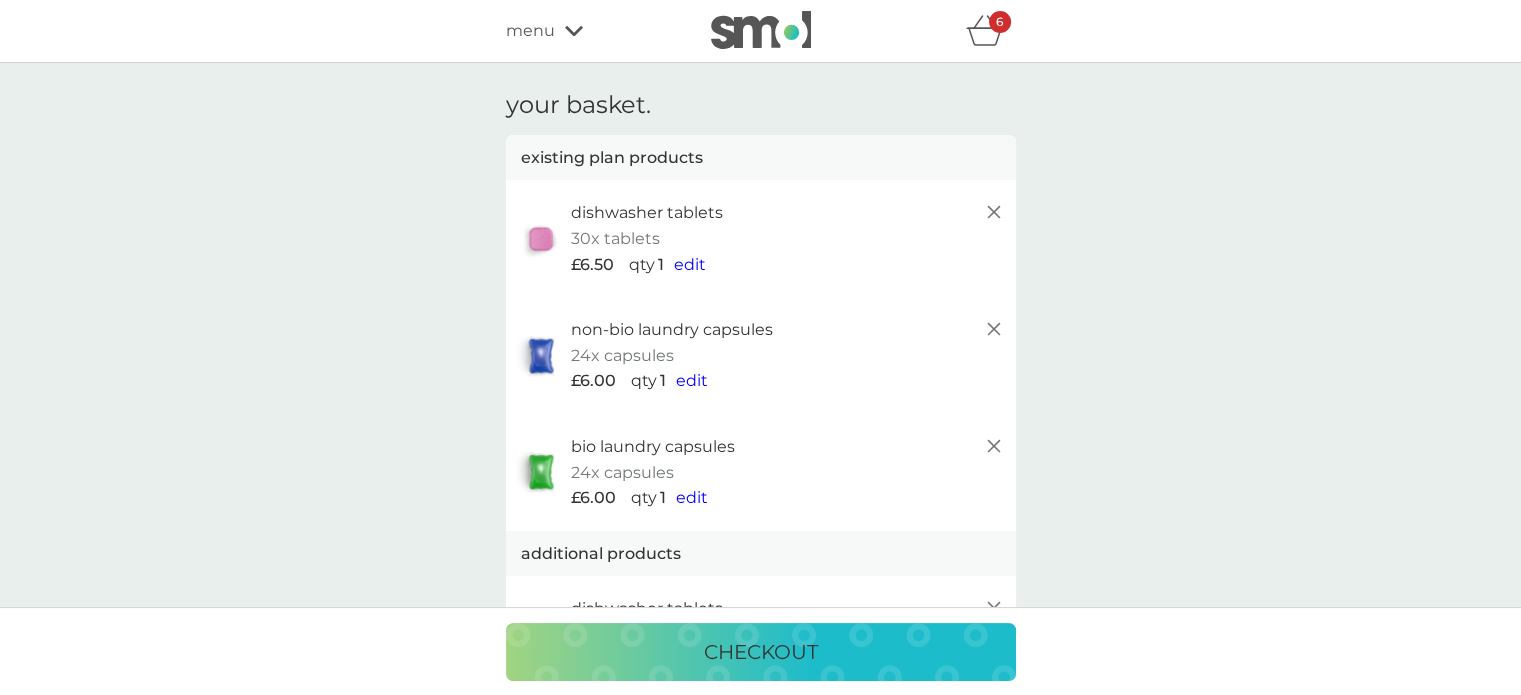 click 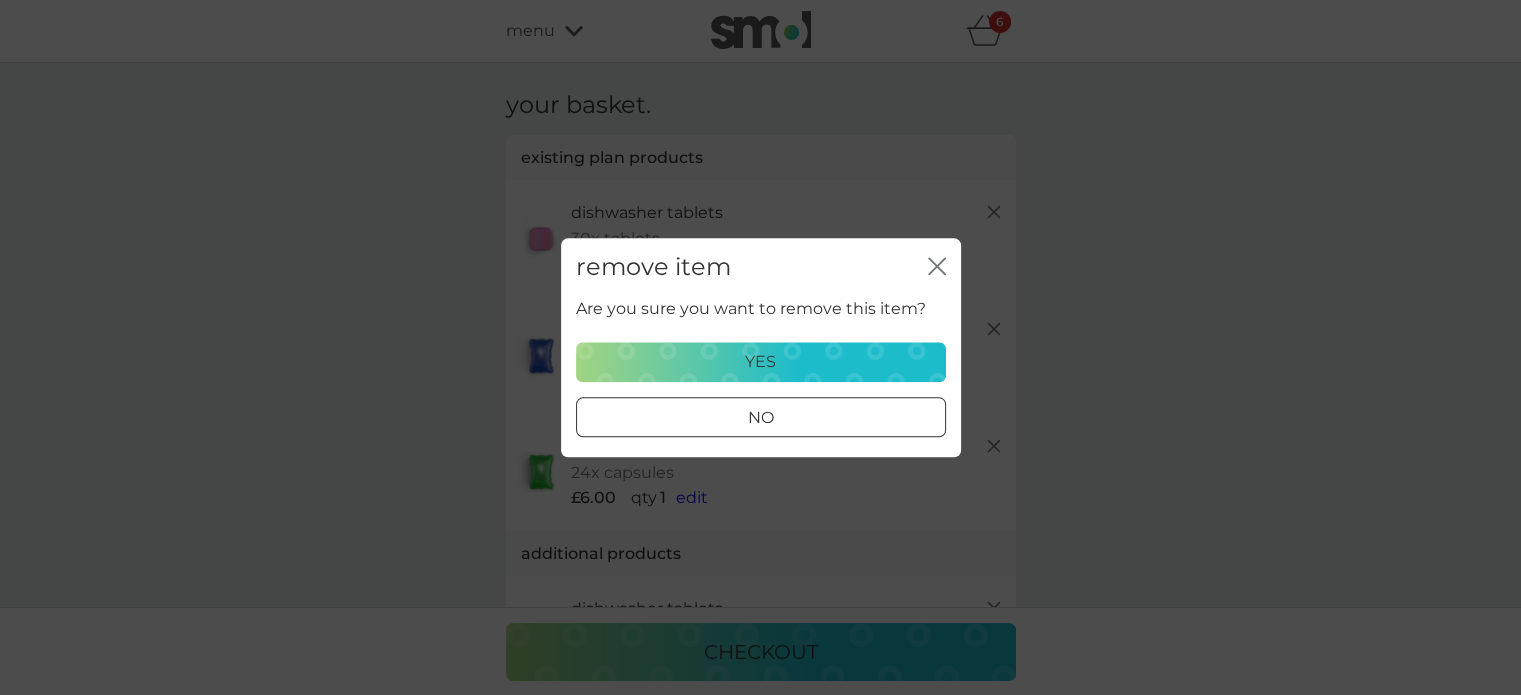 click on "yes" at bounding box center [761, 362] 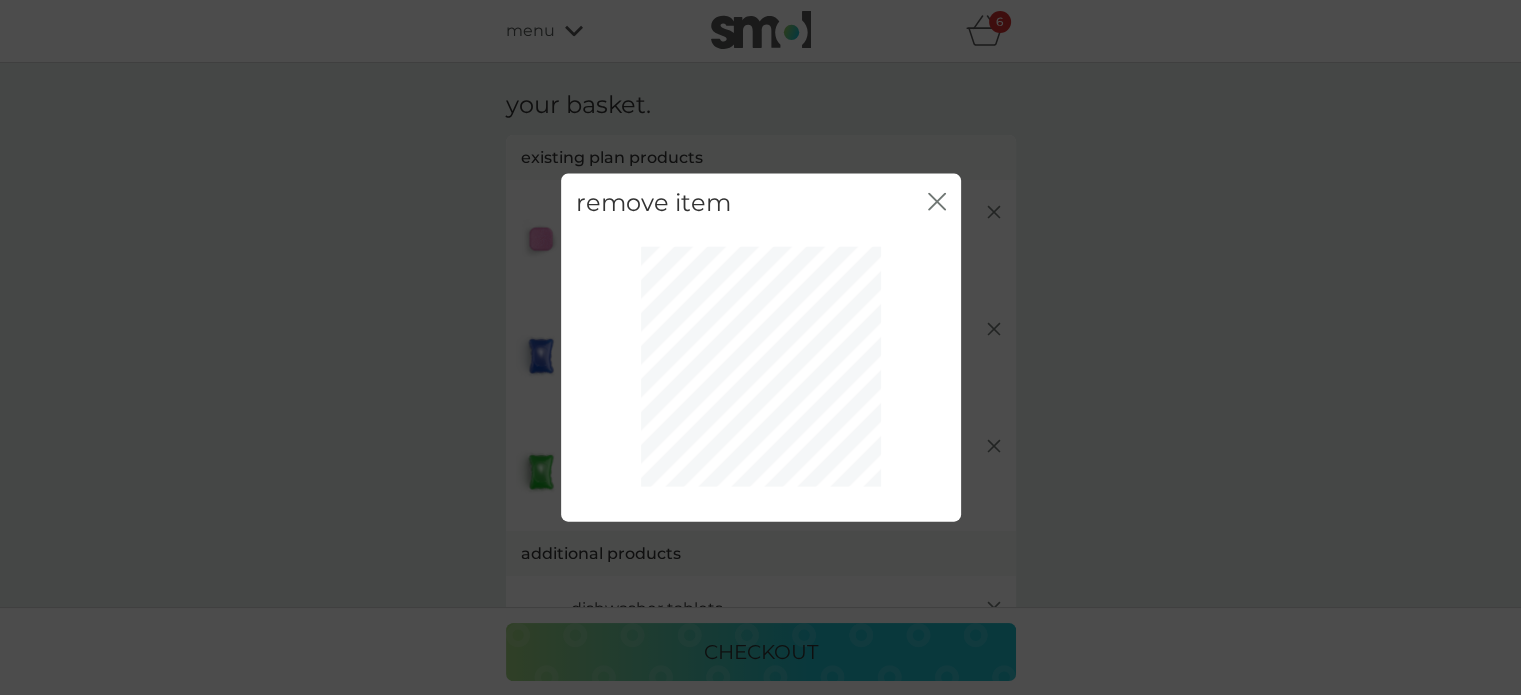 click on "close" 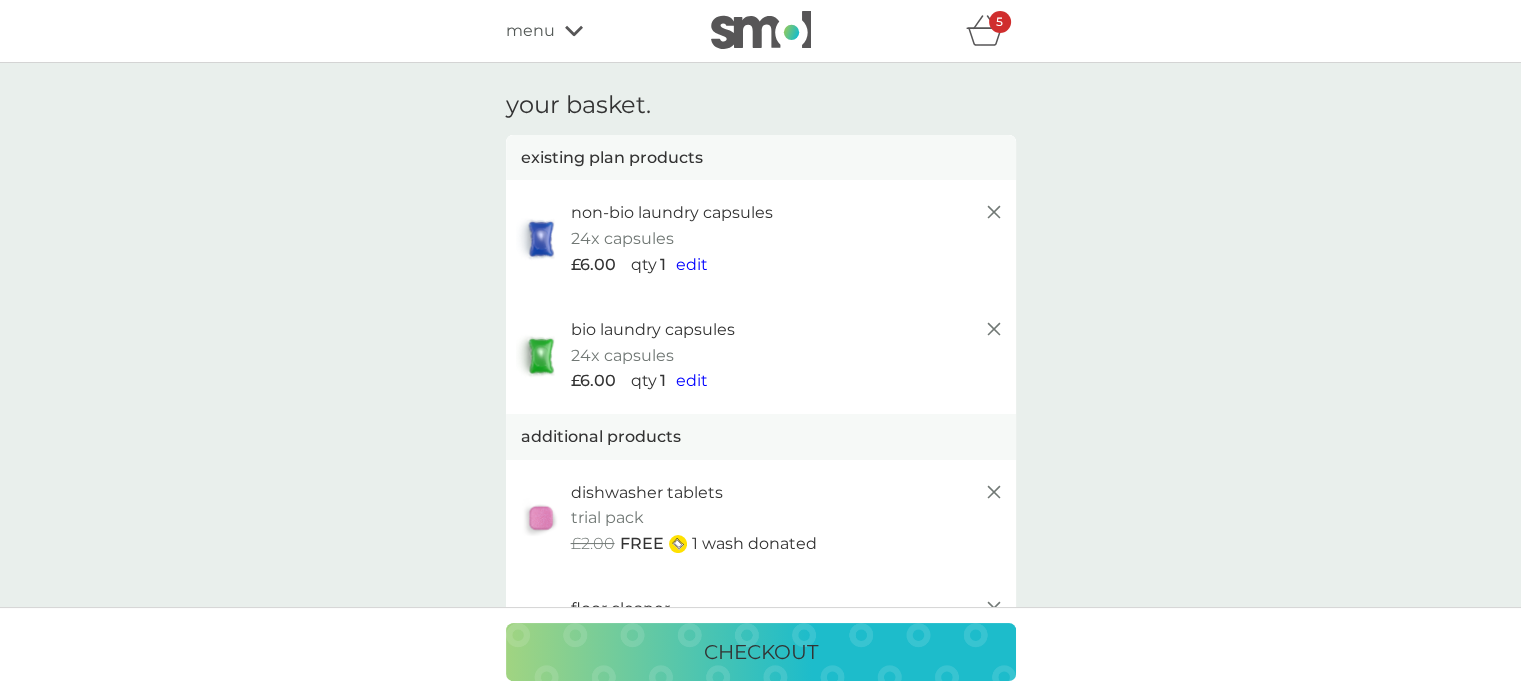 click 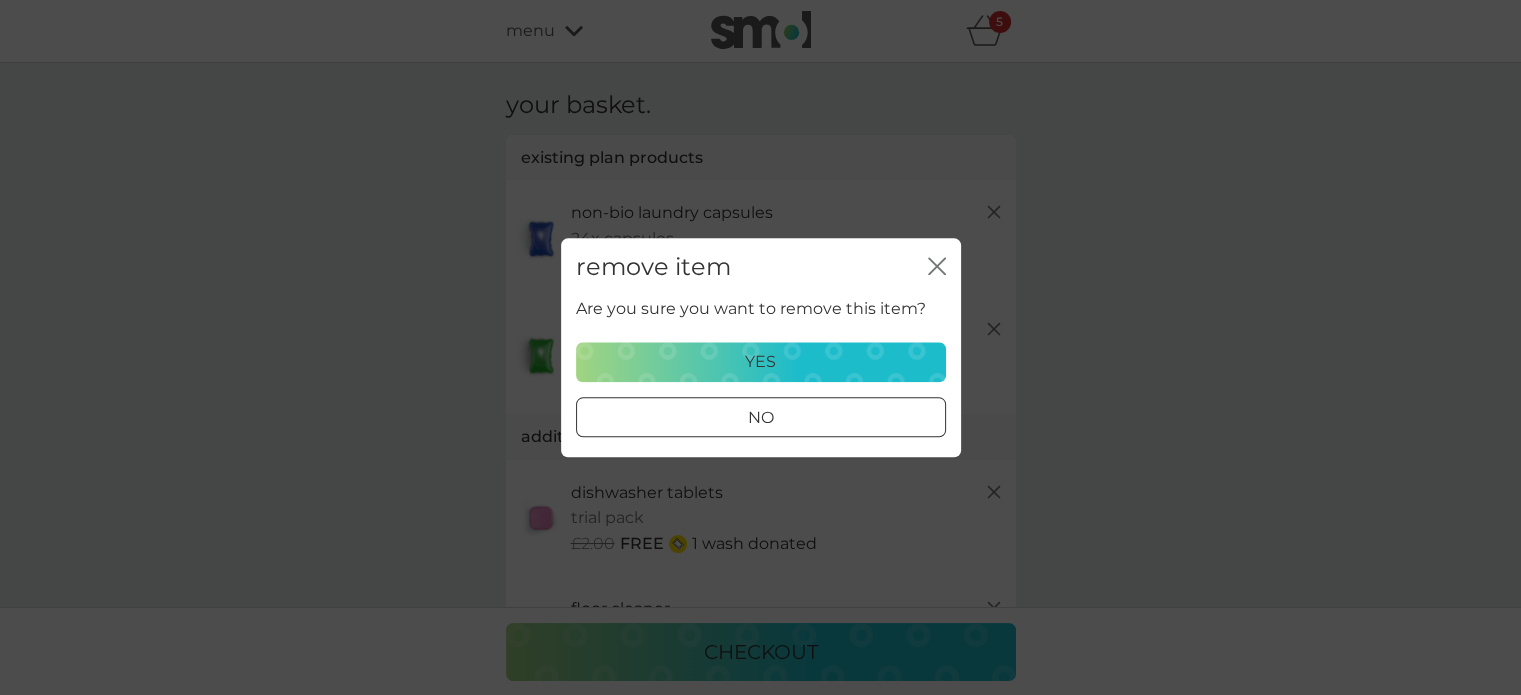 click on "yes" at bounding box center [761, 362] 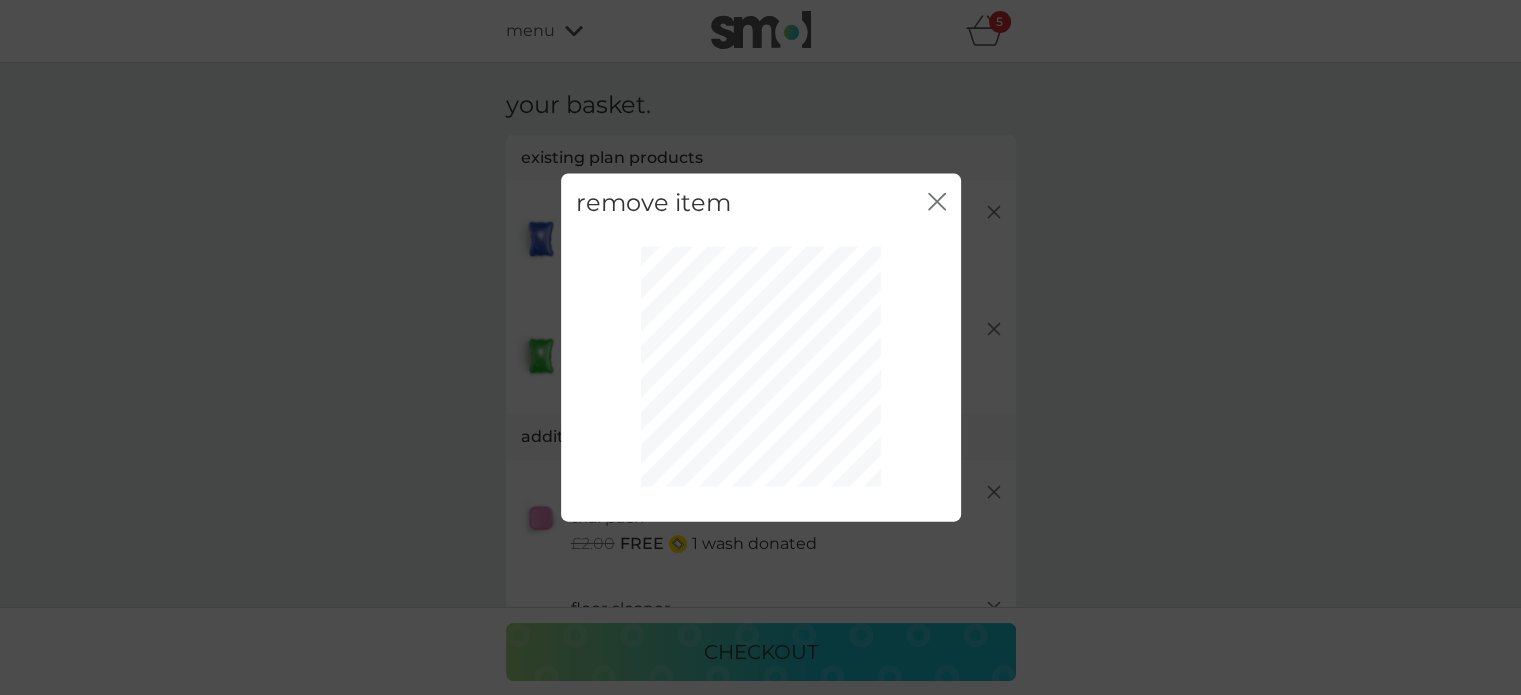 click on "close" 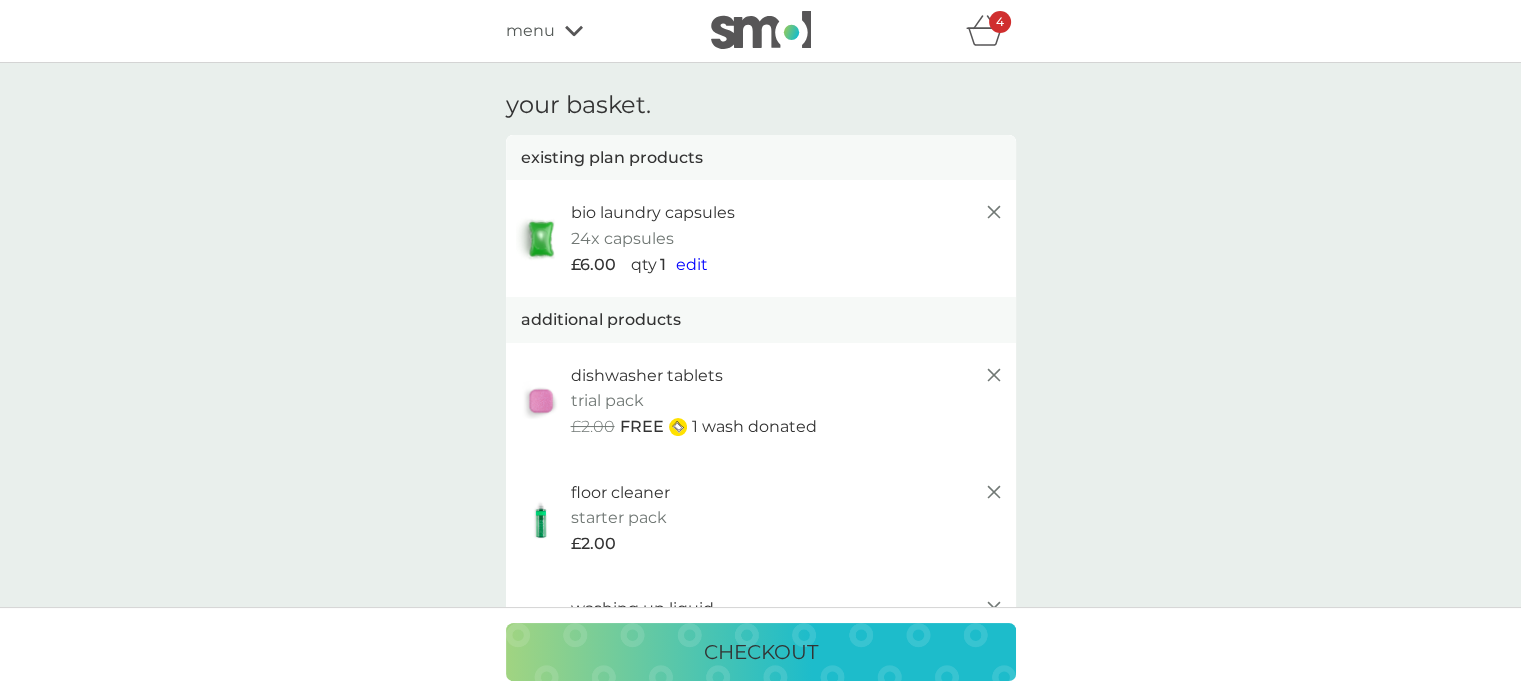 click on "bio laundry capsules 24x capsules £6.00 qty 1 edit" at bounding box center (761, 238) 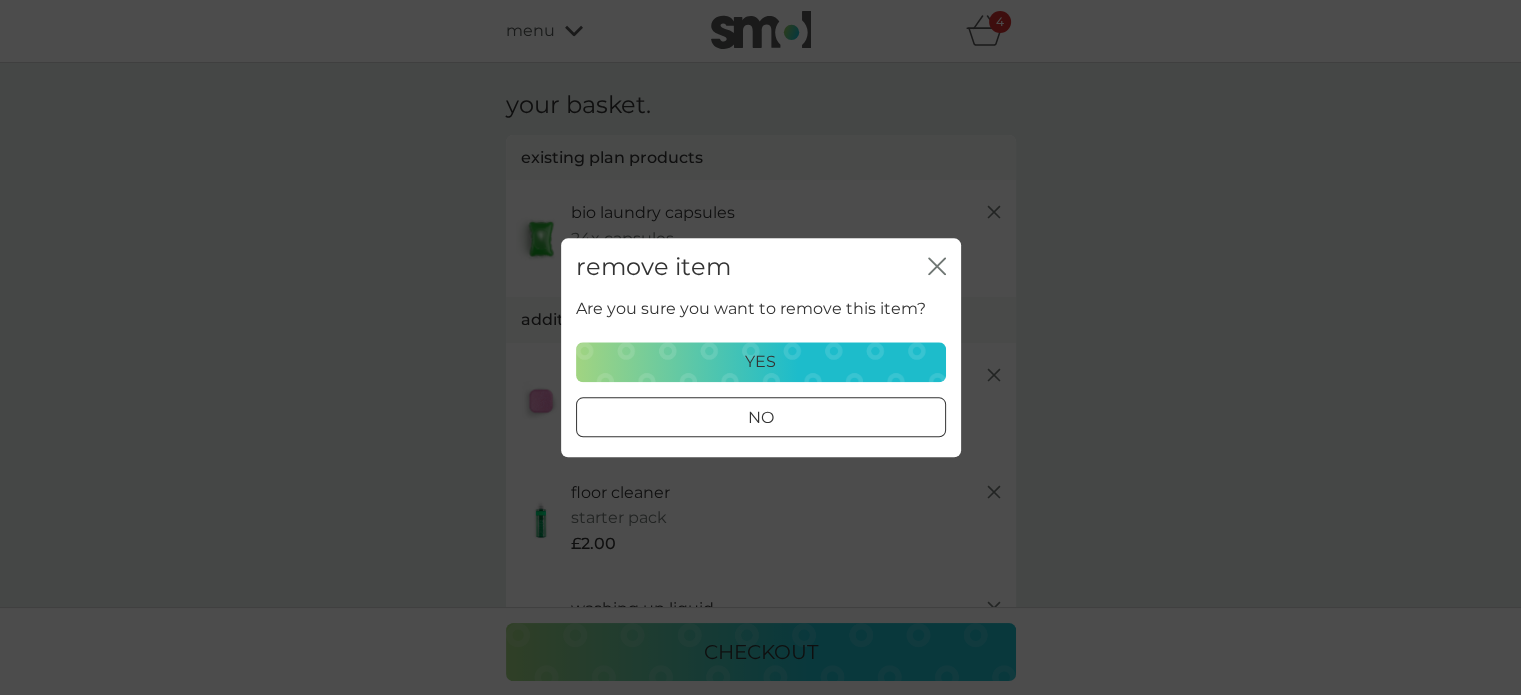 click on "yes" at bounding box center (761, 362) 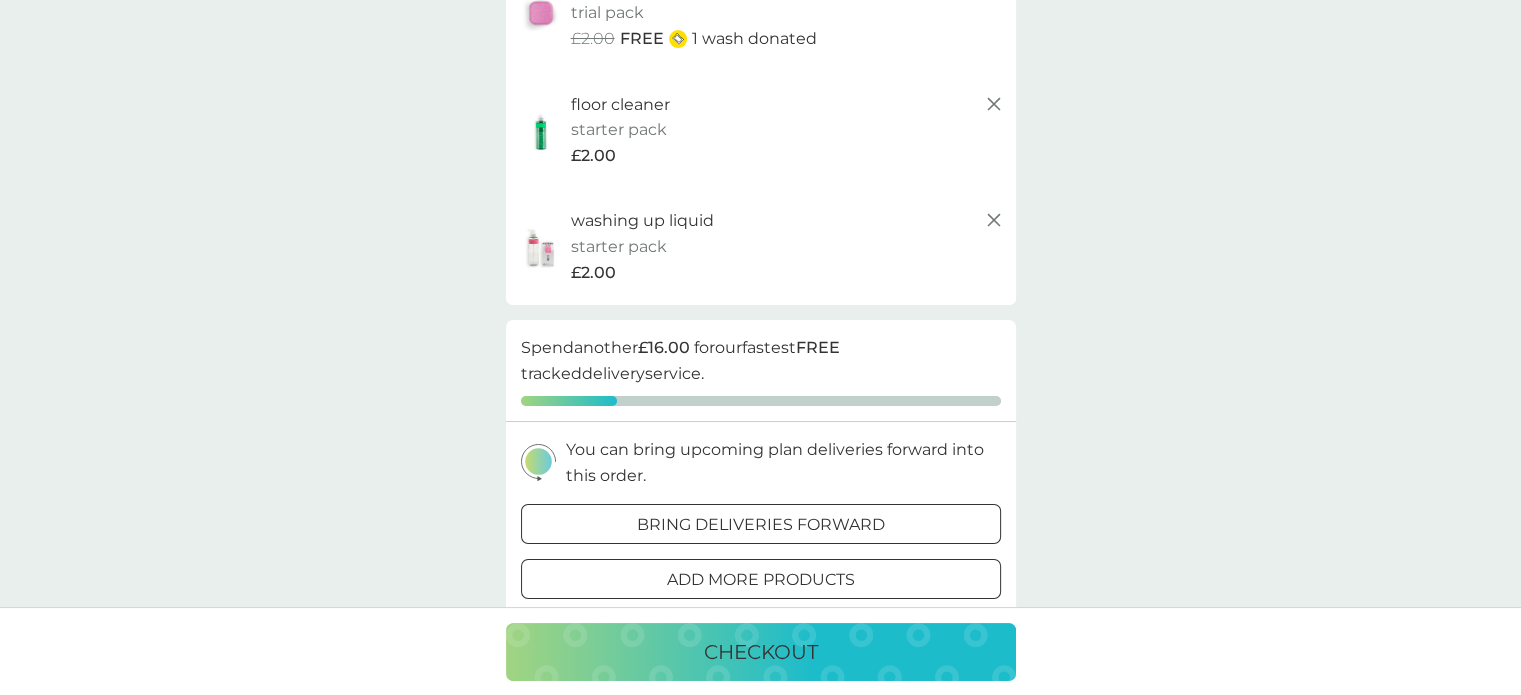 scroll, scrollTop: 164, scrollLeft: 0, axis: vertical 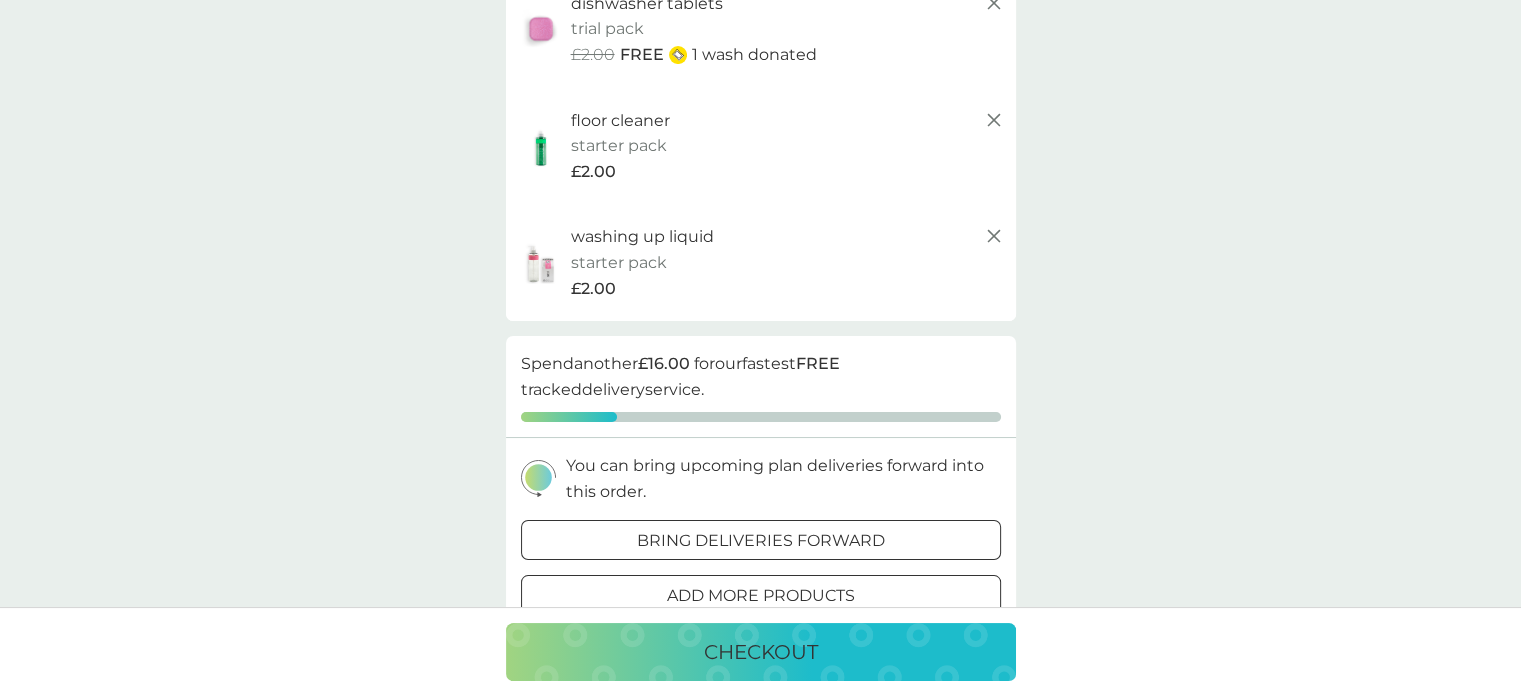 click on "checkout" at bounding box center [761, 652] 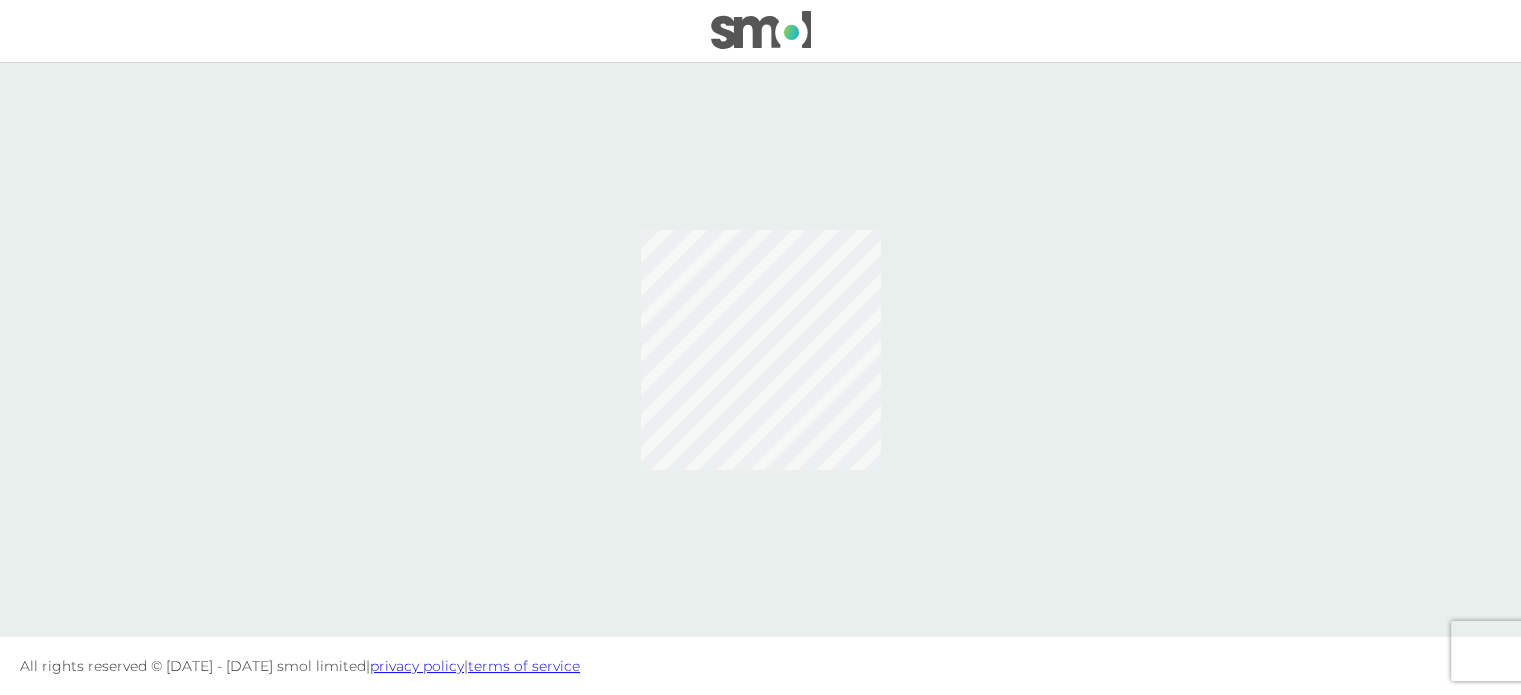 scroll, scrollTop: 0, scrollLeft: 0, axis: both 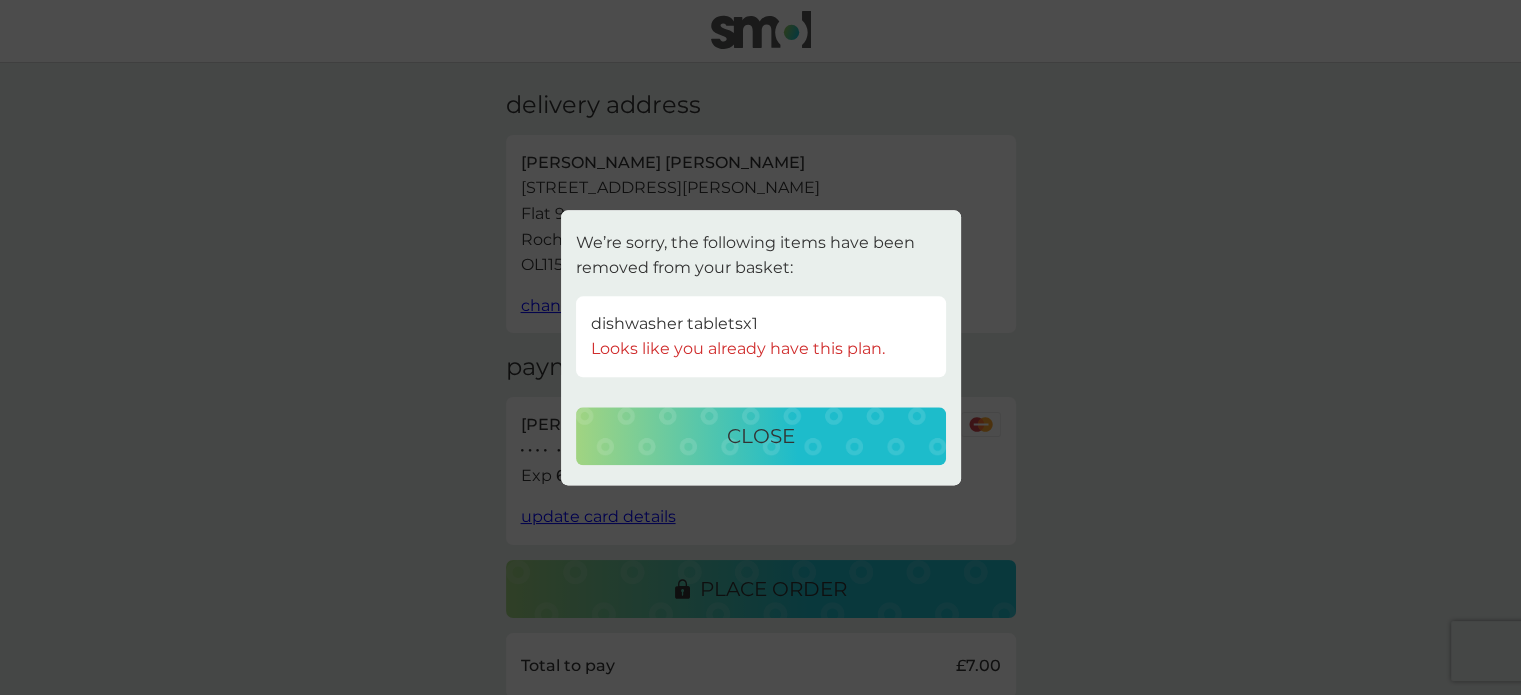 click on "close" at bounding box center (761, 436) 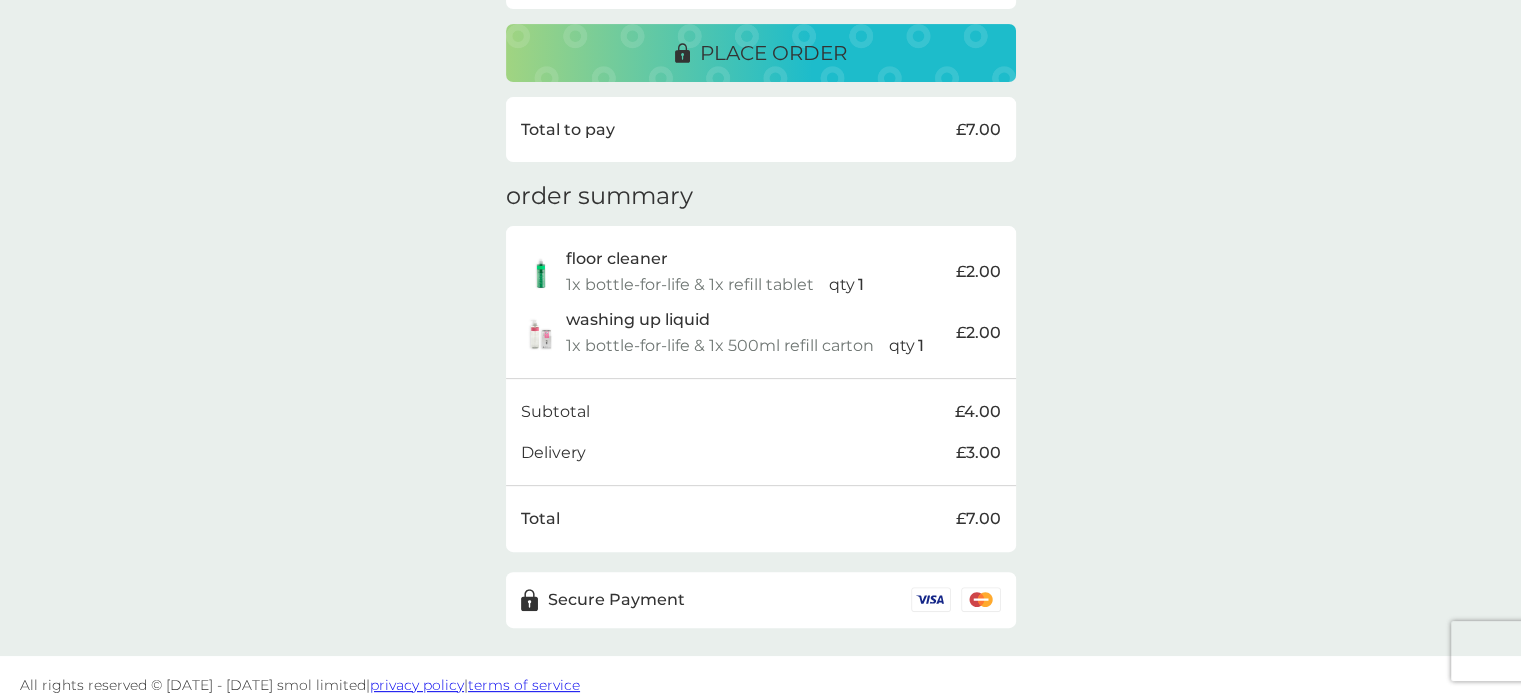 scroll, scrollTop: 555, scrollLeft: 0, axis: vertical 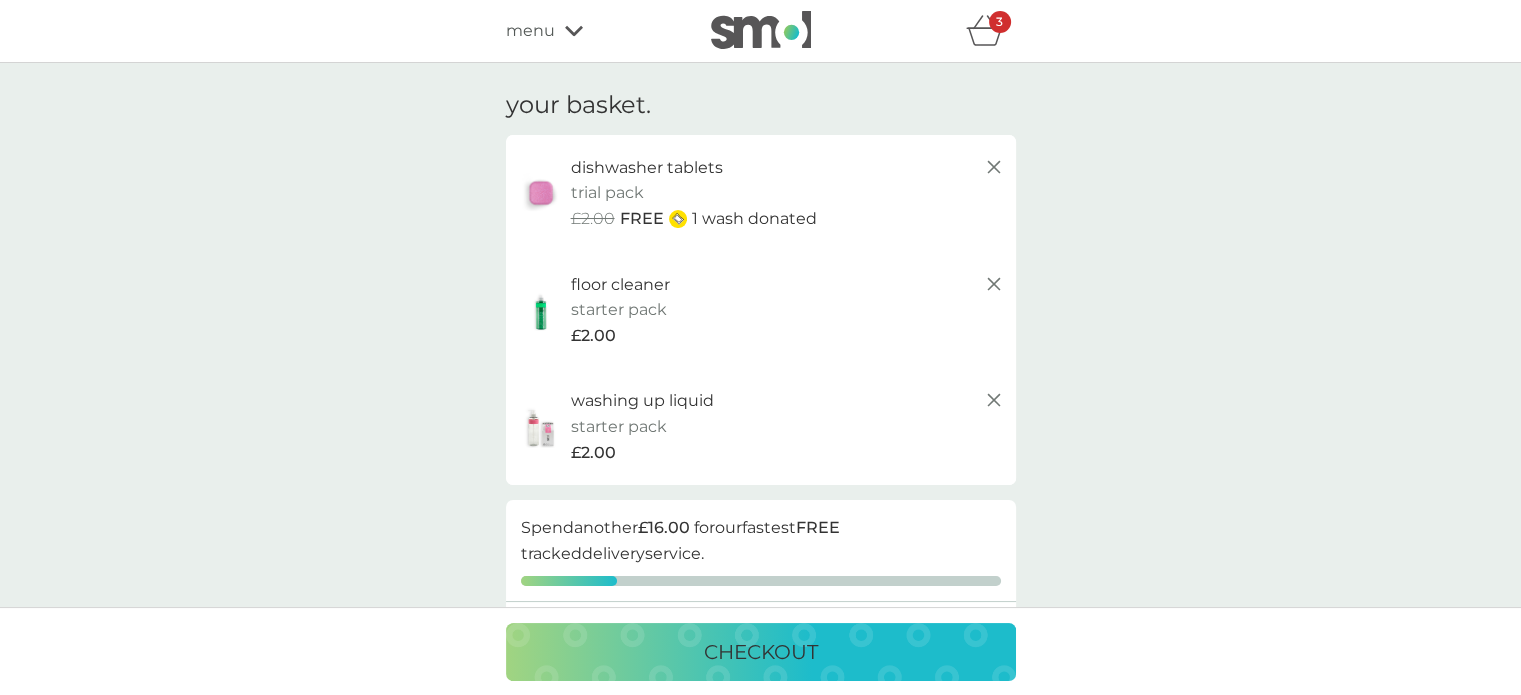 click 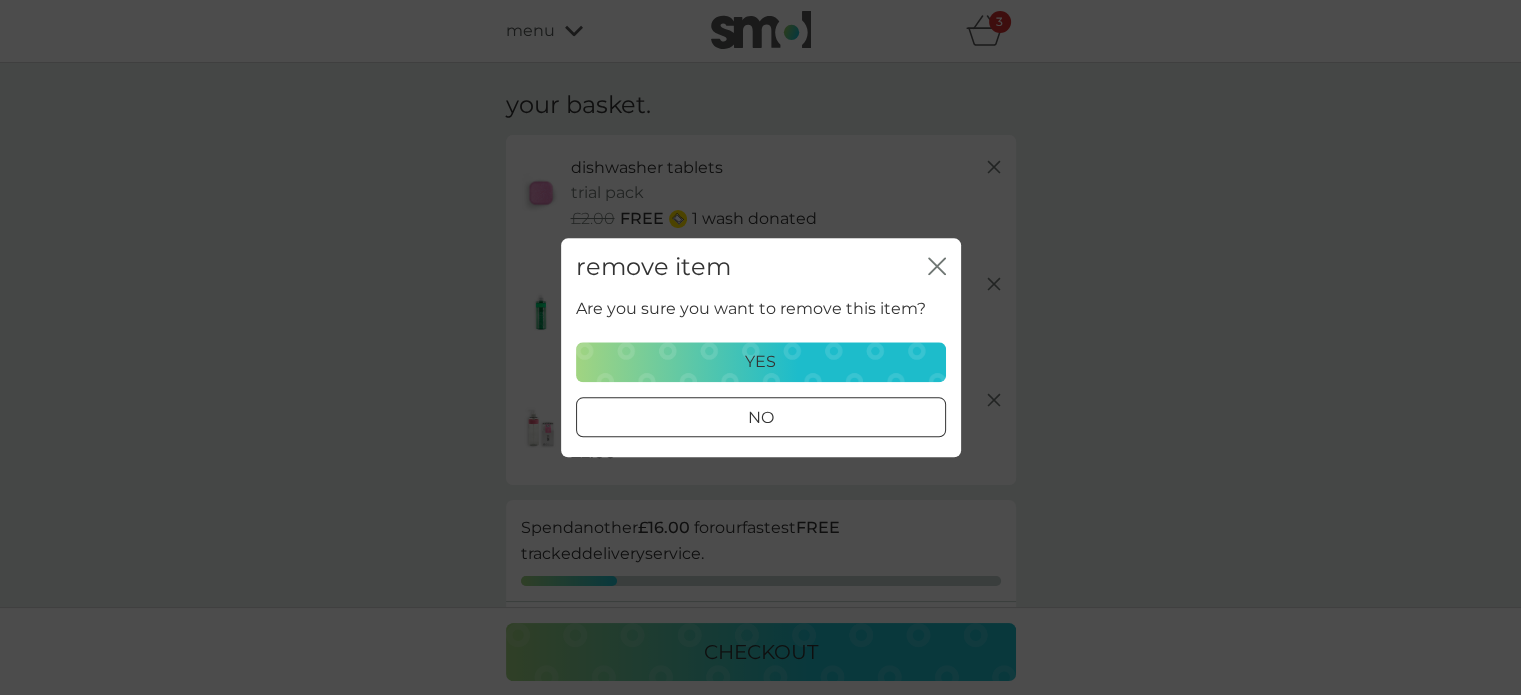 click on "yes" at bounding box center [761, 362] 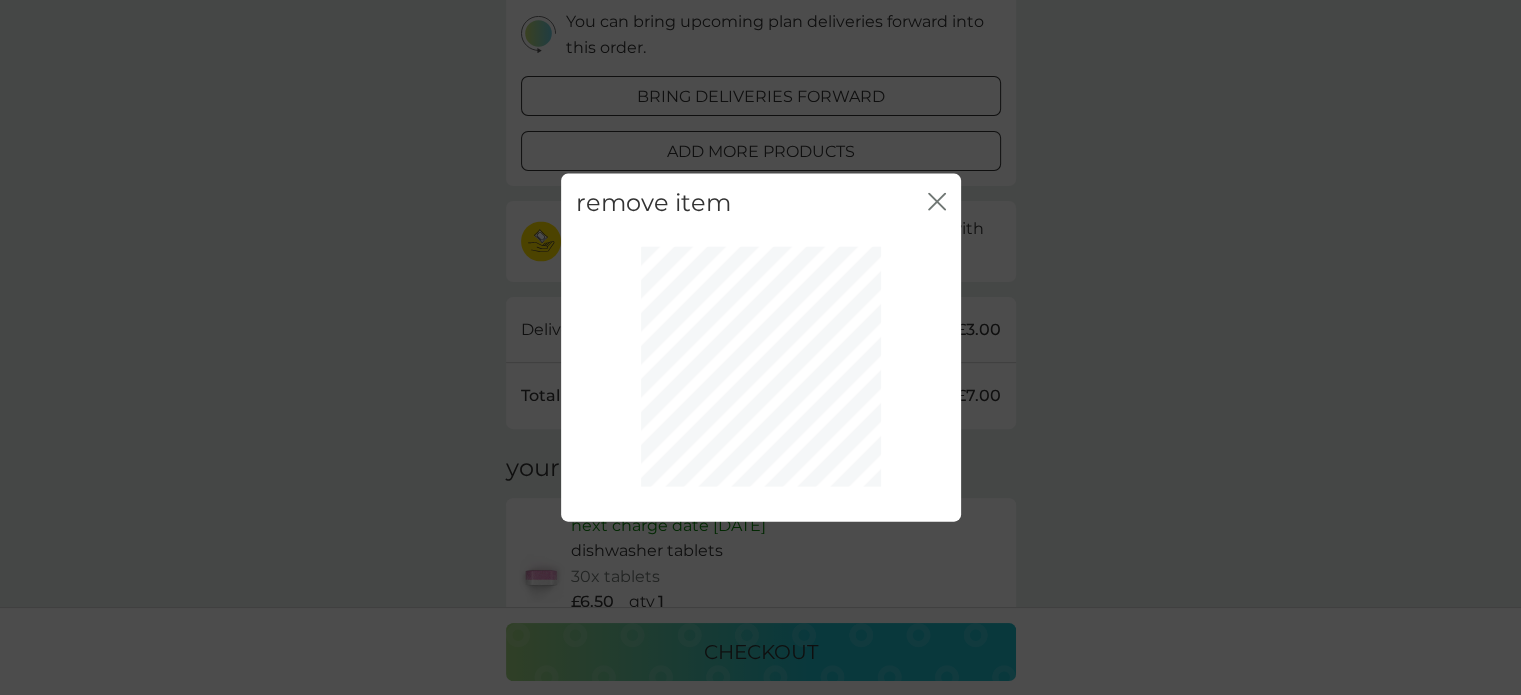 scroll, scrollTop: 640, scrollLeft: 0, axis: vertical 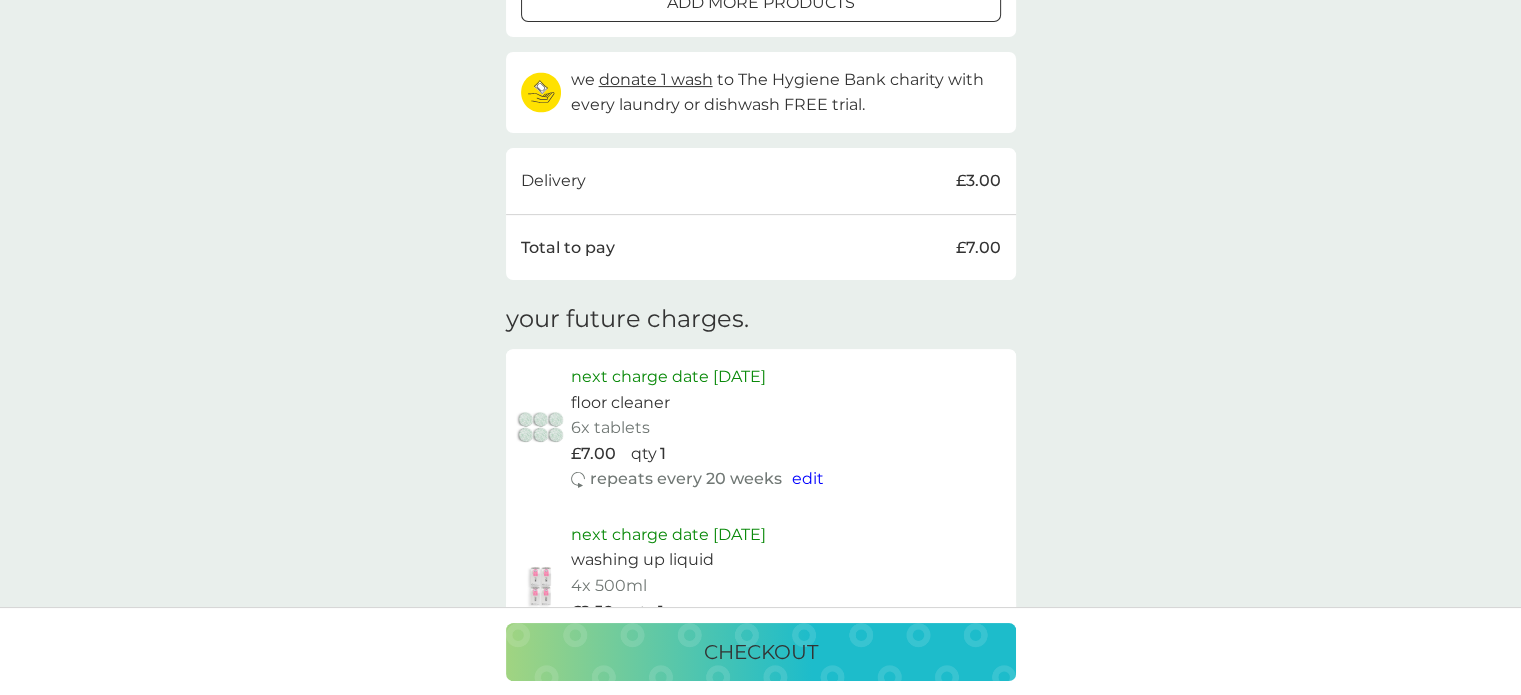 click on "Delivery £3.00" at bounding box center (761, 181) 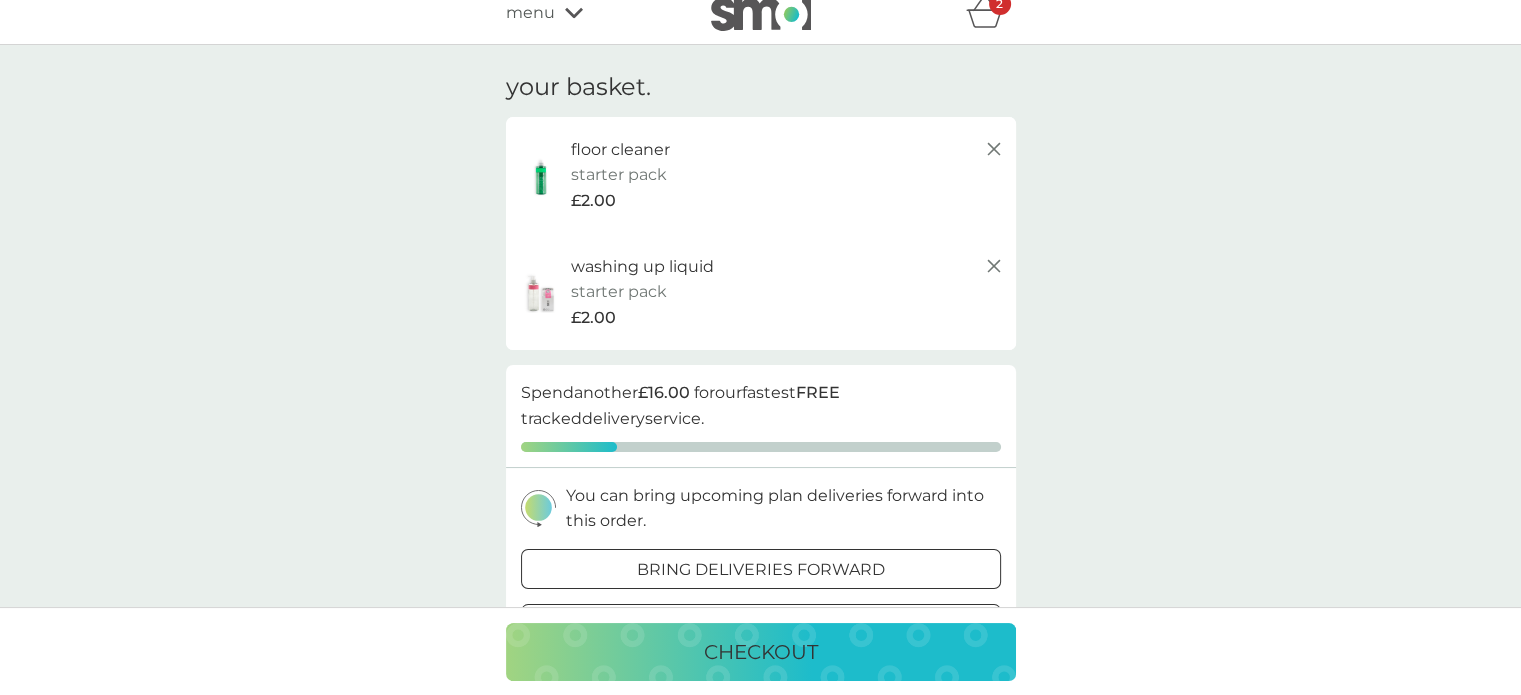 scroll, scrollTop: 0, scrollLeft: 0, axis: both 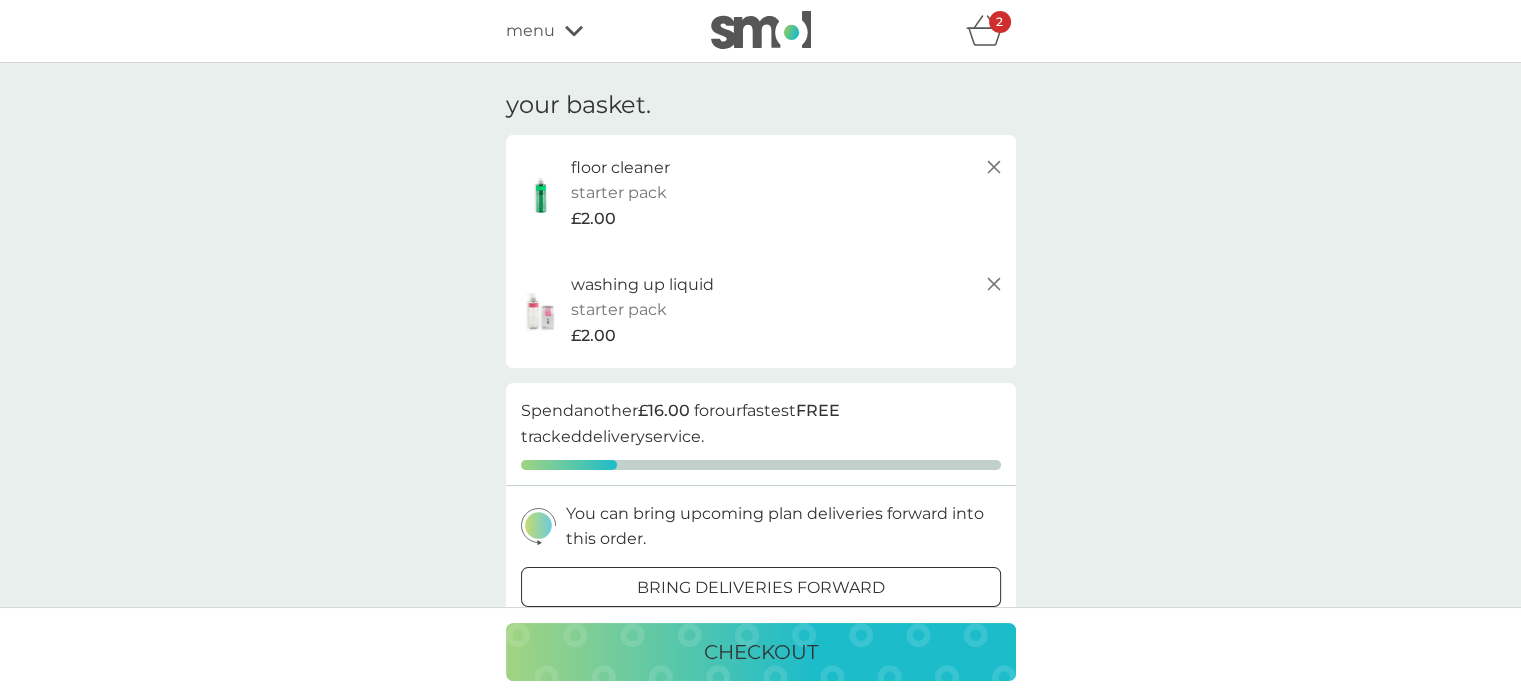 click on "menu" at bounding box center (530, 31) 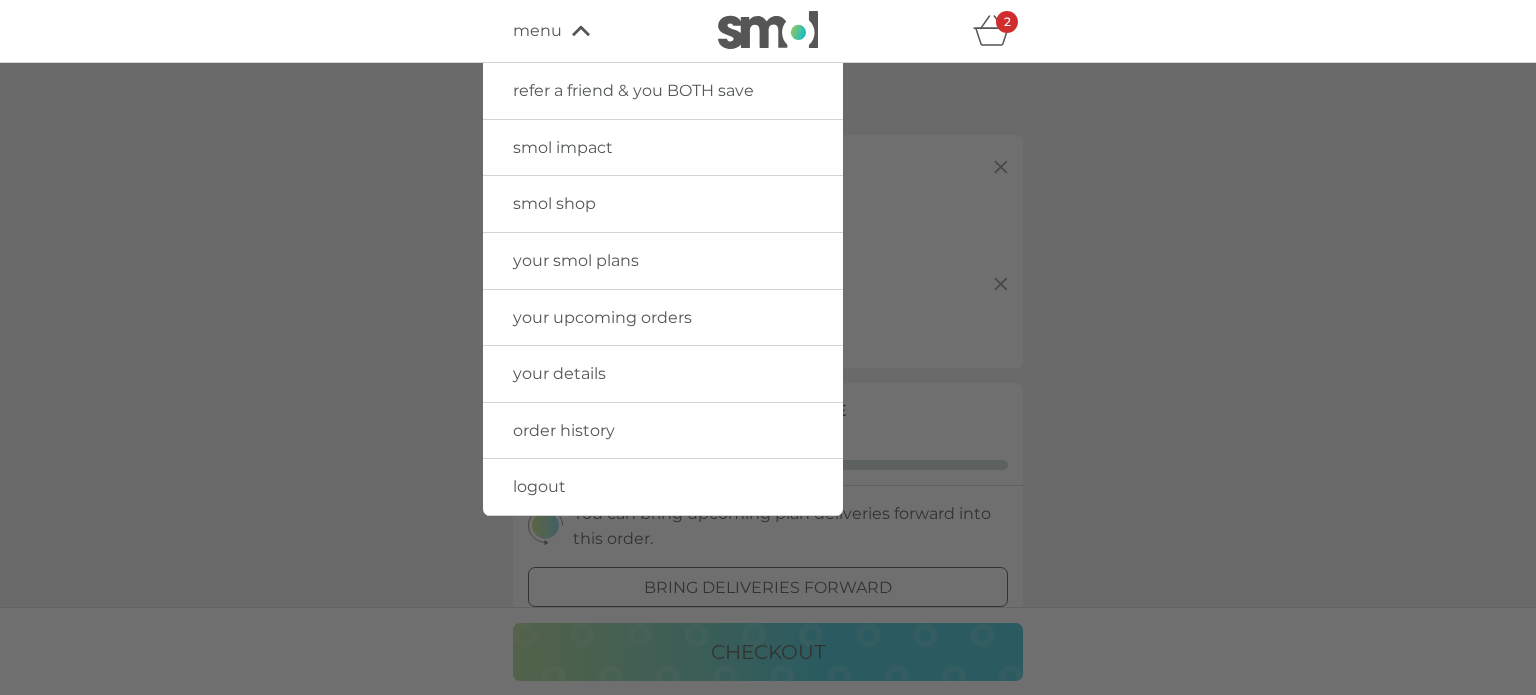 click at bounding box center [768, 410] 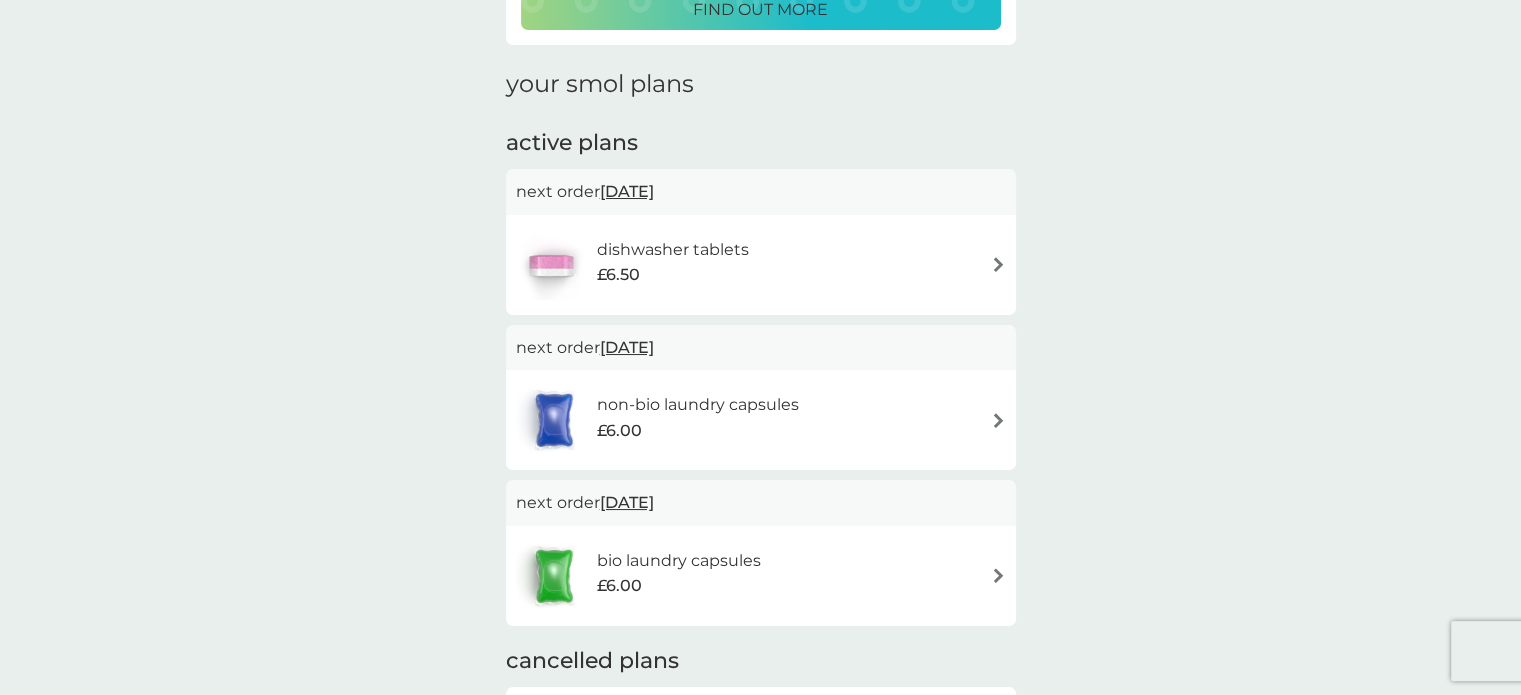 scroll, scrollTop: 260, scrollLeft: 0, axis: vertical 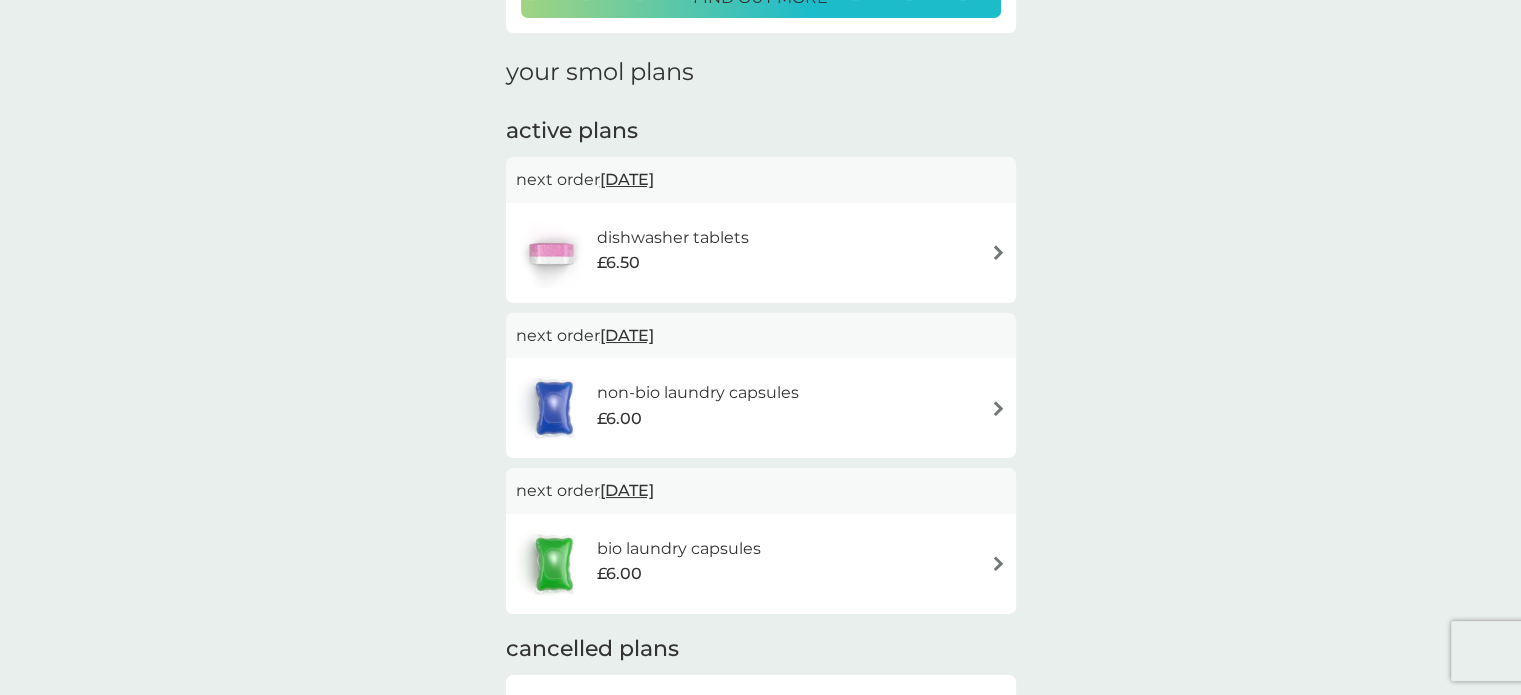 click on "dishwasher tablets £6.50" at bounding box center (761, 253) 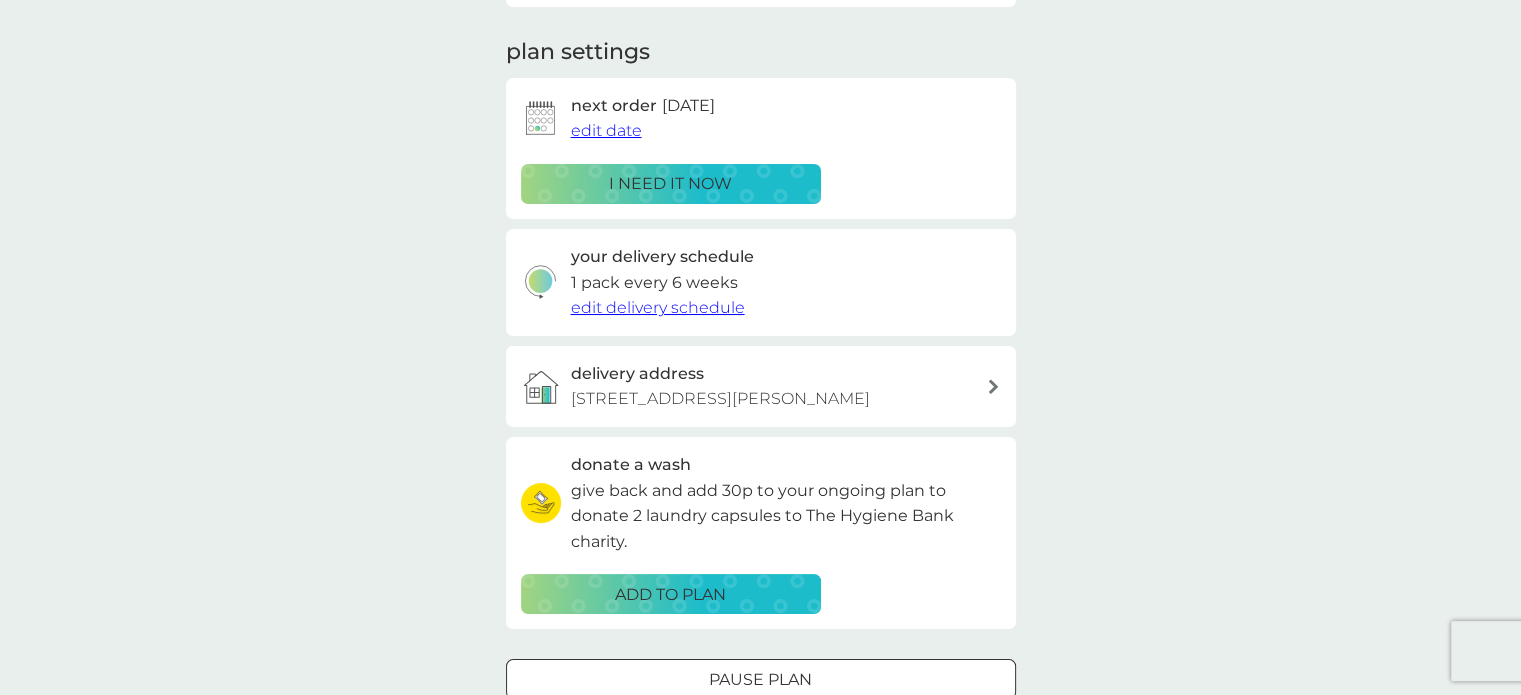 scroll, scrollTop: 0, scrollLeft: 0, axis: both 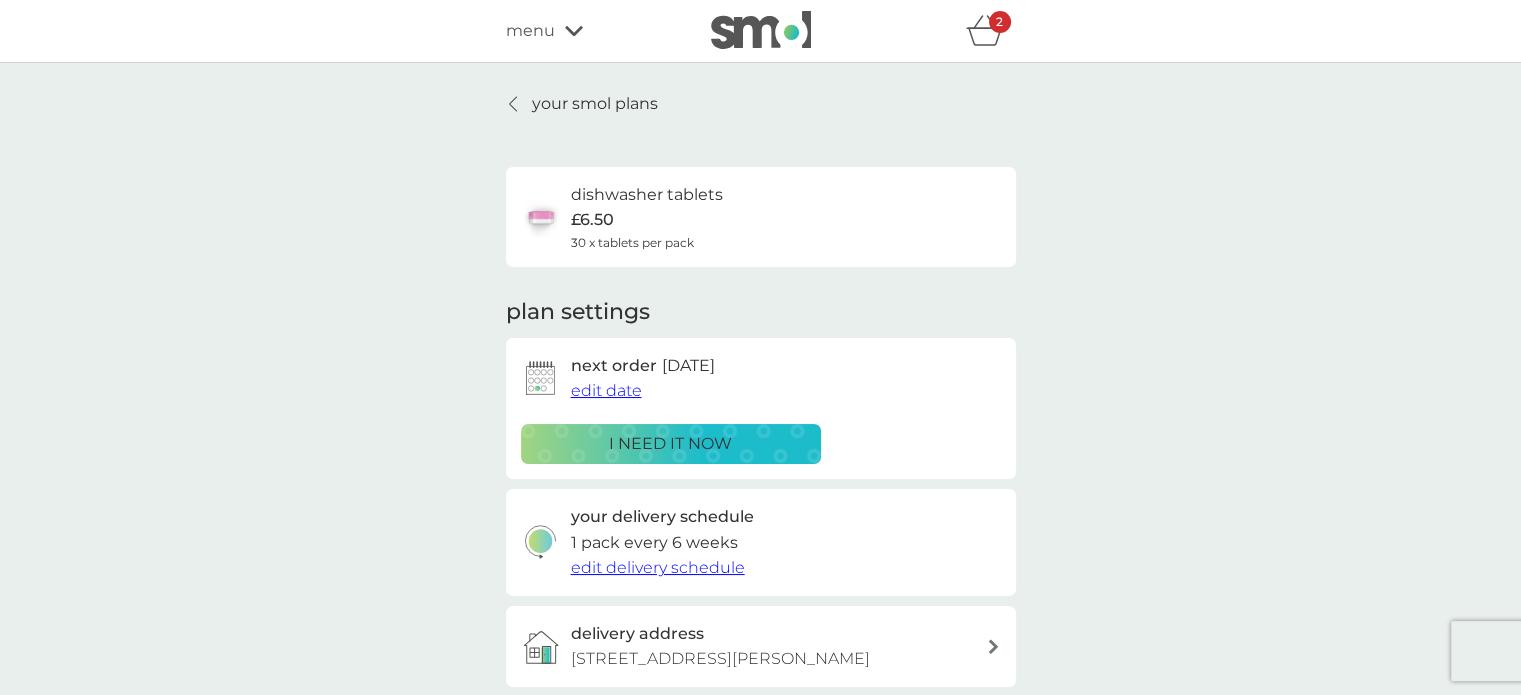 click on "i need it now" at bounding box center [671, 444] 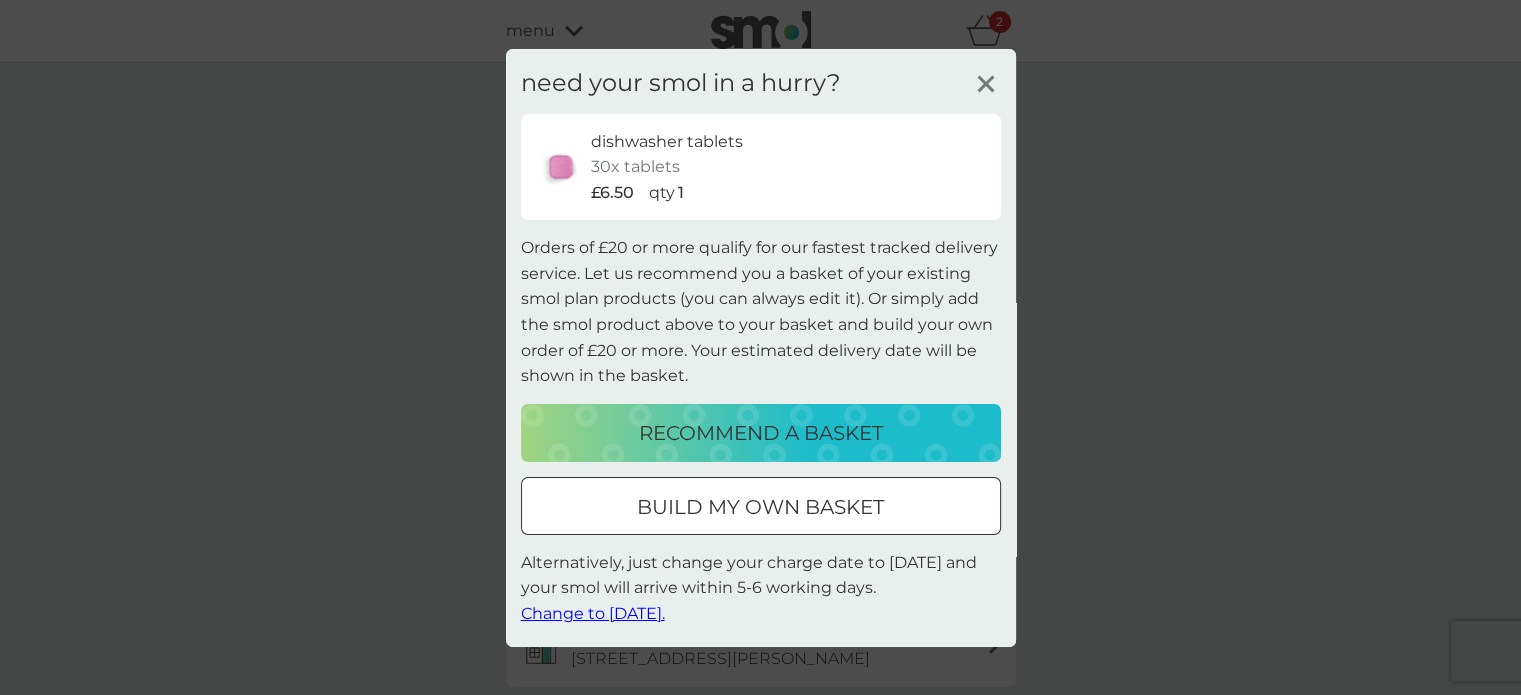 click on "build my own basket" at bounding box center [760, 507] 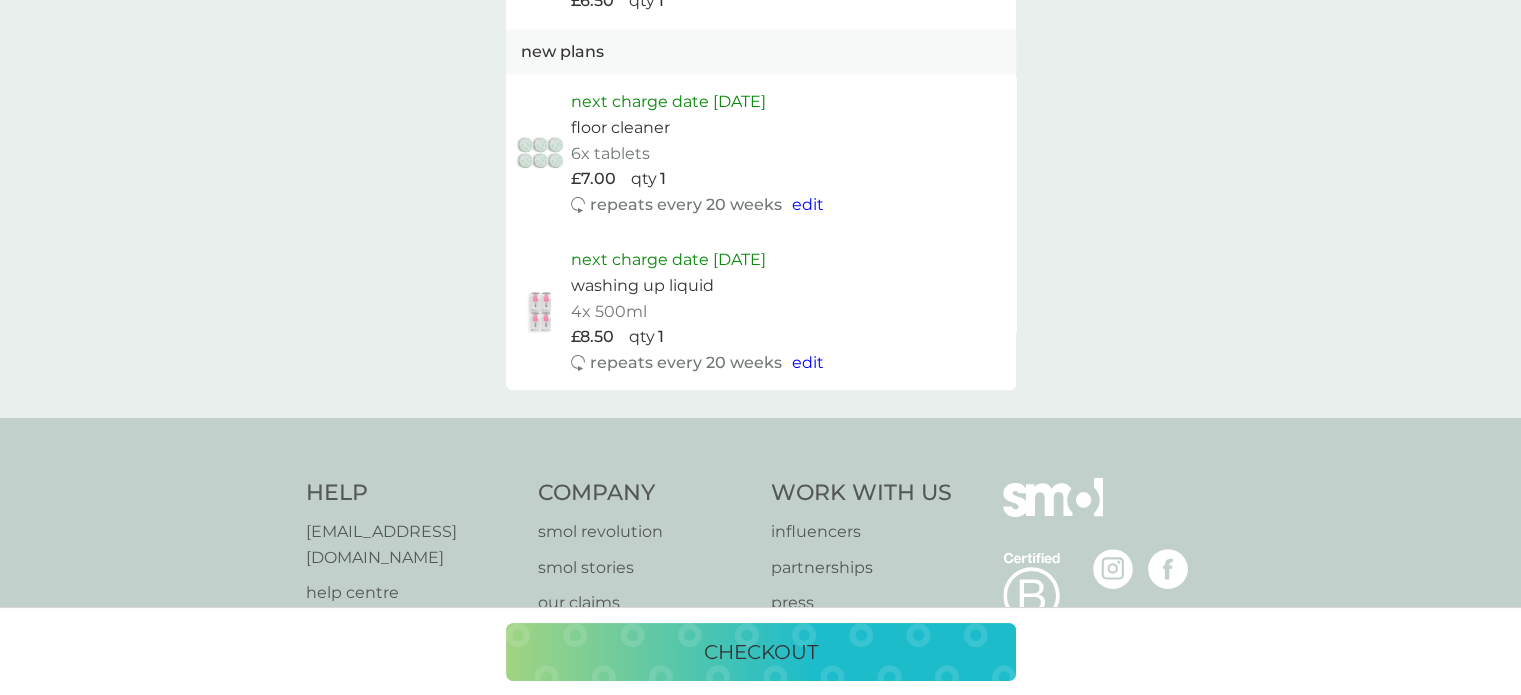 scroll, scrollTop: 1351, scrollLeft: 0, axis: vertical 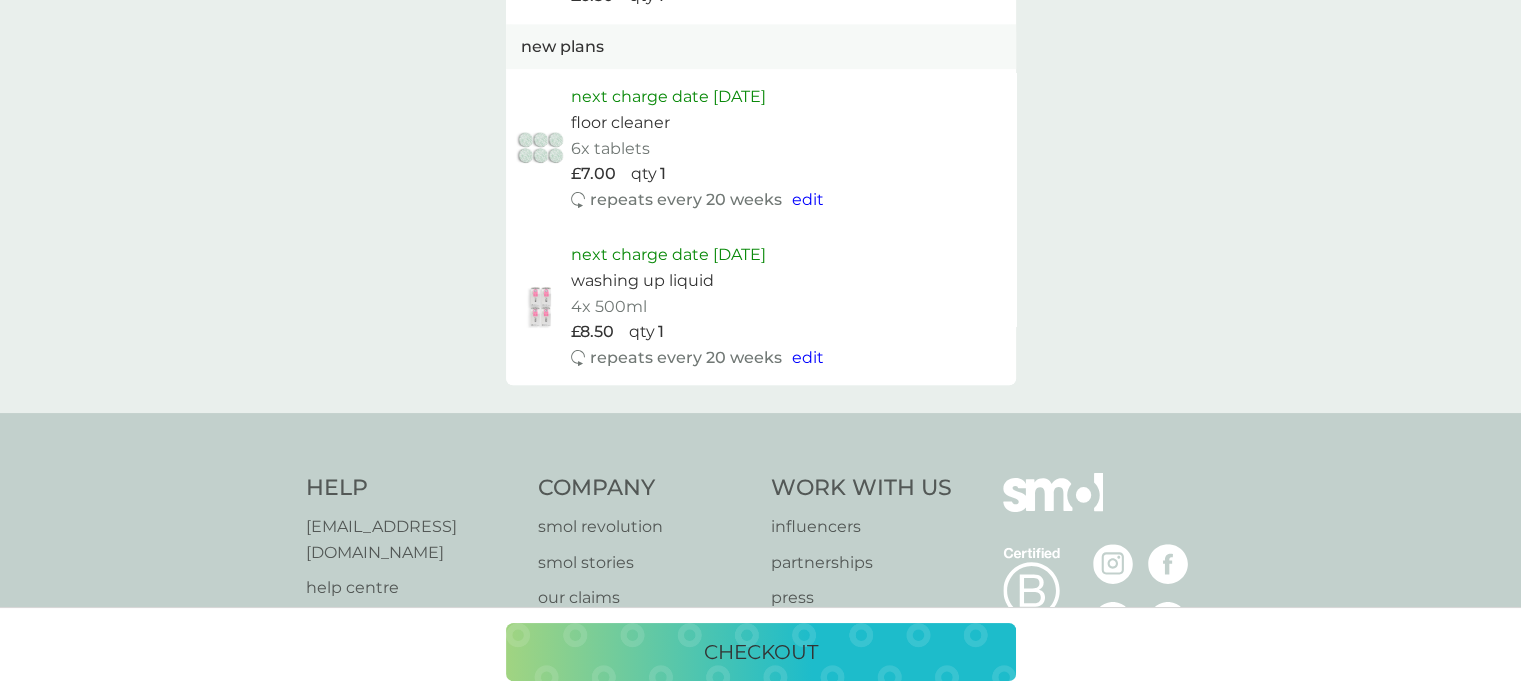click on "checkout" at bounding box center (761, 652) 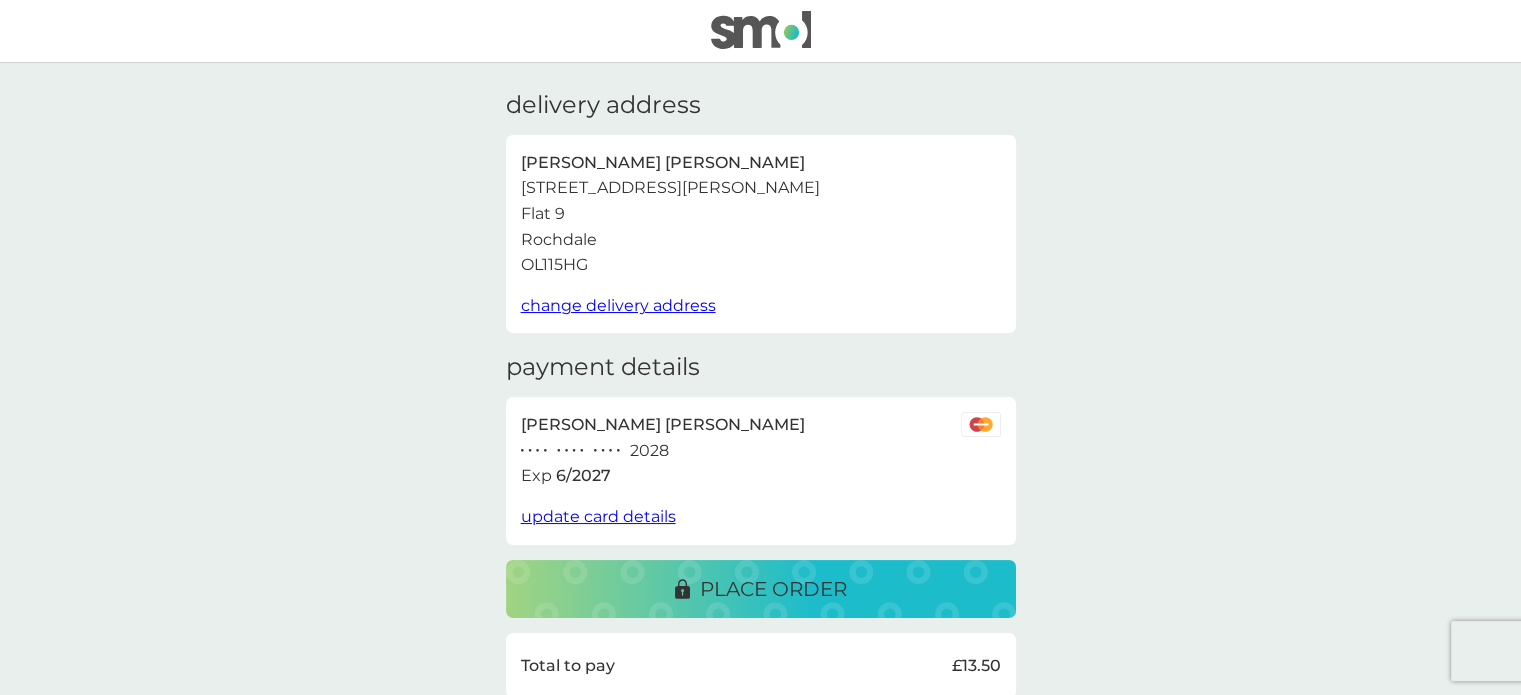 scroll, scrollTop: 110, scrollLeft: 0, axis: vertical 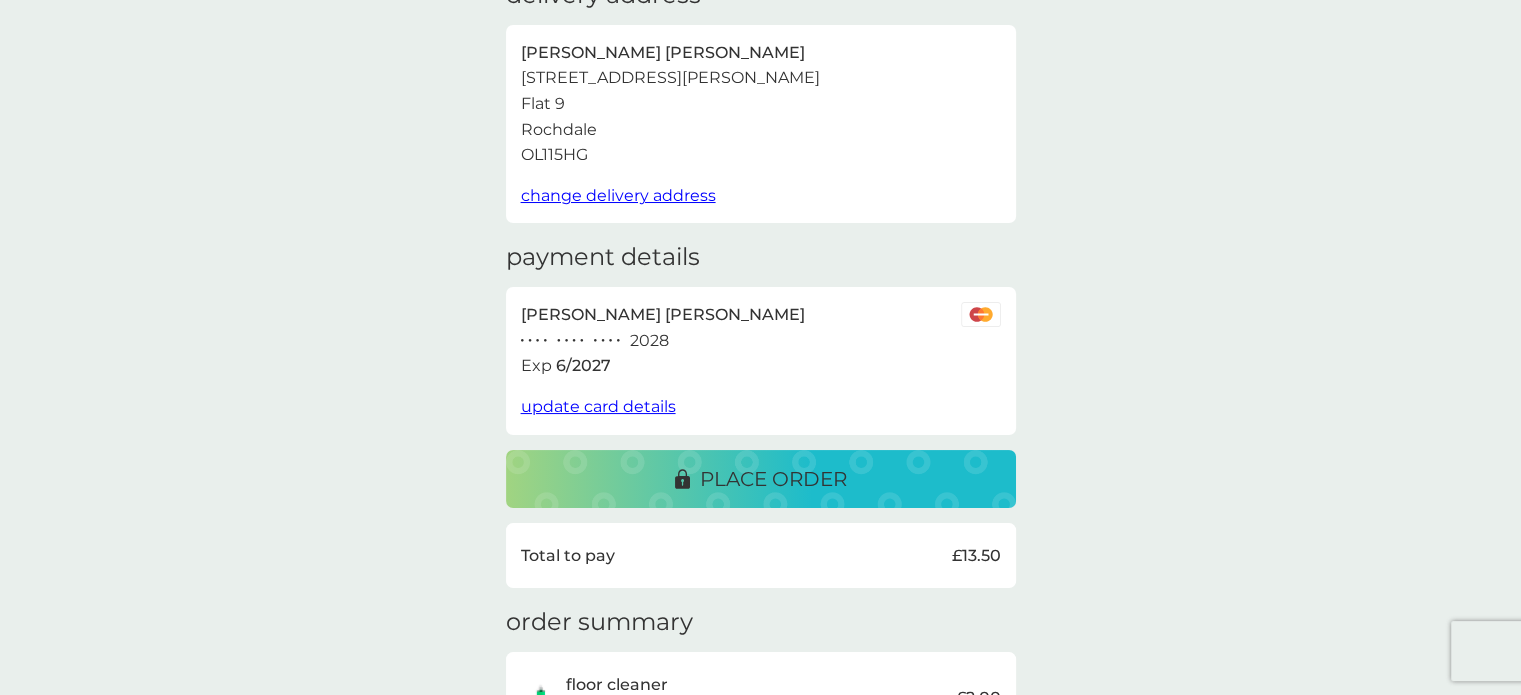 click on "place order" at bounding box center [761, 479] 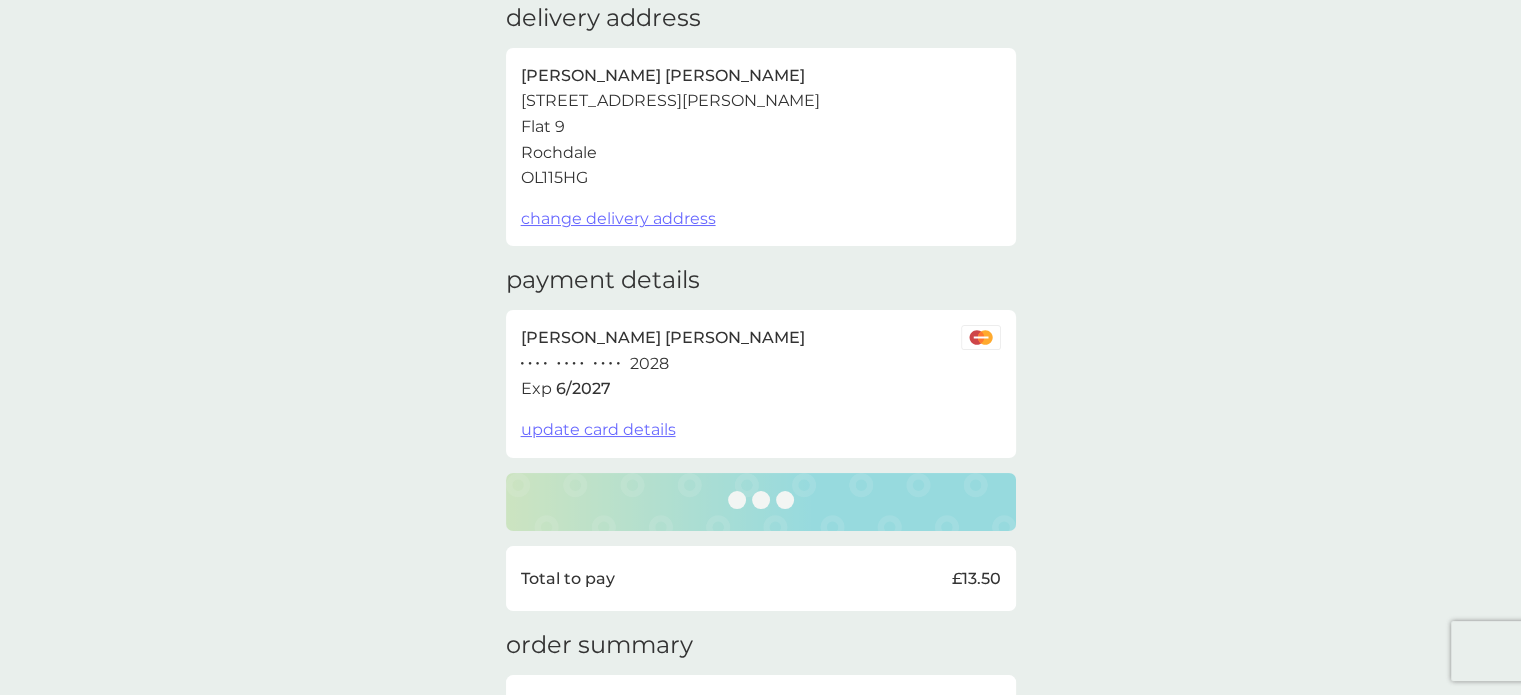 scroll, scrollTop: 0, scrollLeft: 0, axis: both 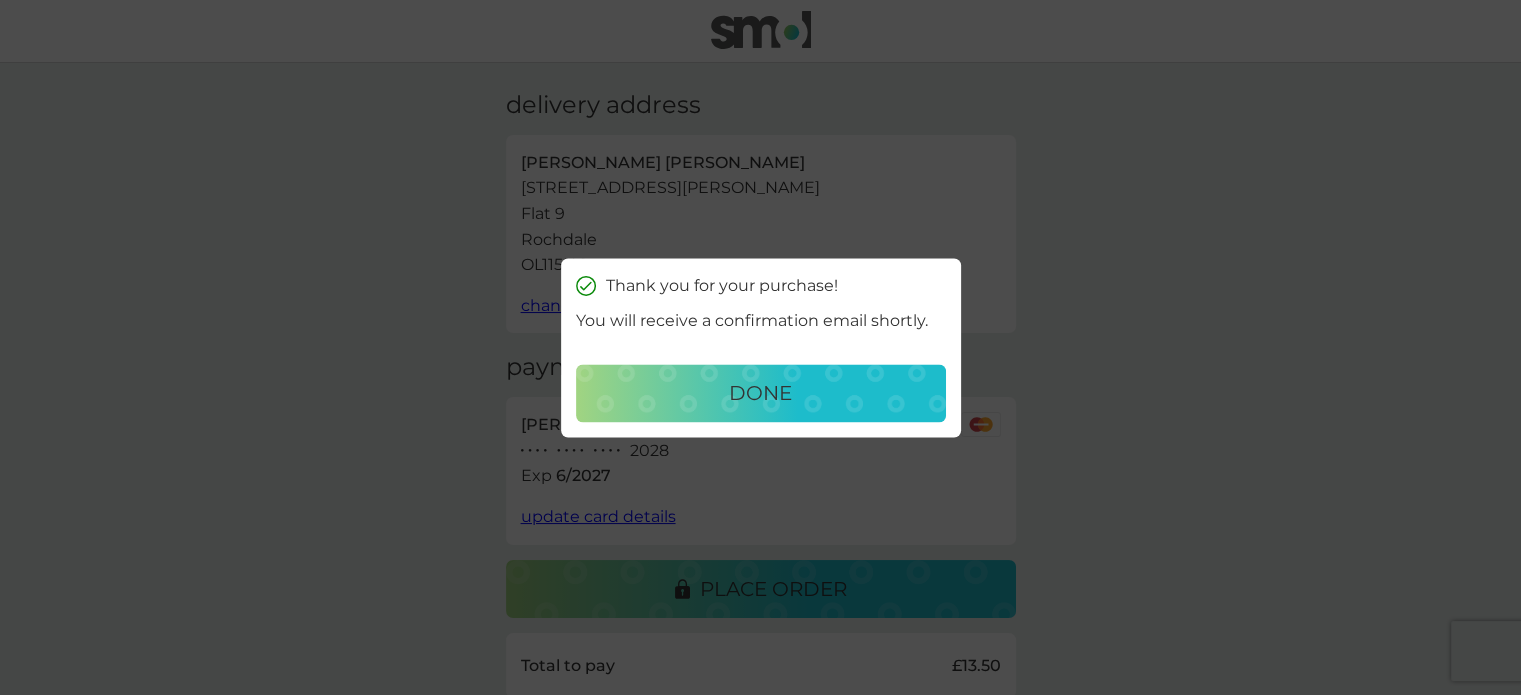 click on "done" at bounding box center (761, 393) 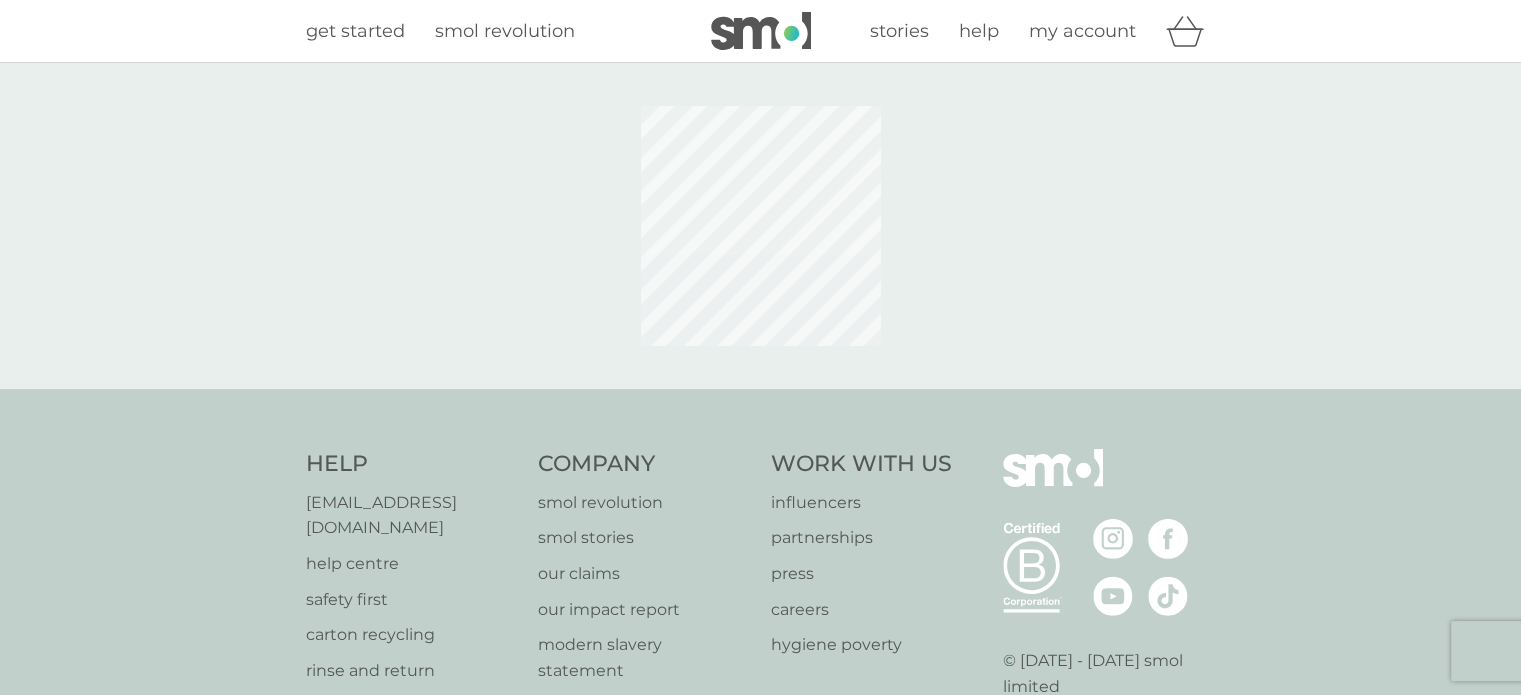 scroll, scrollTop: 143, scrollLeft: 0, axis: vertical 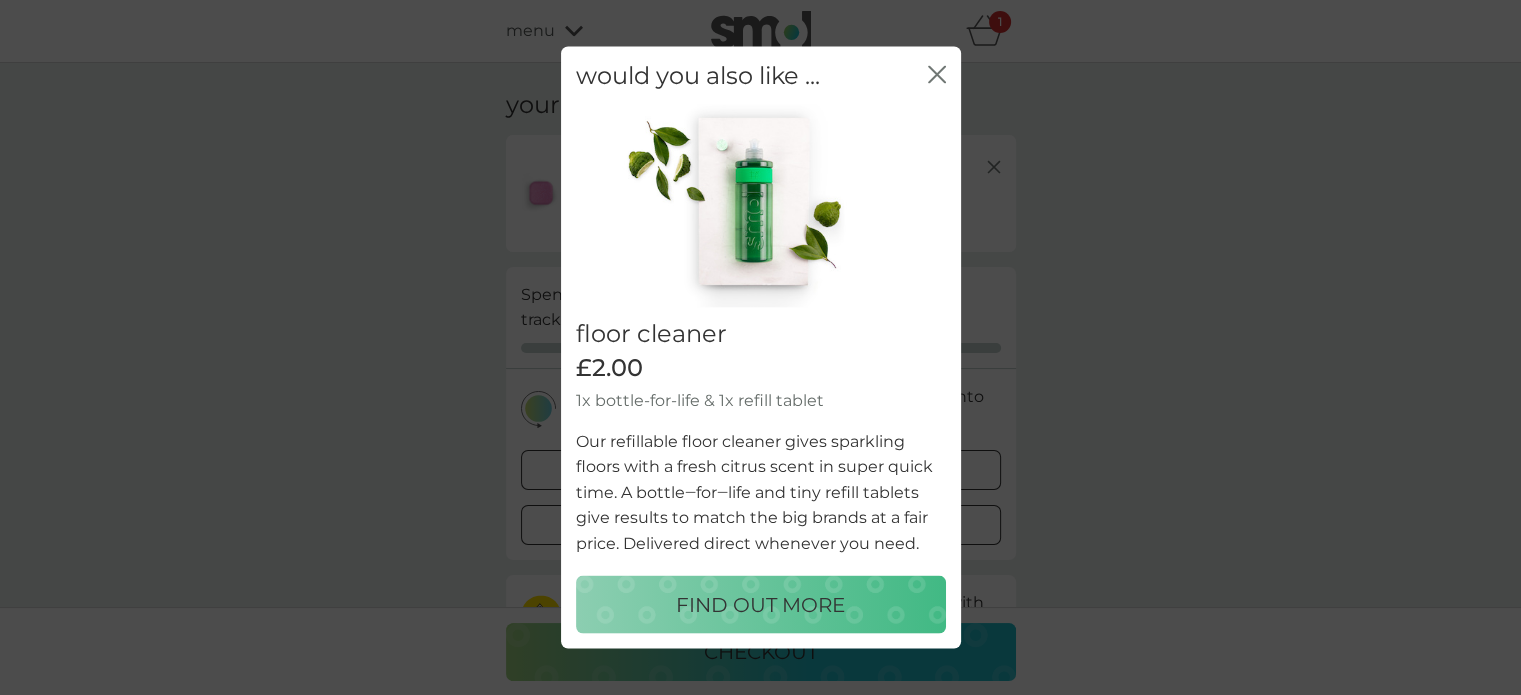 click on "FIND OUT MORE" at bounding box center [760, 605] 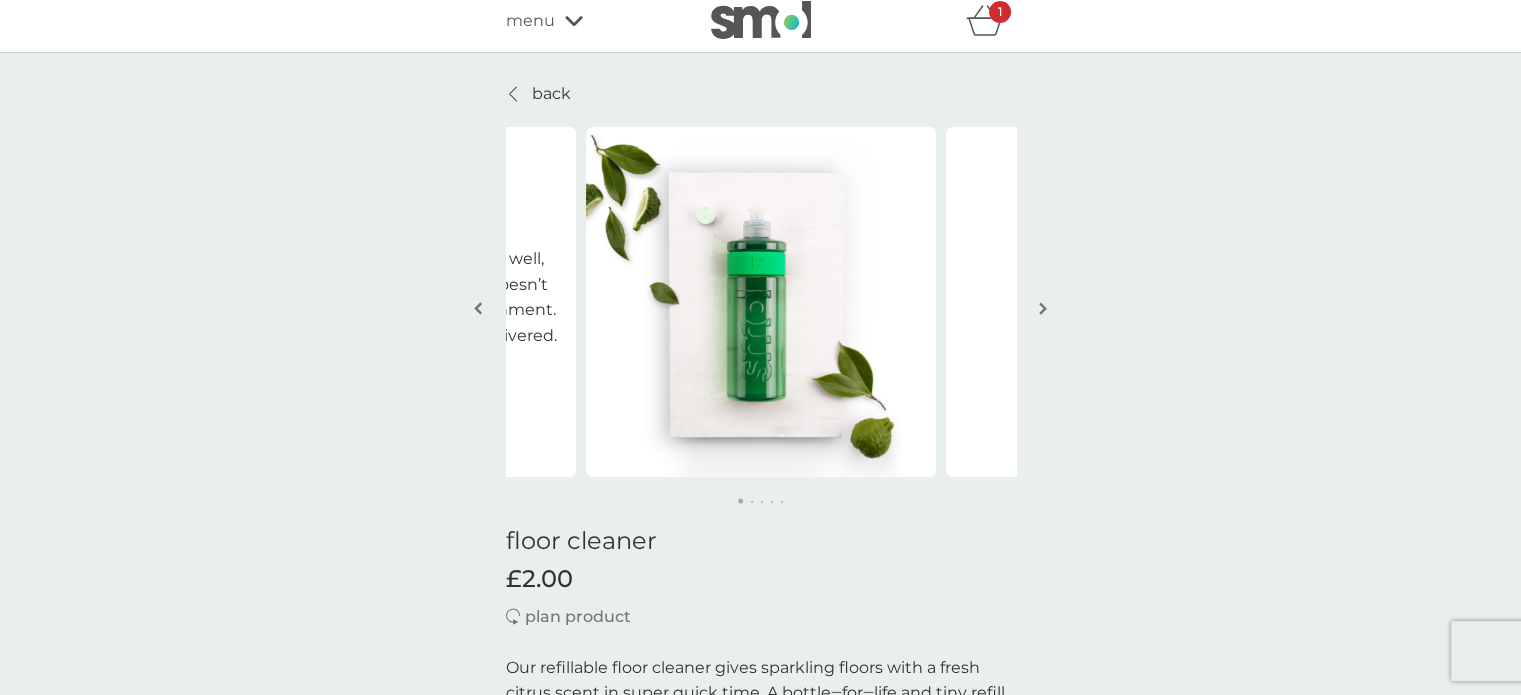 scroll, scrollTop: 0, scrollLeft: 0, axis: both 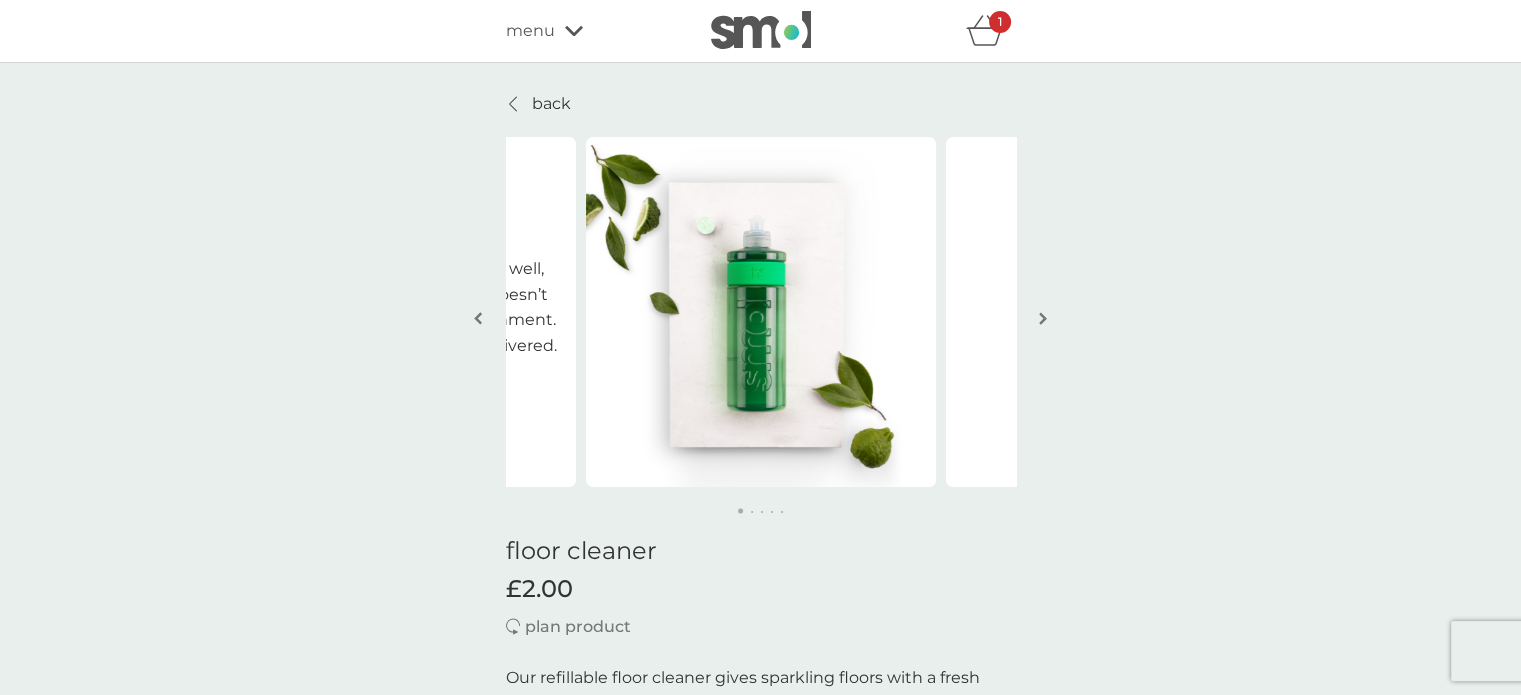 click at bounding box center [1043, 320] 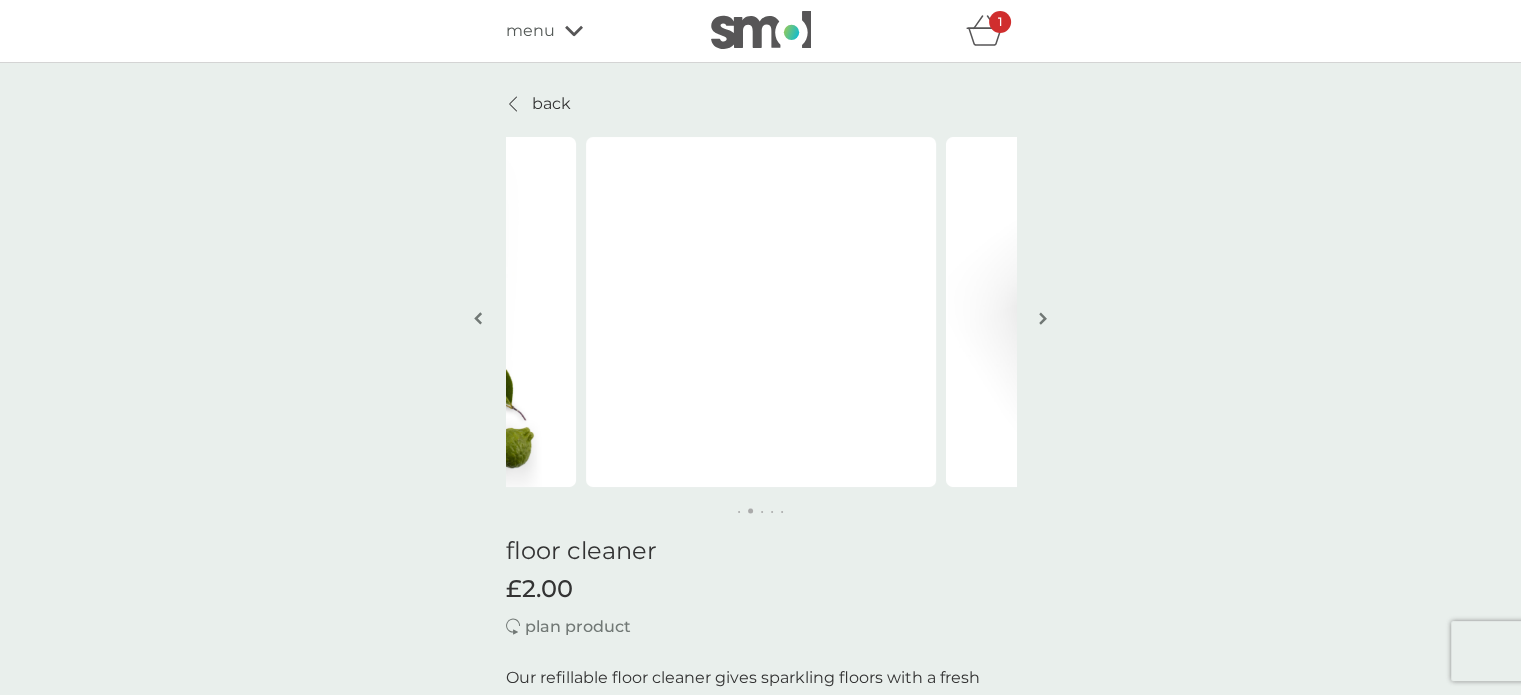 click at bounding box center (1043, 320) 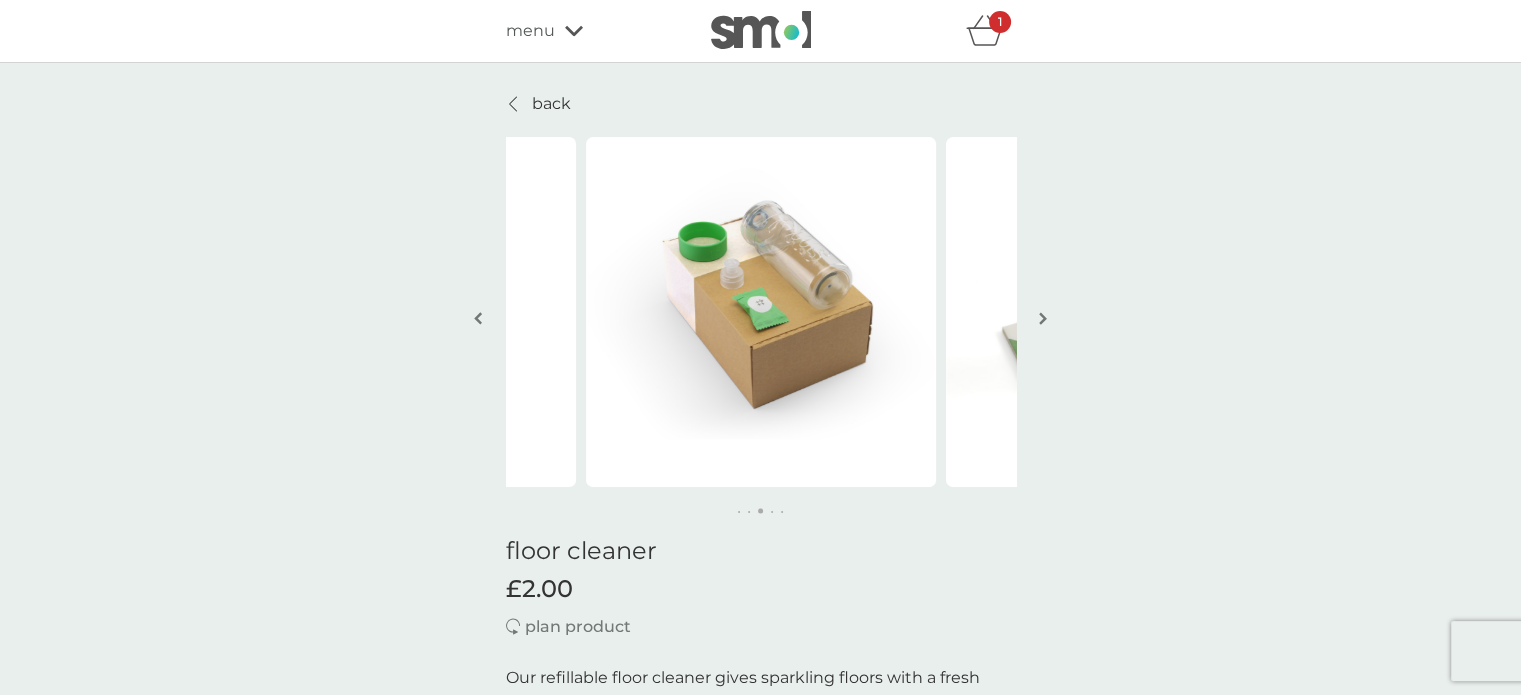 click at bounding box center [1043, 320] 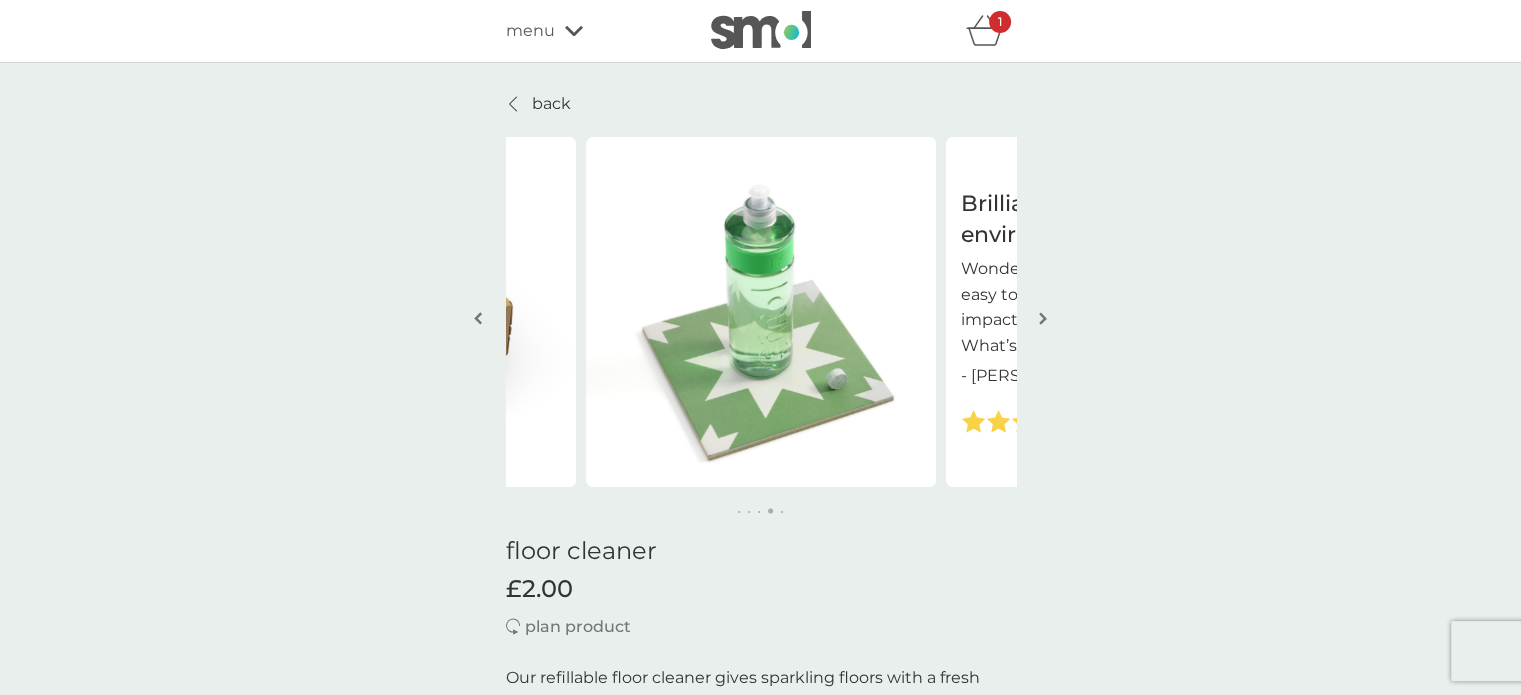 click at bounding box center [1043, 320] 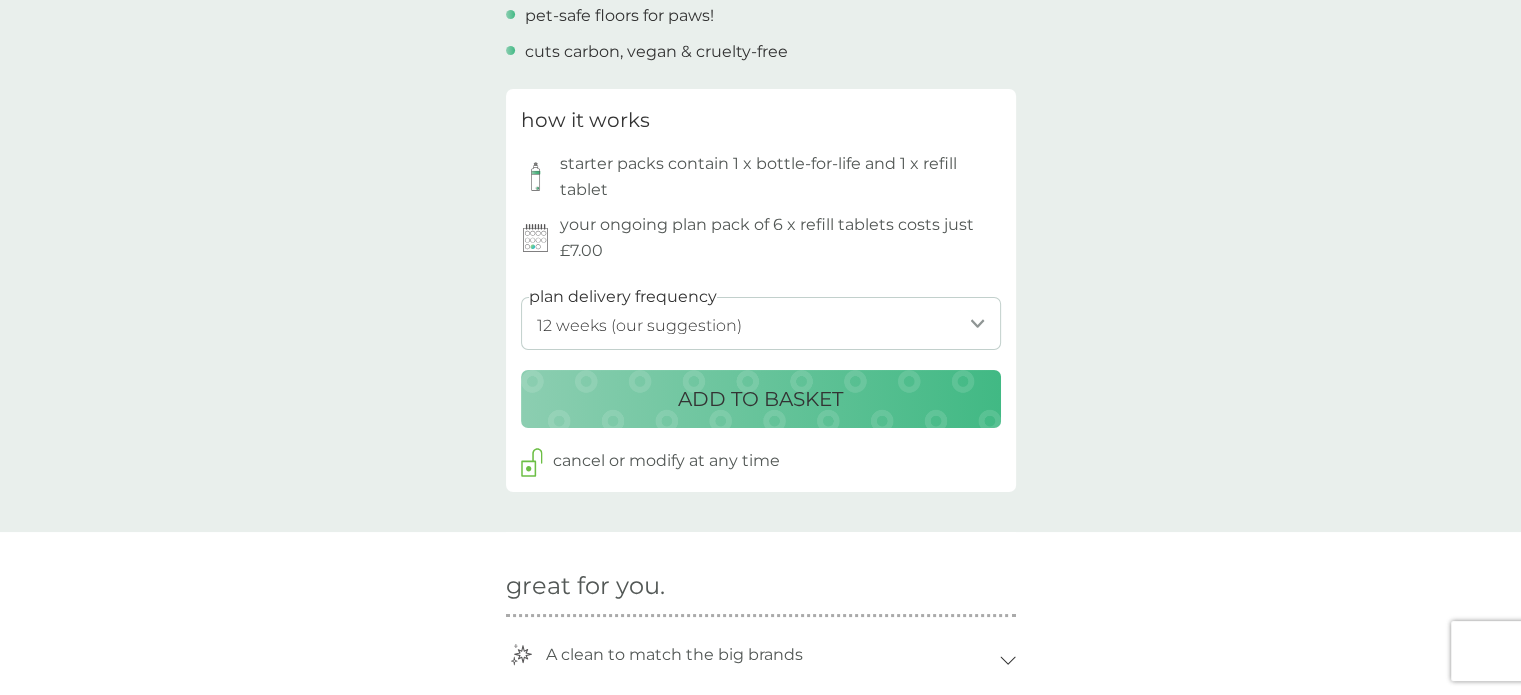 scroll, scrollTop: 936, scrollLeft: 0, axis: vertical 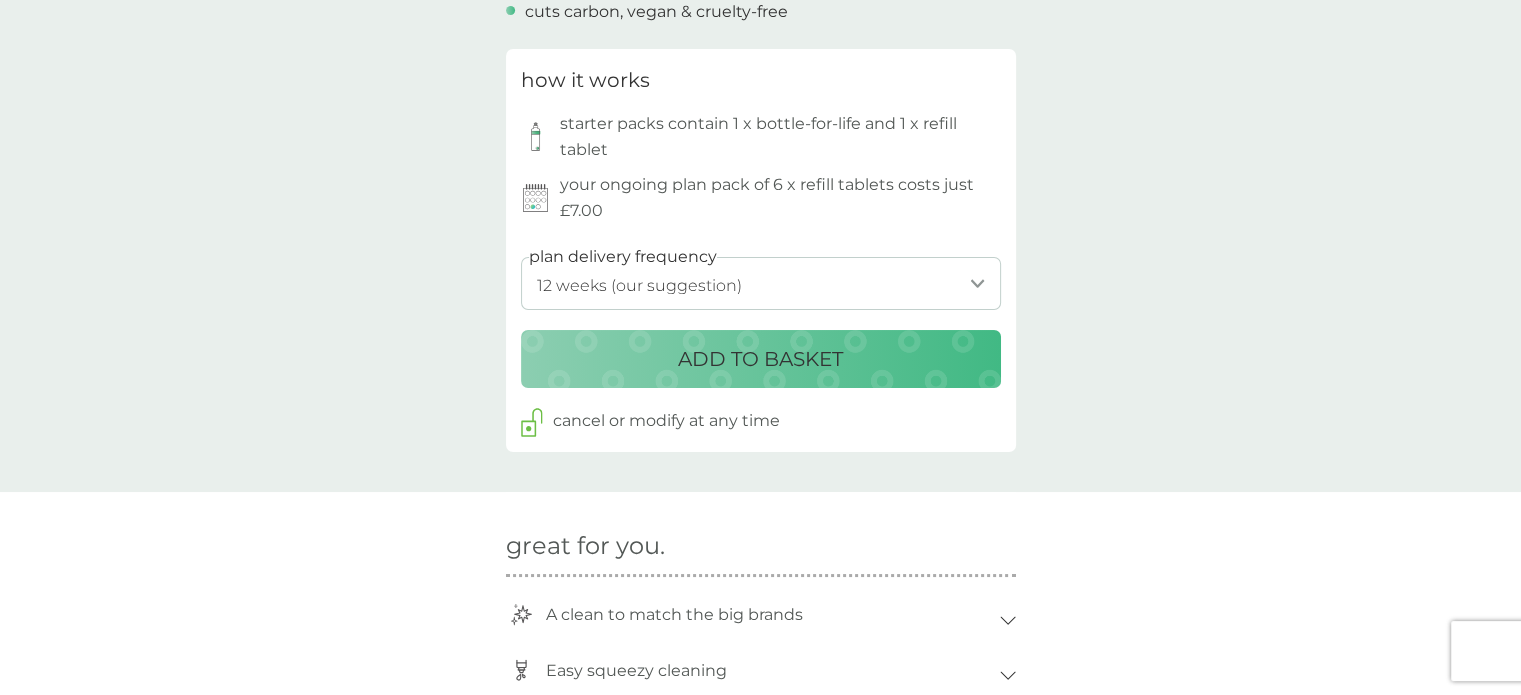 click on "1 week  2 weeks  3 weeks  4 weeks  5 weeks  6 weeks  7 weeks  8 weeks  9 weeks  10 weeks  11 weeks  12 weeks (our suggestion) 13 weeks  14 weeks  15 weeks  16 weeks  17 weeks  18 weeks  19 weeks  20 weeks  21 weeks  22 weeks  23 weeks  24 weeks  25 weeks  26 weeks" at bounding box center [761, 283] 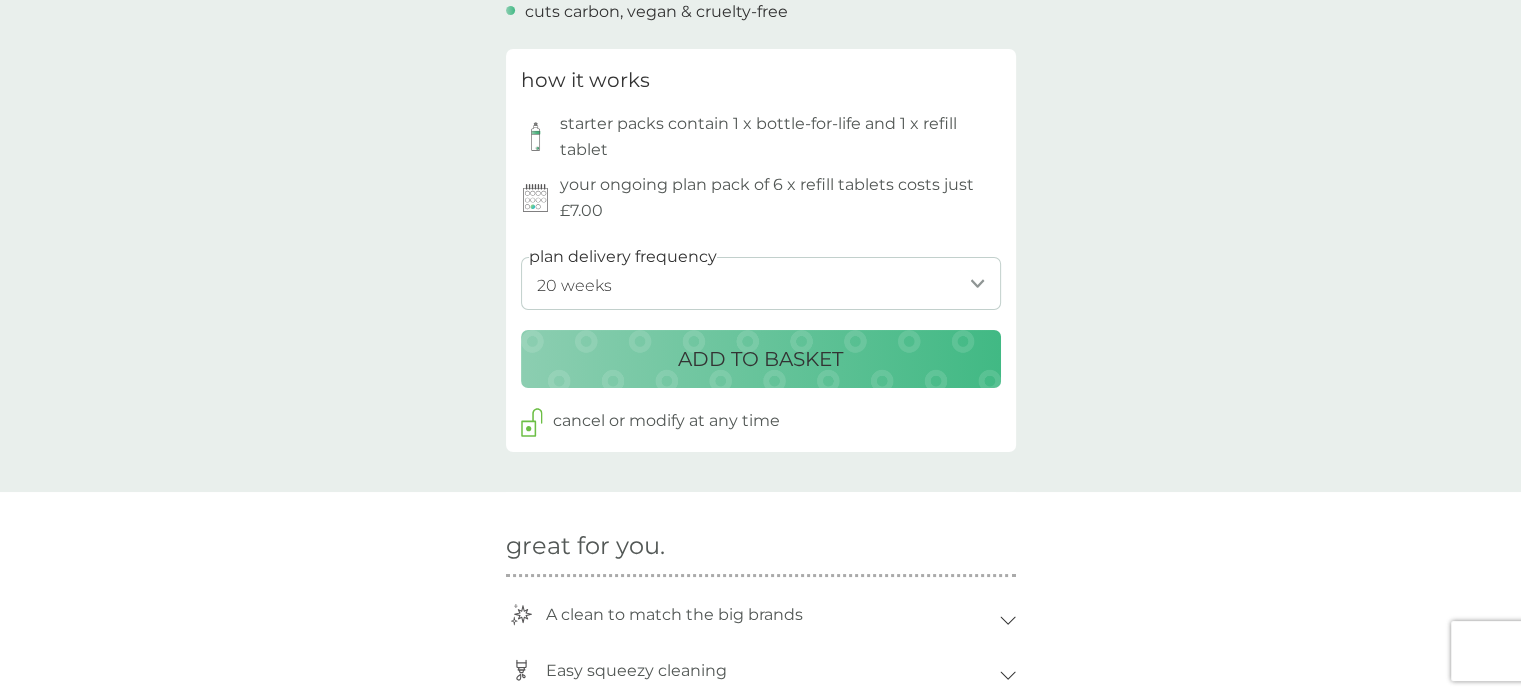 click on "1 week  2 weeks  3 weeks  4 weeks  5 weeks  6 weeks  7 weeks  8 weeks  9 weeks  10 weeks  11 weeks  12 weeks (our suggestion) 13 weeks  14 weeks  15 weeks  16 weeks  17 weeks  18 weeks  19 weeks  20 weeks  21 weeks  22 weeks  23 weeks  24 weeks  25 weeks  26 weeks" at bounding box center (761, 283) 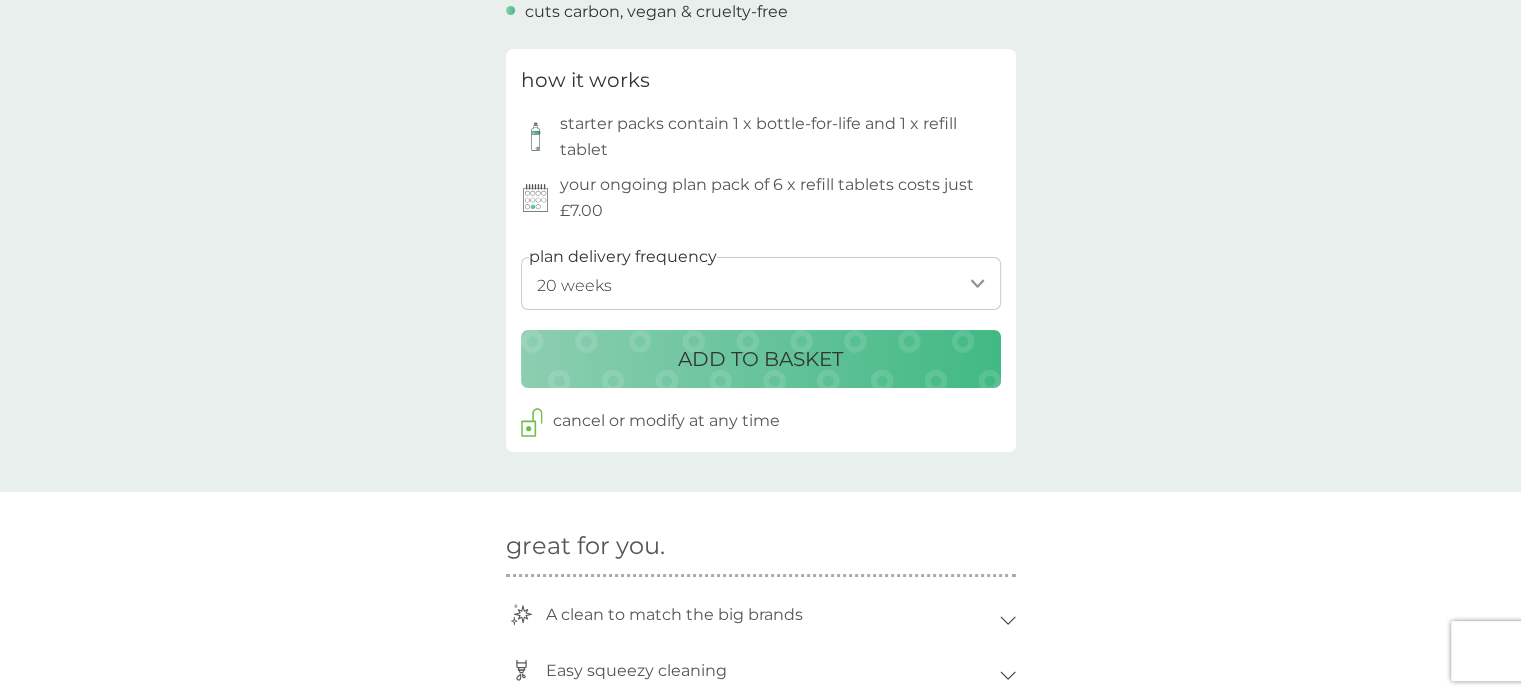 click on "ADD TO BASKET" at bounding box center (760, 359) 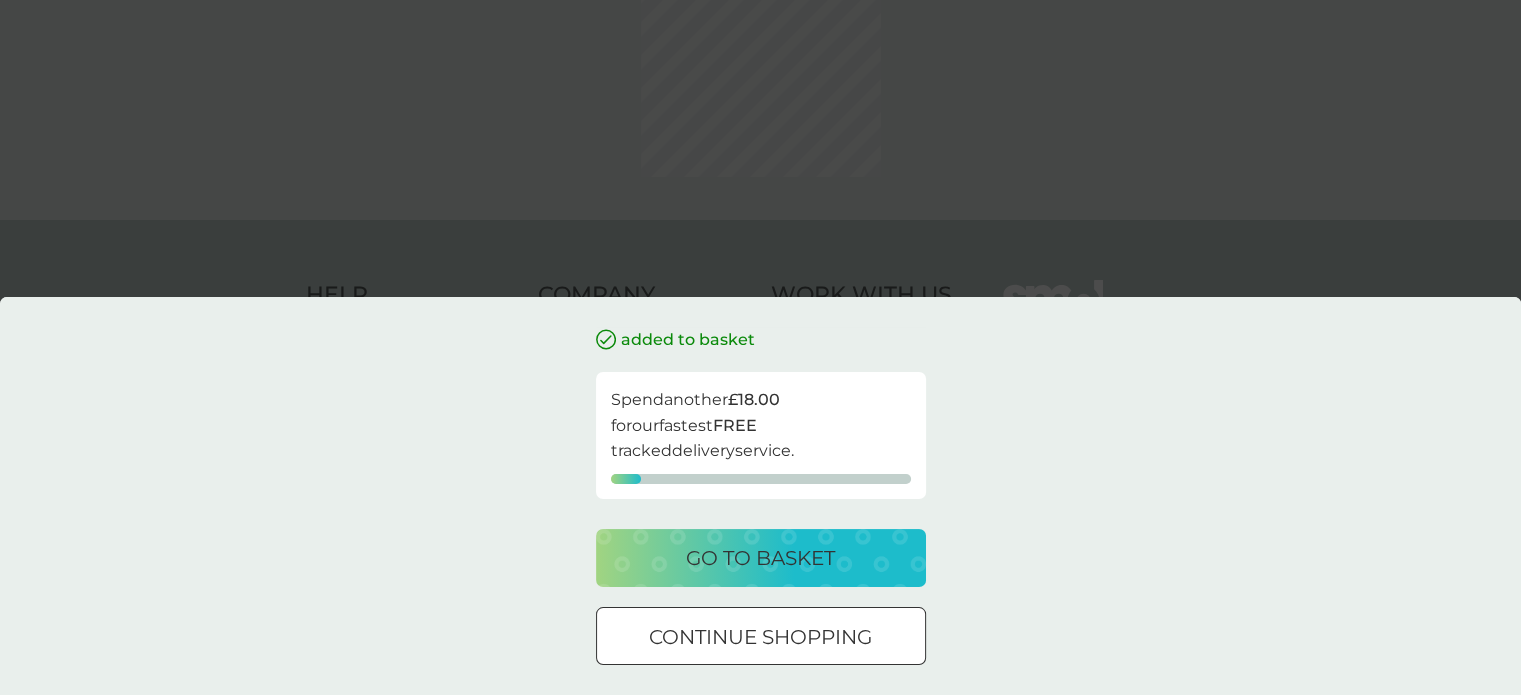 scroll, scrollTop: 0, scrollLeft: 0, axis: both 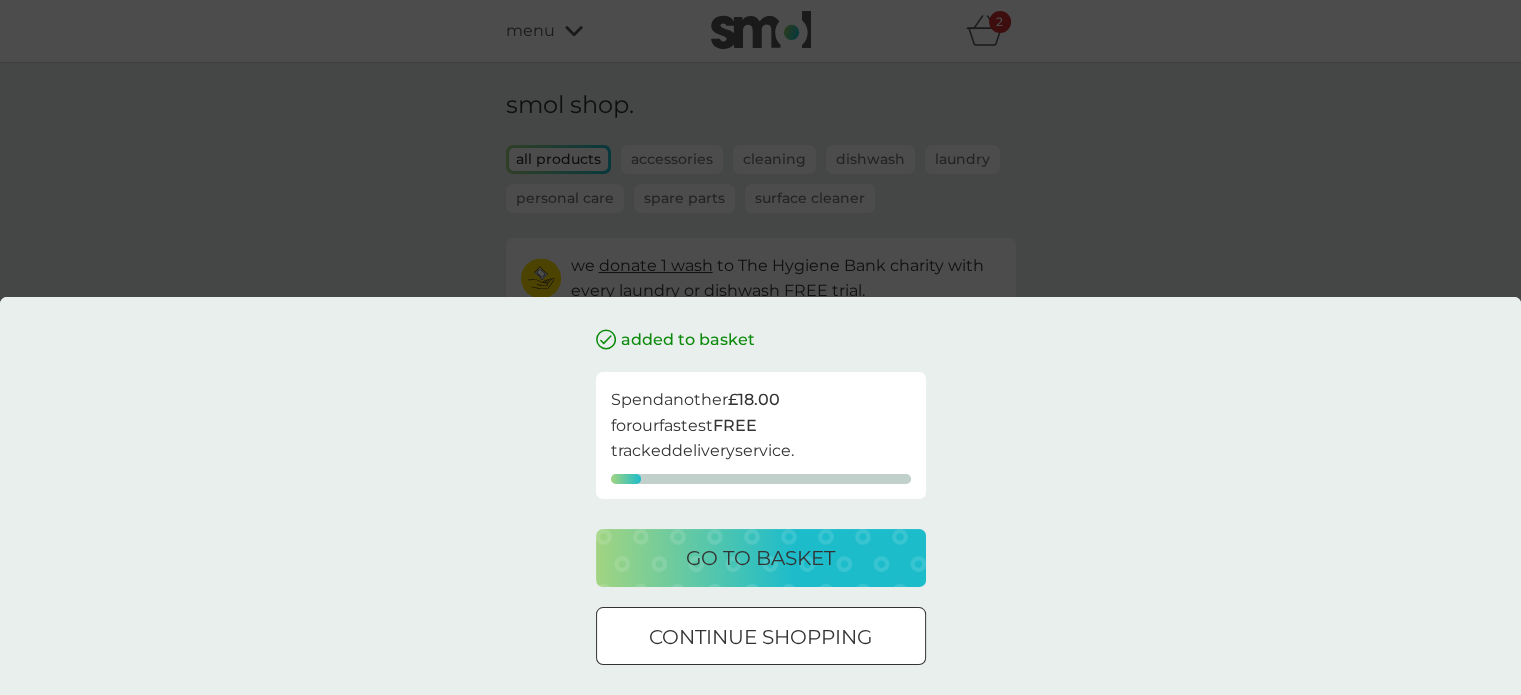 click on "continue shopping" at bounding box center [760, 637] 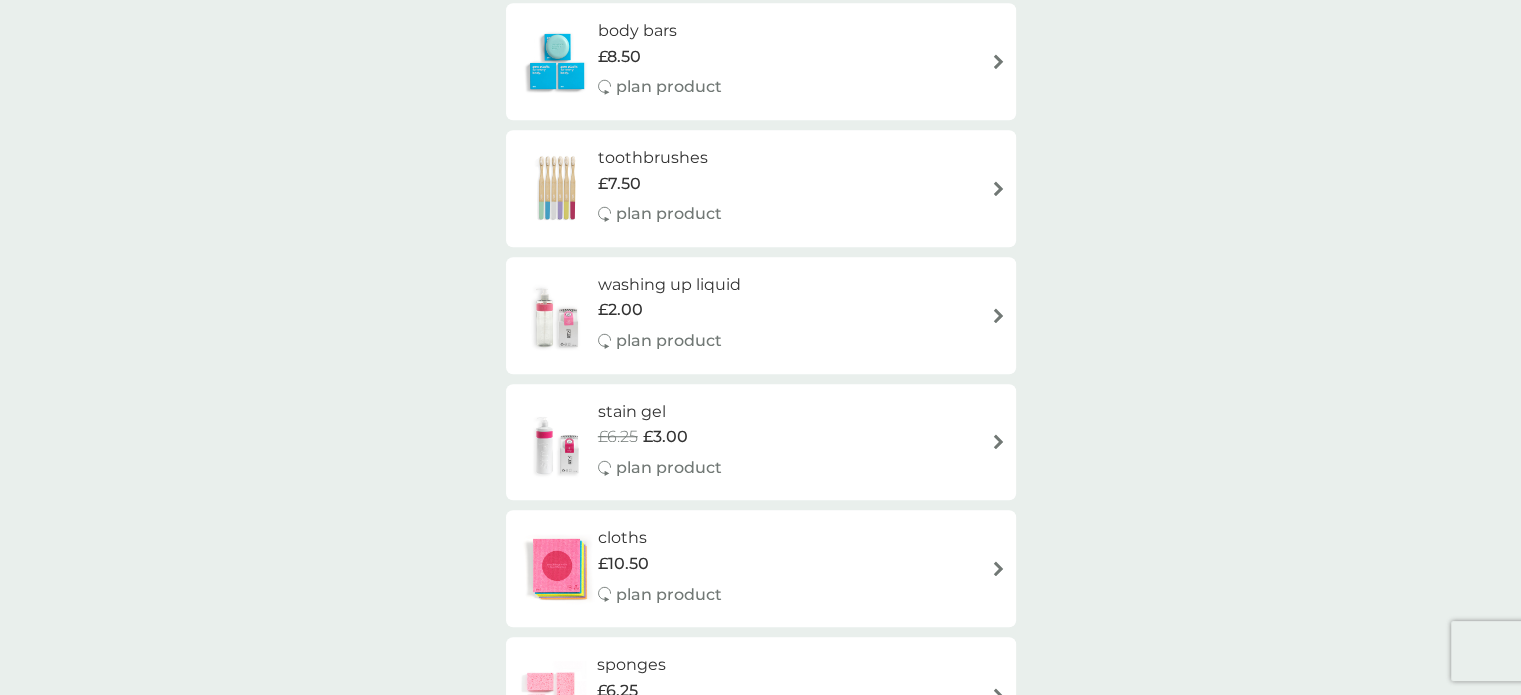 scroll, scrollTop: 1561, scrollLeft: 0, axis: vertical 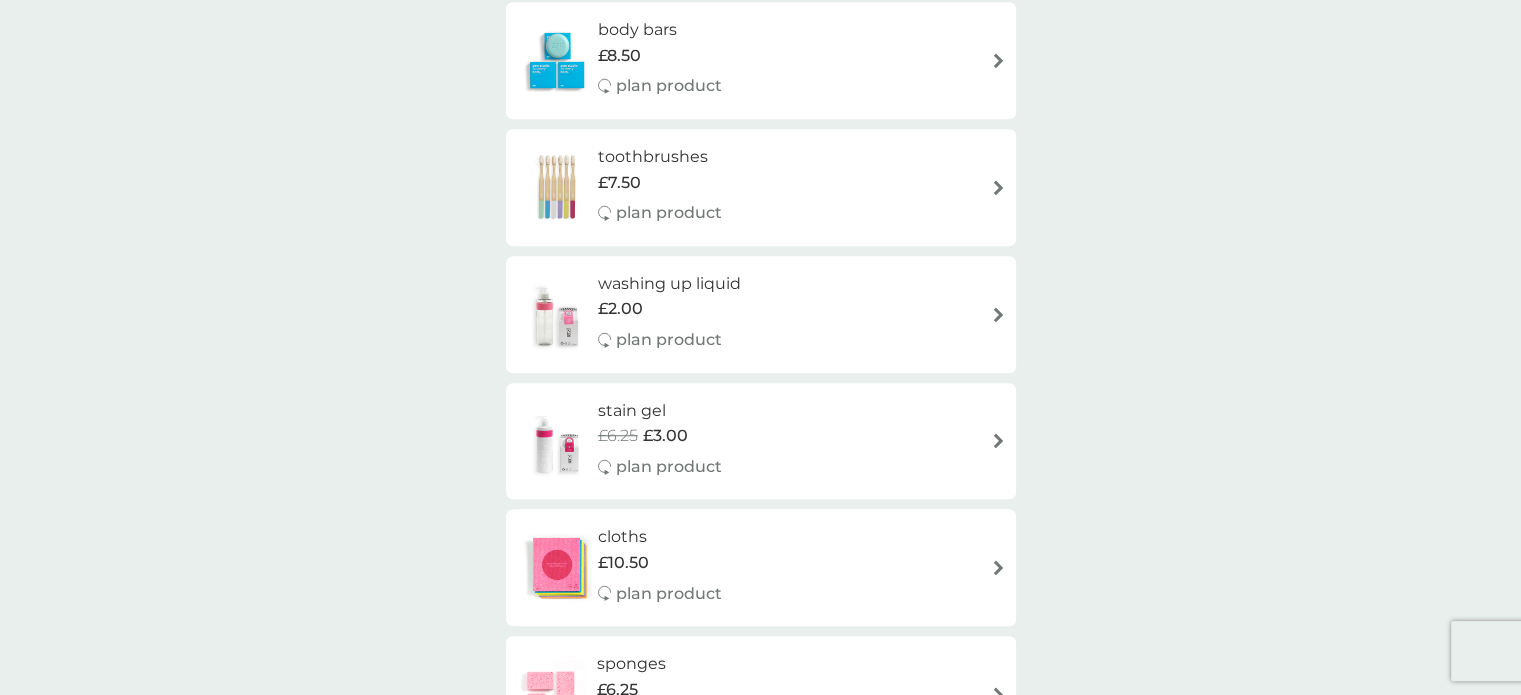 click on "washing up liquid" at bounding box center (669, 284) 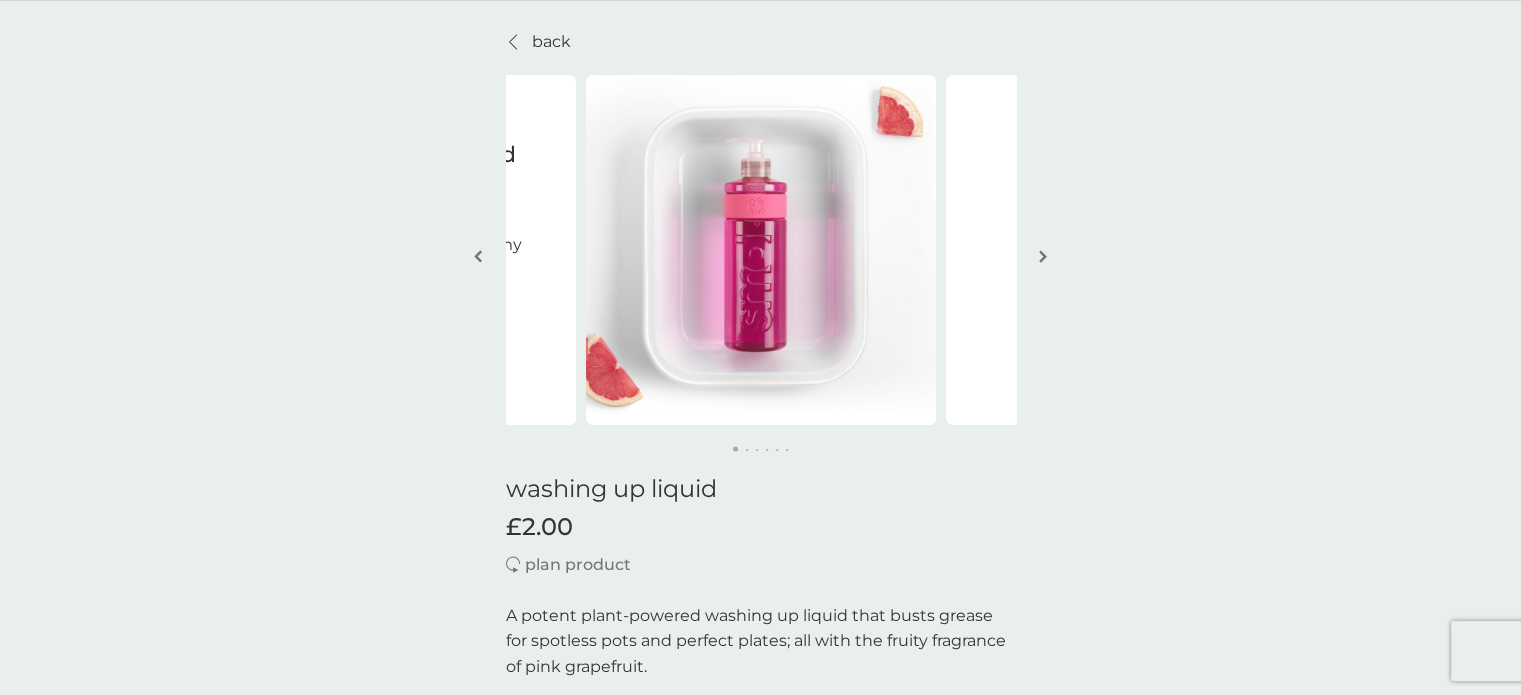 scroll, scrollTop: 0, scrollLeft: 0, axis: both 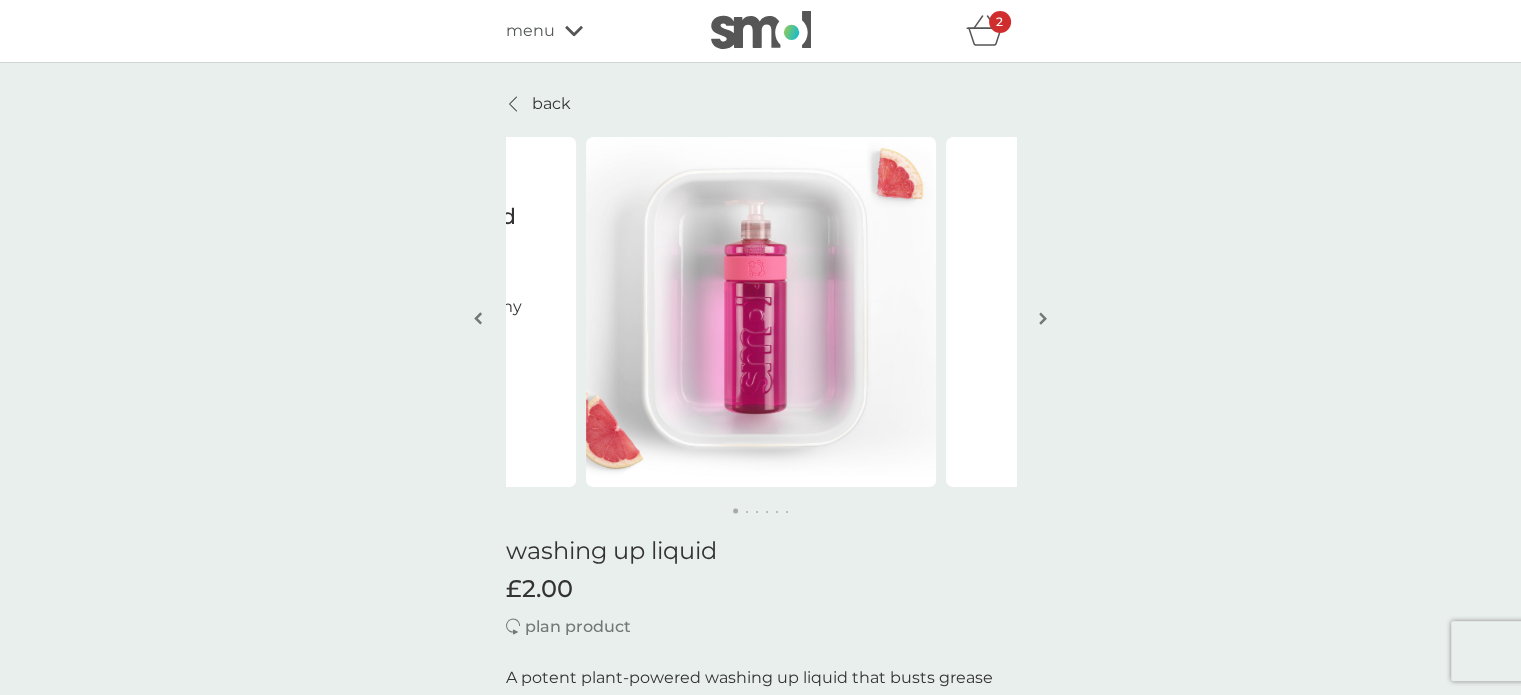 click at bounding box center (1043, 318) 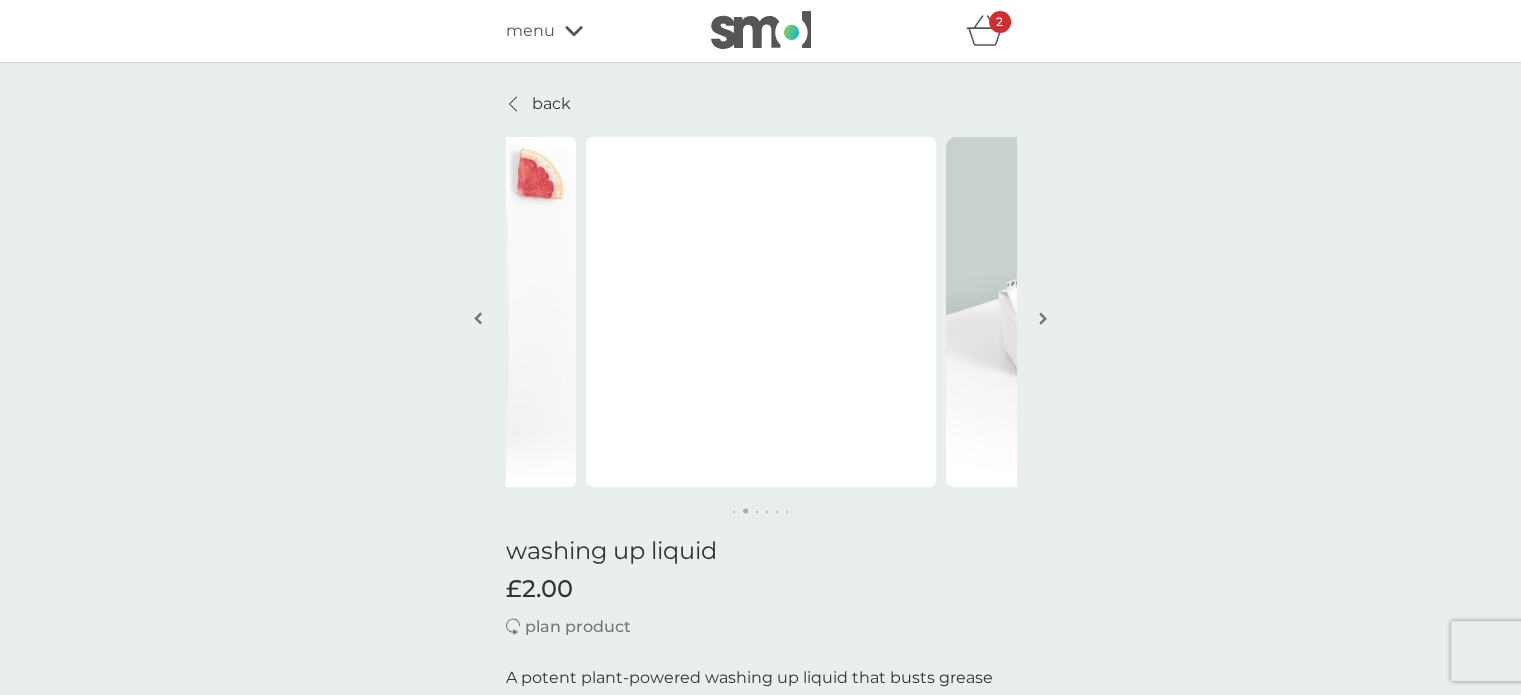 click at bounding box center [1043, 318] 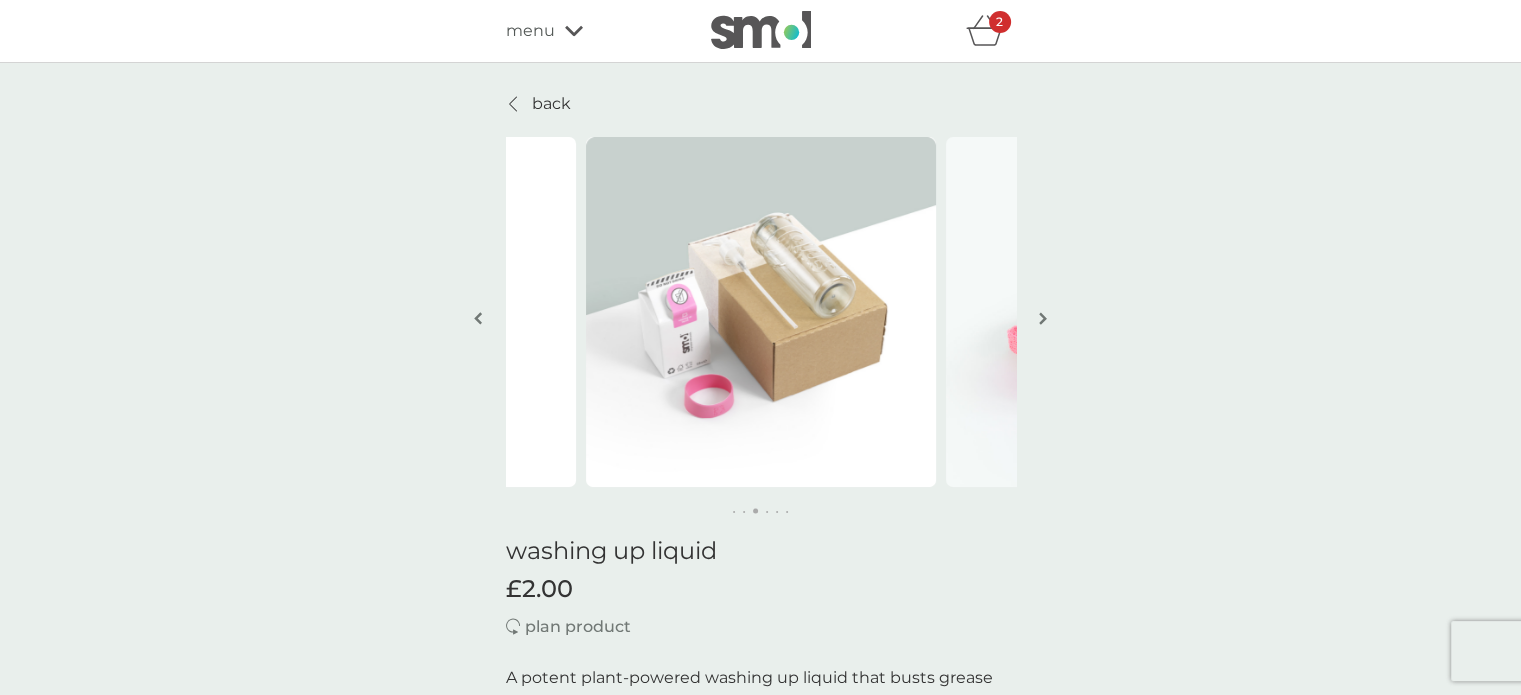 click at bounding box center (1043, 318) 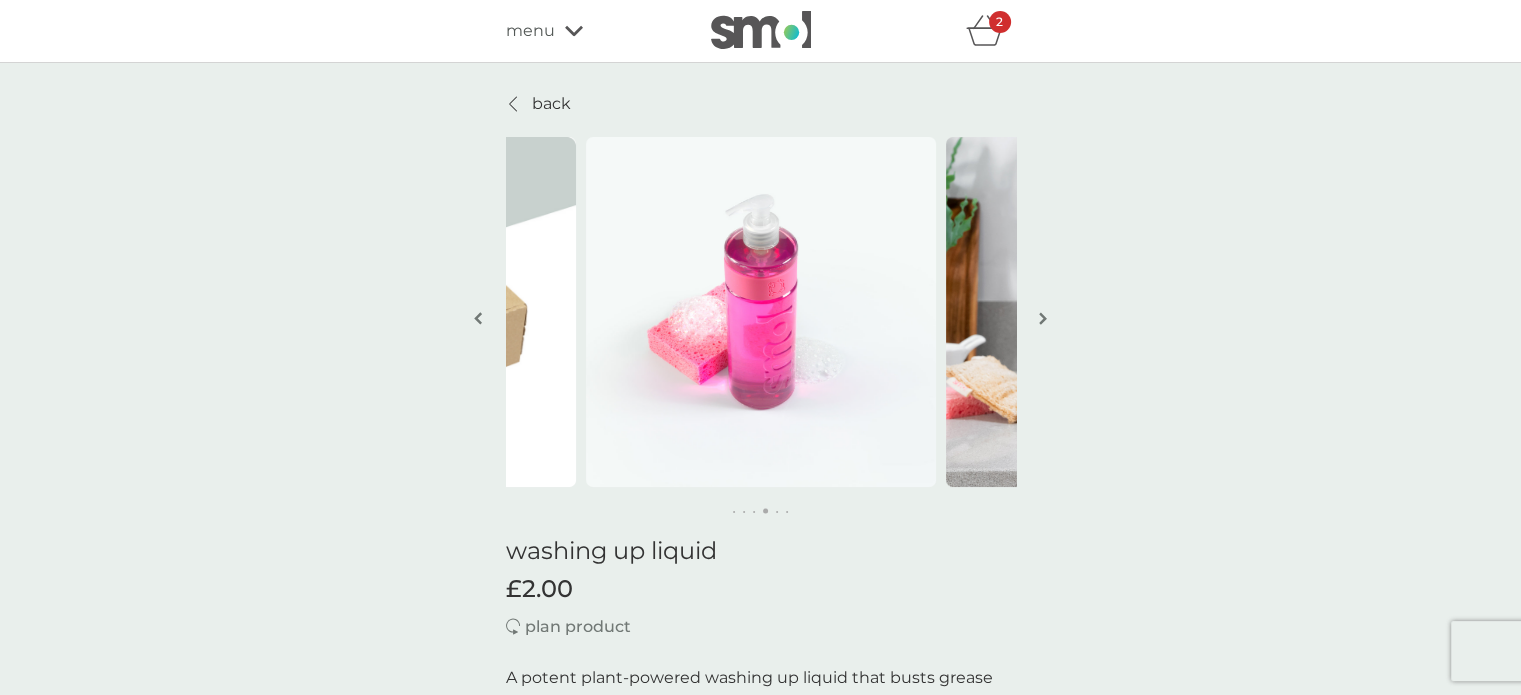 click at bounding box center [1043, 318] 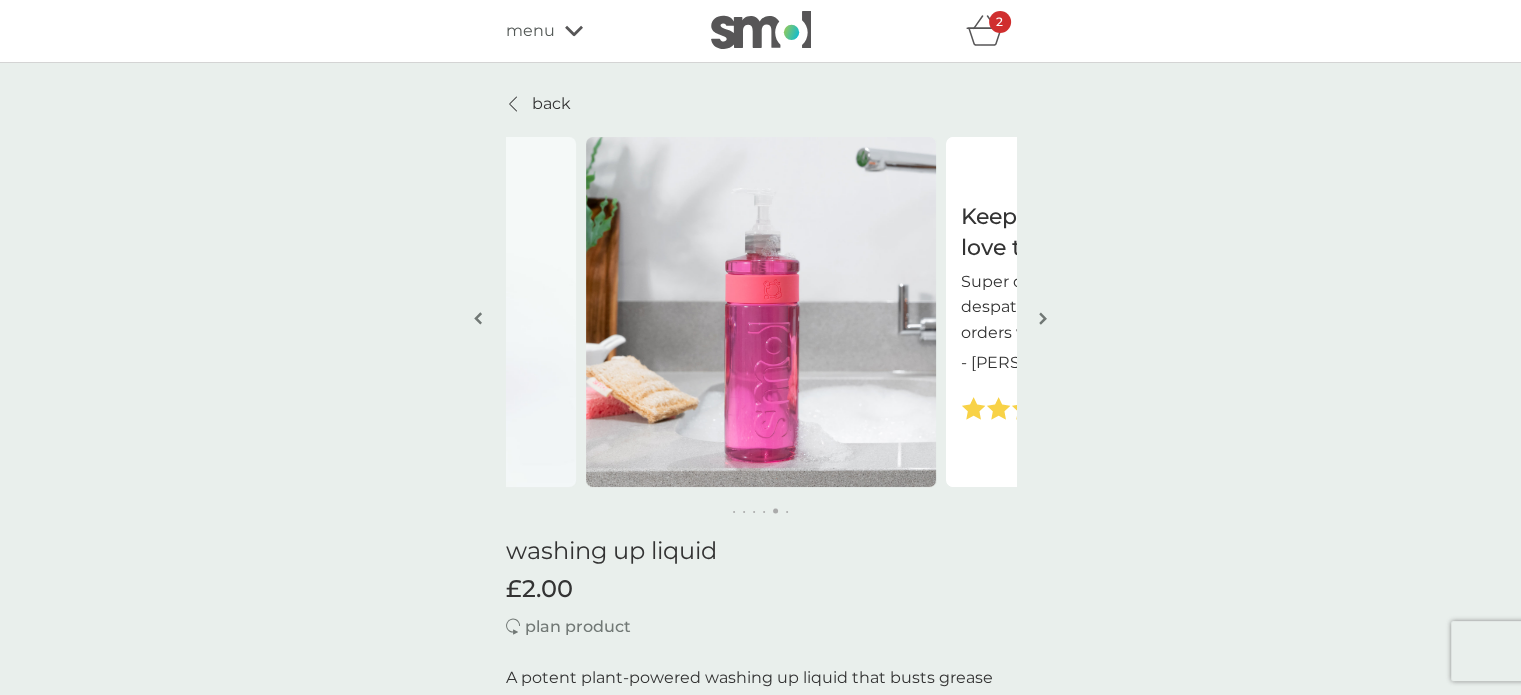 click at bounding box center [1043, 318] 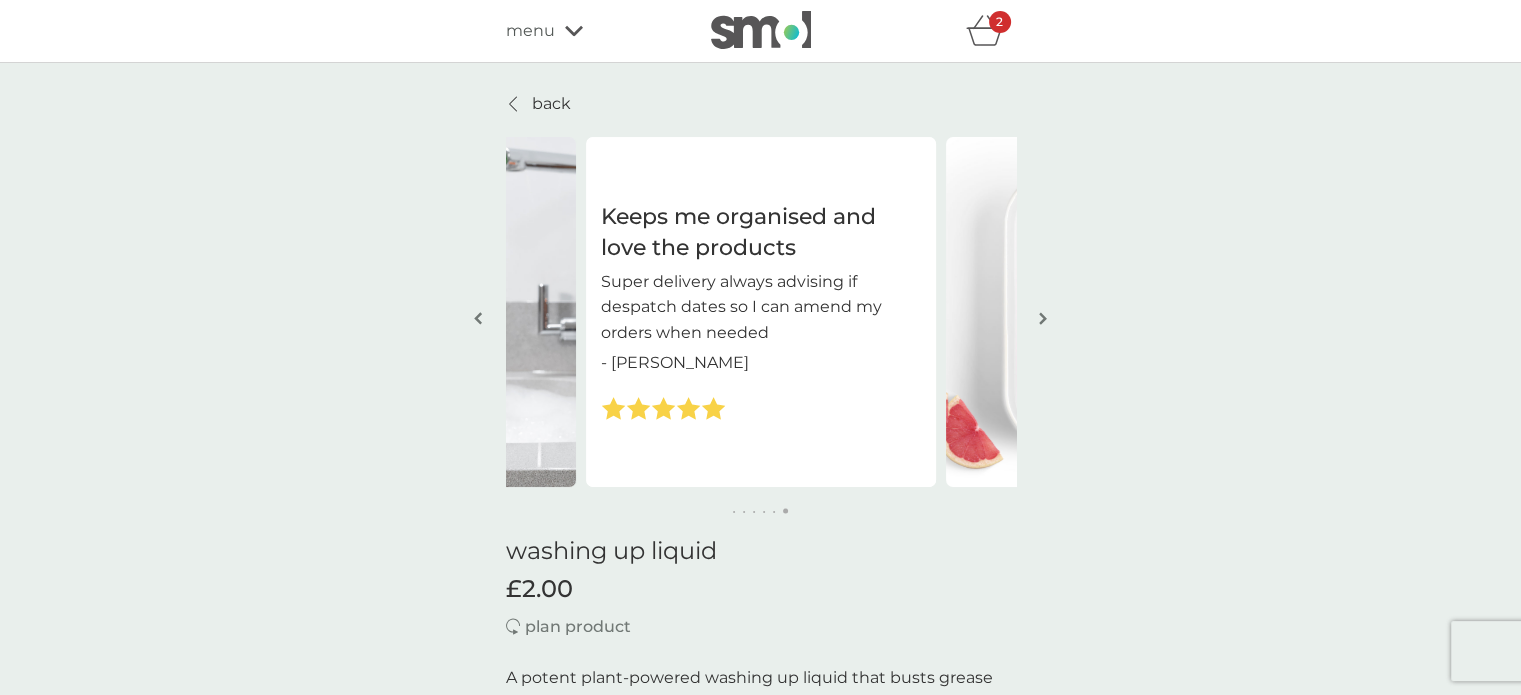 click at bounding box center [1043, 318] 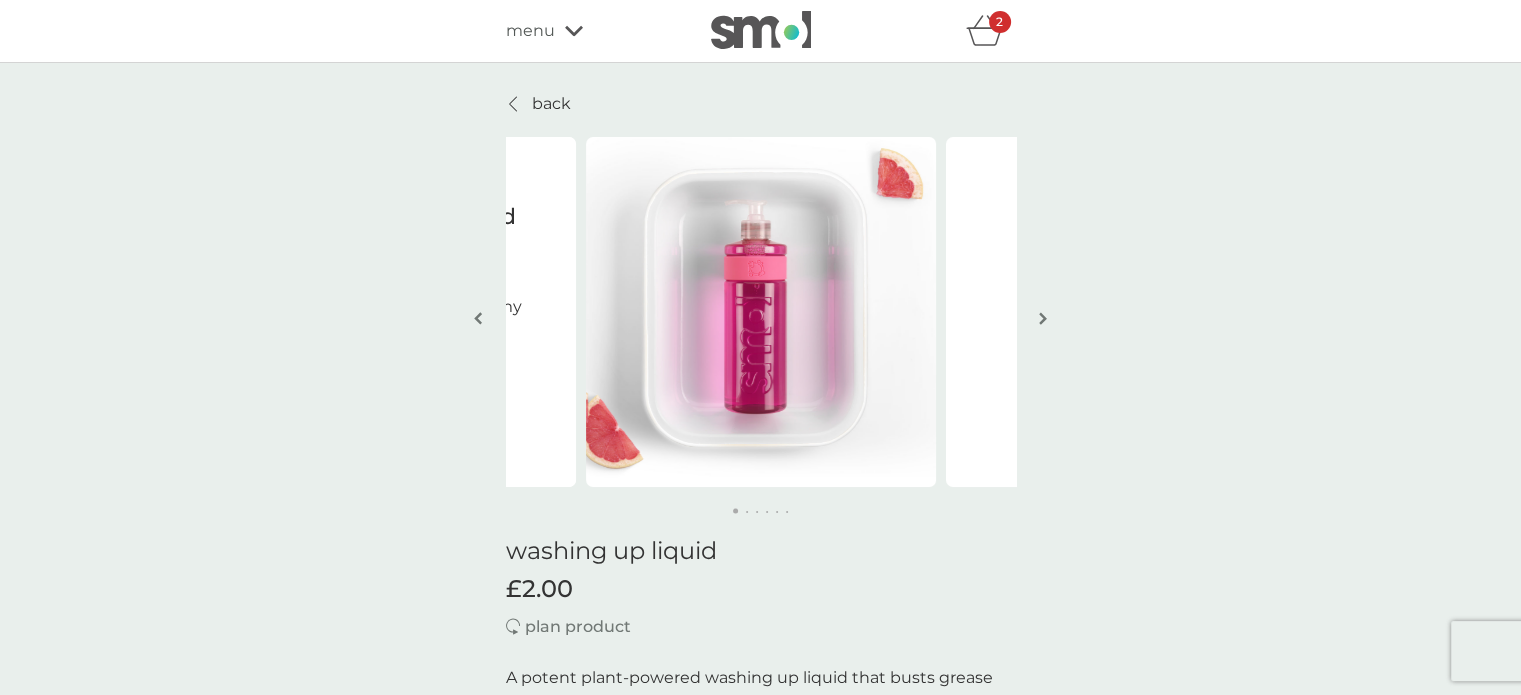 click at bounding box center [1043, 318] 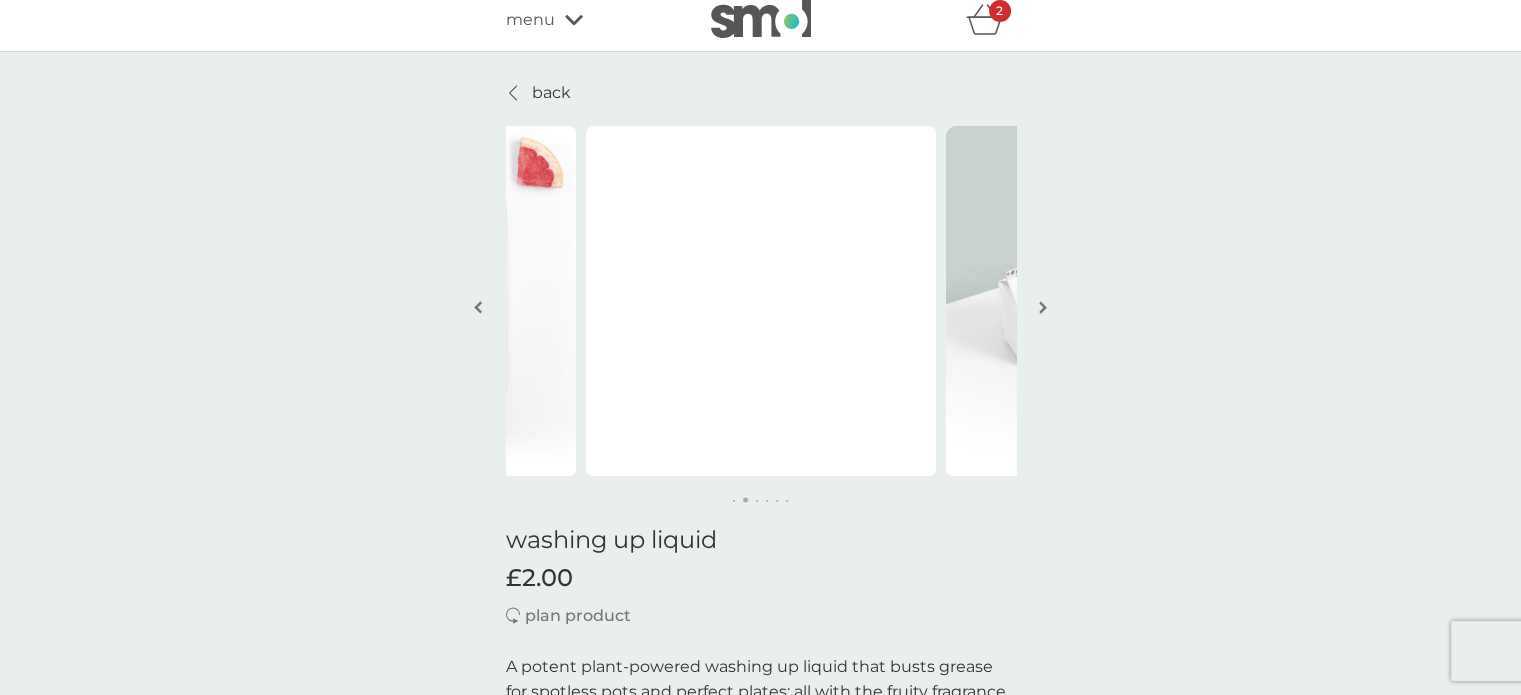 scroll, scrollTop: 12, scrollLeft: 0, axis: vertical 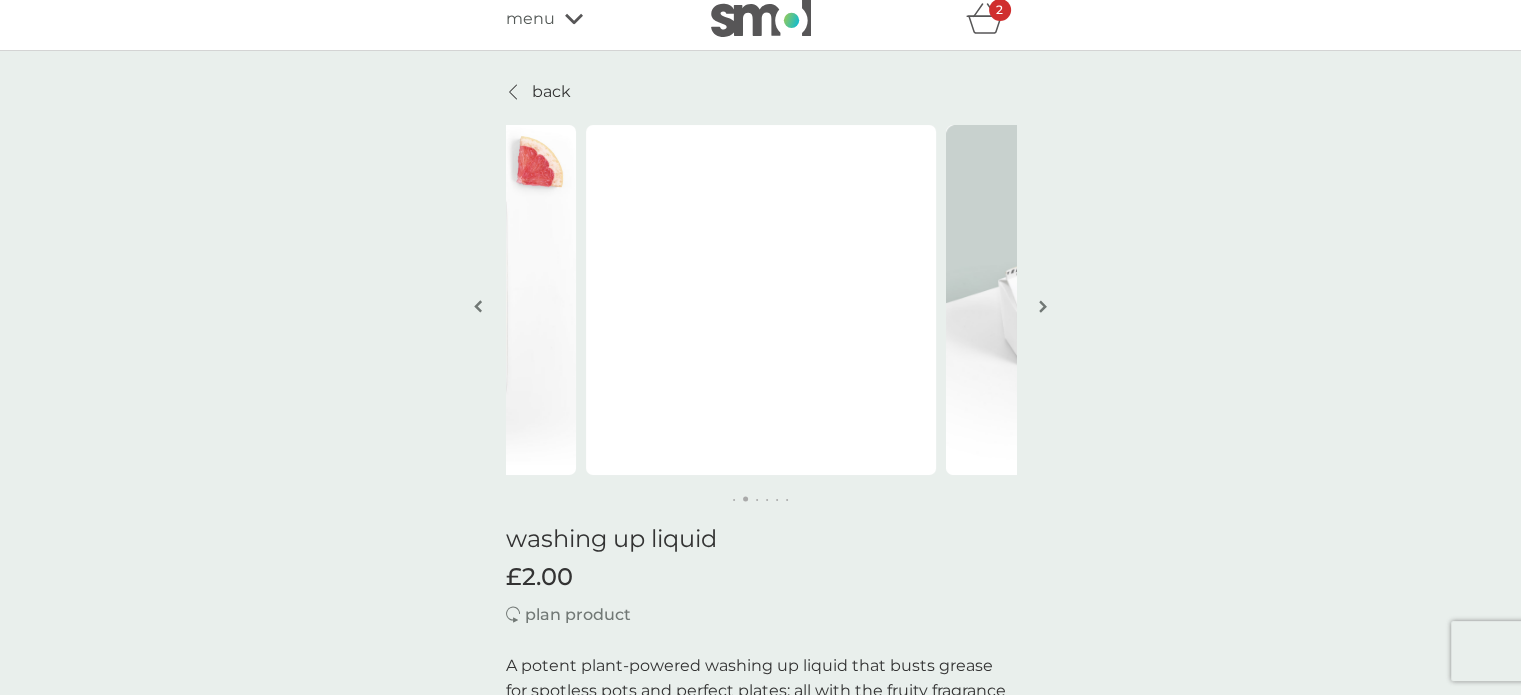 click at bounding box center (1043, 306) 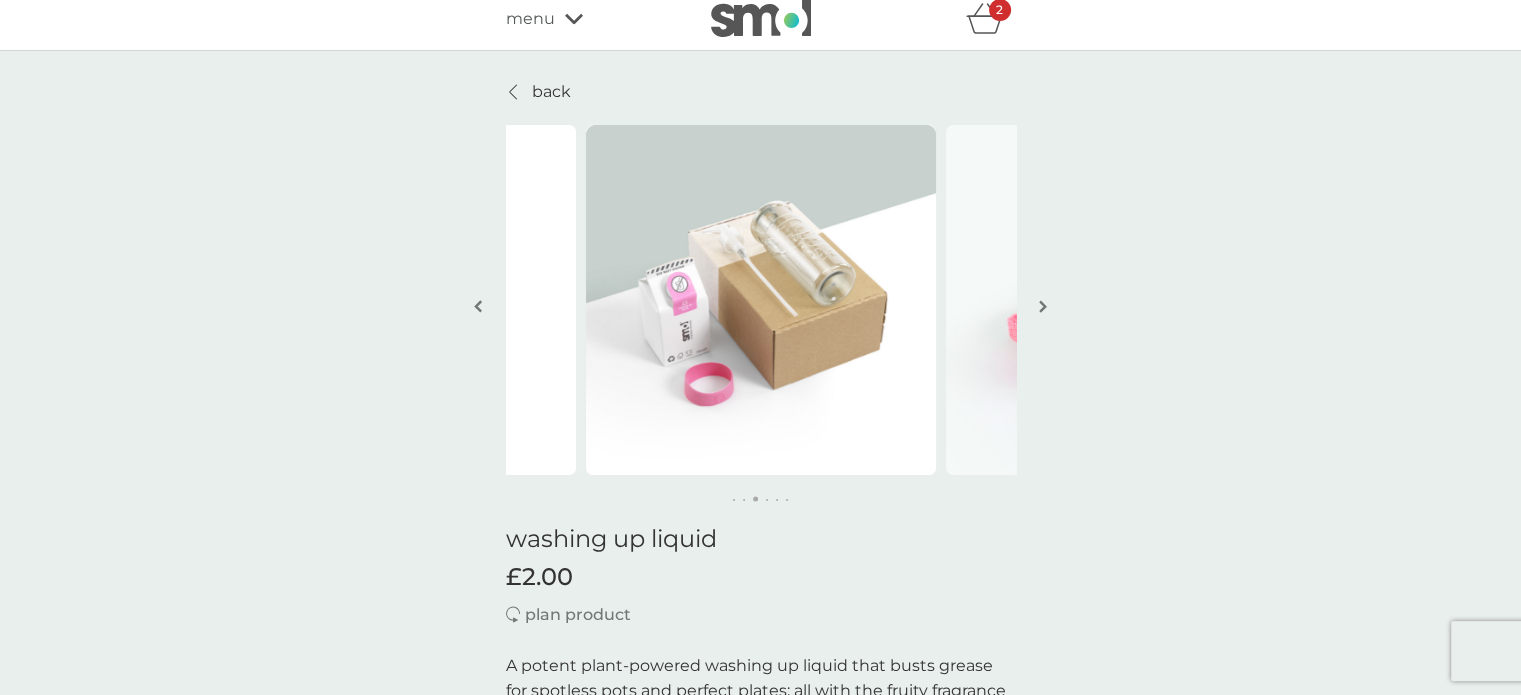 click at bounding box center [1043, 306] 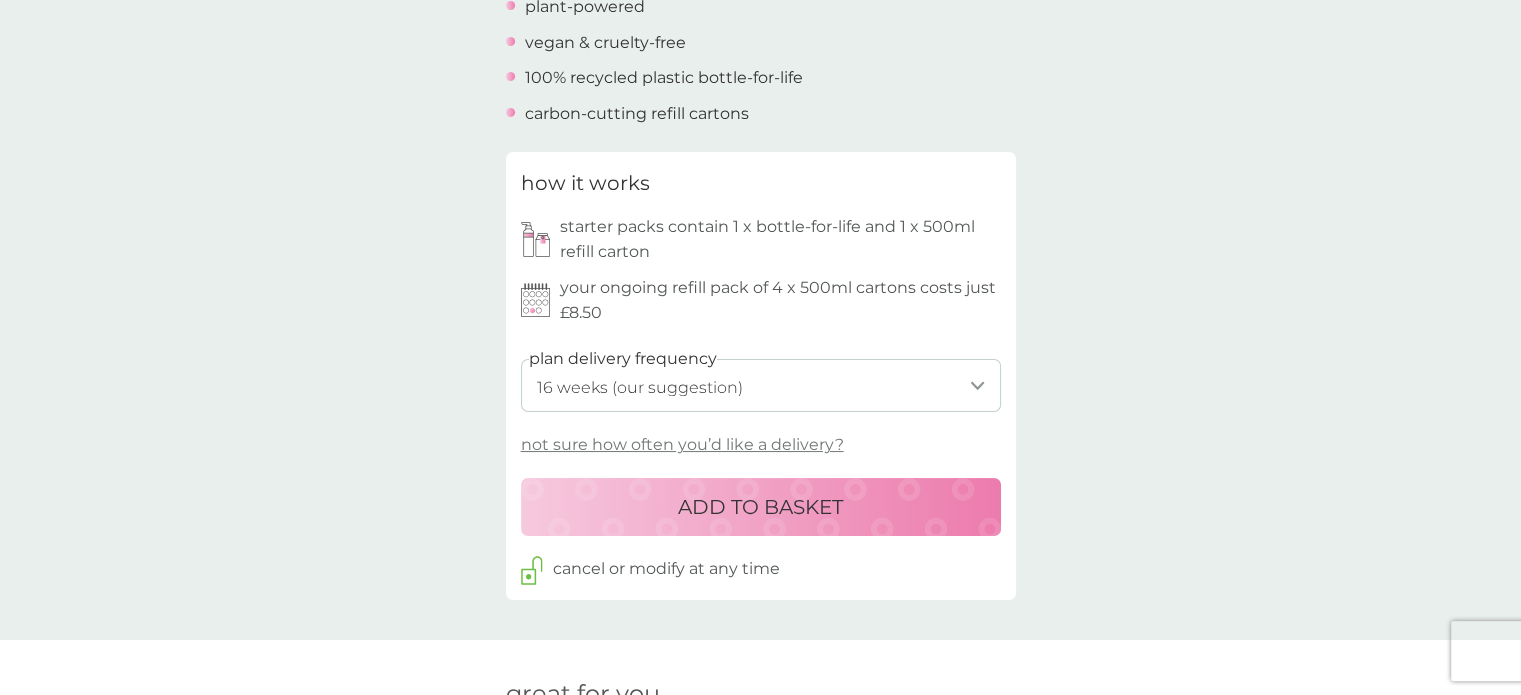 scroll, scrollTop: 810, scrollLeft: 0, axis: vertical 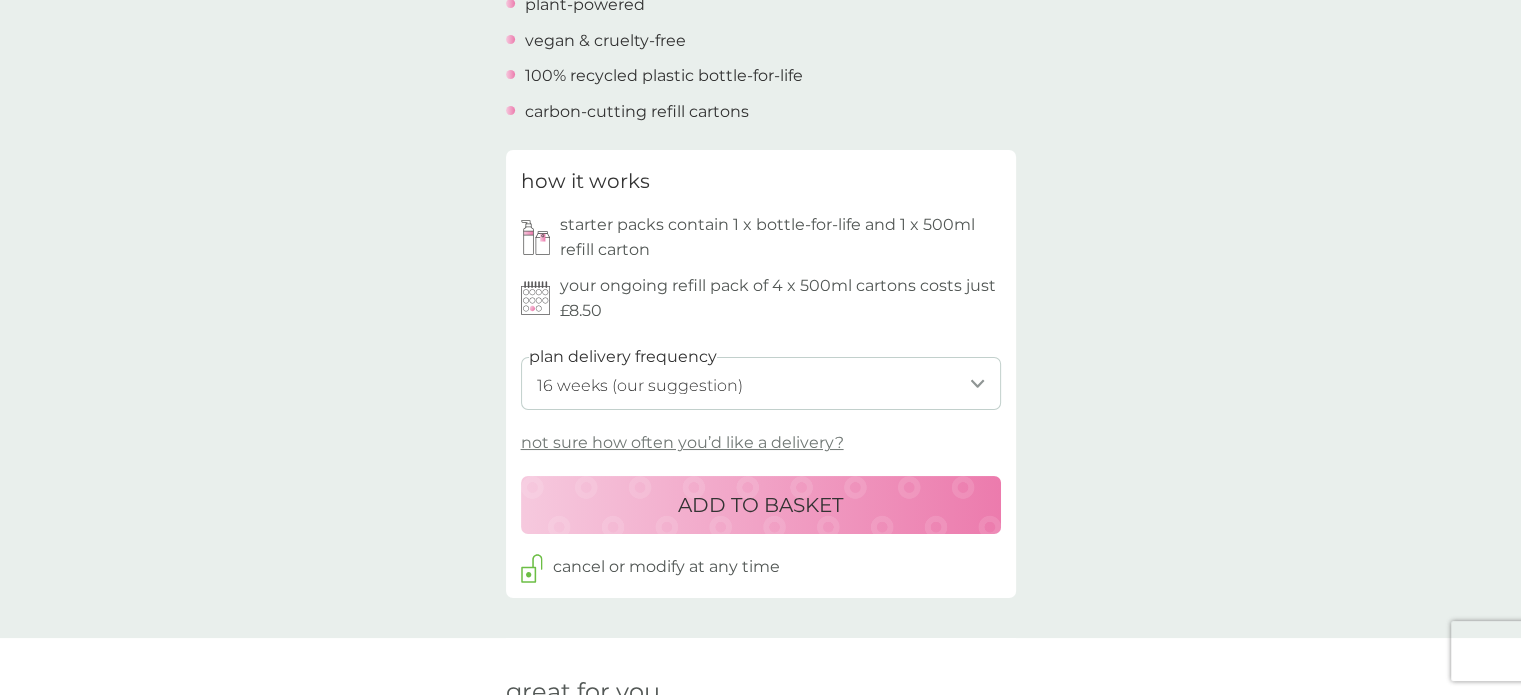 click on "1 week  2 weeks  3 weeks  4 weeks  5 weeks  6 weeks  7 weeks  8 weeks  9 weeks  10 weeks  11 weeks  12 weeks  13 weeks  14 weeks  15 weeks  16 weeks (our suggestion) 17 weeks  18 weeks  19 weeks  20 weeks  21 weeks  22 weeks  23 weeks  24 weeks  25 weeks  26 weeks  27 weeks  28 weeks  29 weeks  30 weeks" at bounding box center [761, 383] 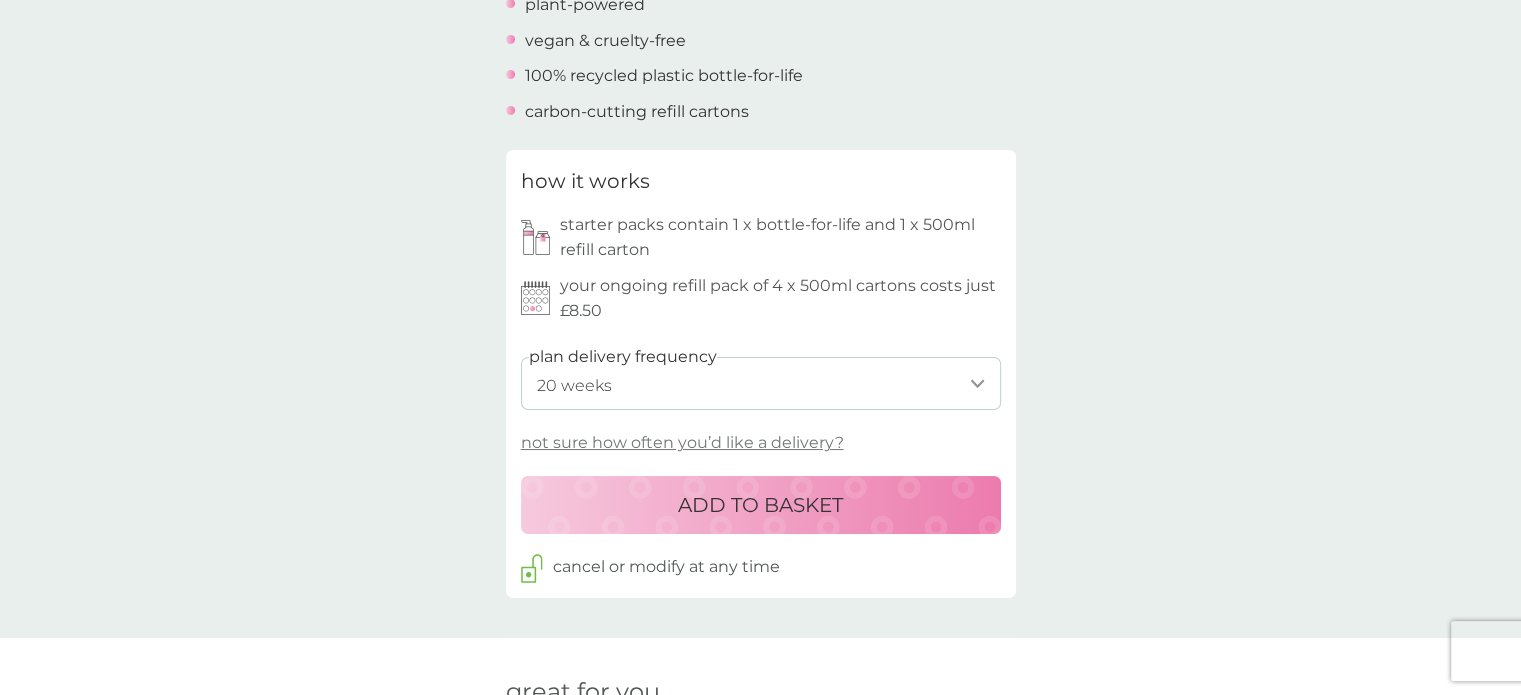click on "1 week  2 weeks  3 weeks  4 weeks  5 weeks  6 weeks  7 weeks  8 weeks  9 weeks  10 weeks  11 weeks  12 weeks  13 weeks  14 weeks  15 weeks  16 weeks (our suggestion) 17 weeks  18 weeks  19 weeks  20 weeks  21 weeks  22 weeks  23 weeks  24 weeks  25 weeks  26 weeks  27 weeks  28 weeks  29 weeks  30 weeks" at bounding box center [761, 383] 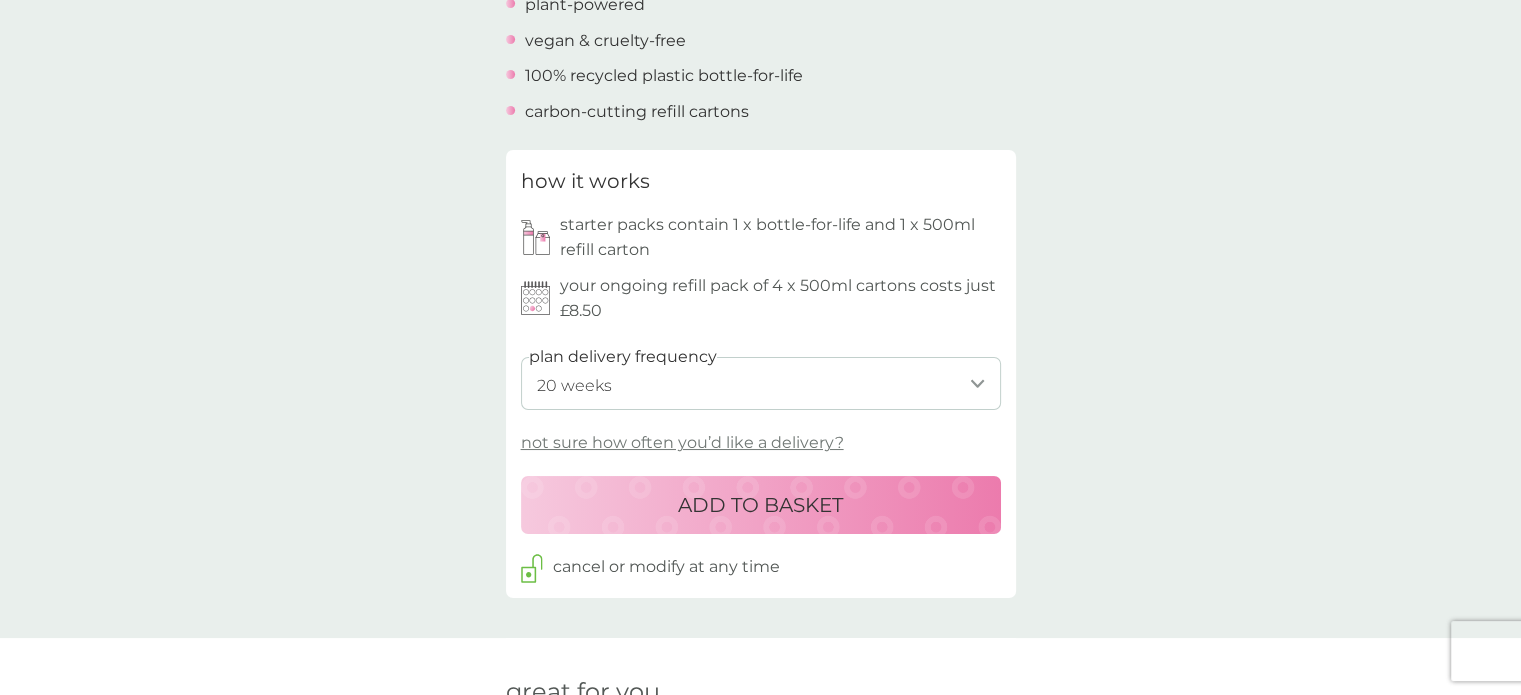 click on "ADD TO BASKET" at bounding box center (761, 505) 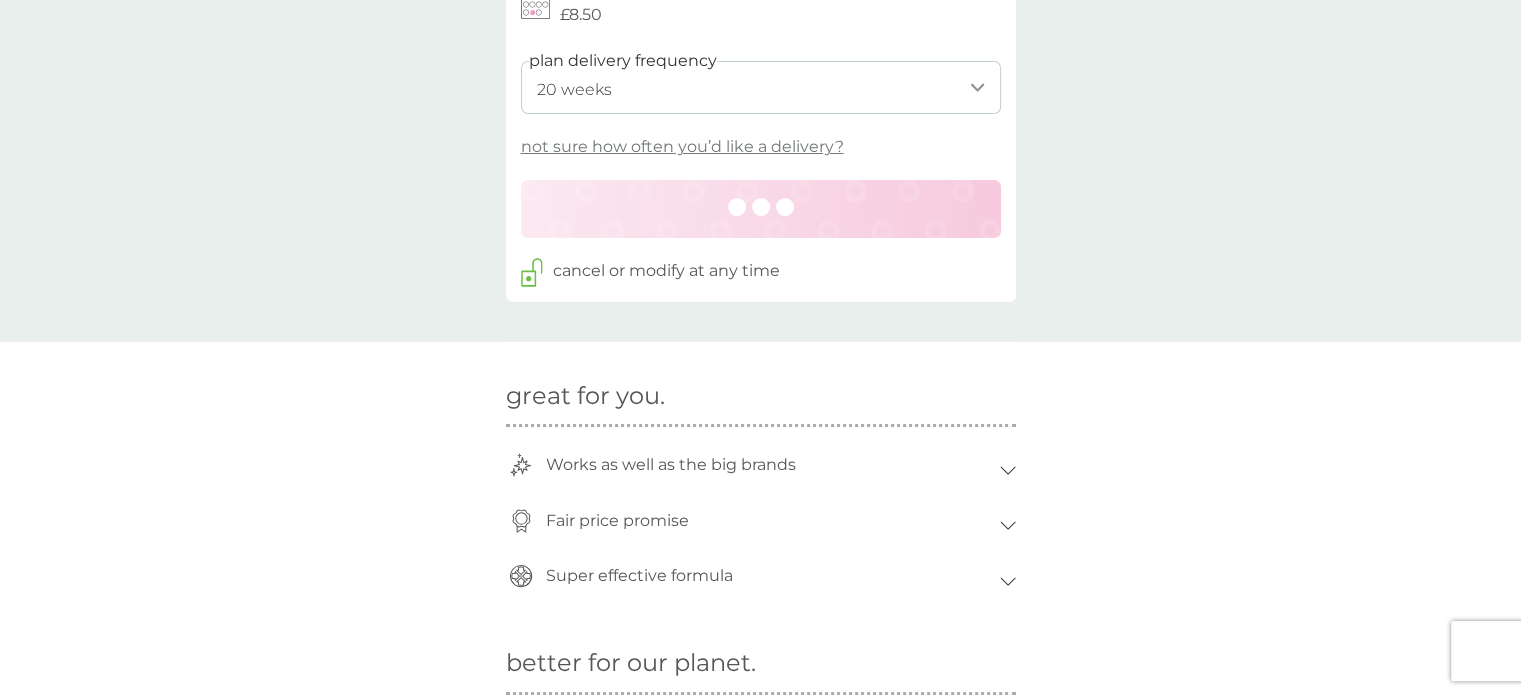 scroll, scrollTop: 546, scrollLeft: 0, axis: vertical 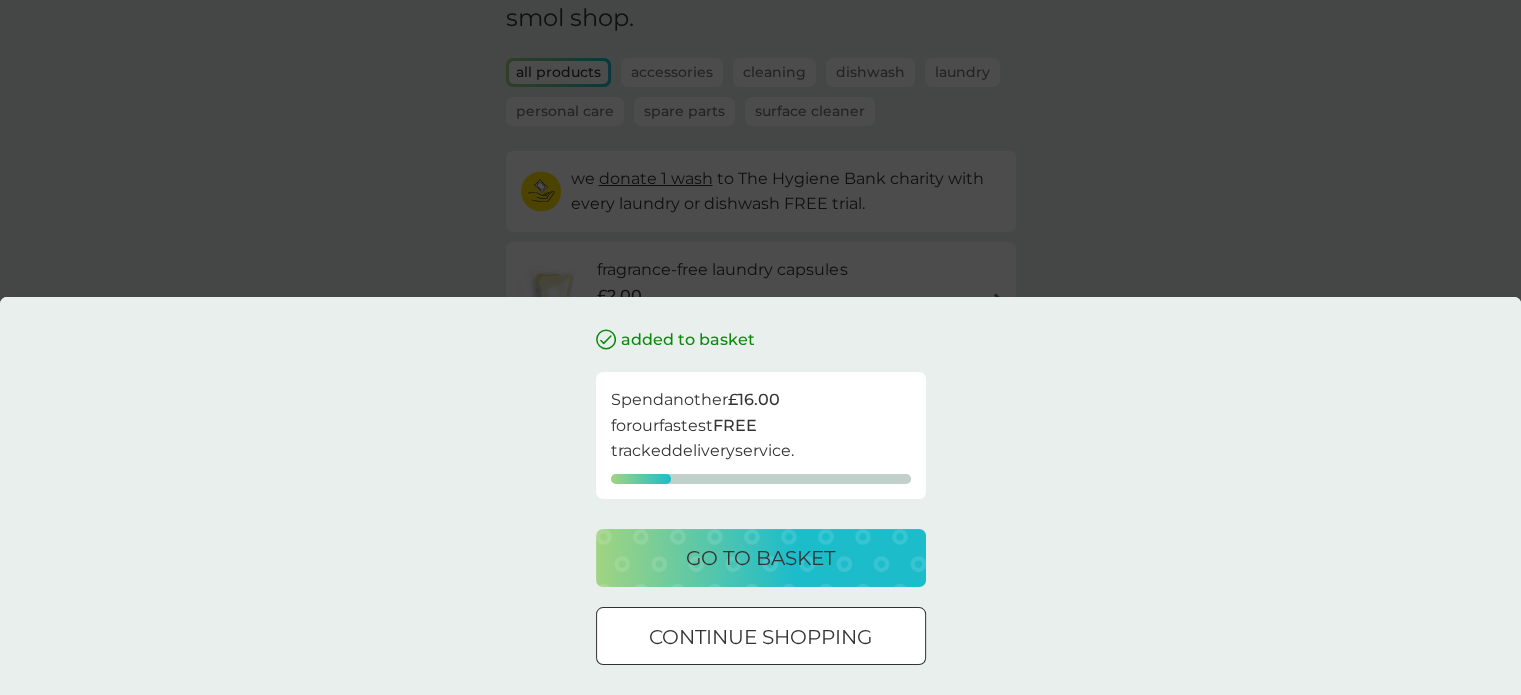 click on "continue shopping" at bounding box center (761, 636) 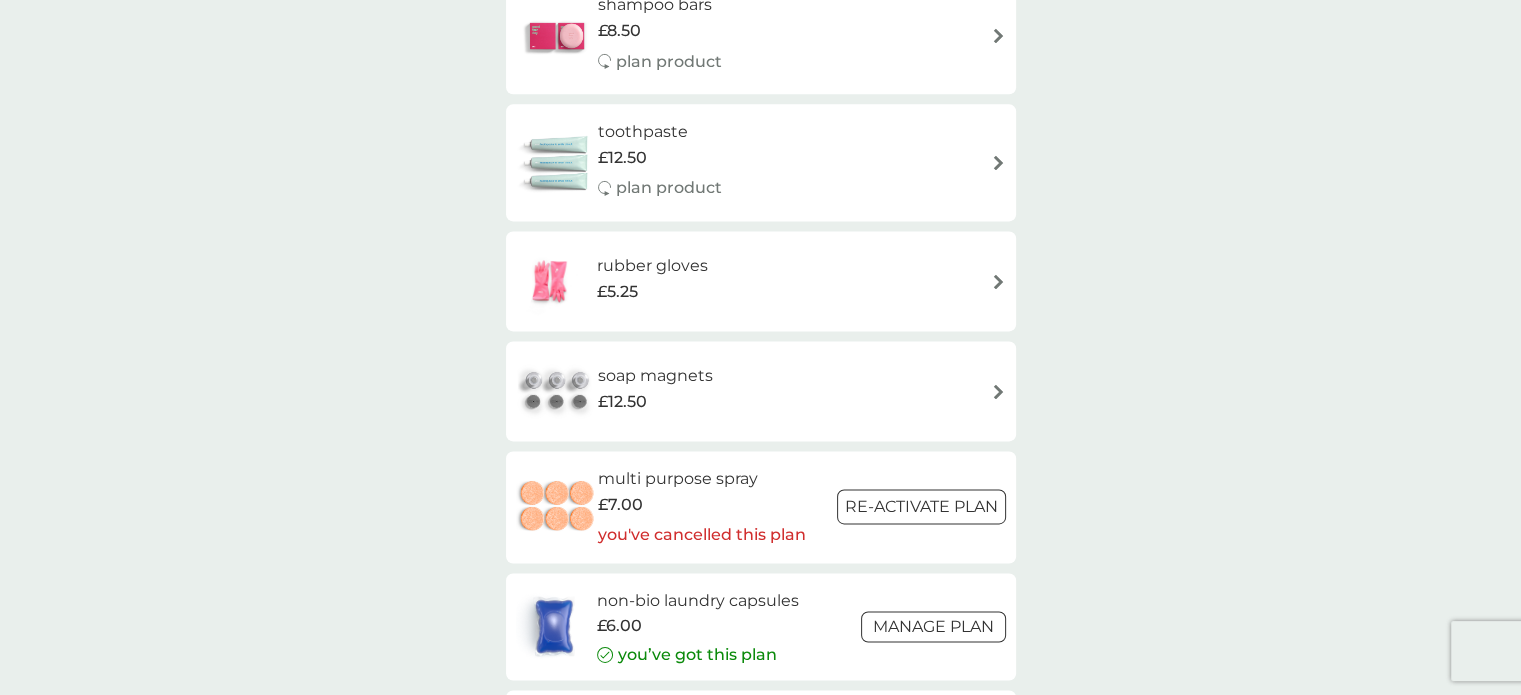 scroll, scrollTop: 2712, scrollLeft: 0, axis: vertical 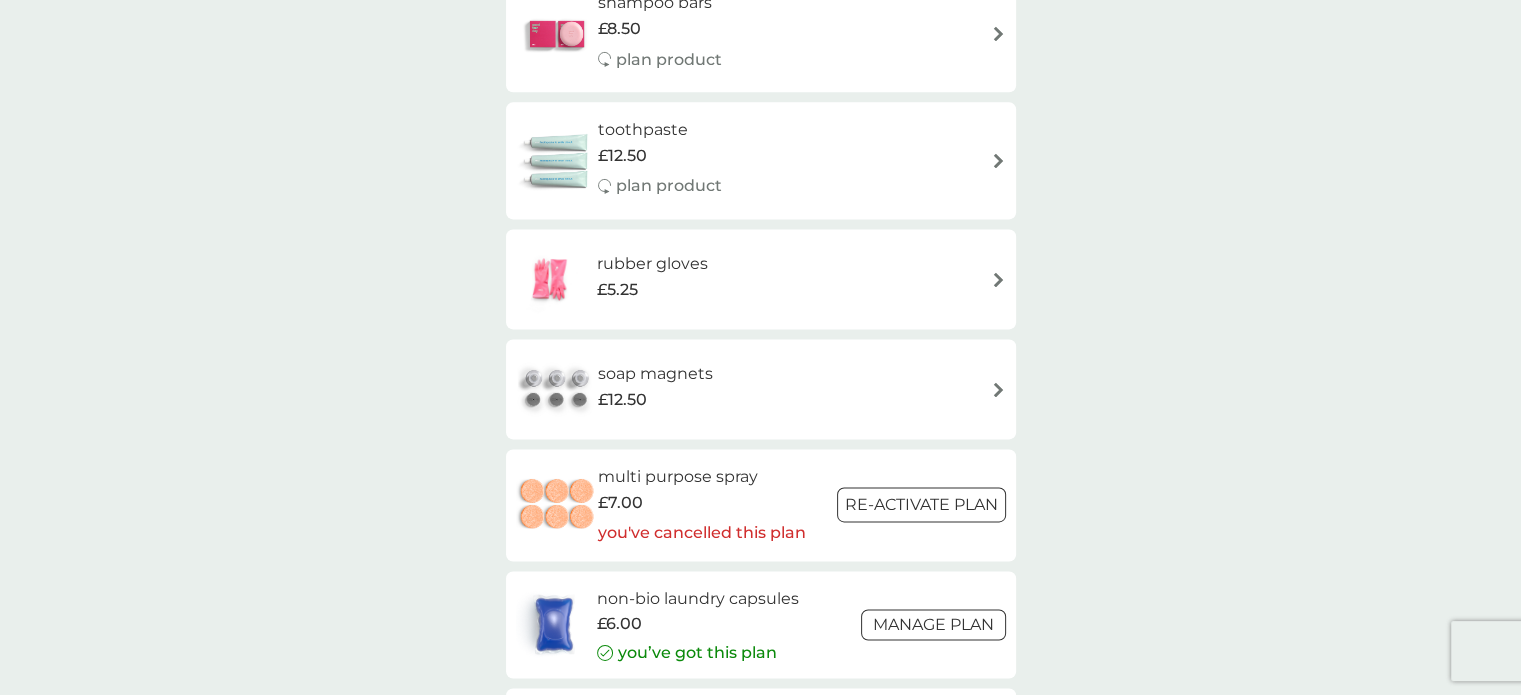 click on "rubber gloves" at bounding box center (652, 264) 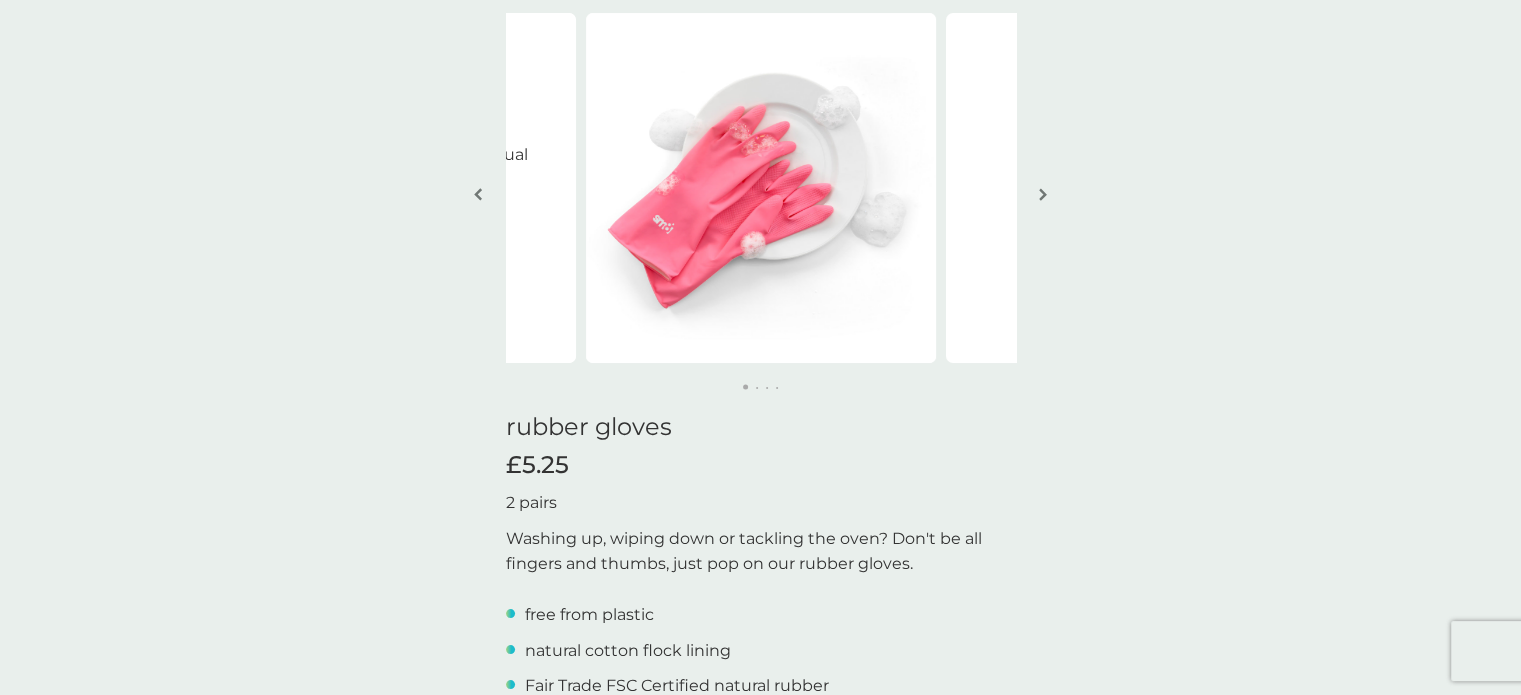 scroll, scrollTop: 0, scrollLeft: 0, axis: both 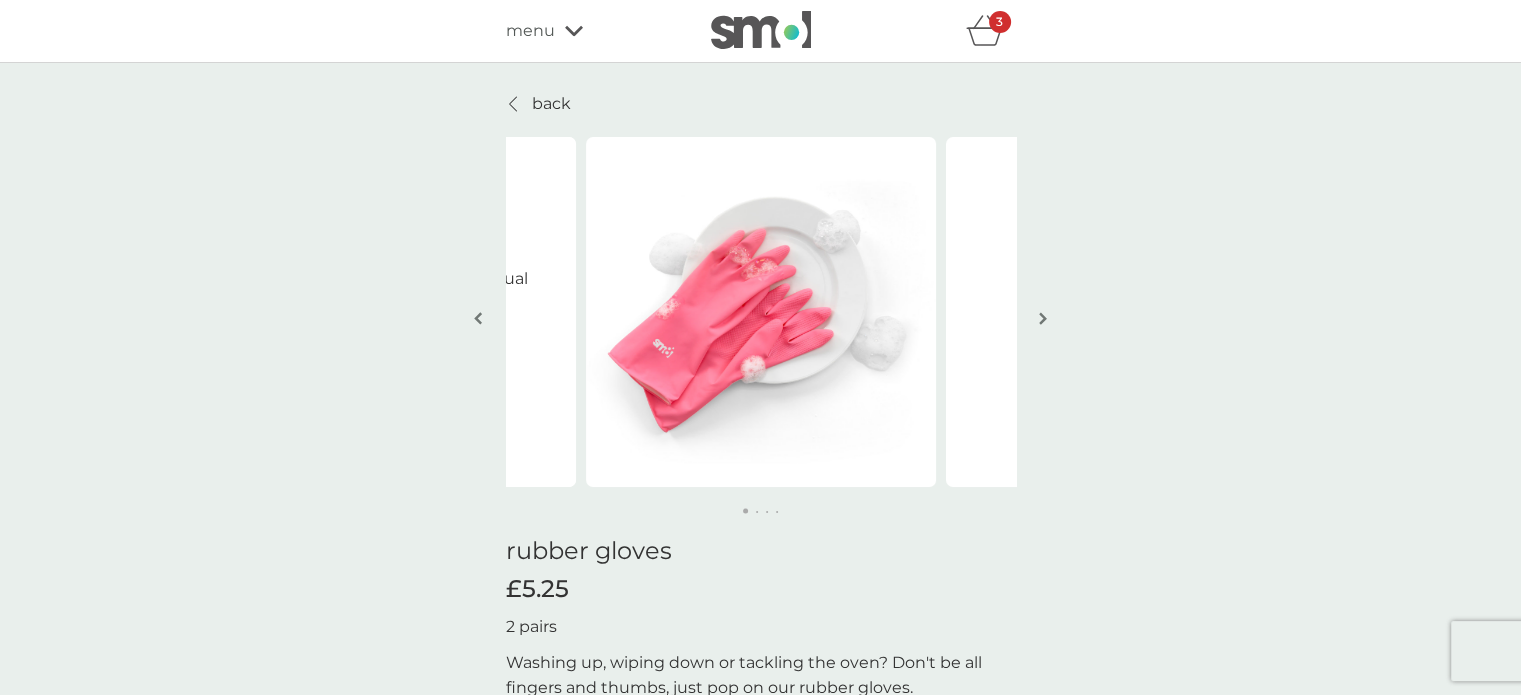 click at bounding box center [1043, 318] 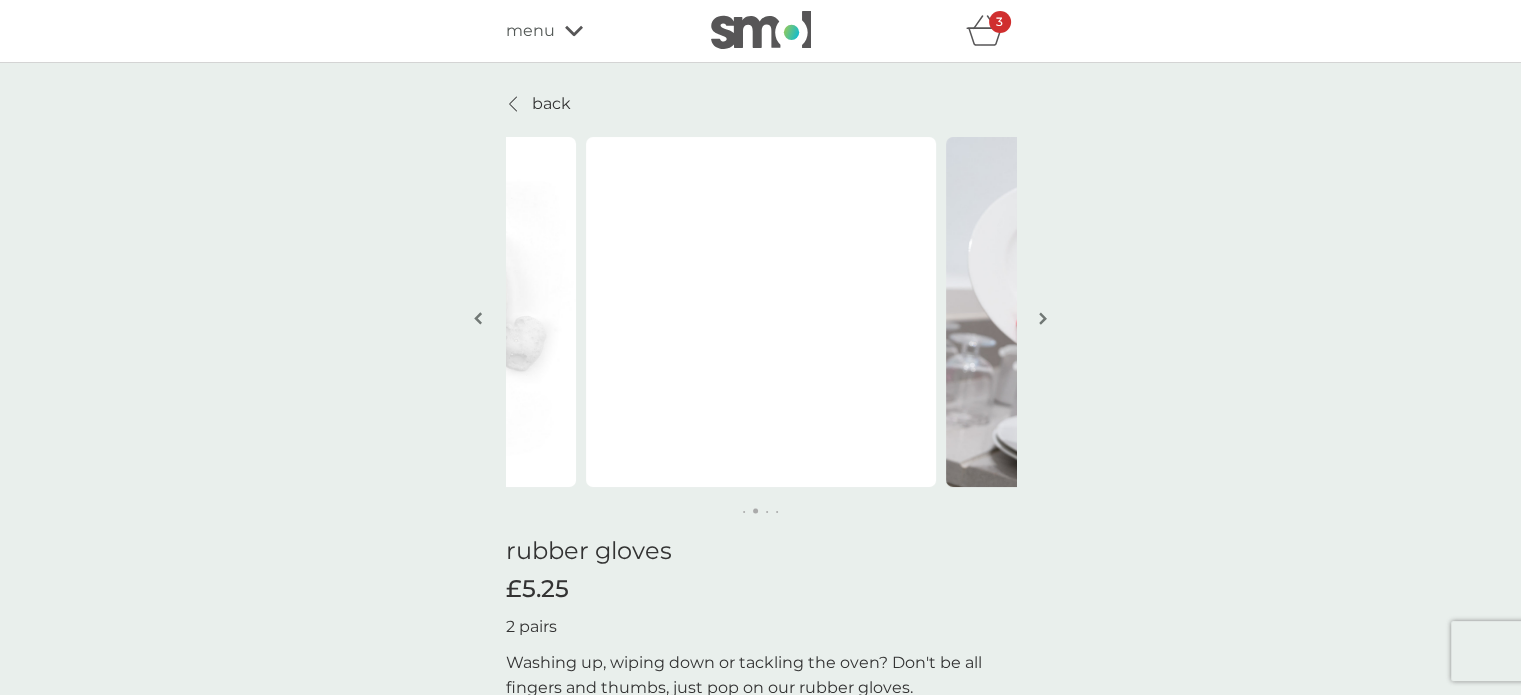 click at bounding box center [1043, 318] 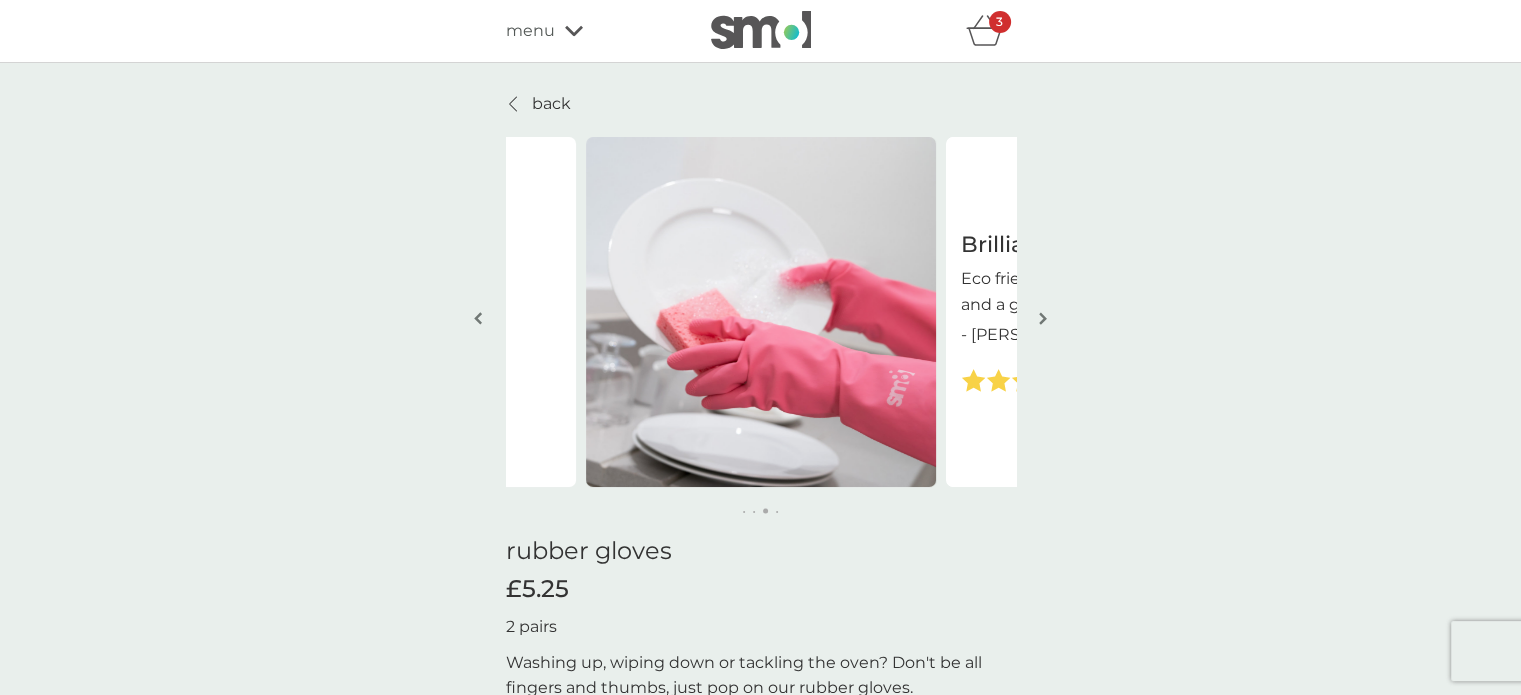 click at bounding box center [1043, 318] 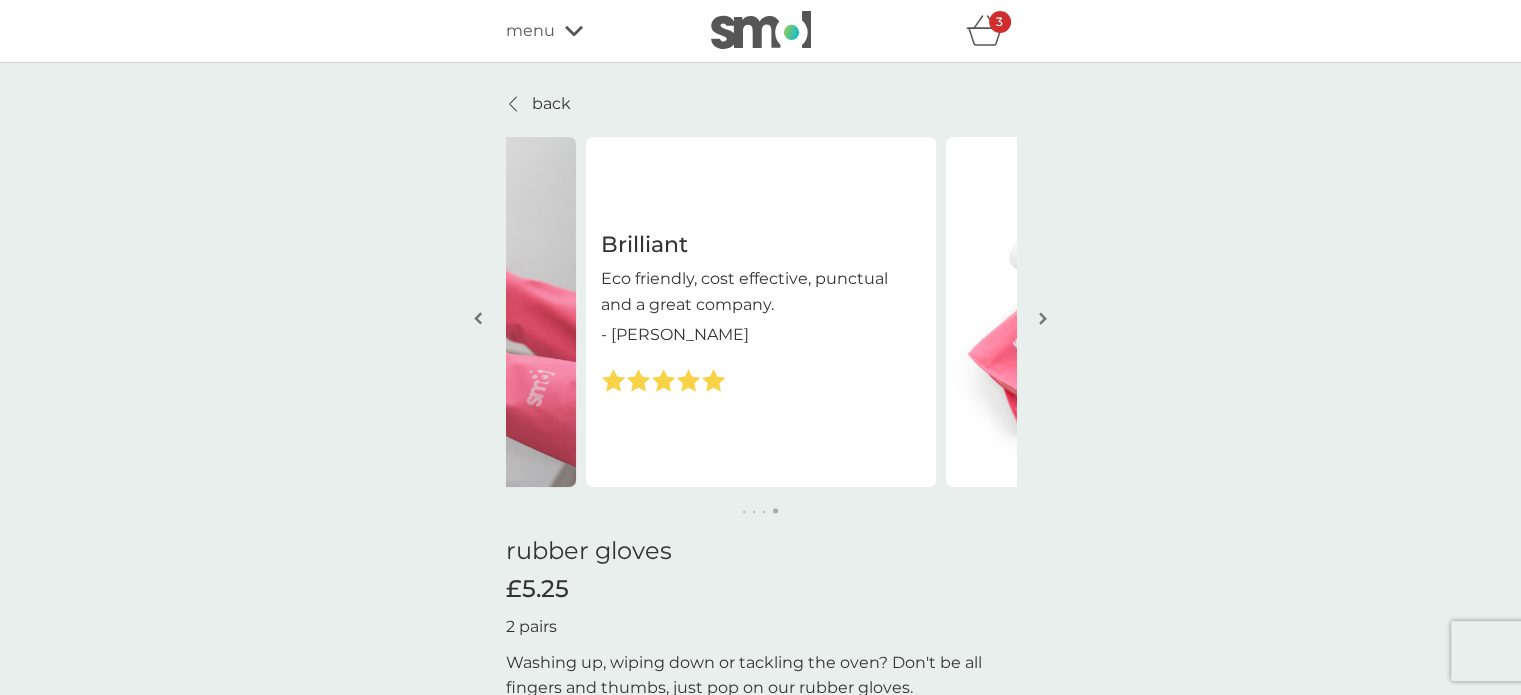 click at bounding box center (1043, 320) 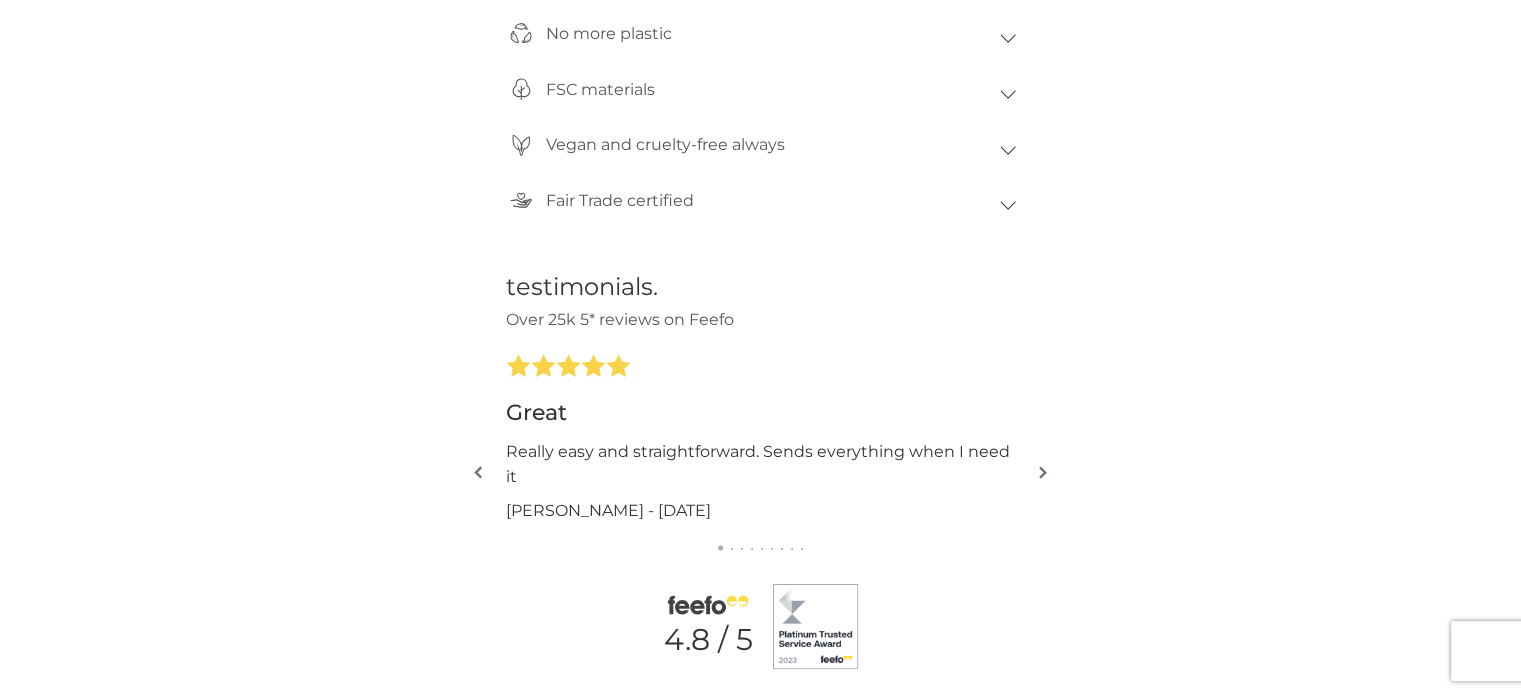 scroll, scrollTop: 1868, scrollLeft: 0, axis: vertical 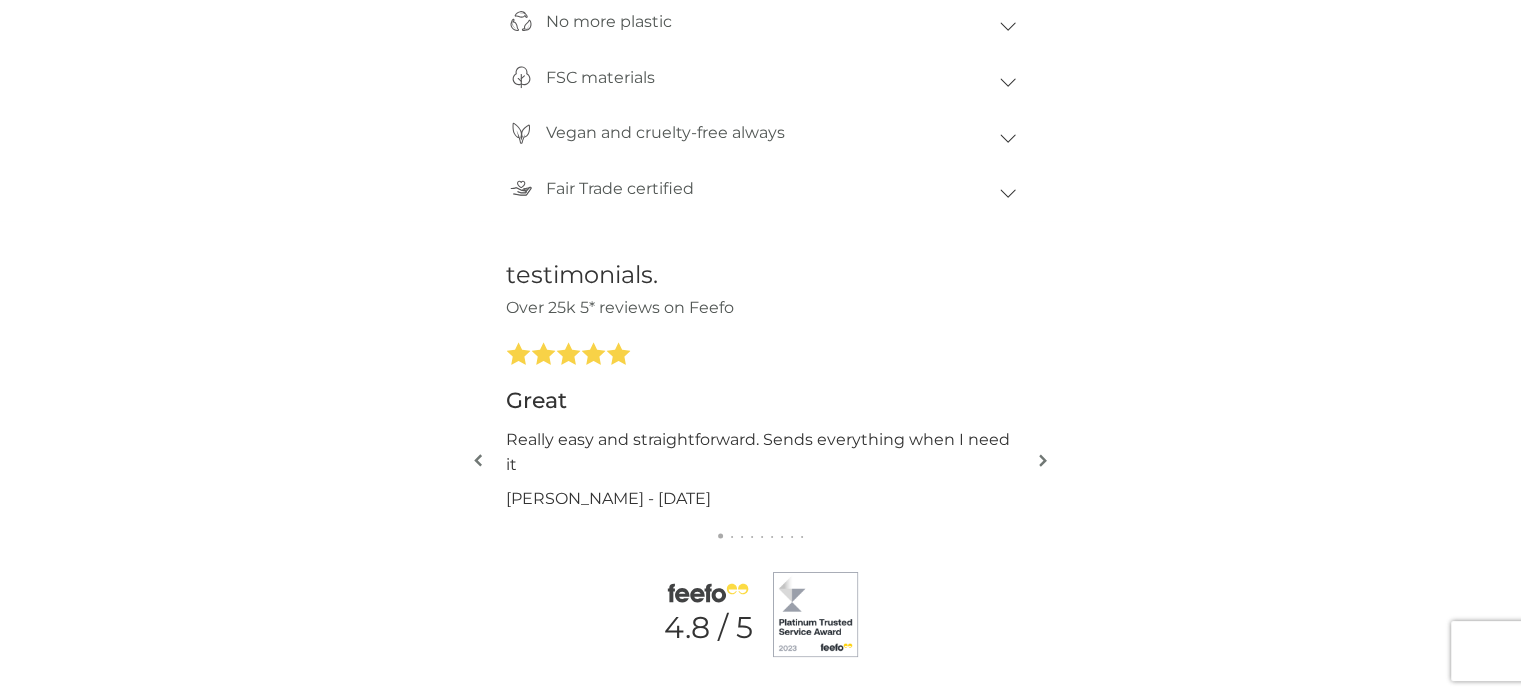 click at bounding box center (1043, 460) 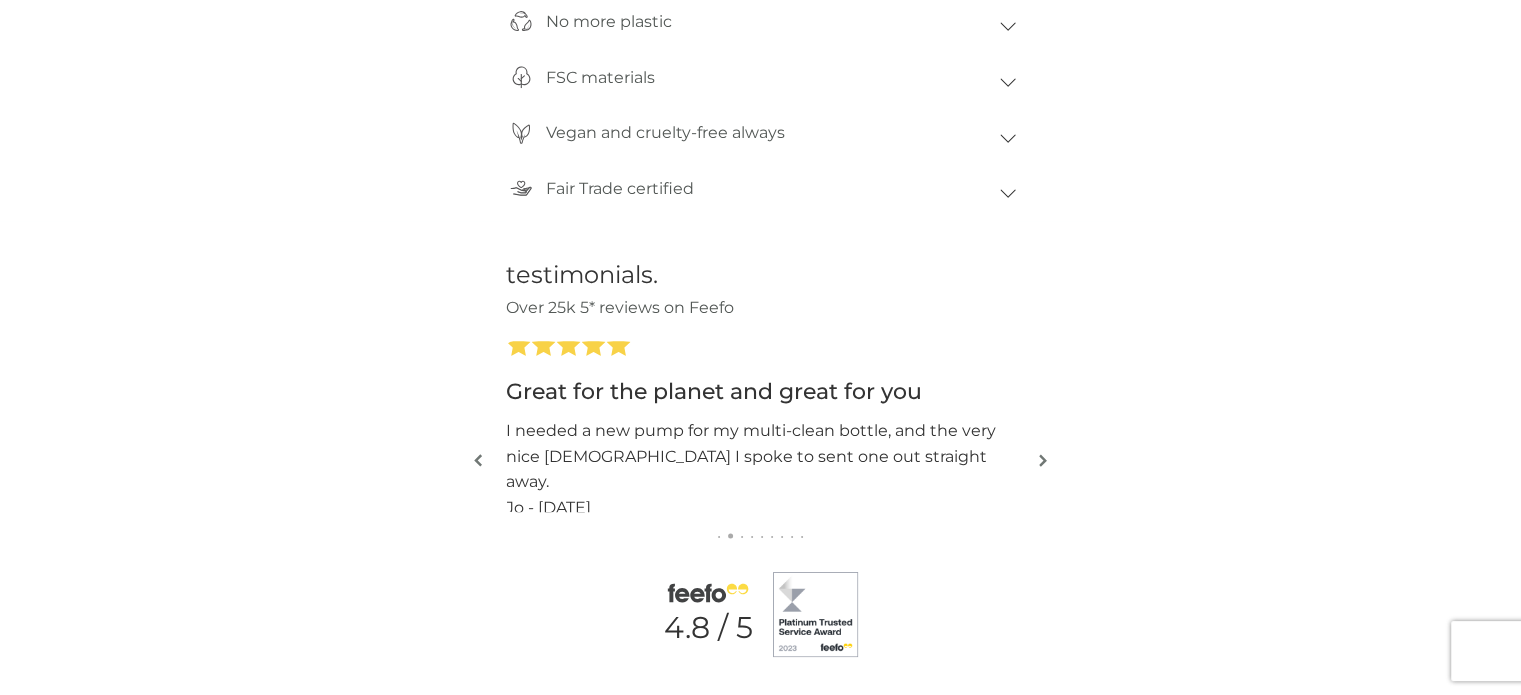 click at bounding box center [1043, 460] 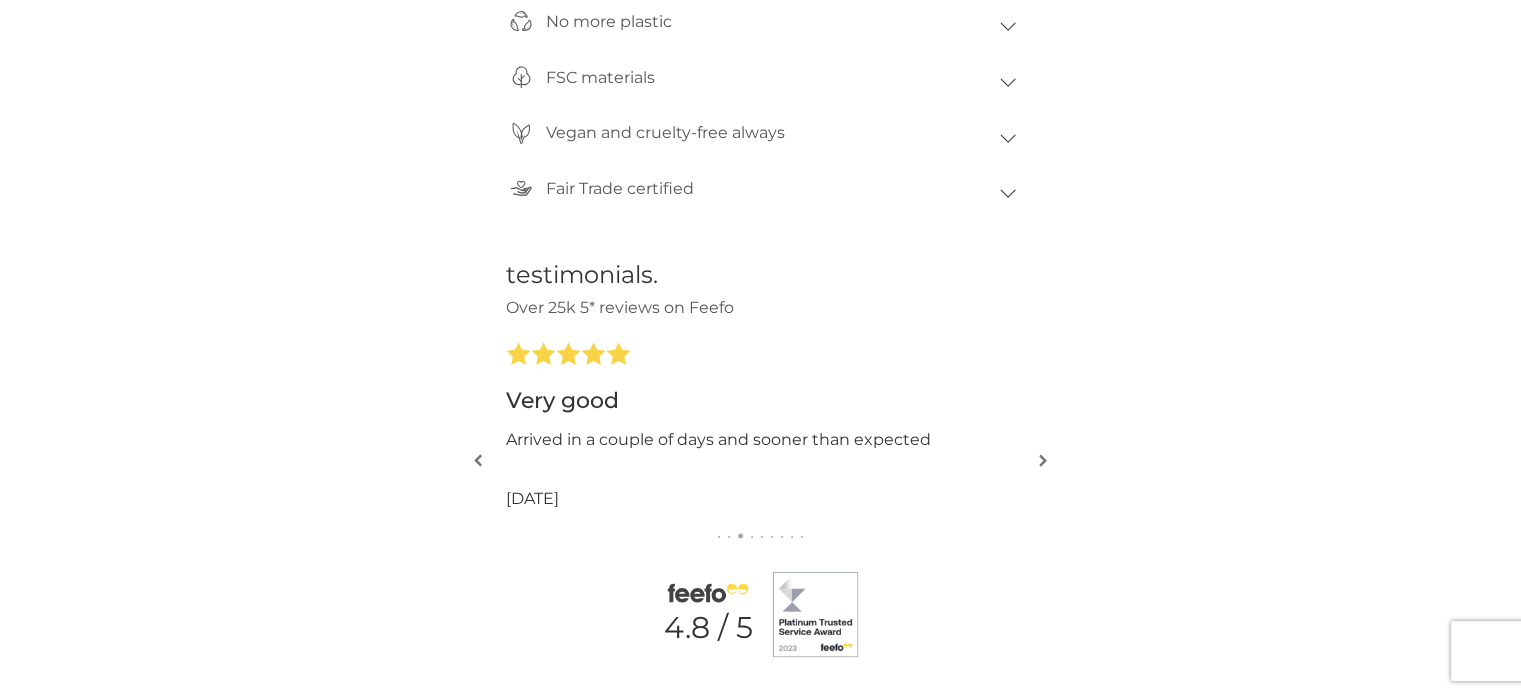 click at bounding box center [1043, 460] 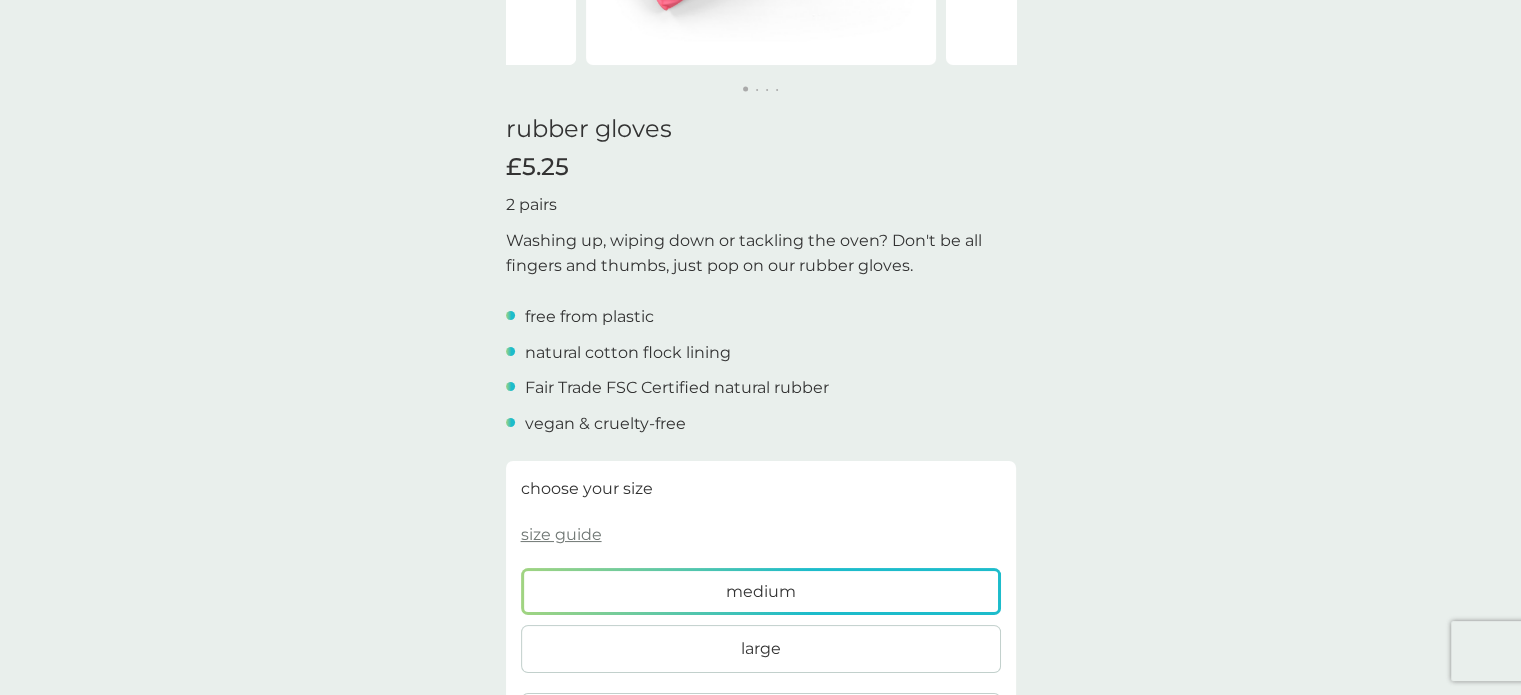 scroll, scrollTop: 0, scrollLeft: 0, axis: both 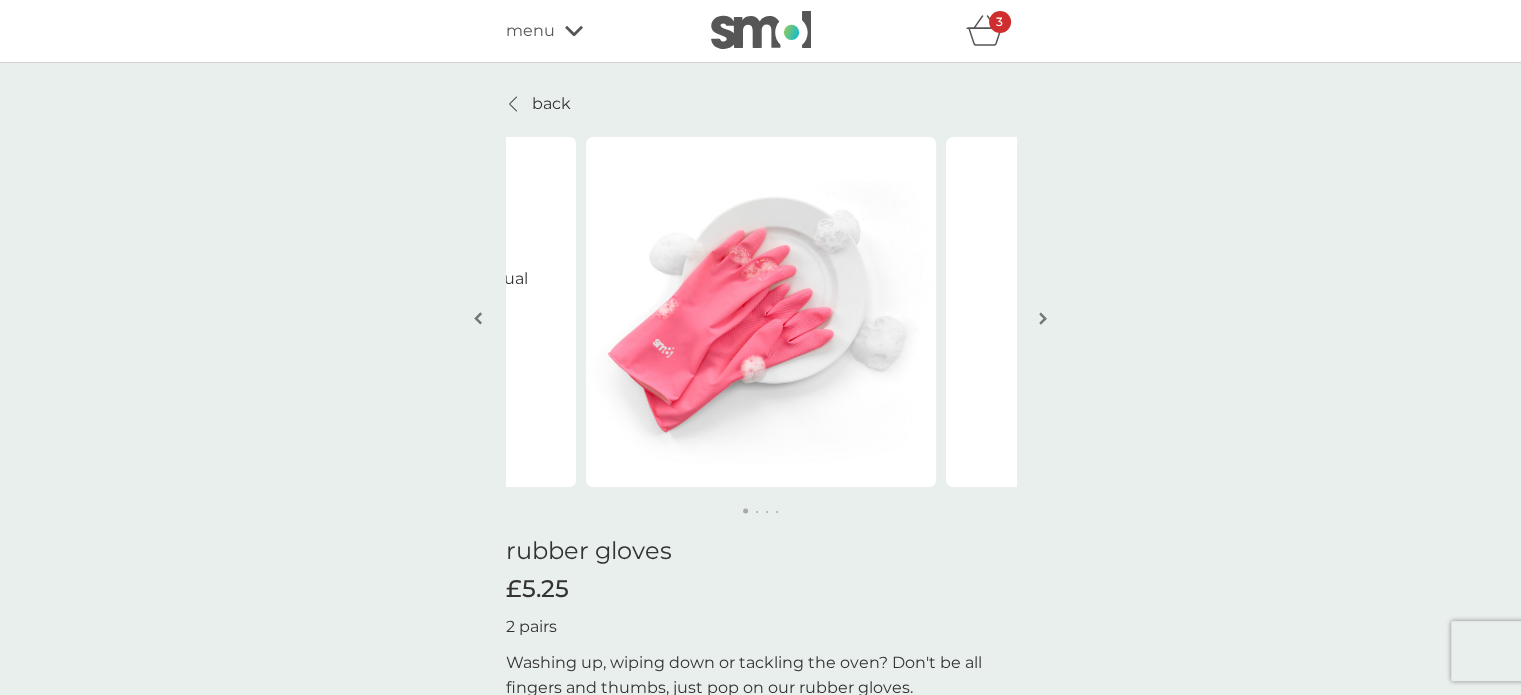 click 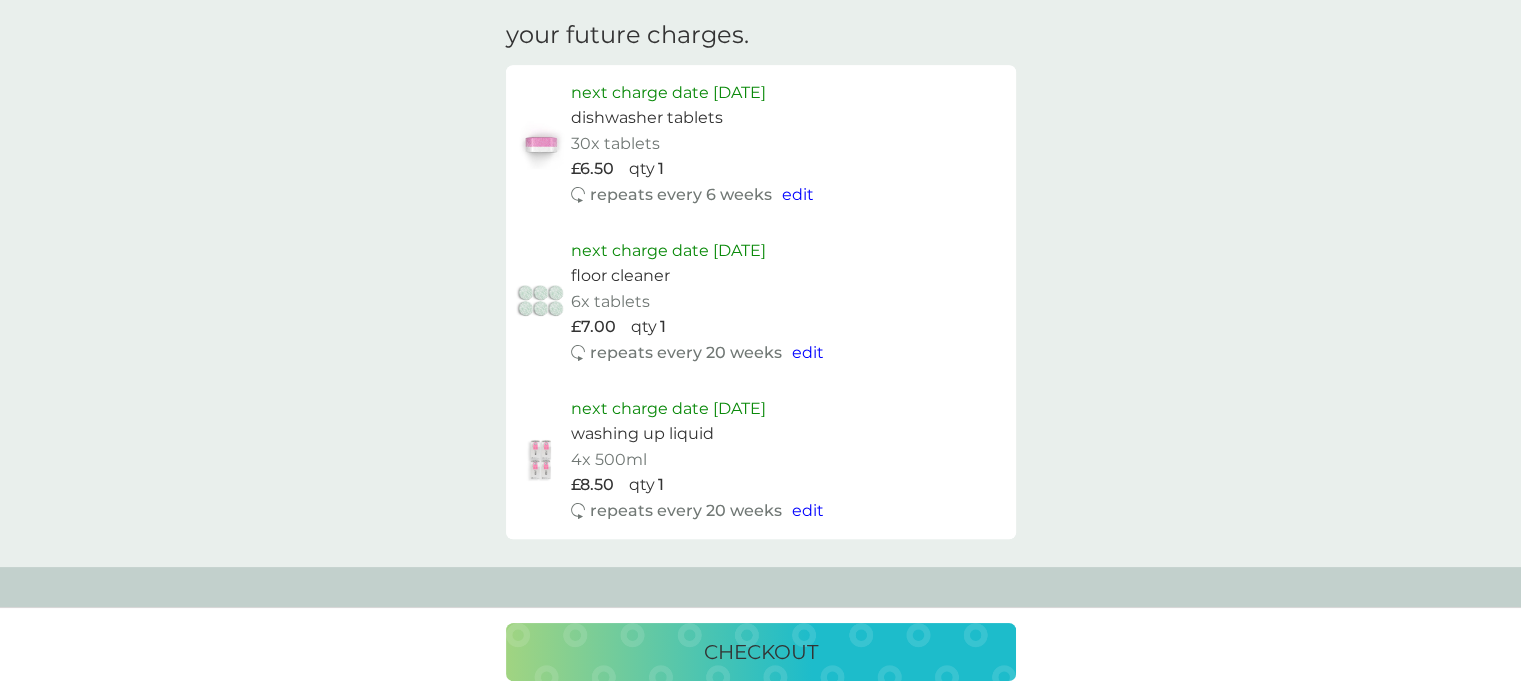 scroll, scrollTop: 882, scrollLeft: 0, axis: vertical 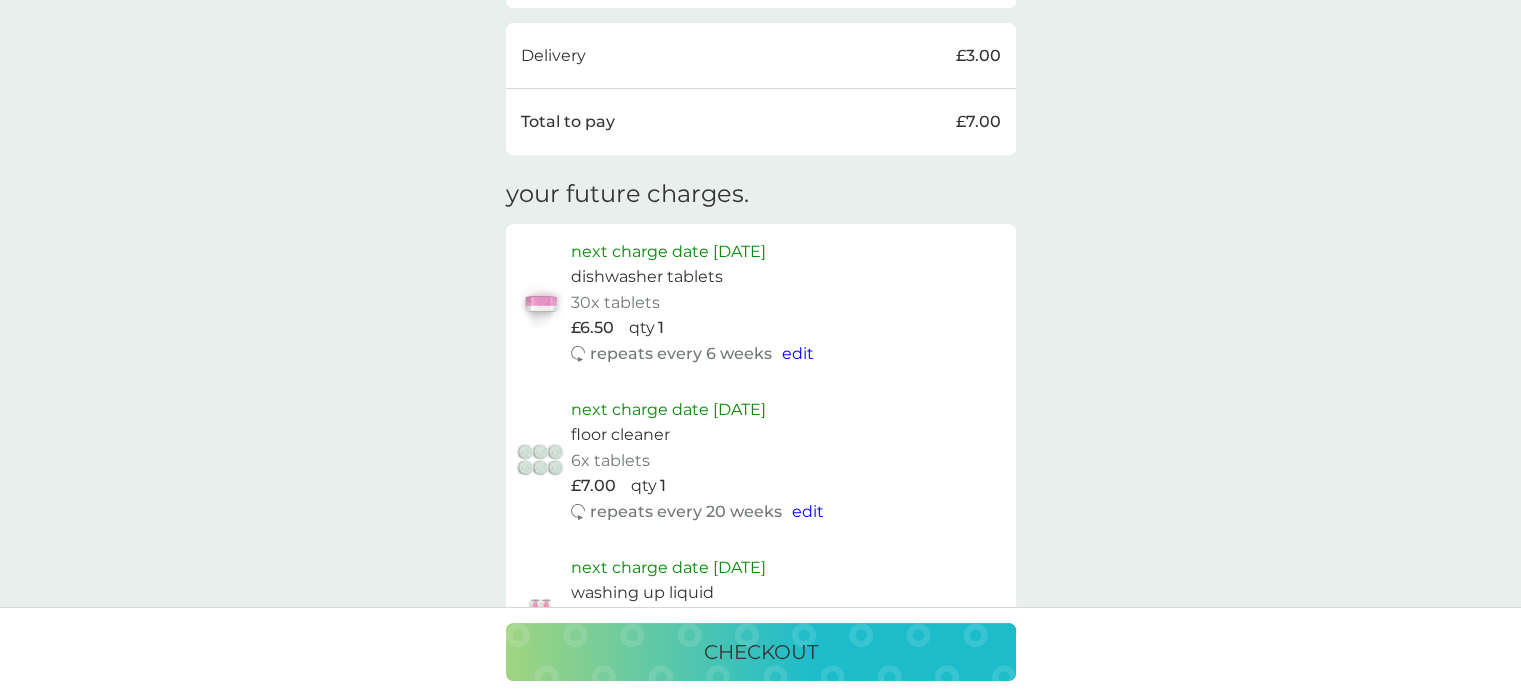 click on "edit" at bounding box center (798, 353) 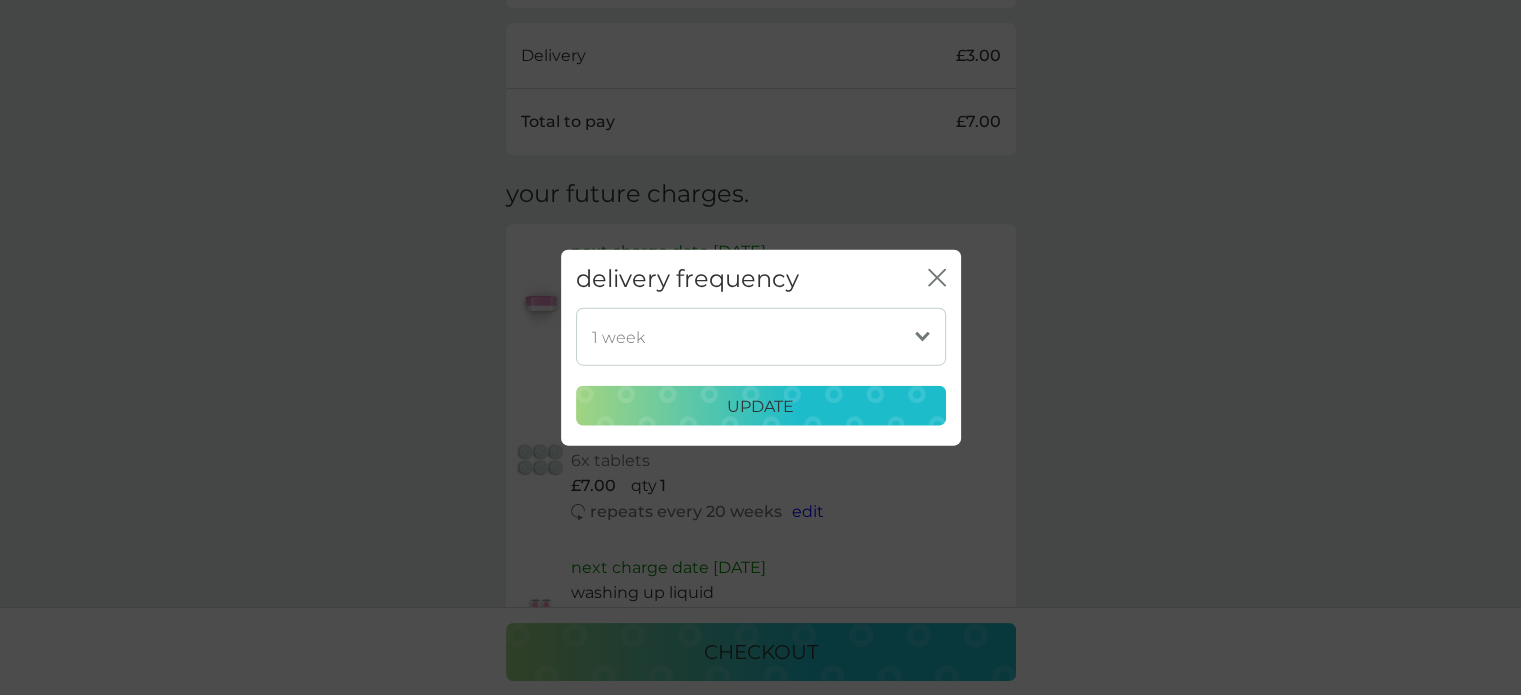 click on "1 week  2 weeks  3 weeks  4 weeks  5 weeks  6 weeks (our suggestion) 7 weeks  8 weeks  9 weeks  10 weeks  11 weeks  12 weeks  13 weeks  14 weeks  15 weeks  16 weeks  17 weeks" at bounding box center (761, 337) 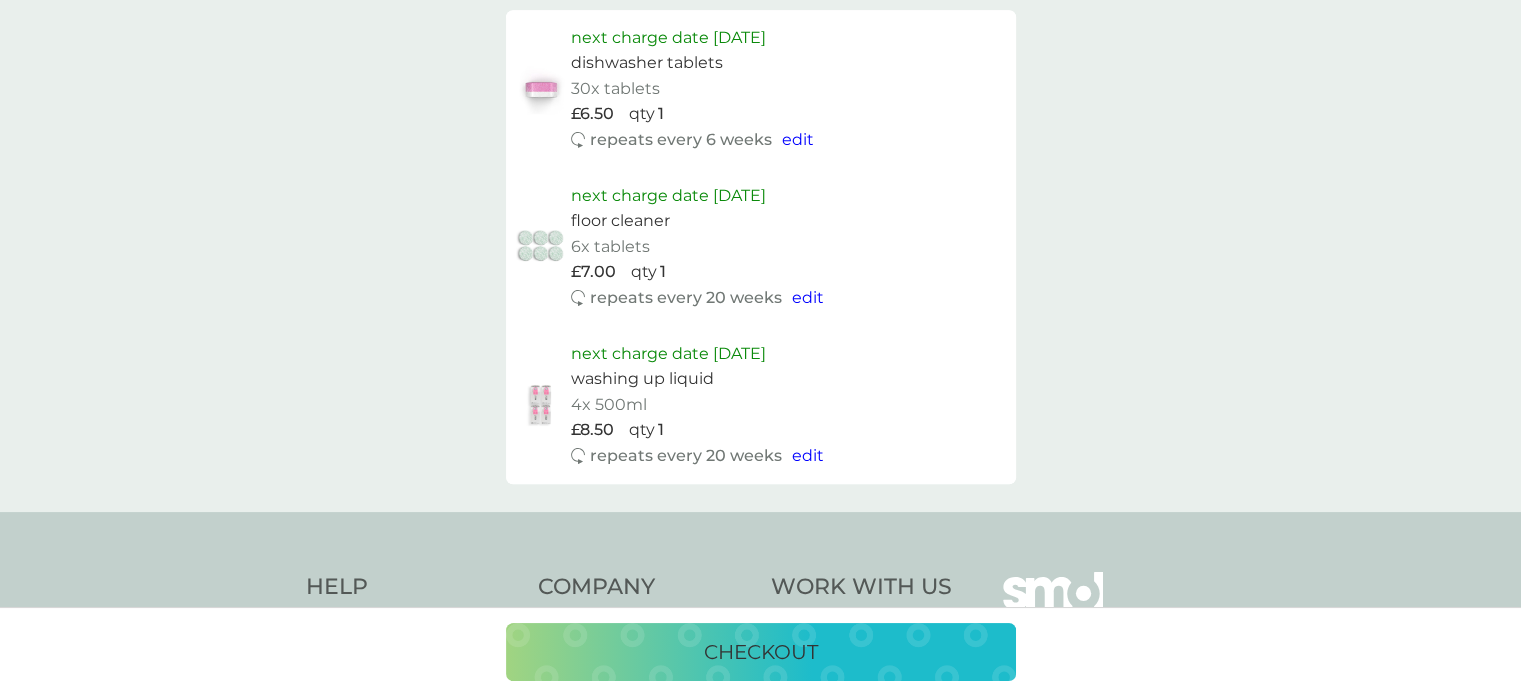 scroll, scrollTop: 1100, scrollLeft: 0, axis: vertical 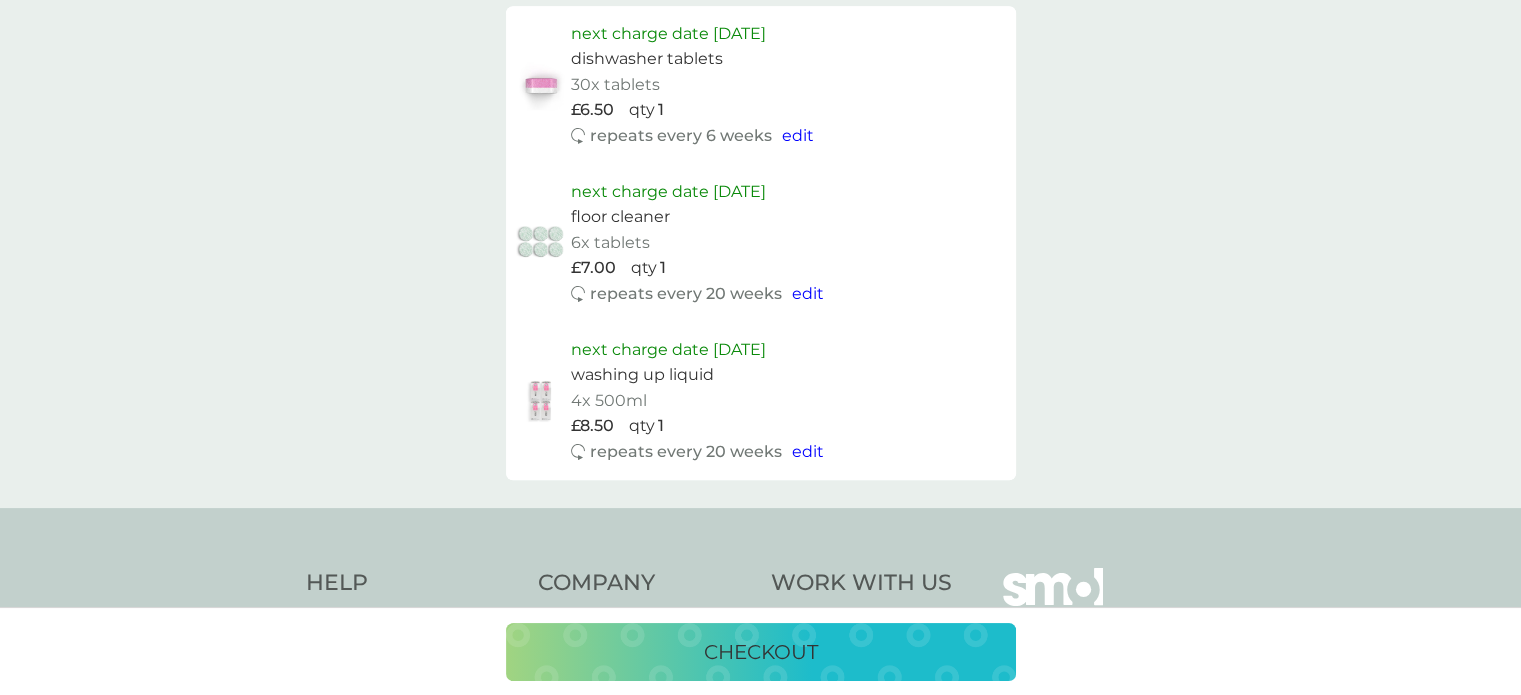 click on "checkout" at bounding box center [761, 652] 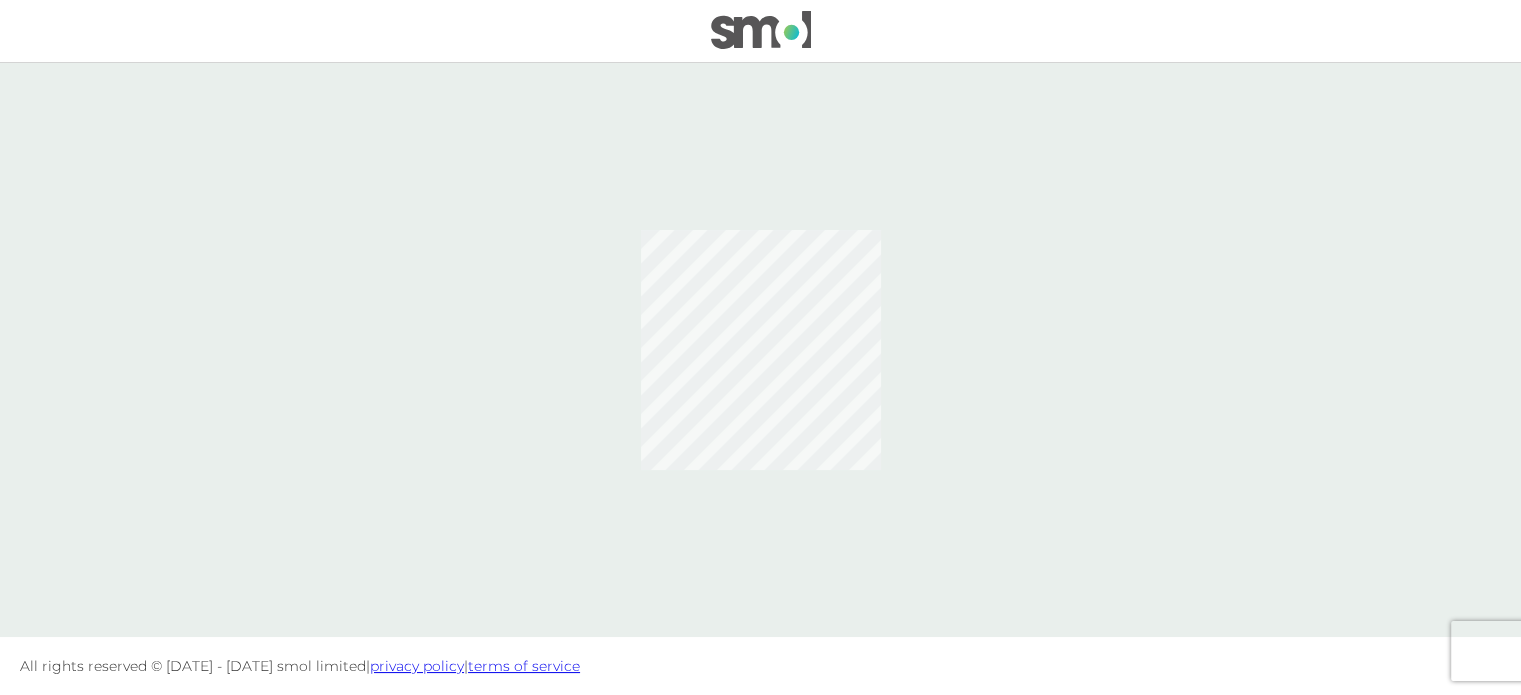scroll, scrollTop: 0, scrollLeft: 0, axis: both 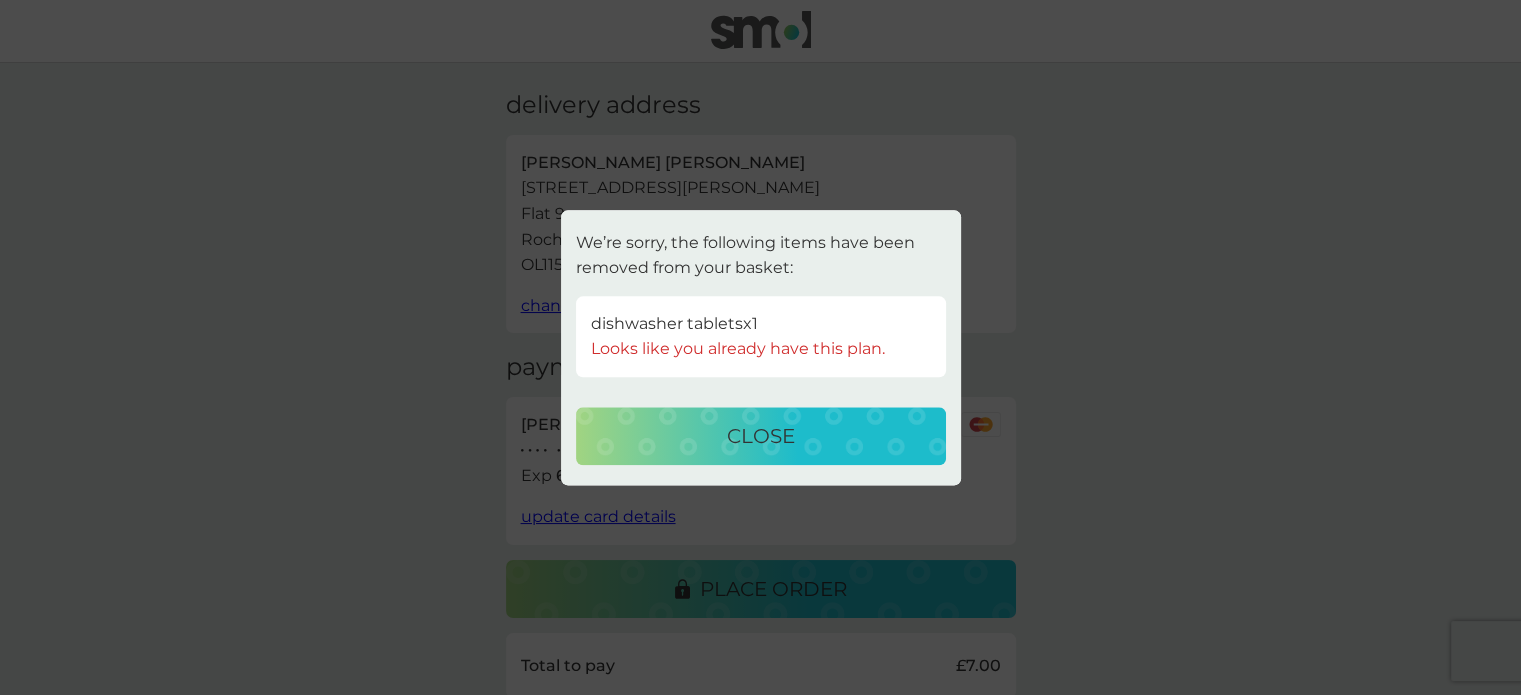 click on "close" at bounding box center [761, 436] 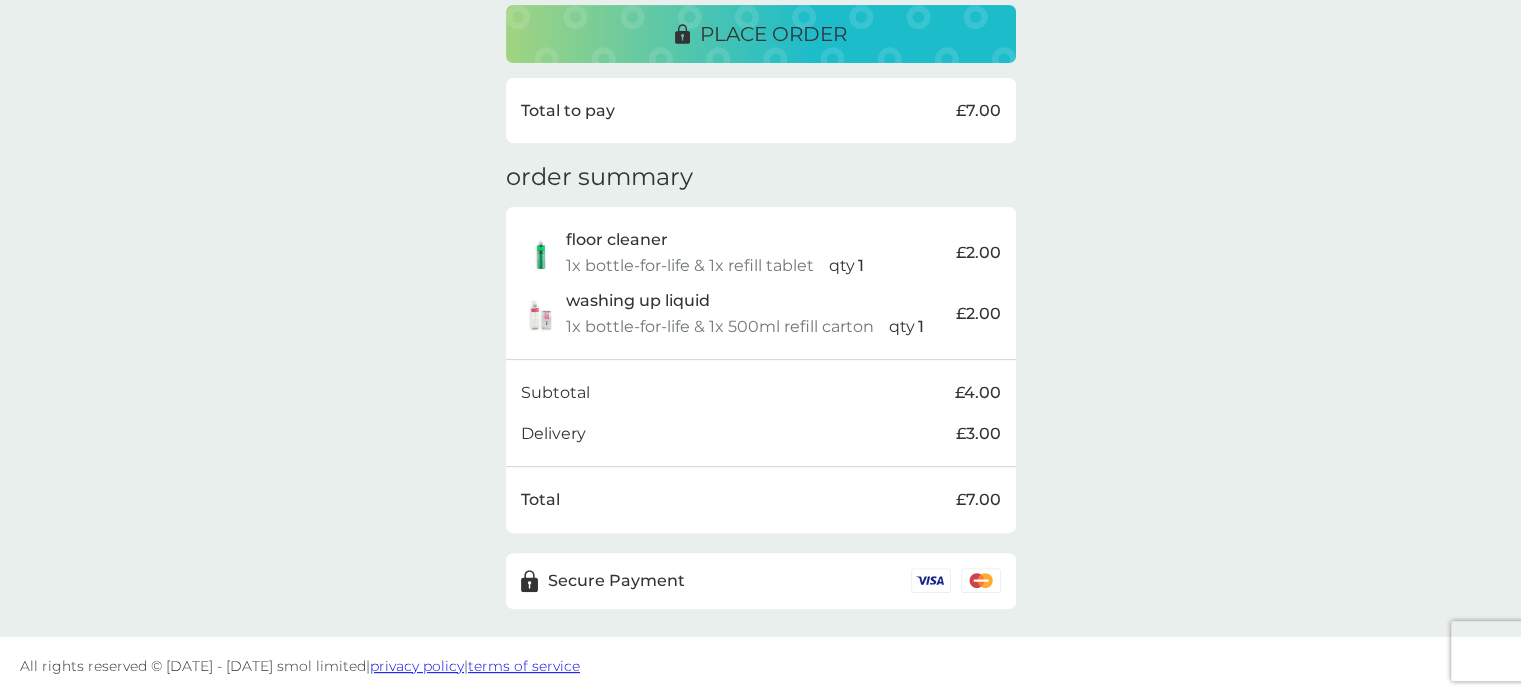 scroll, scrollTop: 554, scrollLeft: 0, axis: vertical 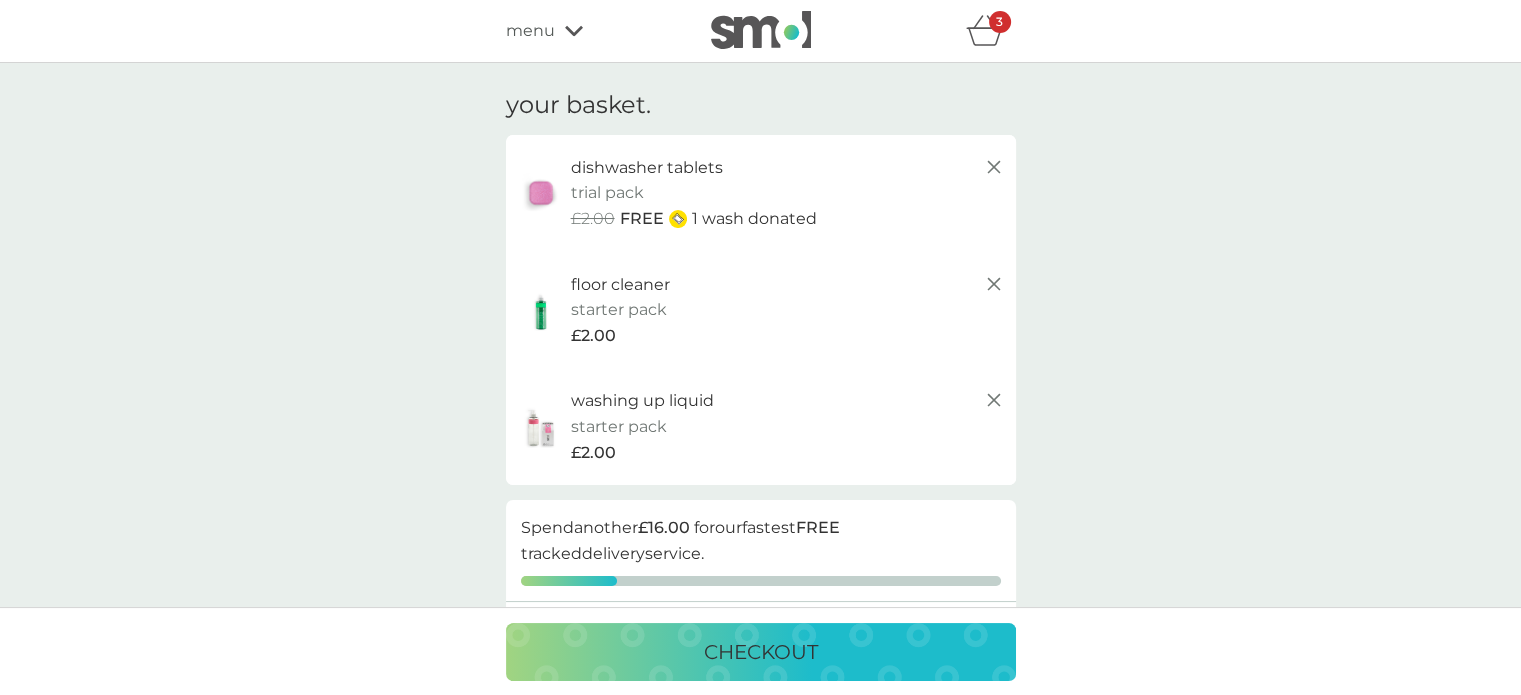 click on "menu" at bounding box center [591, 31] 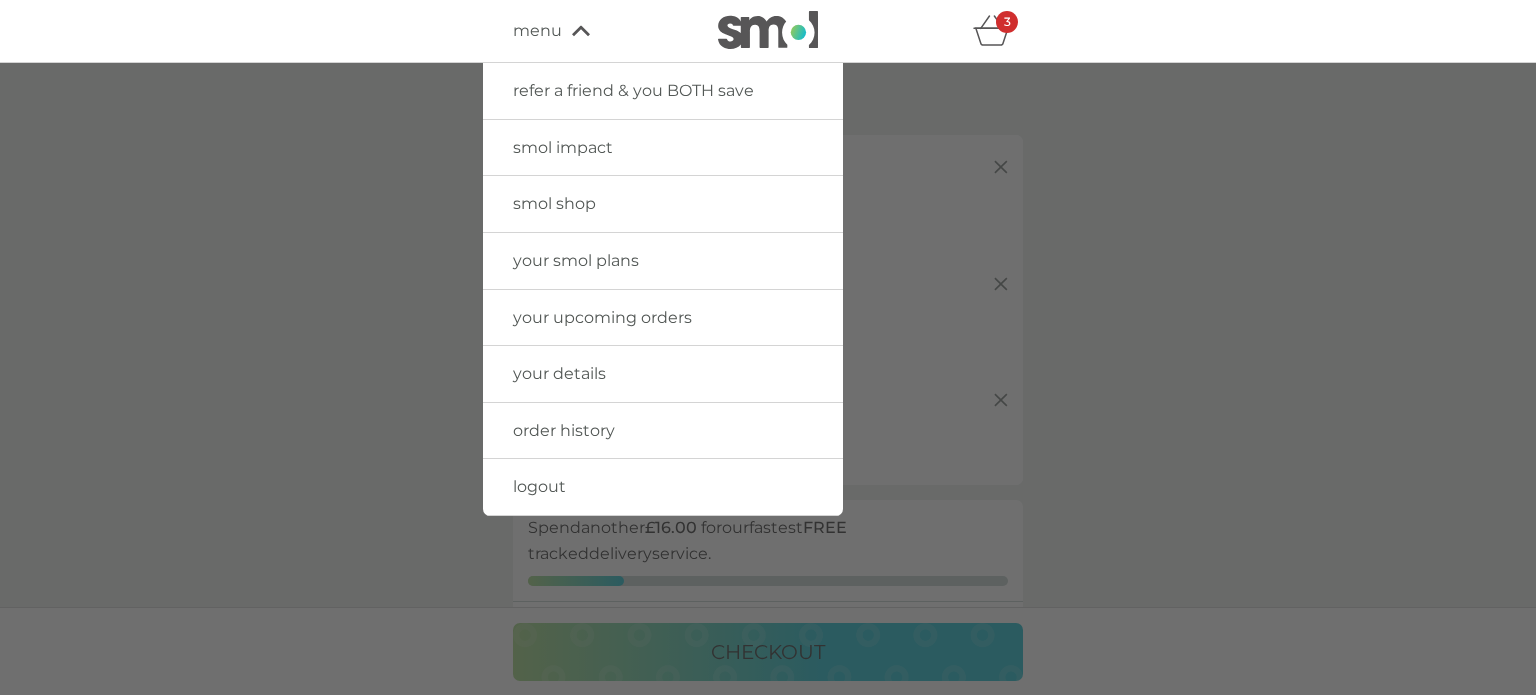 click at bounding box center [768, 410] 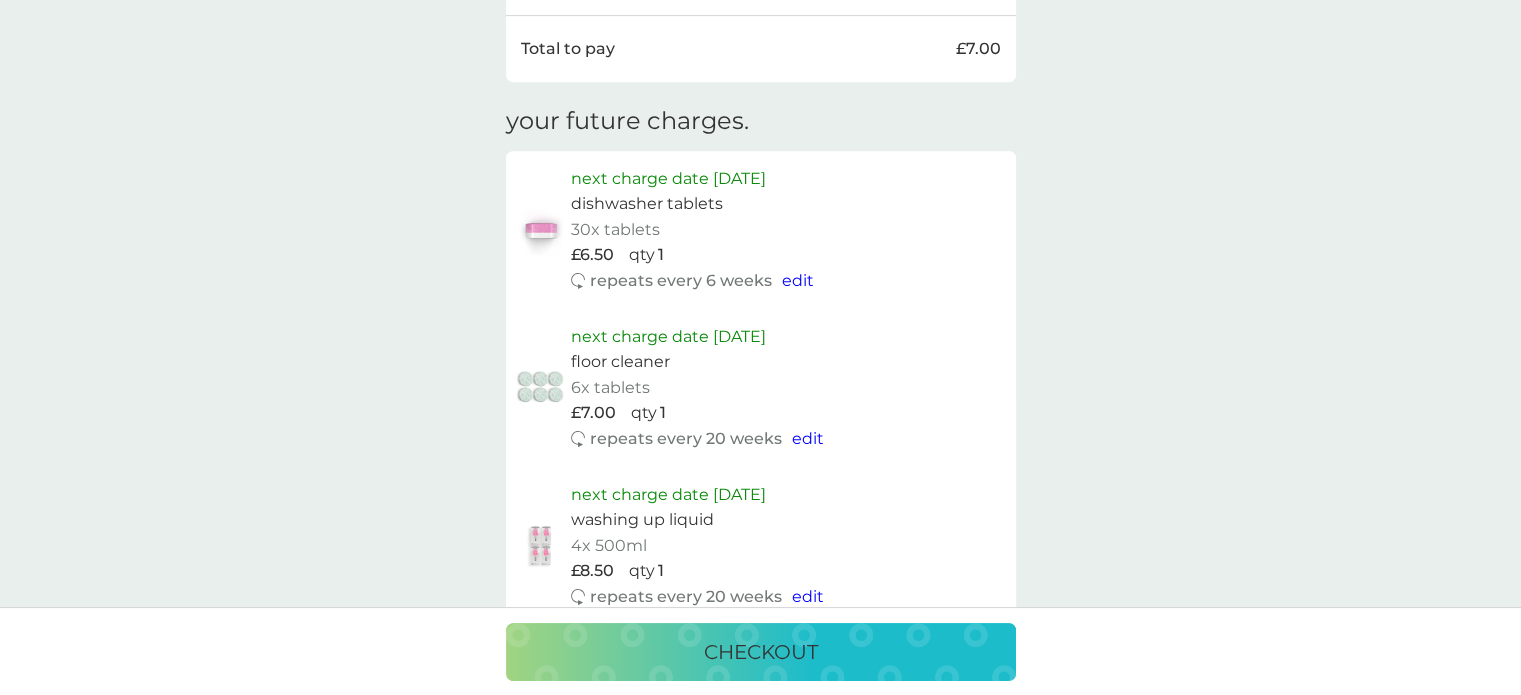 scroll, scrollTop: 956, scrollLeft: 0, axis: vertical 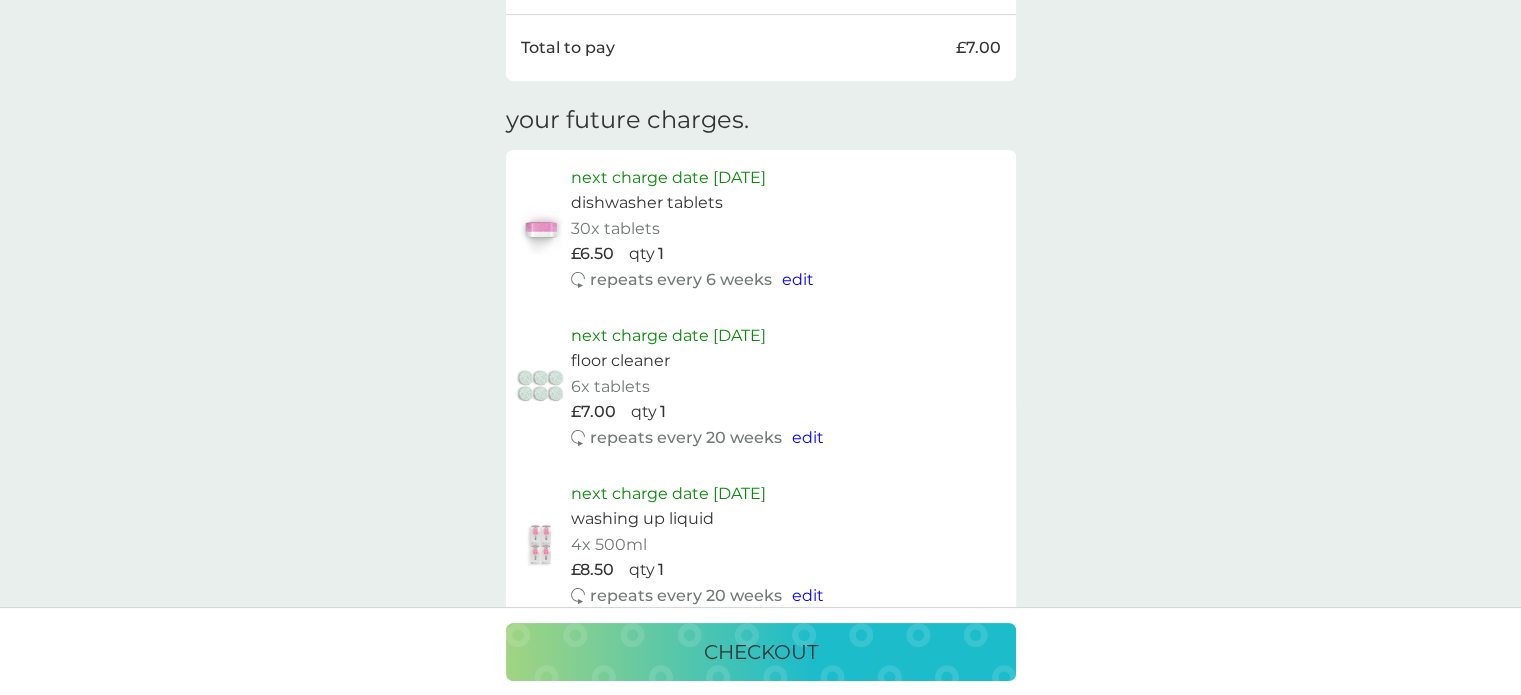 click on "checkout" at bounding box center [761, 652] 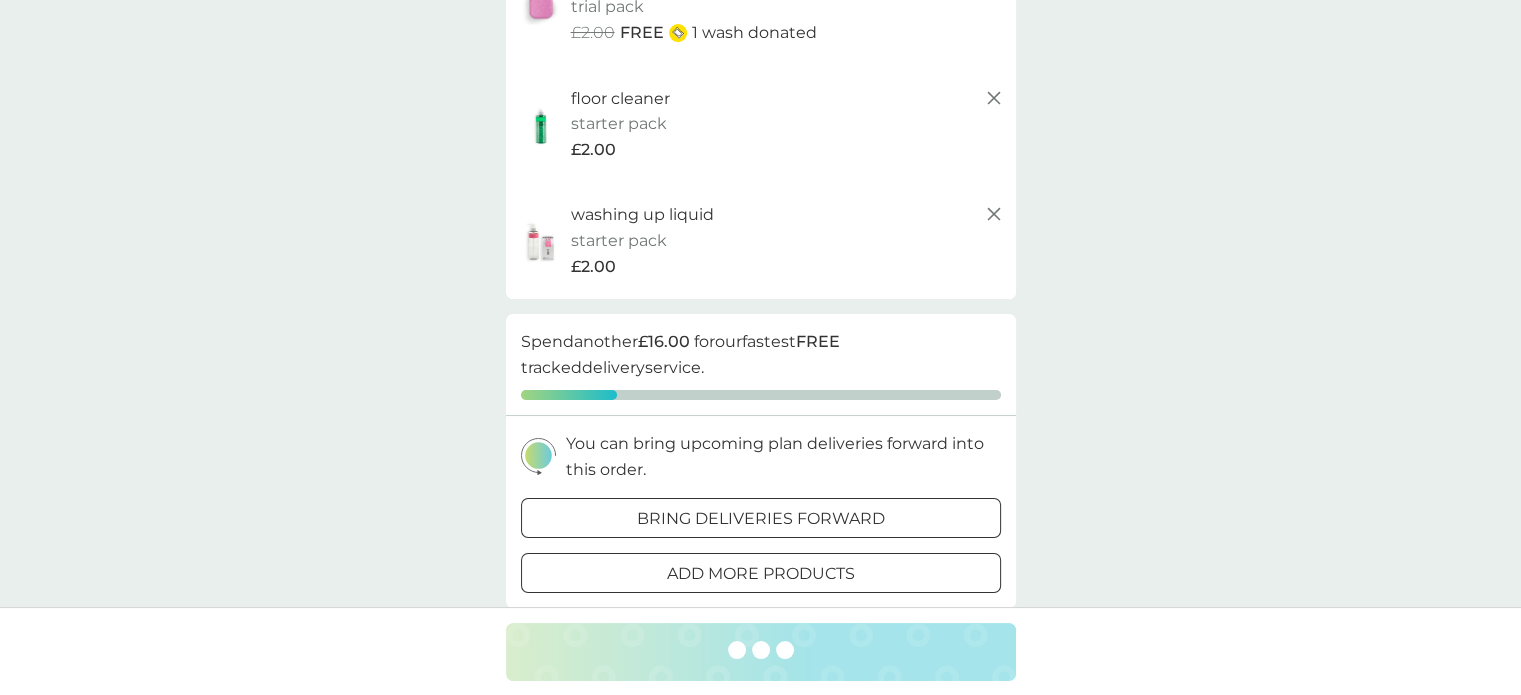 scroll, scrollTop: 160, scrollLeft: 0, axis: vertical 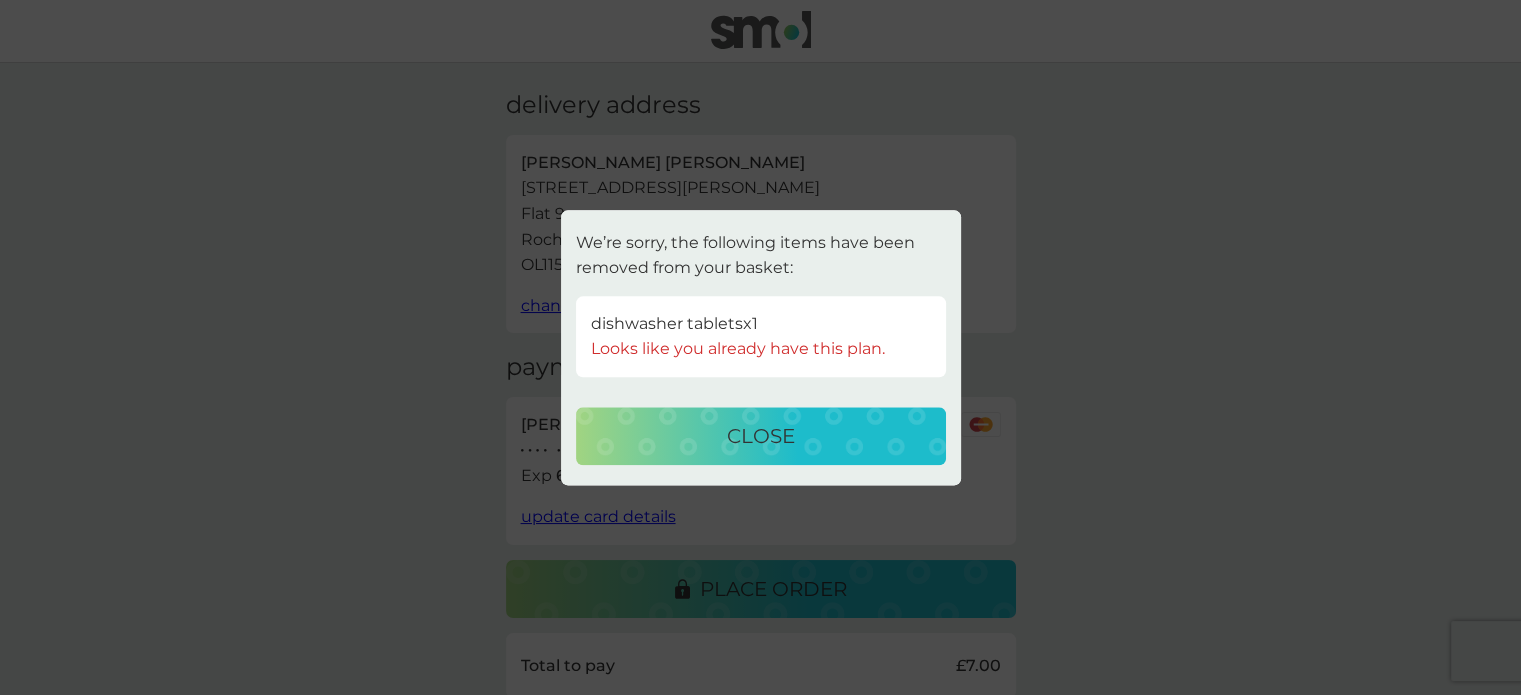 click on "close" at bounding box center [761, 436] 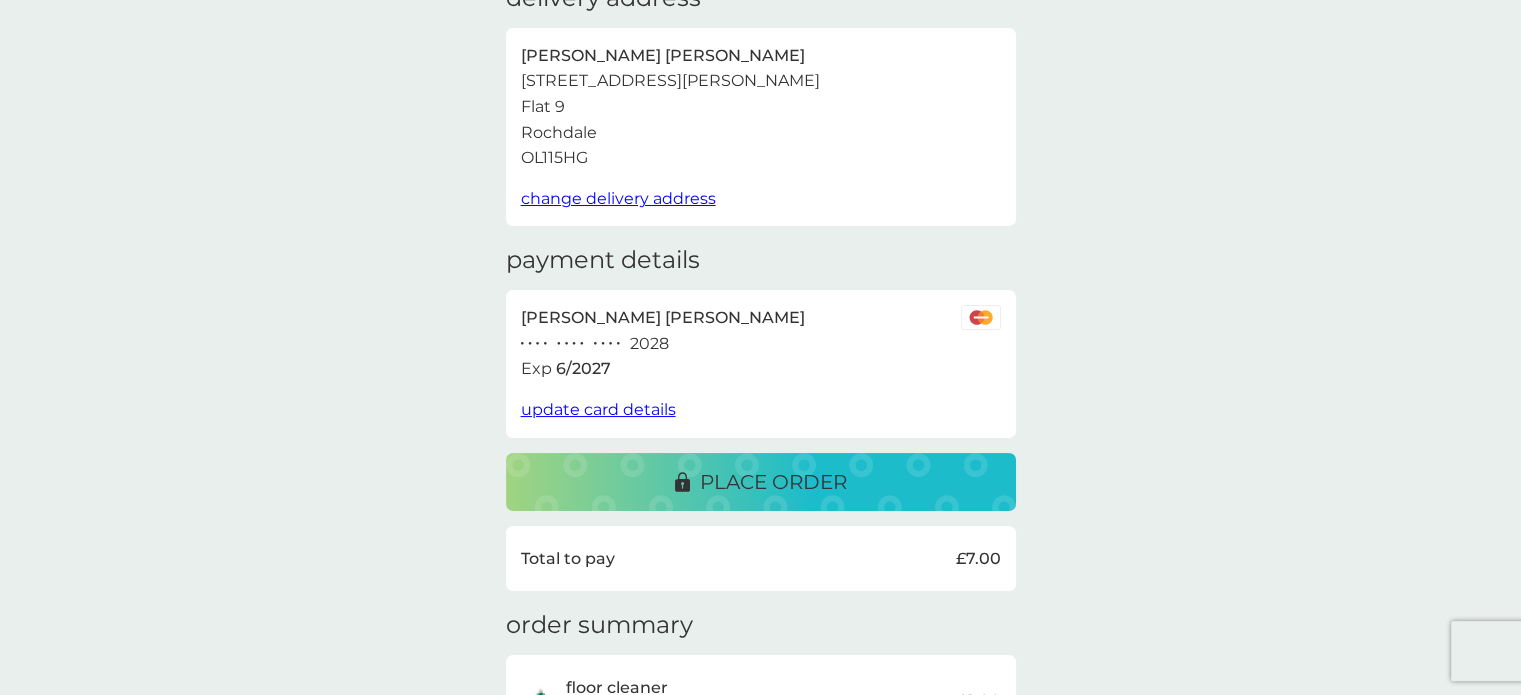 scroll, scrollTop: 0, scrollLeft: 0, axis: both 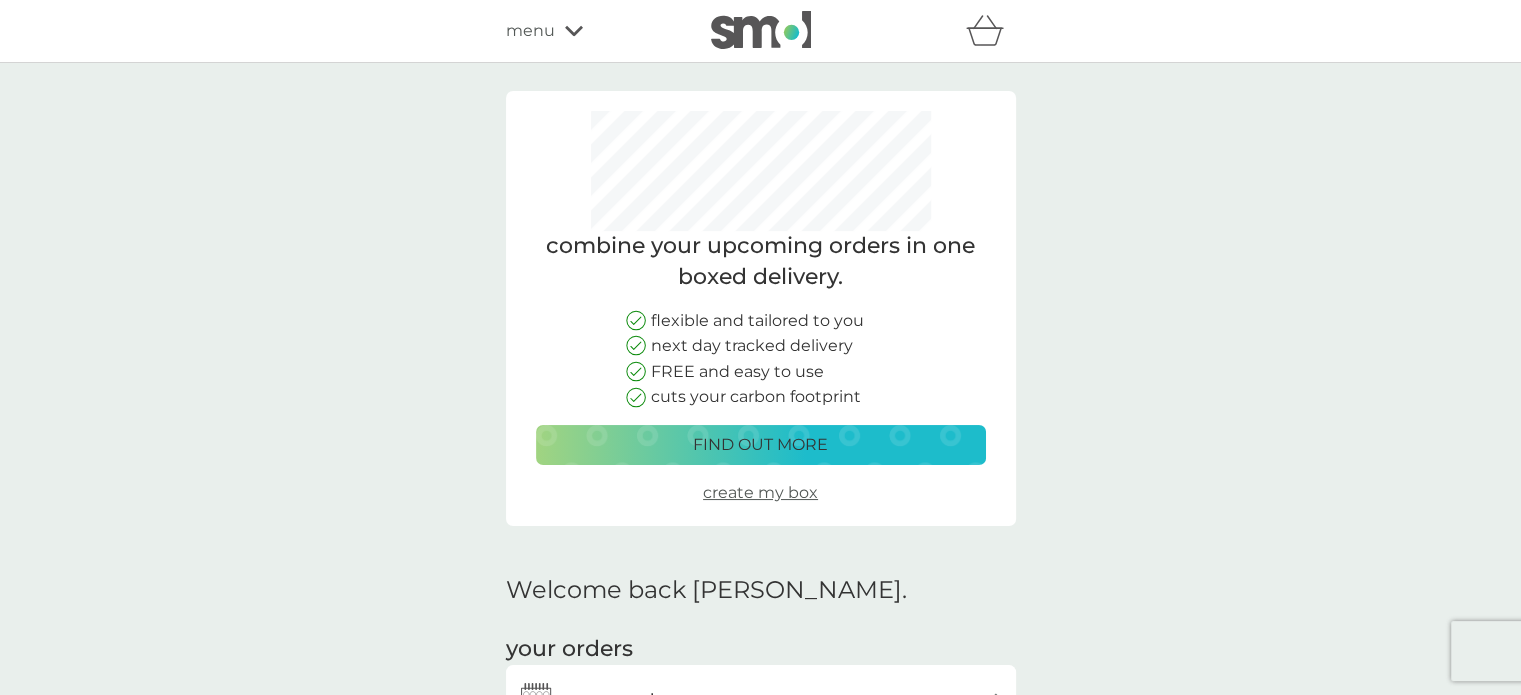 click on "menu" at bounding box center (591, 31) 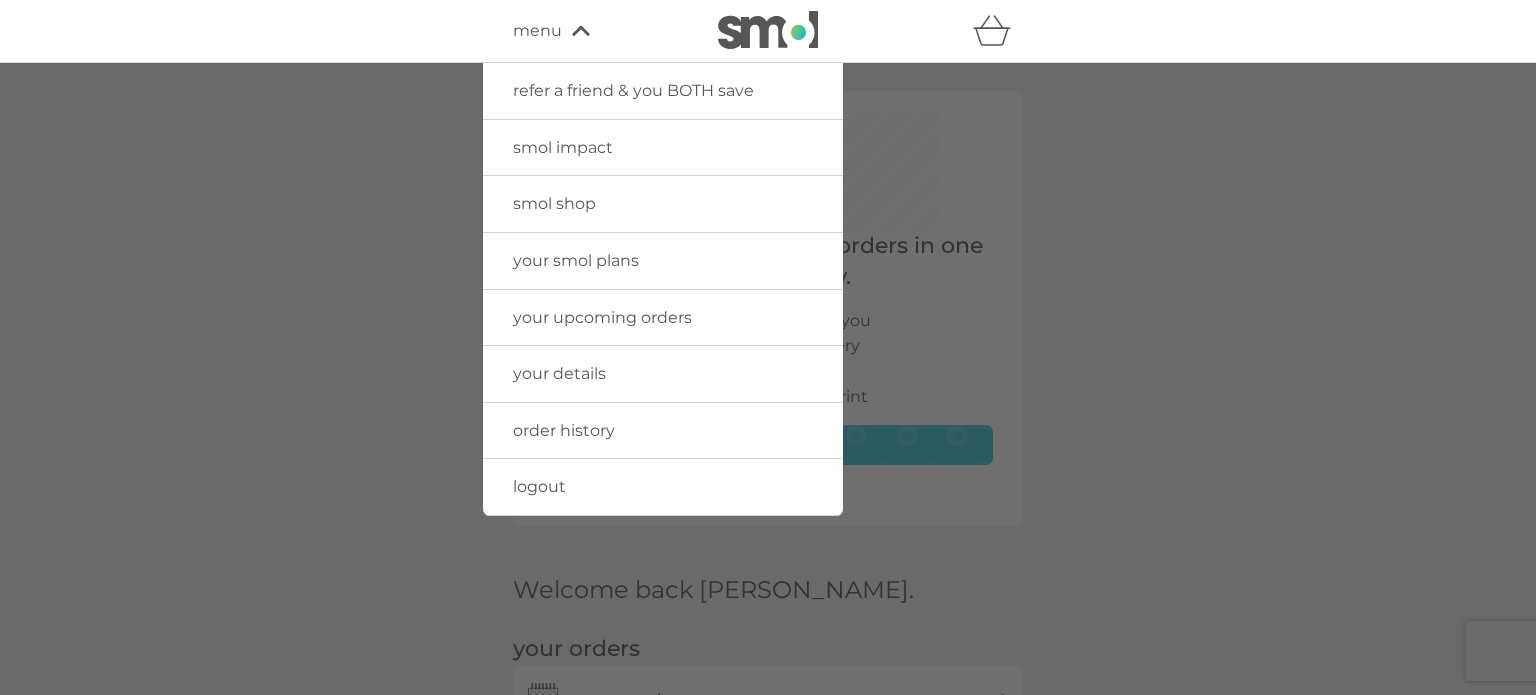 click at bounding box center [768, 410] 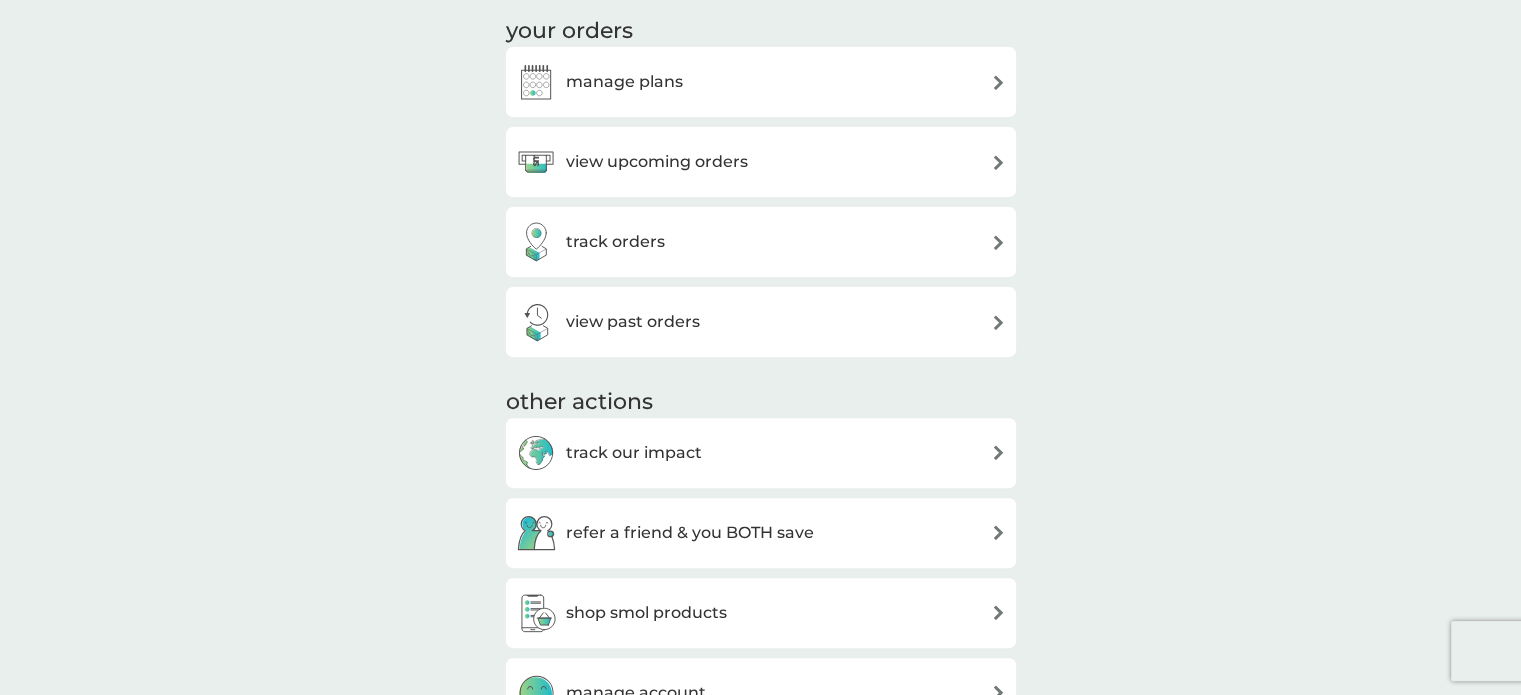 scroll, scrollTop: 619, scrollLeft: 0, axis: vertical 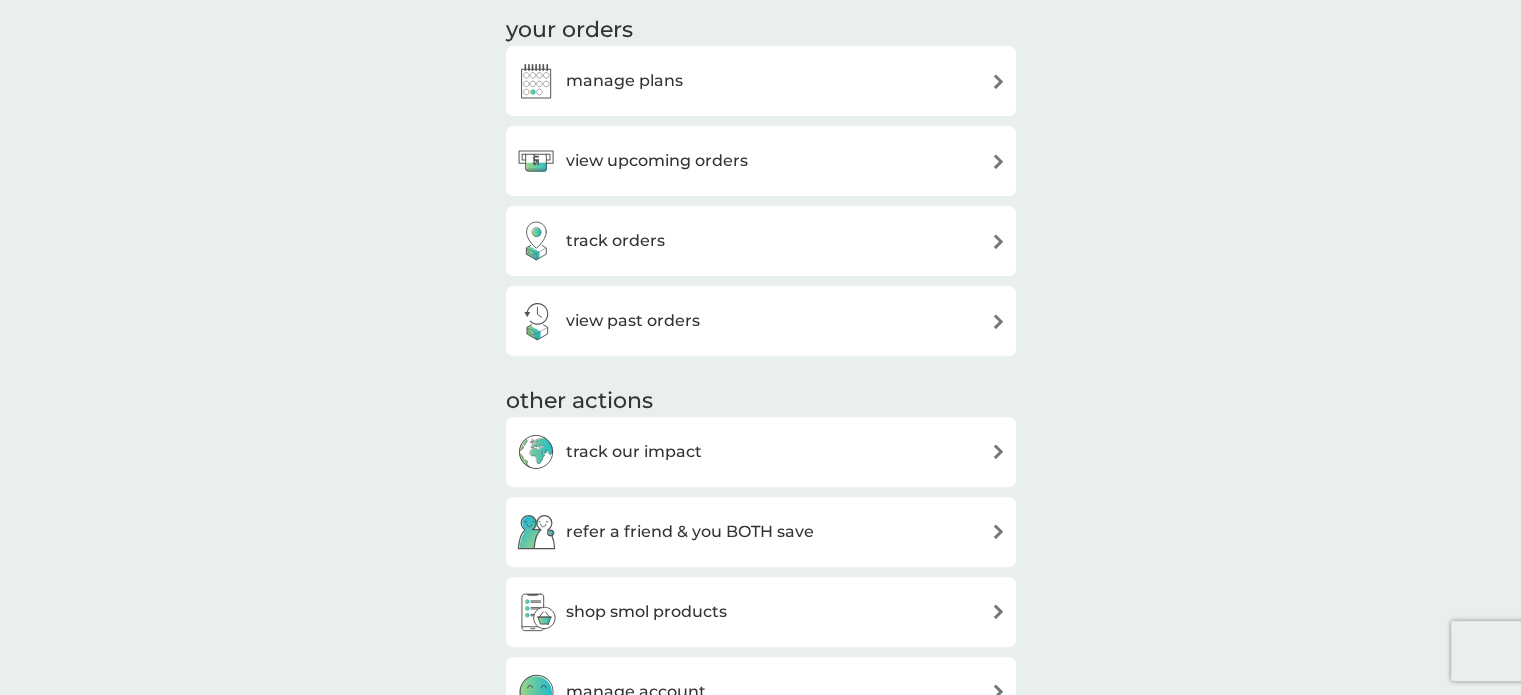 click on "manage plans" at bounding box center (624, 81) 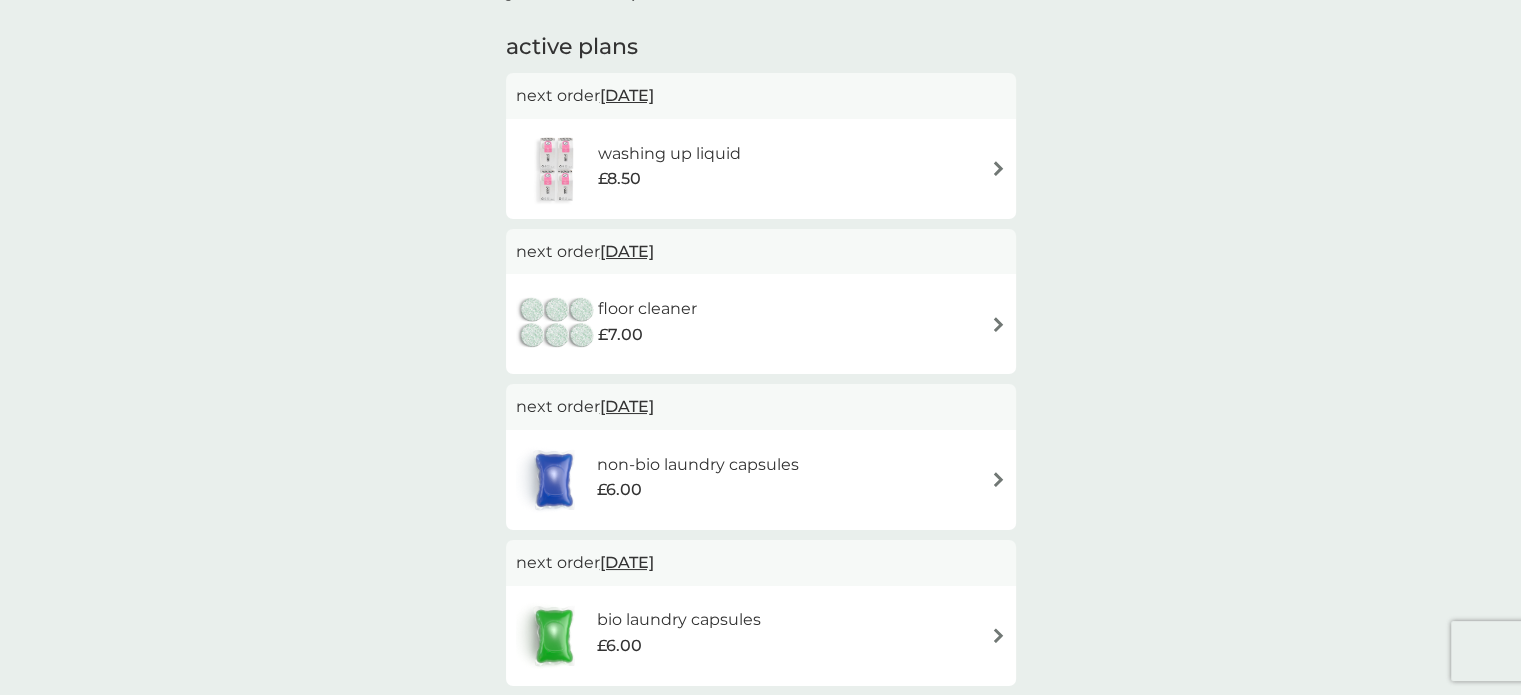 scroll, scrollTop: 344, scrollLeft: 0, axis: vertical 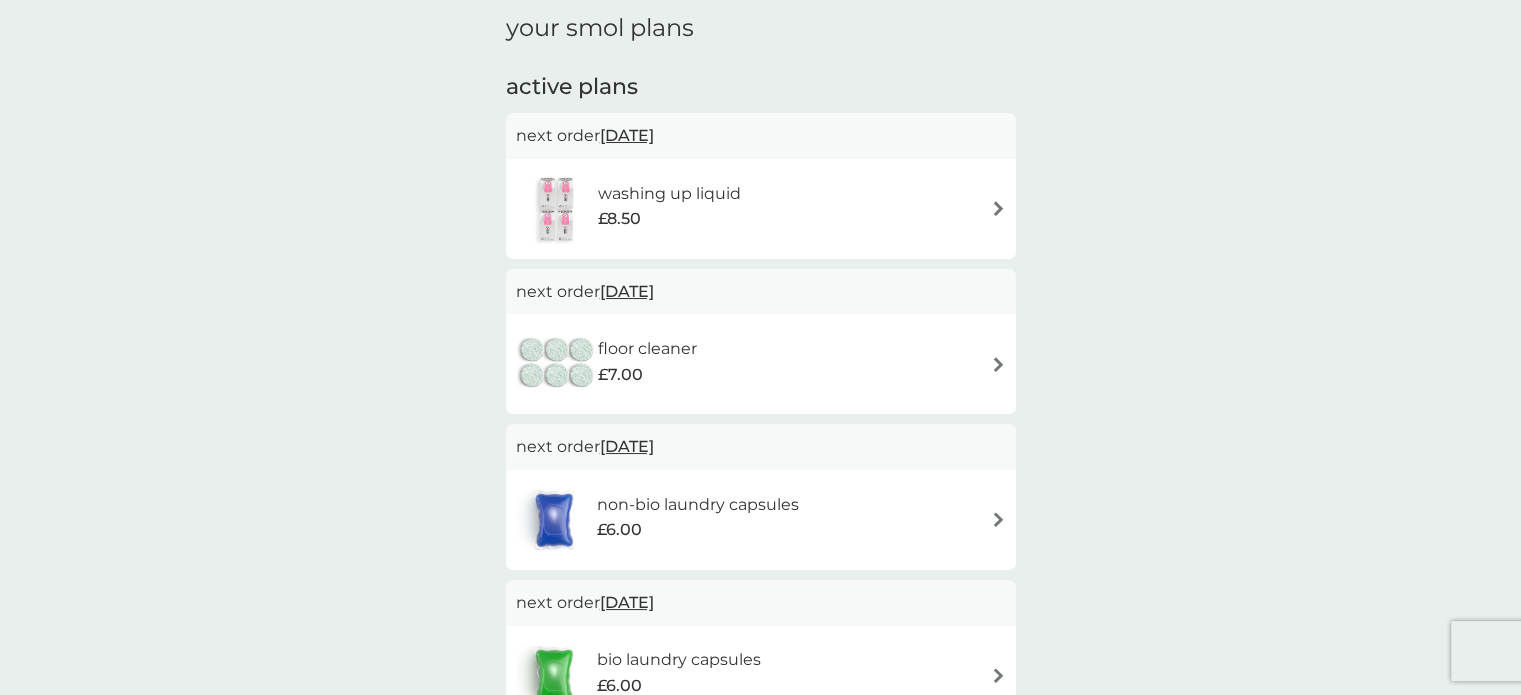 click on "washing up liquid £8.50" at bounding box center (761, 209) 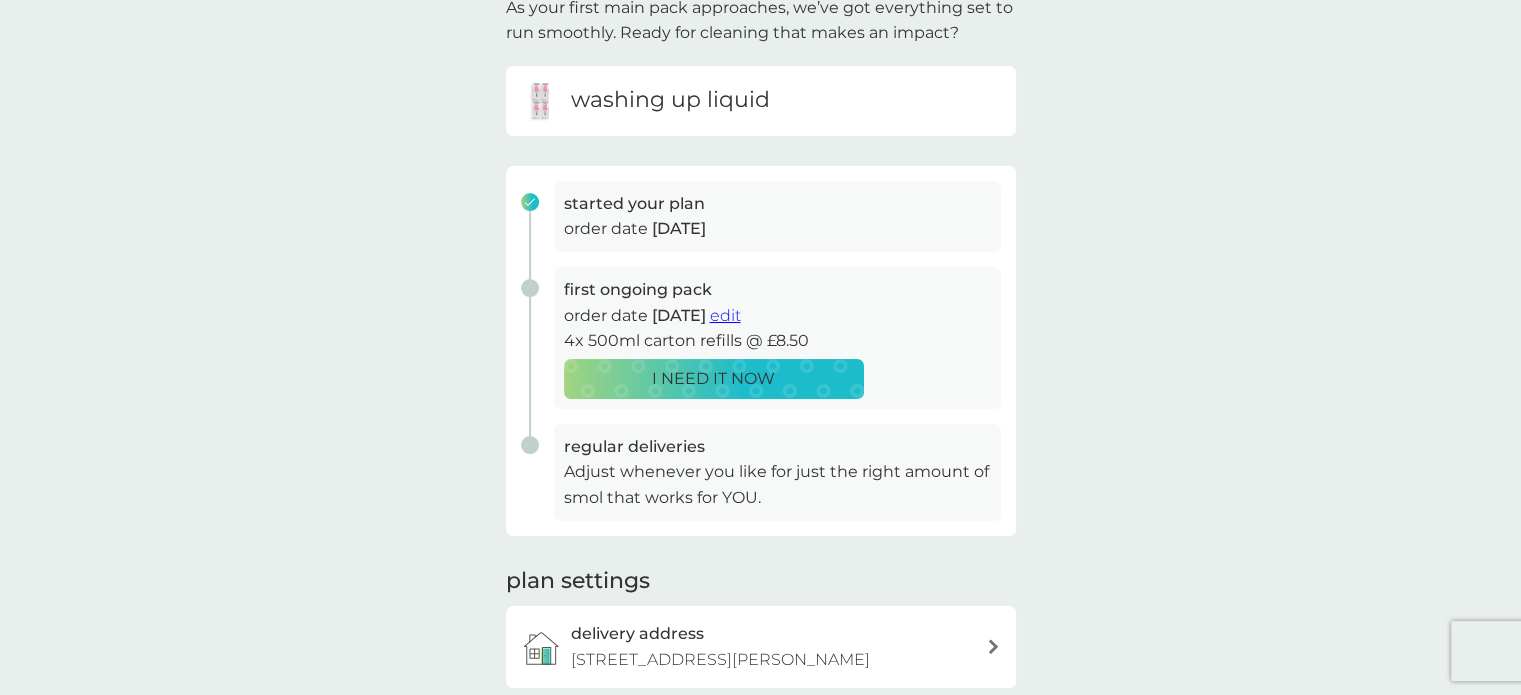 scroll, scrollTop: 0, scrollLeft: 0, axis: both 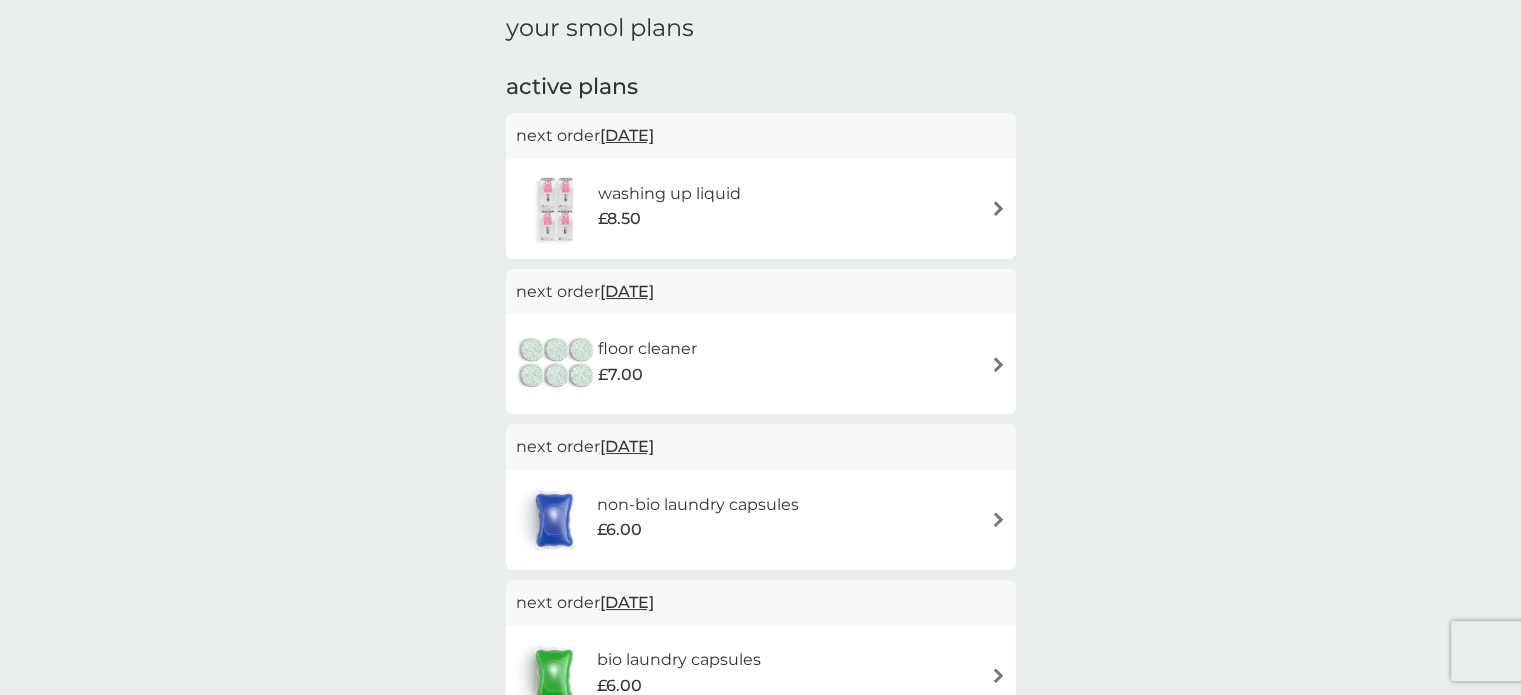 click on "27 Jul 2025" at bounding box center [627, 135] 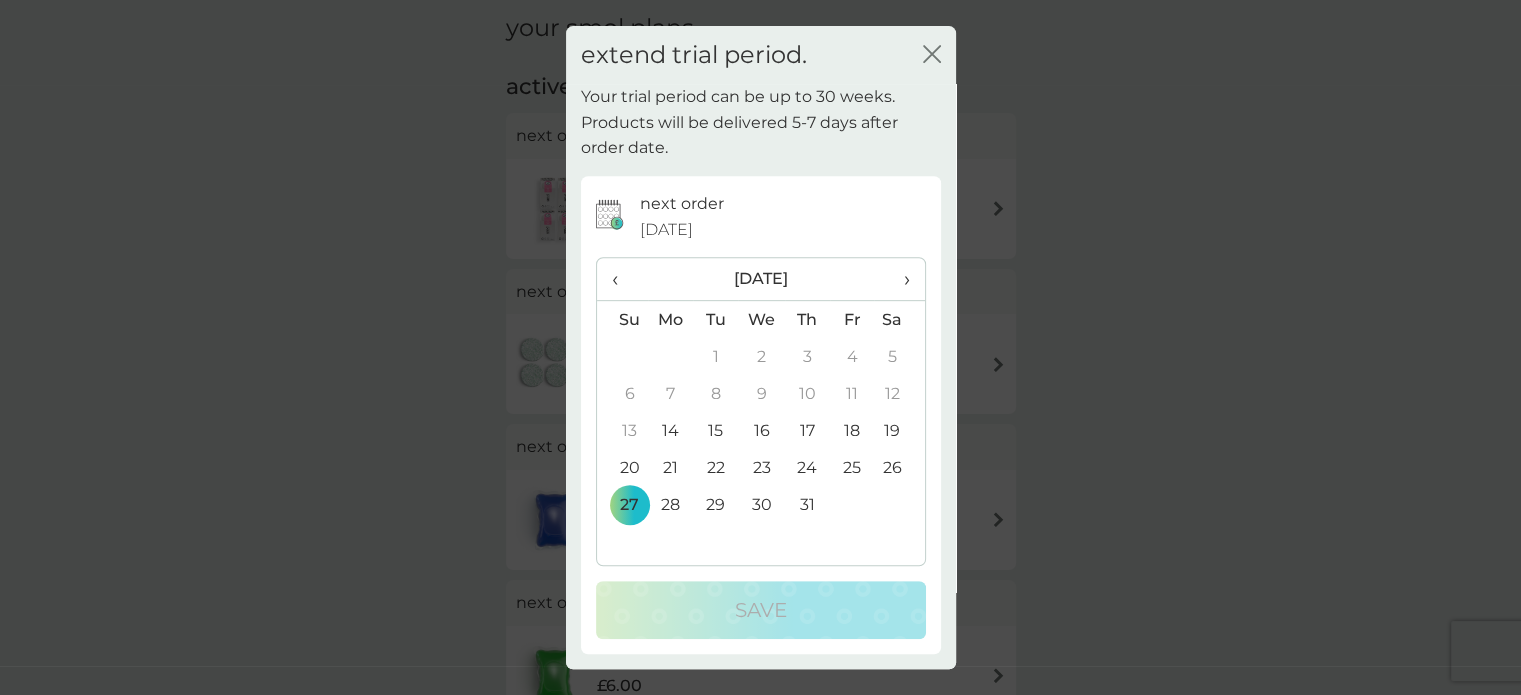 click on "›" at bounding box center [899, 279] 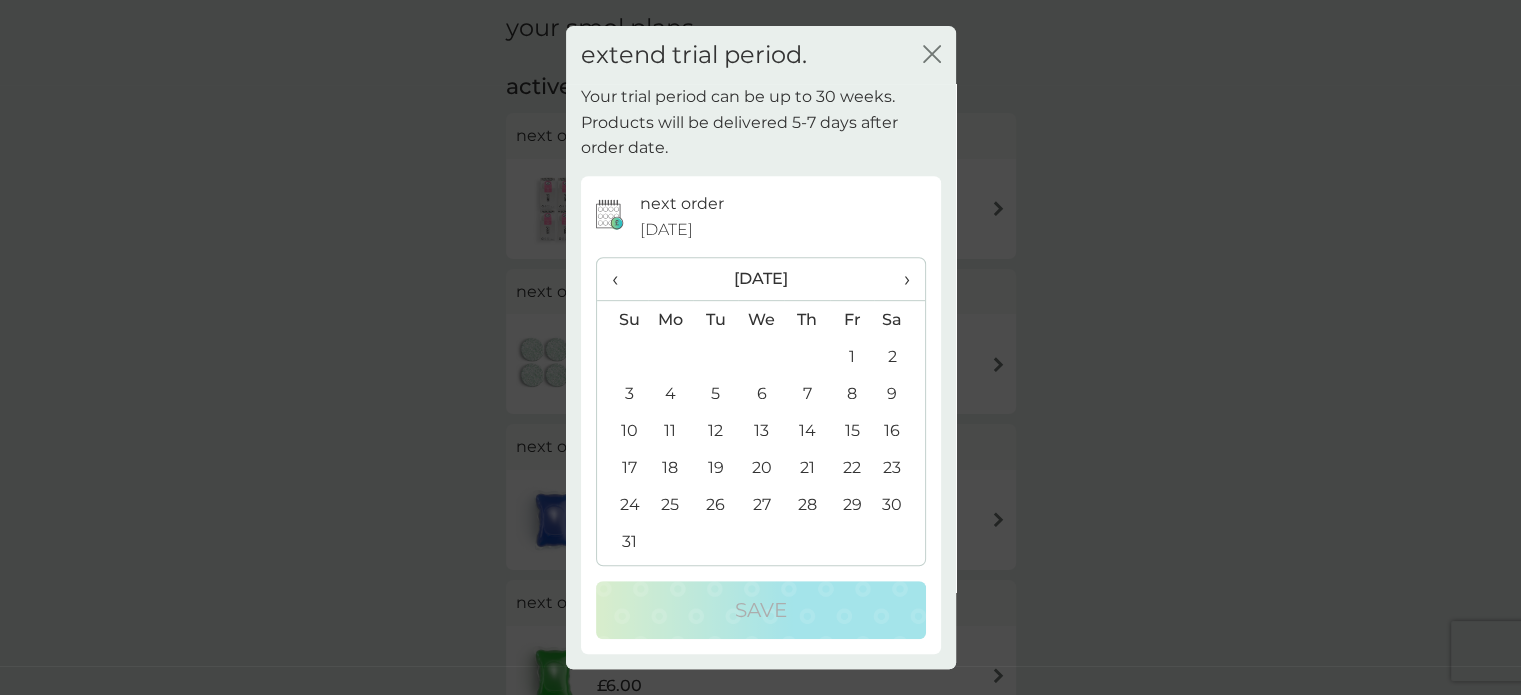 click on "1" at bounding box center [852, 356] 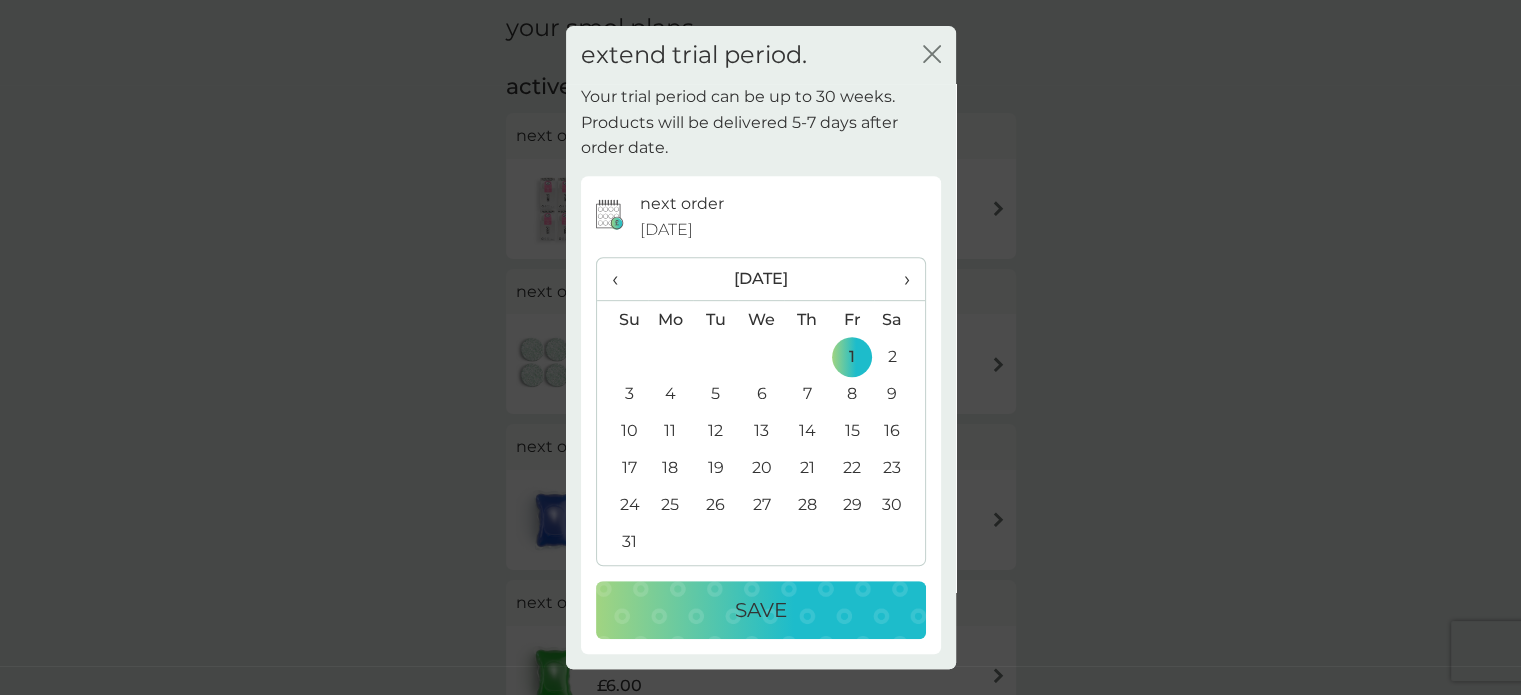 click on "Save" at bounding box center [761, 610] 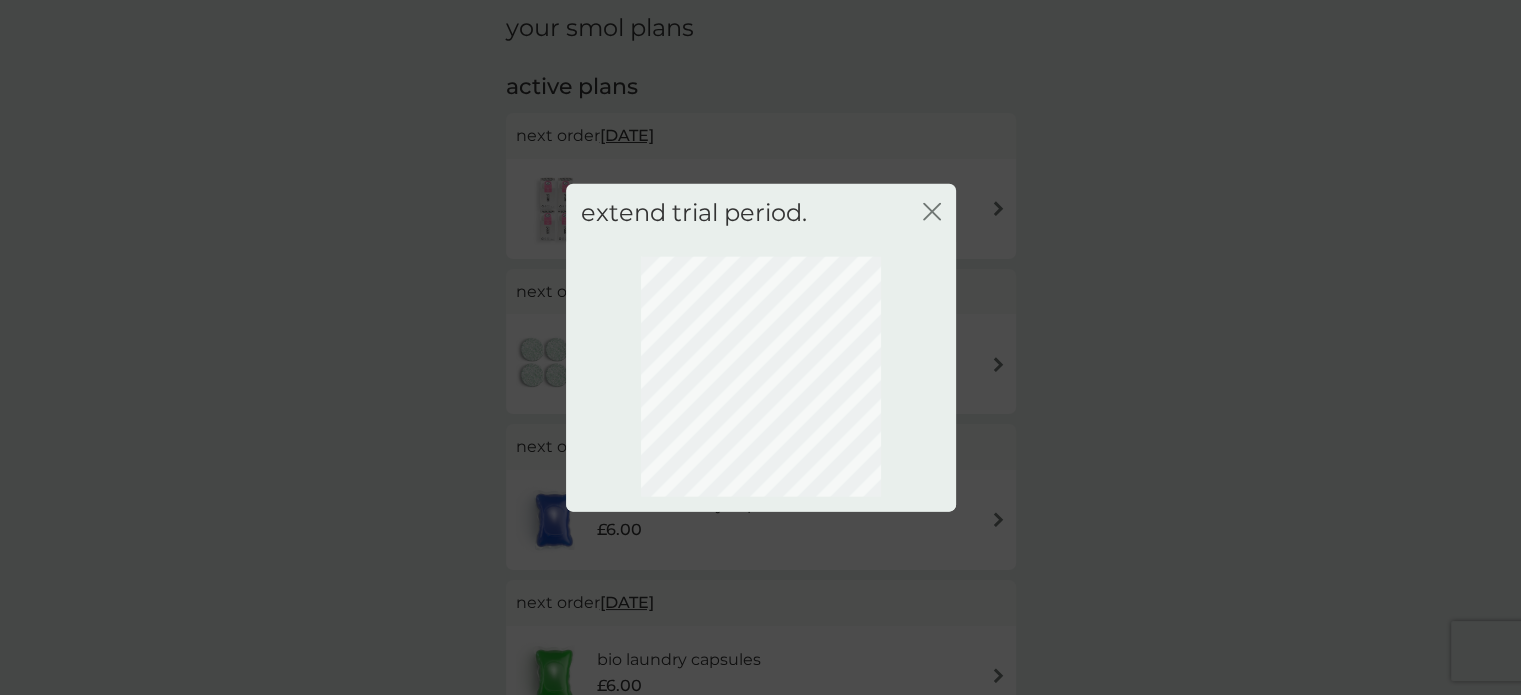 scroll, scrollTop: 143, scrollLeft: 0, axis: vertical 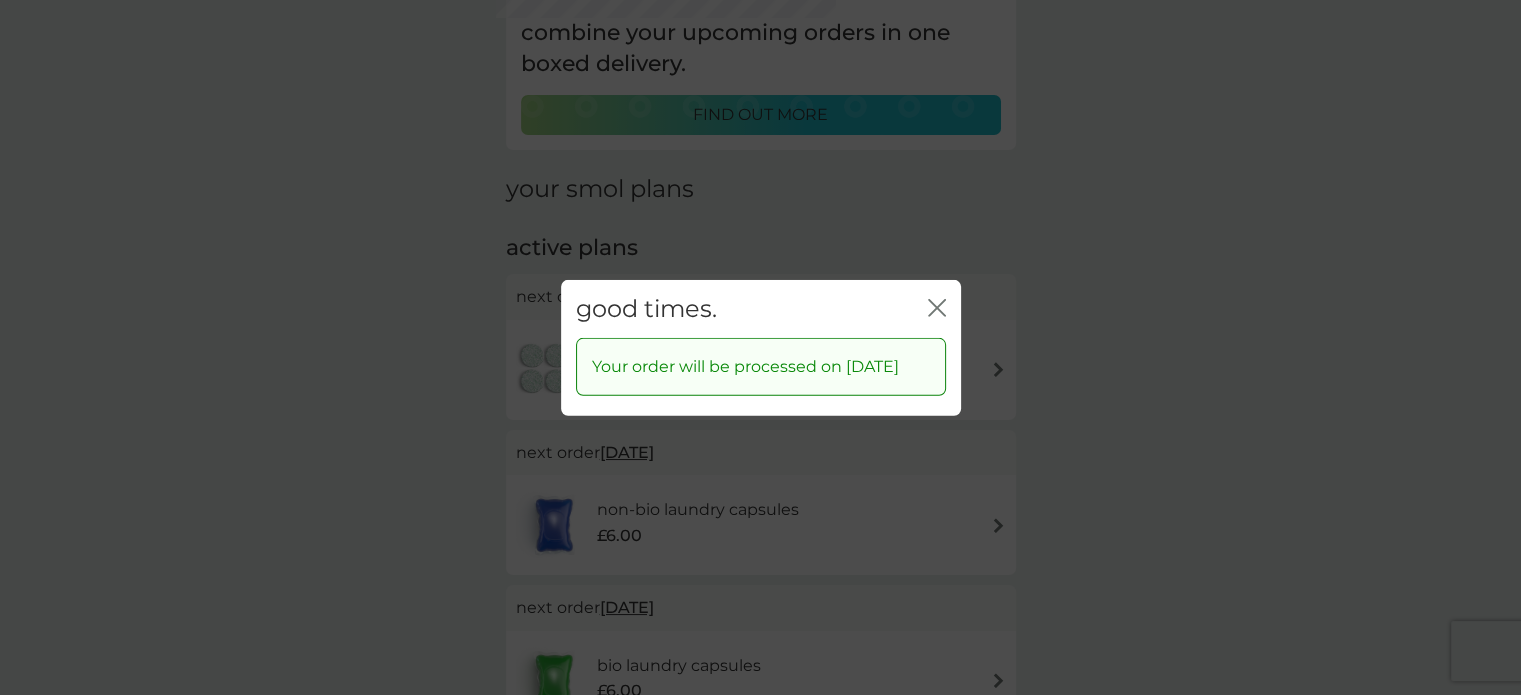 click 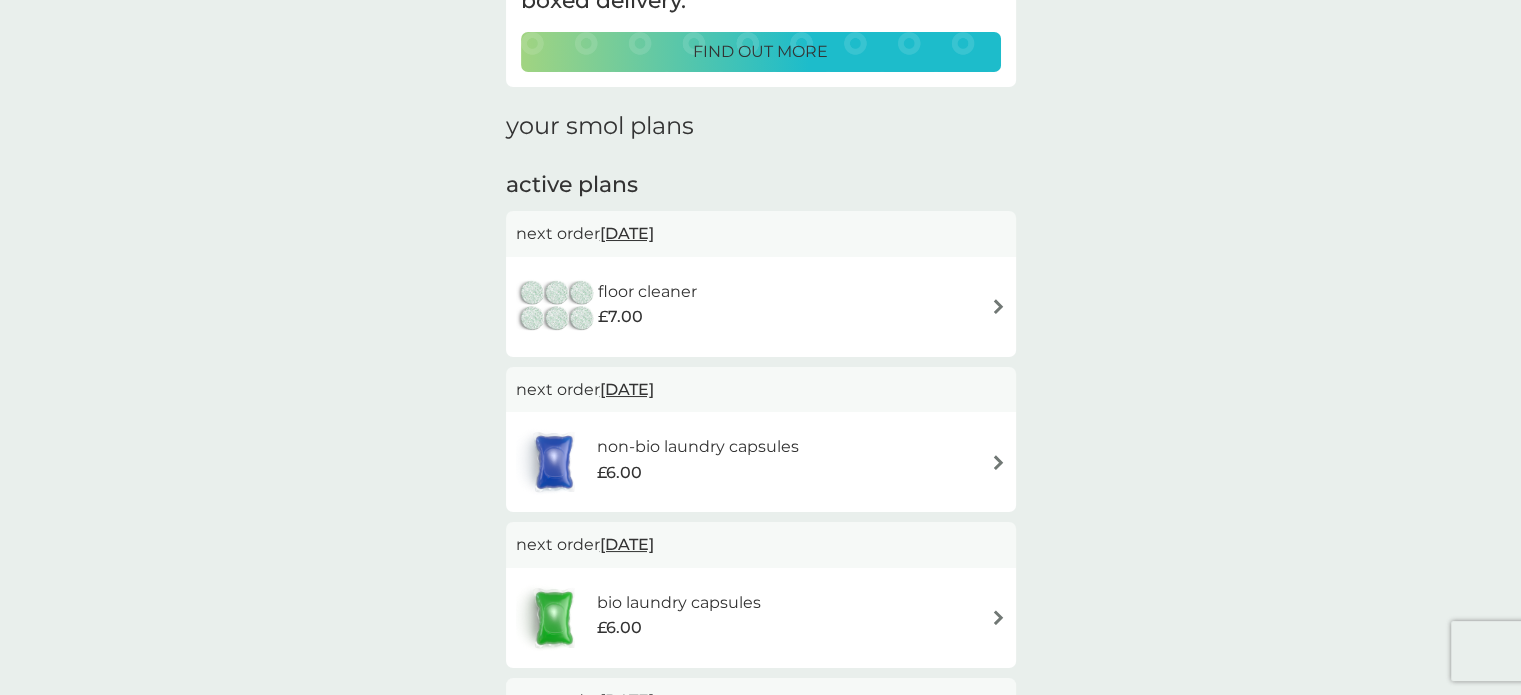 scroll, scrollTop: 207, scrollLeft: 0, axis: vertical 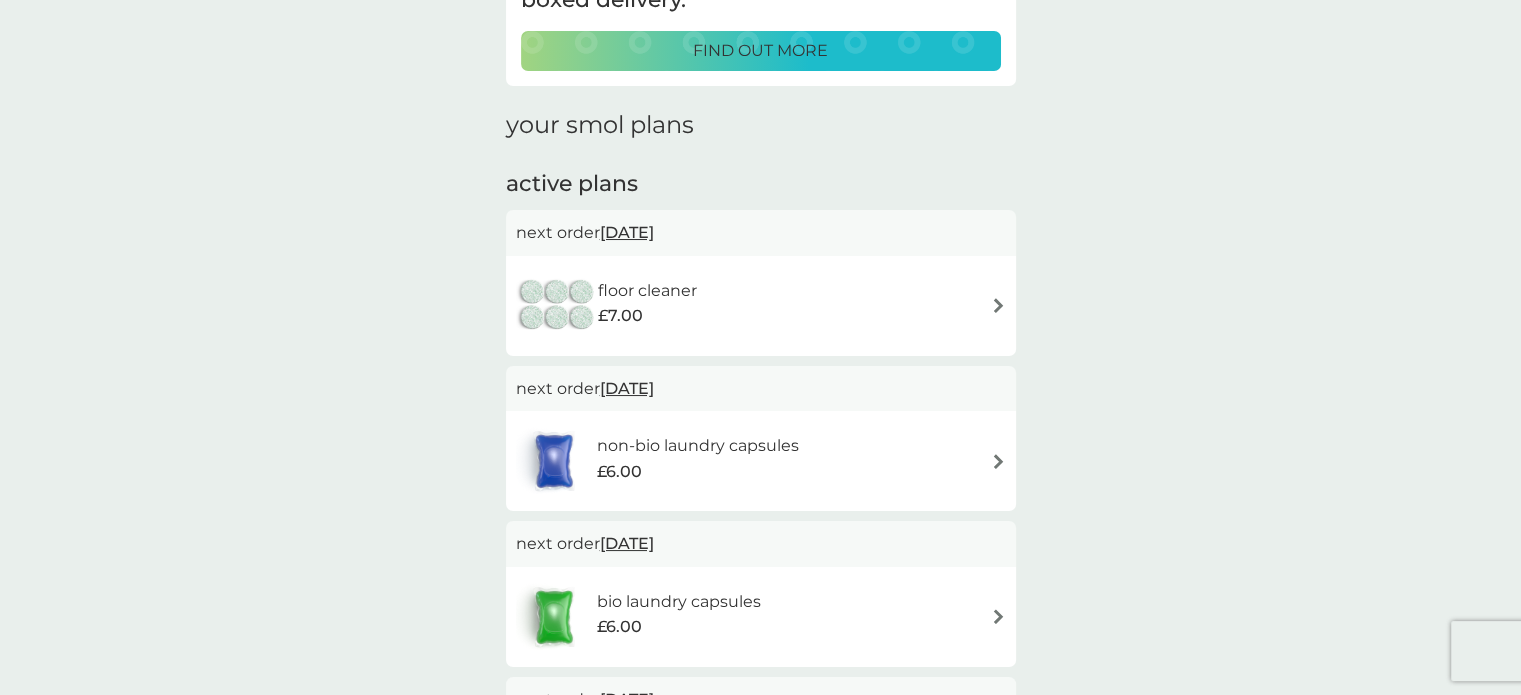 click on "1 Aug 2025" at bounding box center (627, 388) 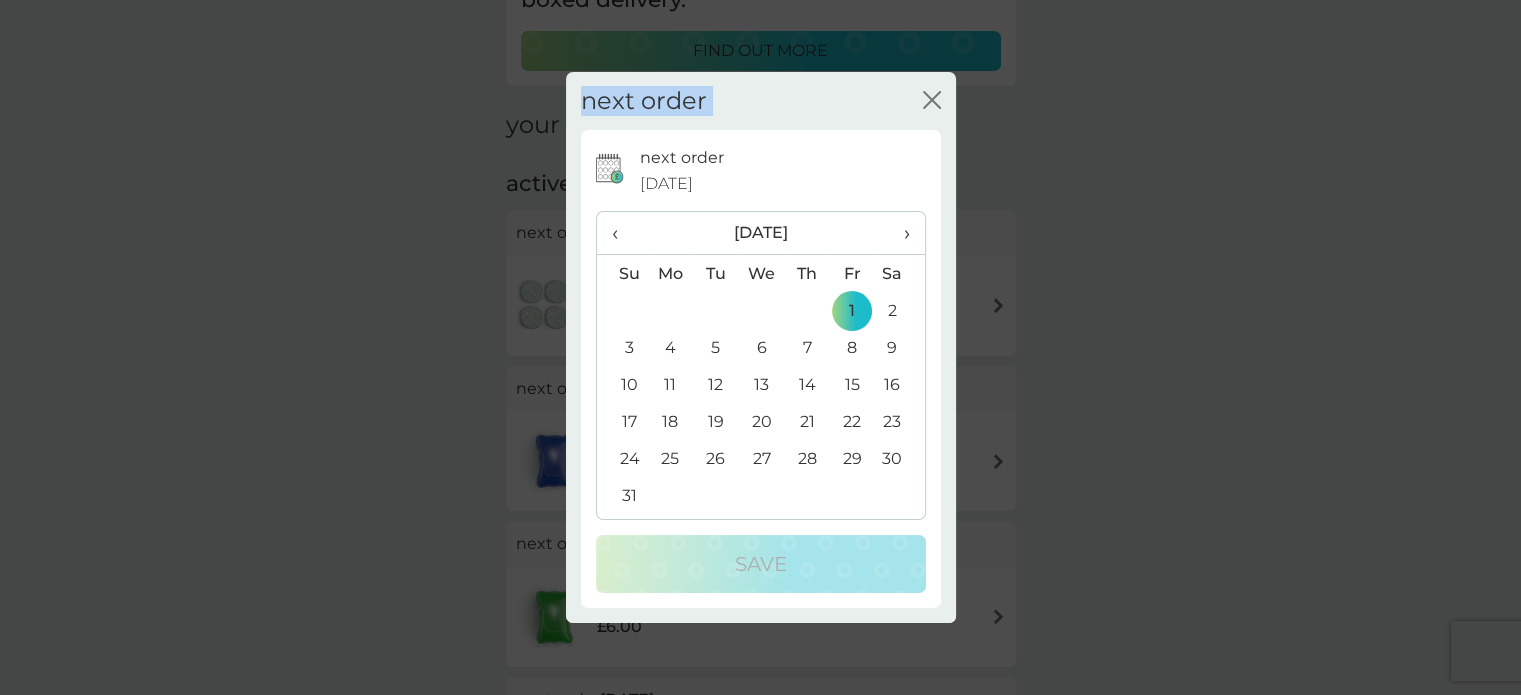 drag, startPoint x: 1031, startPoint y: 146, endPoint x: 940, endPoint y: 90, distance: 106.850365 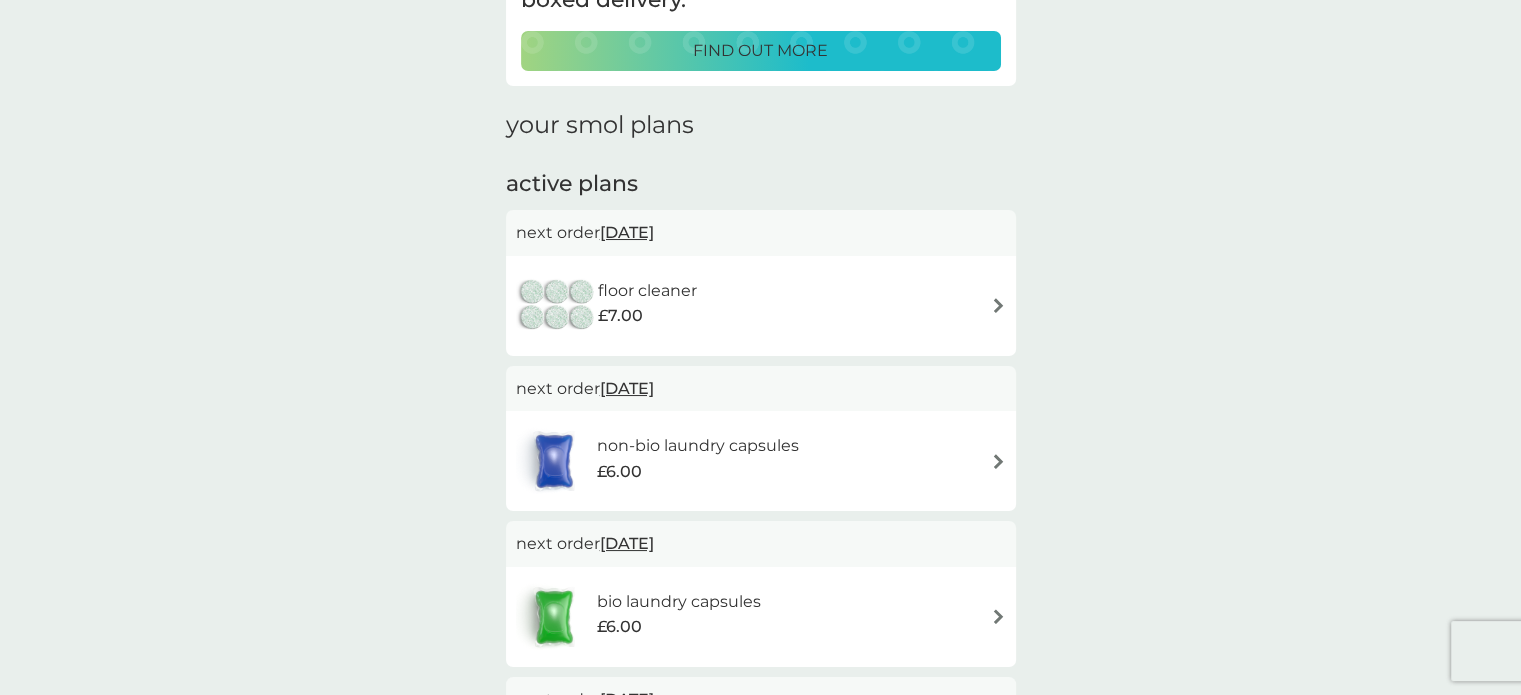 click on "27 Jul 2025" at bounding box center (627, 232) 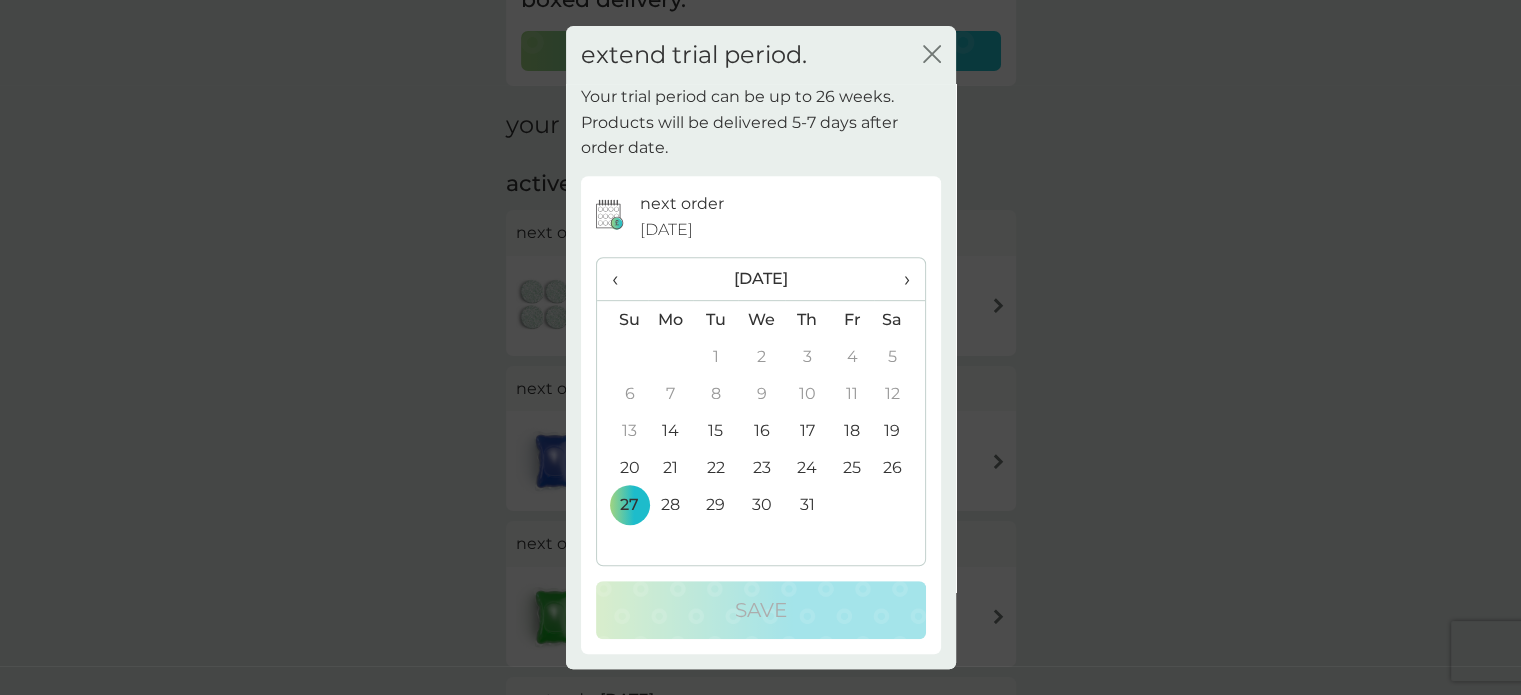 click on "›" at bounding box center (899, 279) 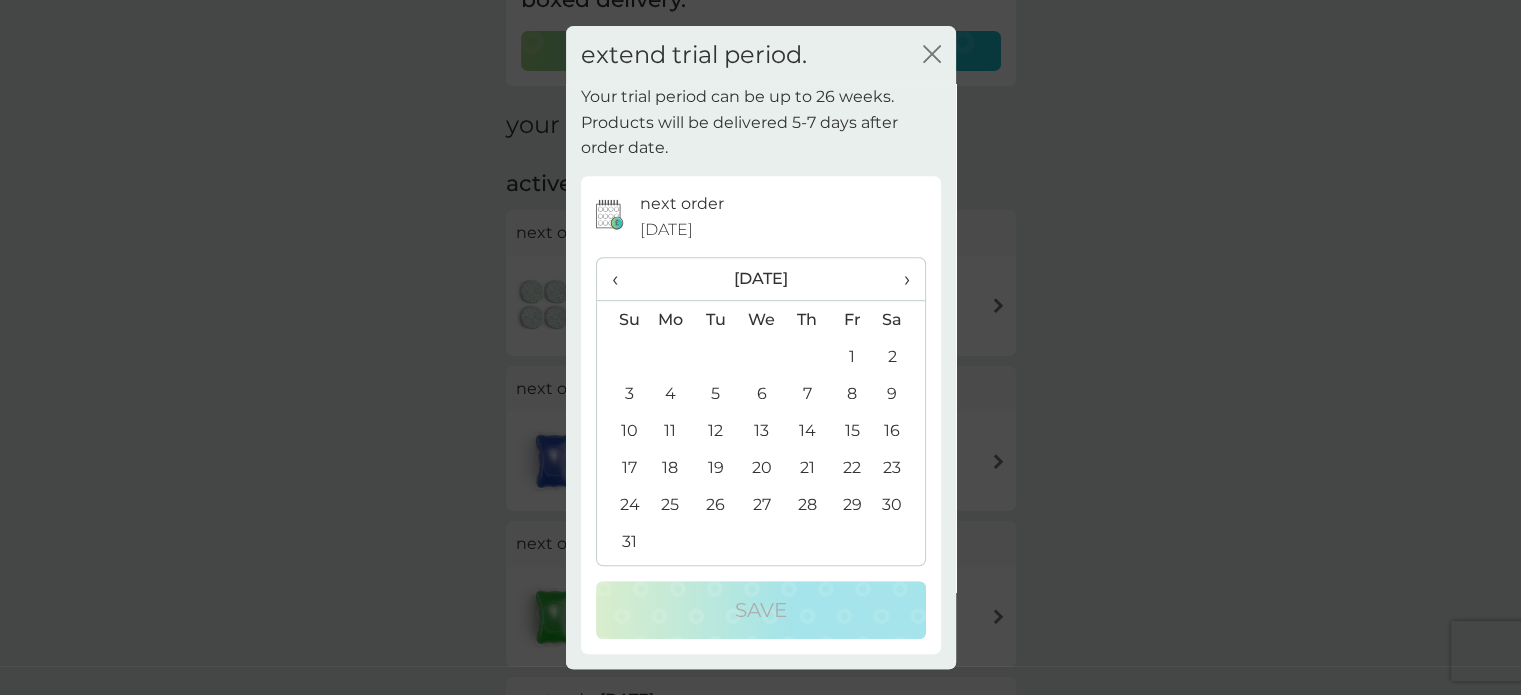 click on "1" at bounding box center (852, 356) 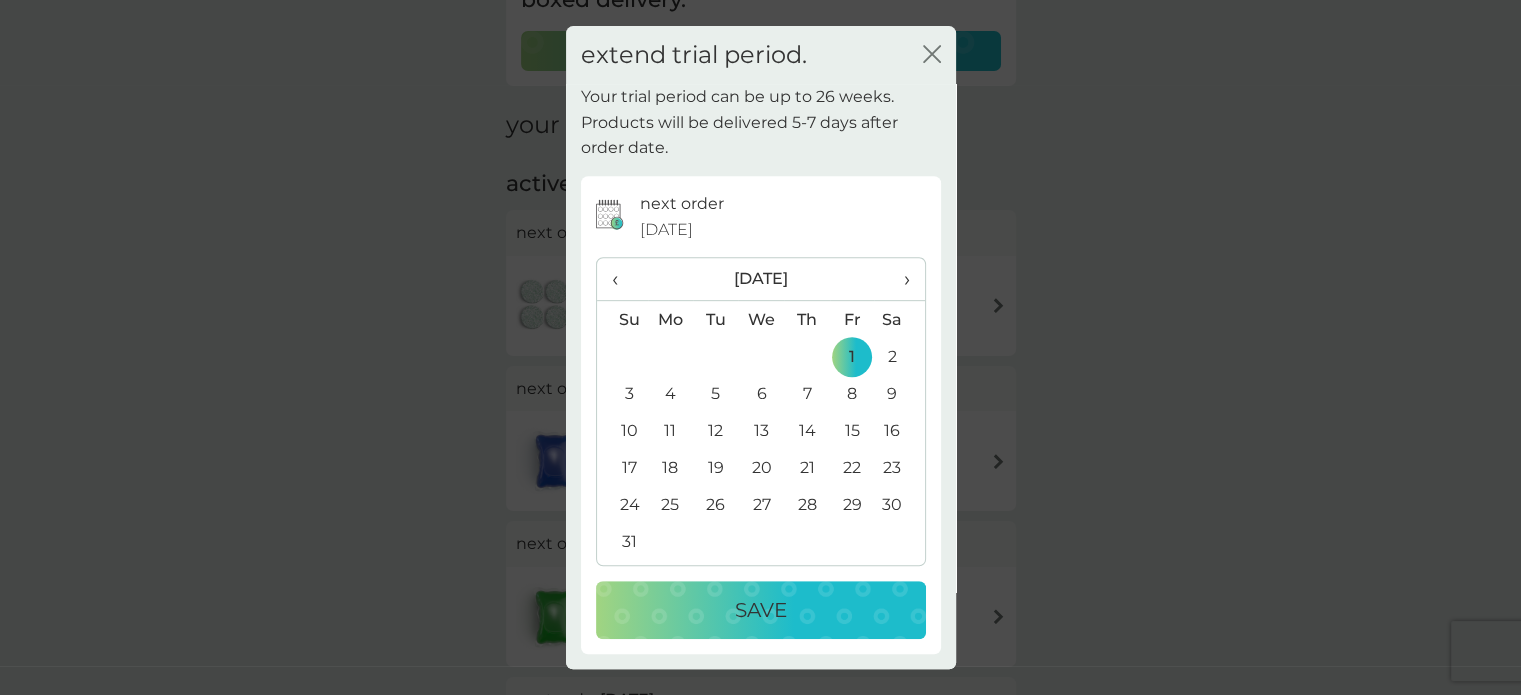 click on "Save" at bounding box center (761, 610) 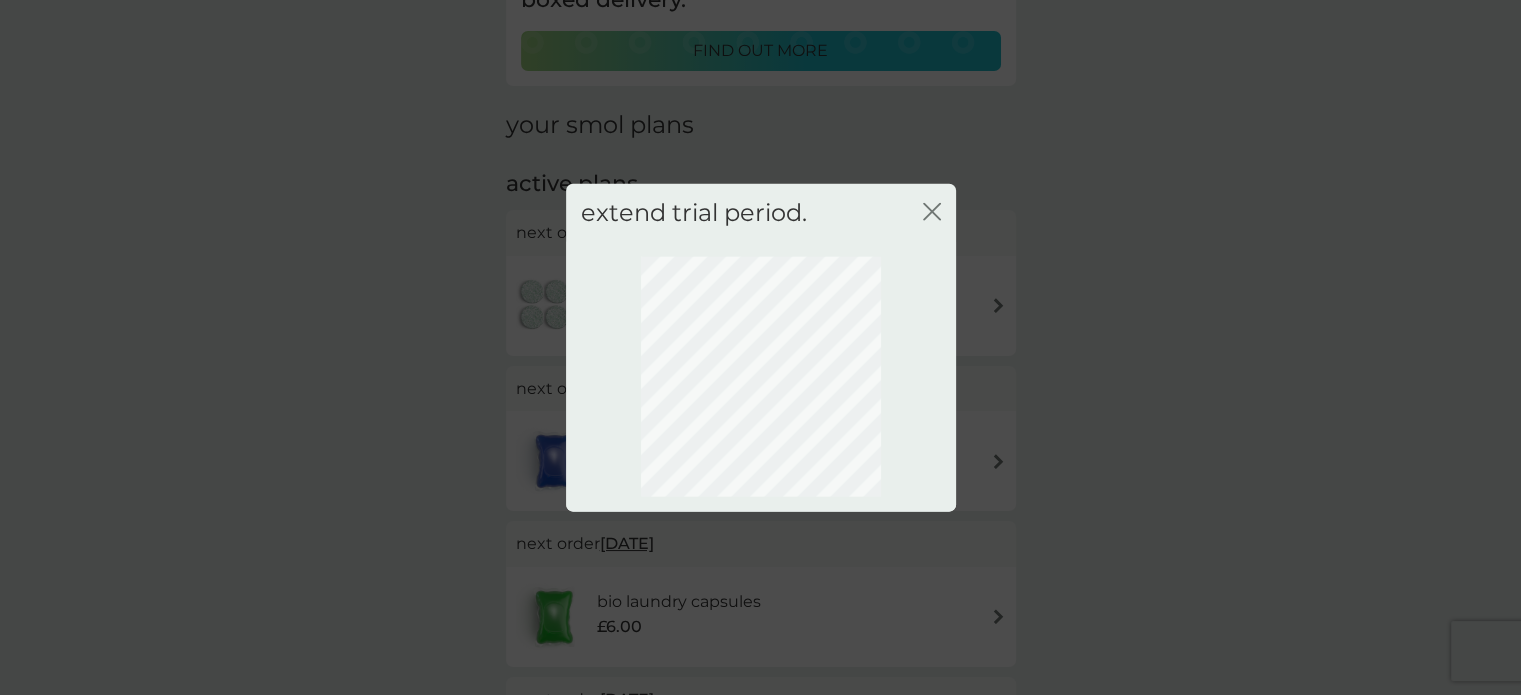 scroll, scrollTop: 143, scrollLeft: 0, axis: vertical 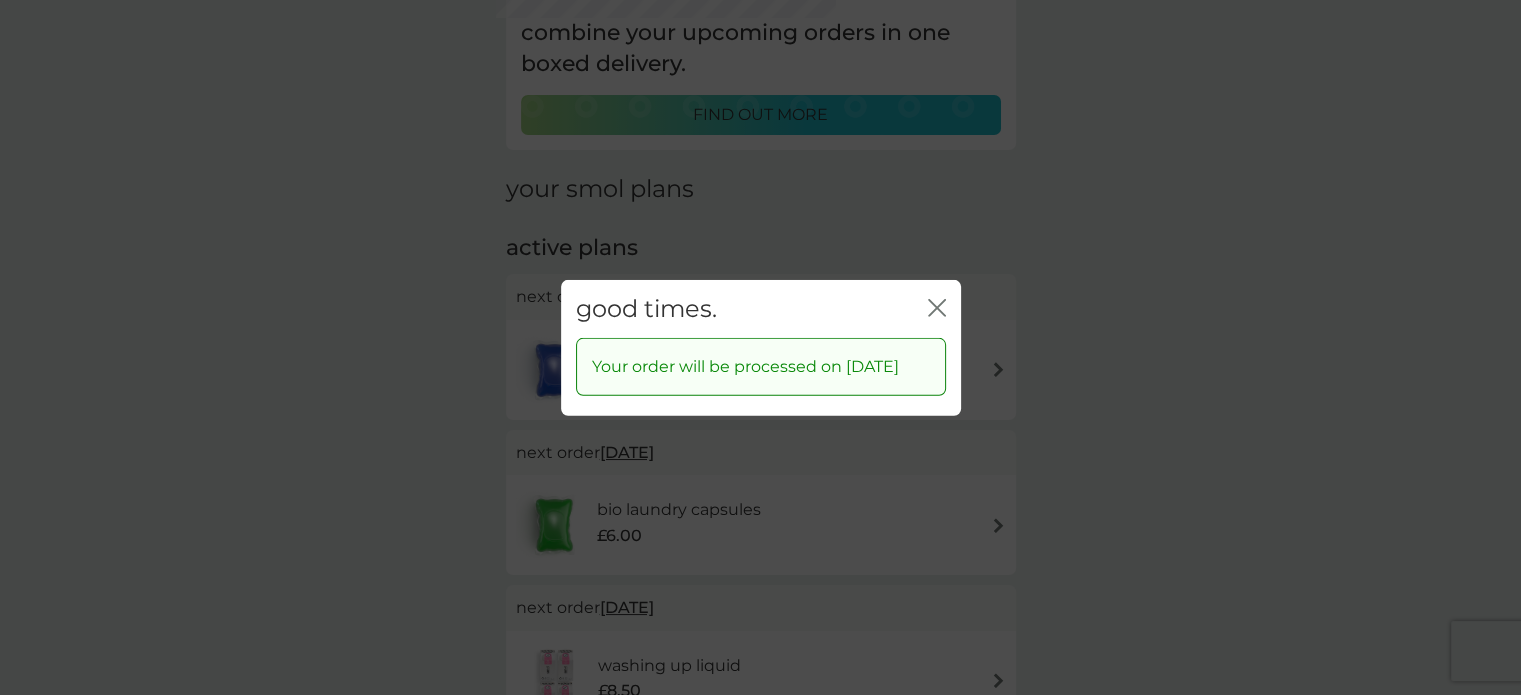 click on "close" at bounding box center (937, 308) 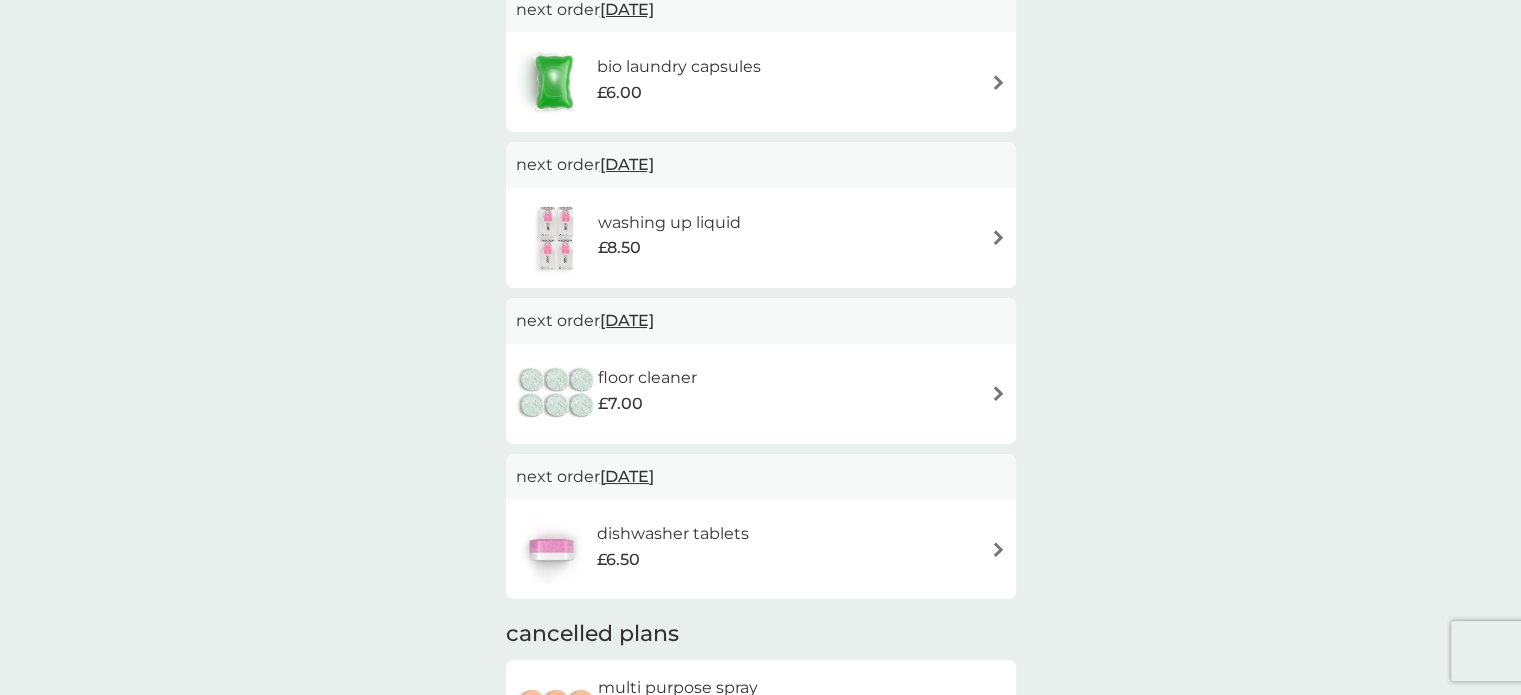scroll, scrollTop: 595, scrollLeft: 0, axis: vertical 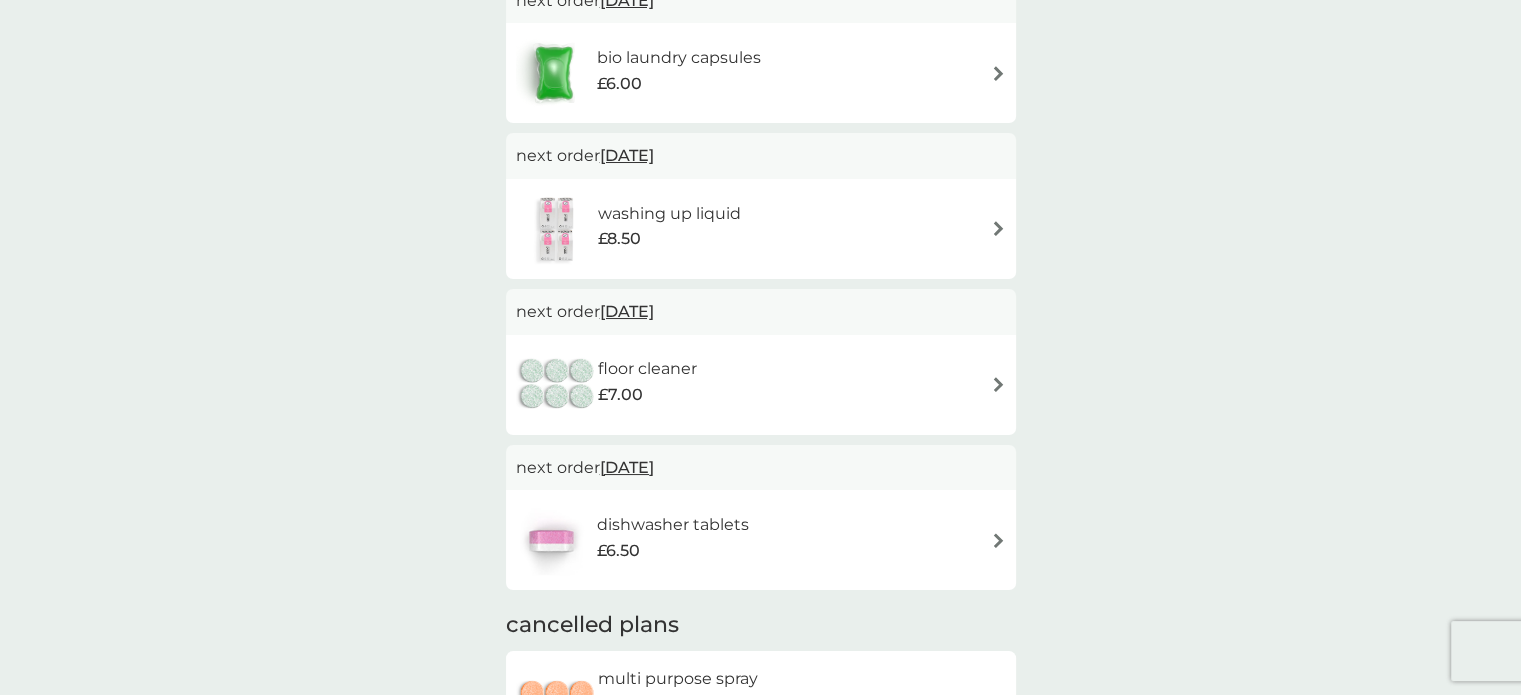 click on "24 Aug 2025" at bounding box center (627, 467) 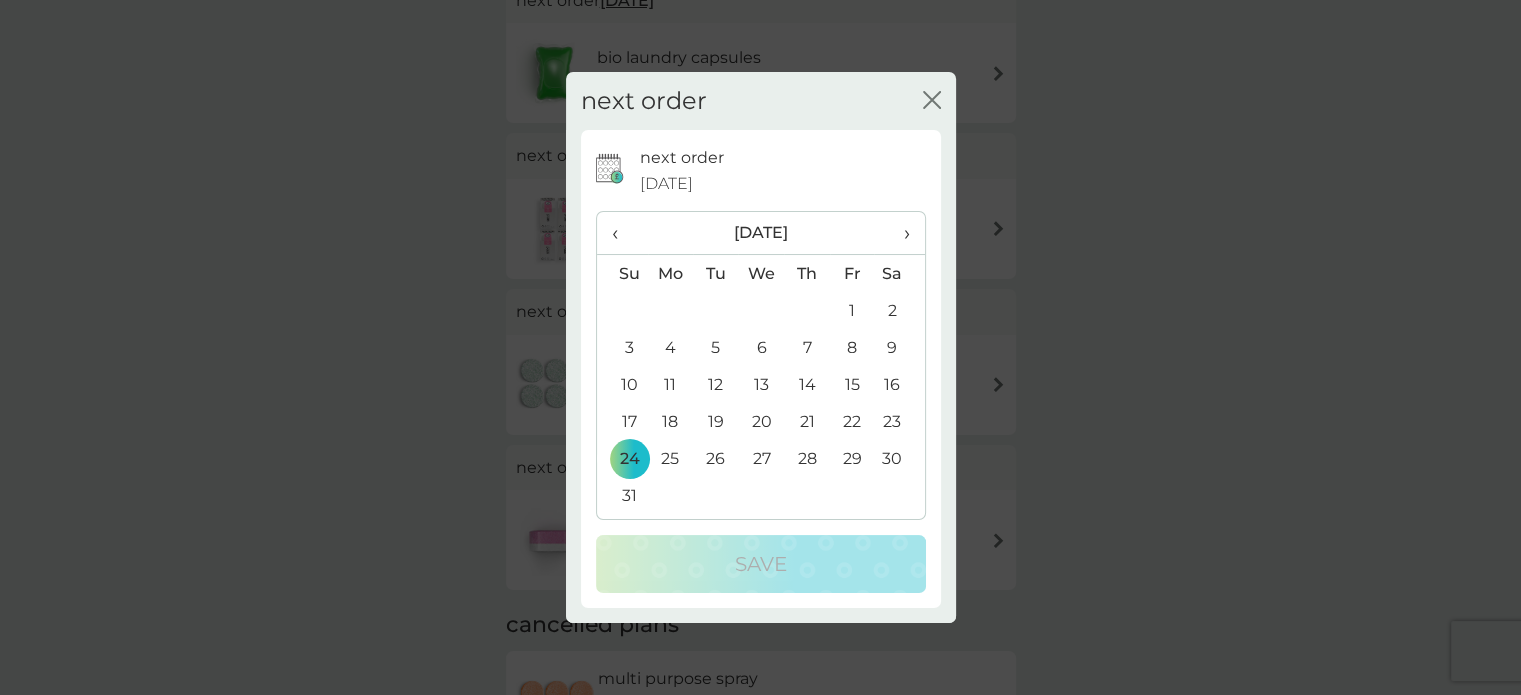 click on "1" at bounding box center (852, 310) 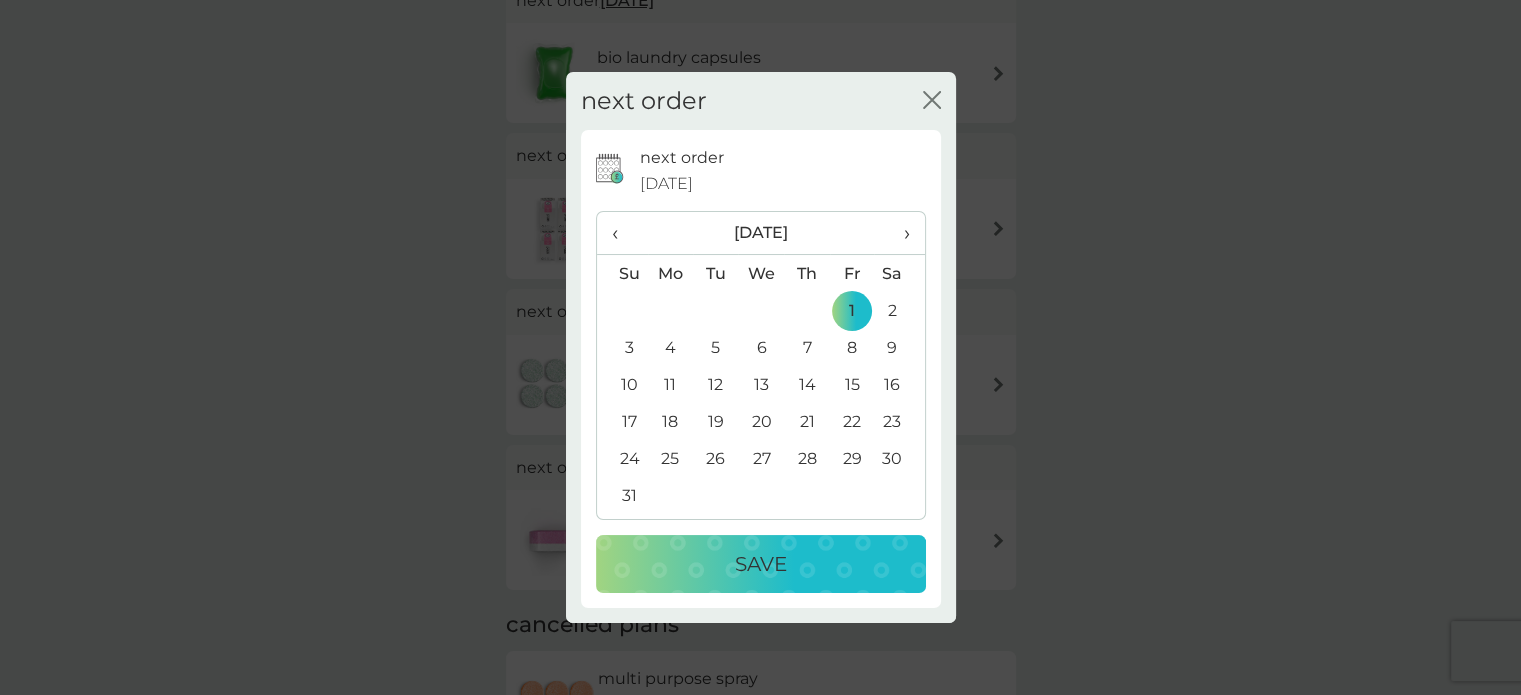 click on "Save" at bounding box center [761, 564] 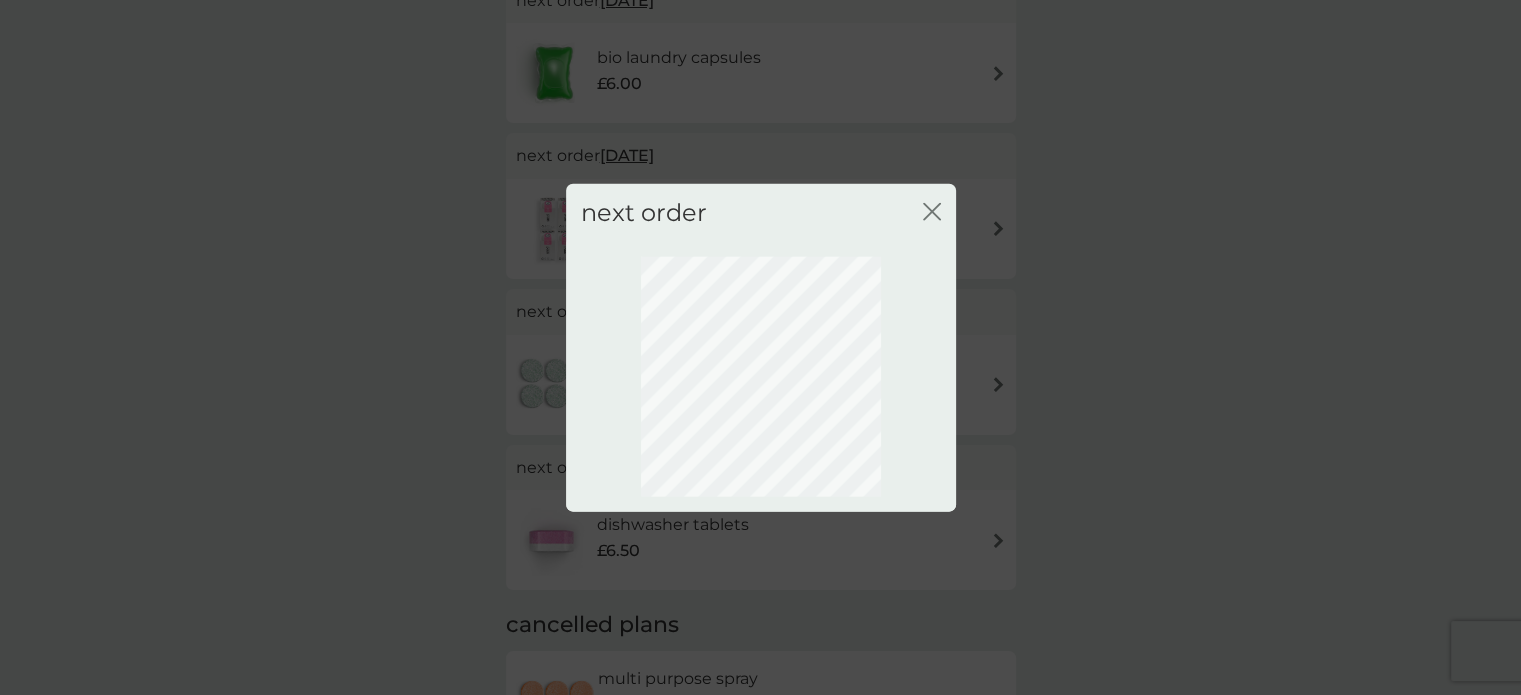 click on "next order close" at bounding box center [760, 347] 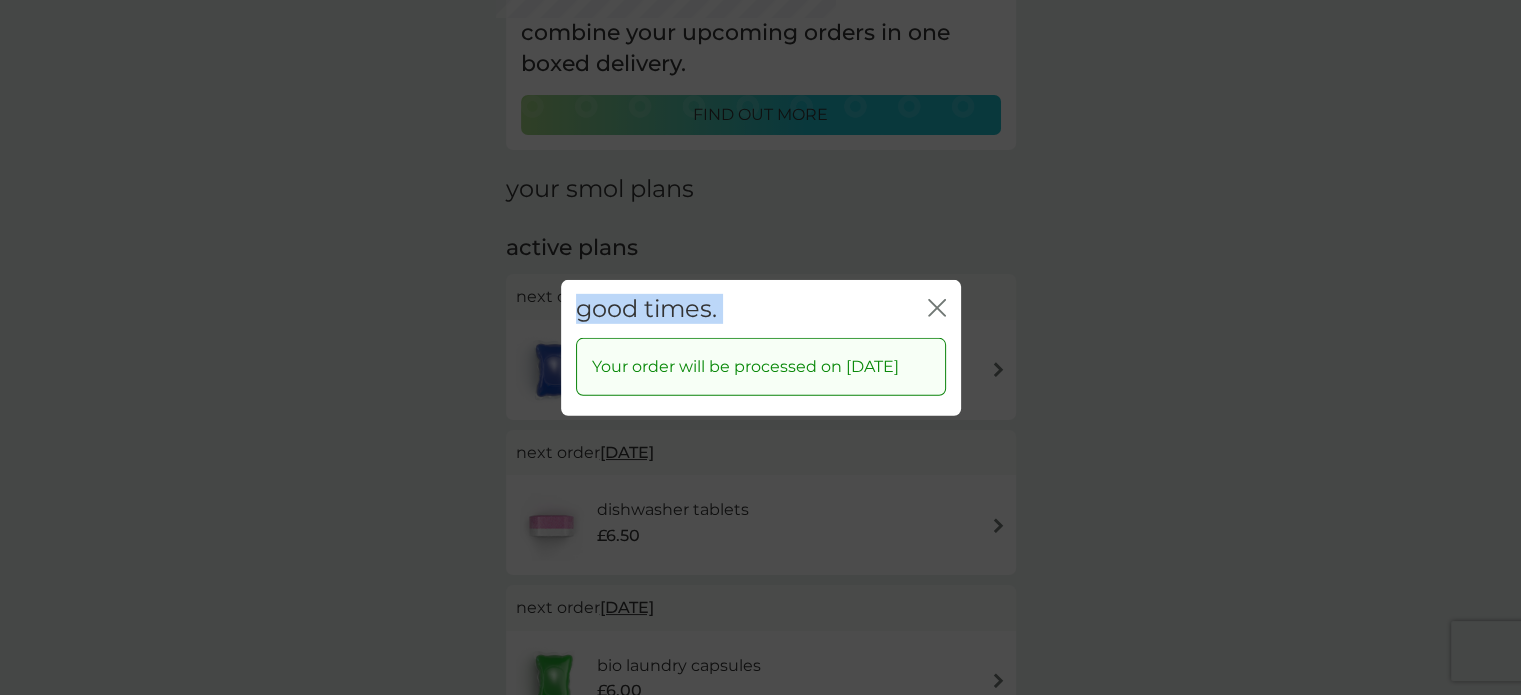 drag, startPoint x: 429, startPoint y: 480, endPoint x: 936, endPoint y: 285, distance: 543.20715 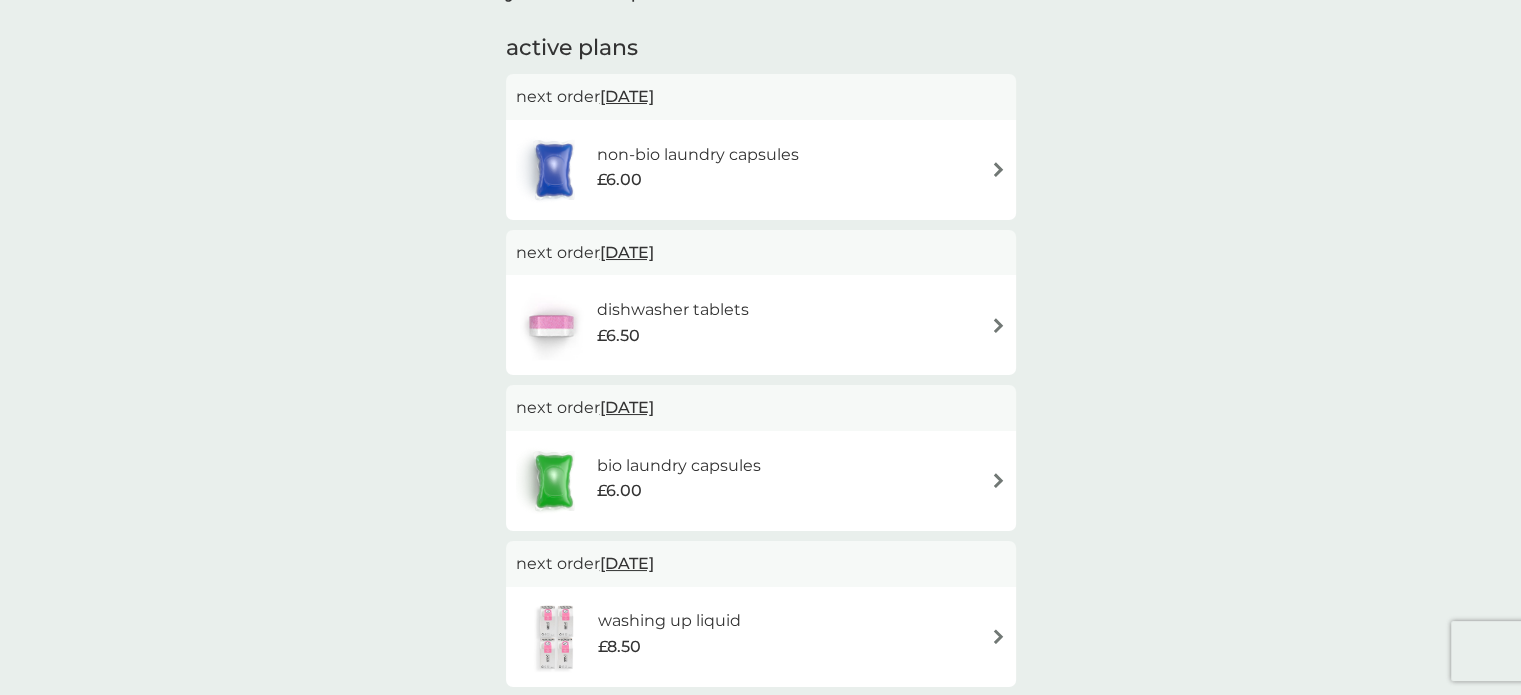 scroll, scrollTop: 0, scrollLeft: 0, axis: both 